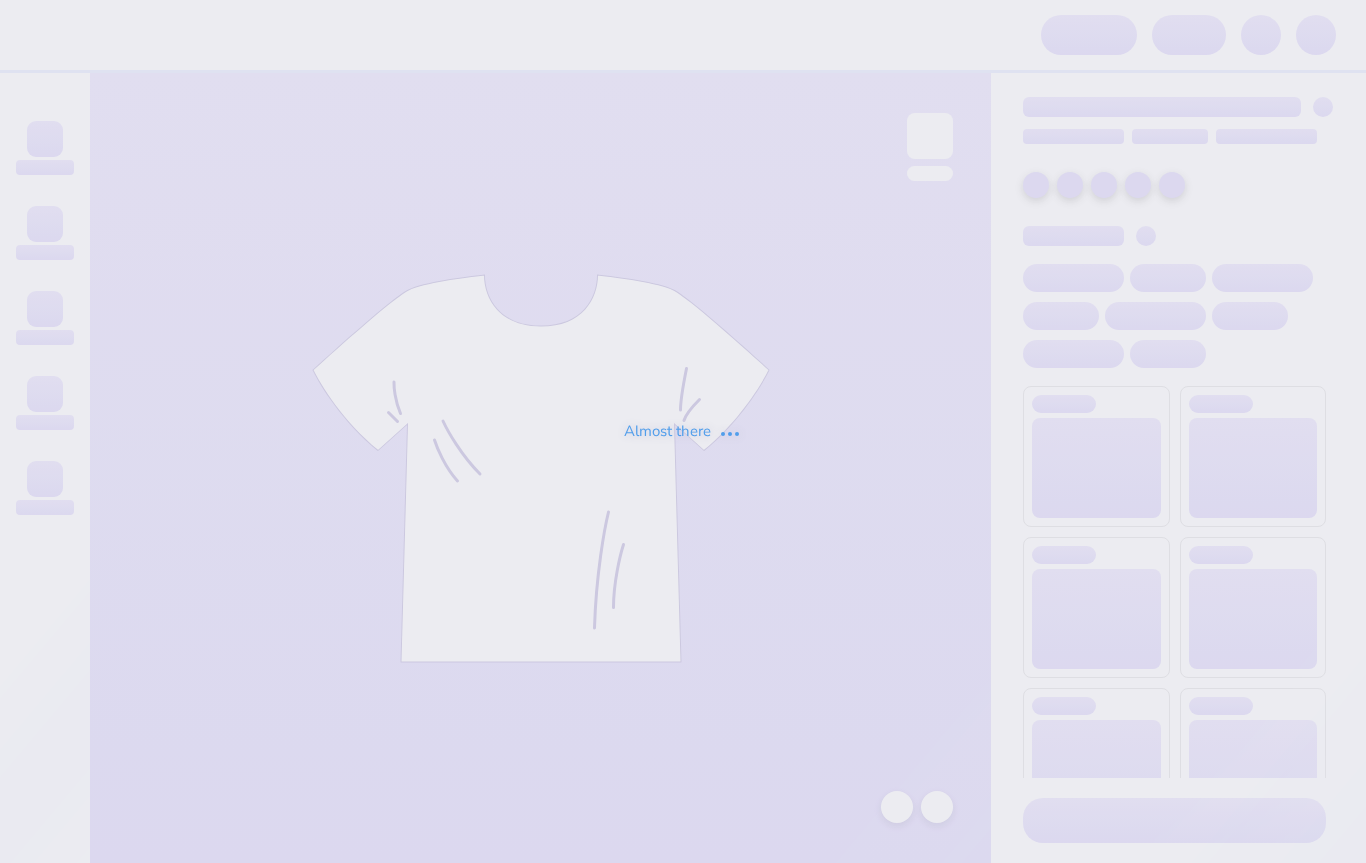 scroll, scrollTop: 0, scrollLeft: 0, axis: both 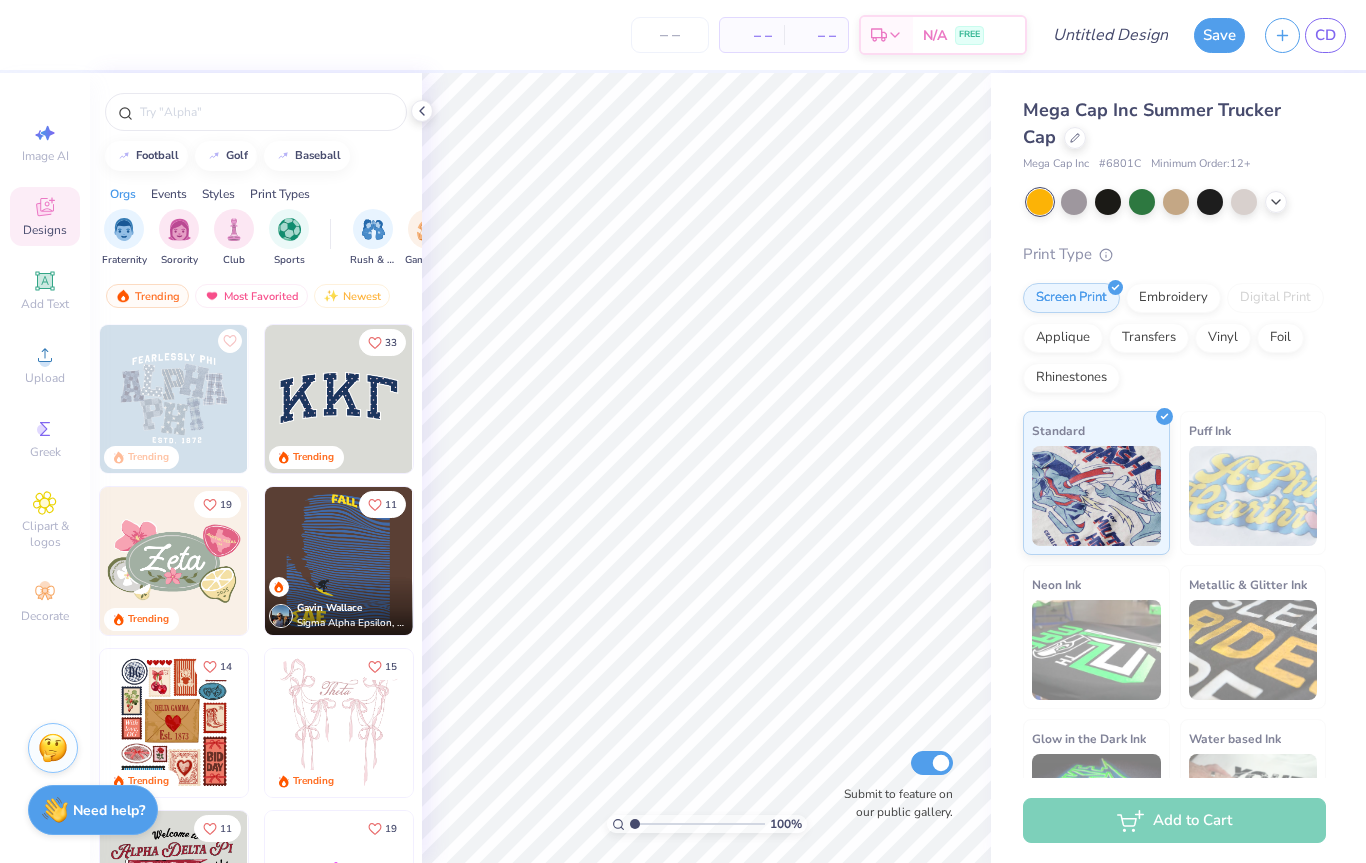 click 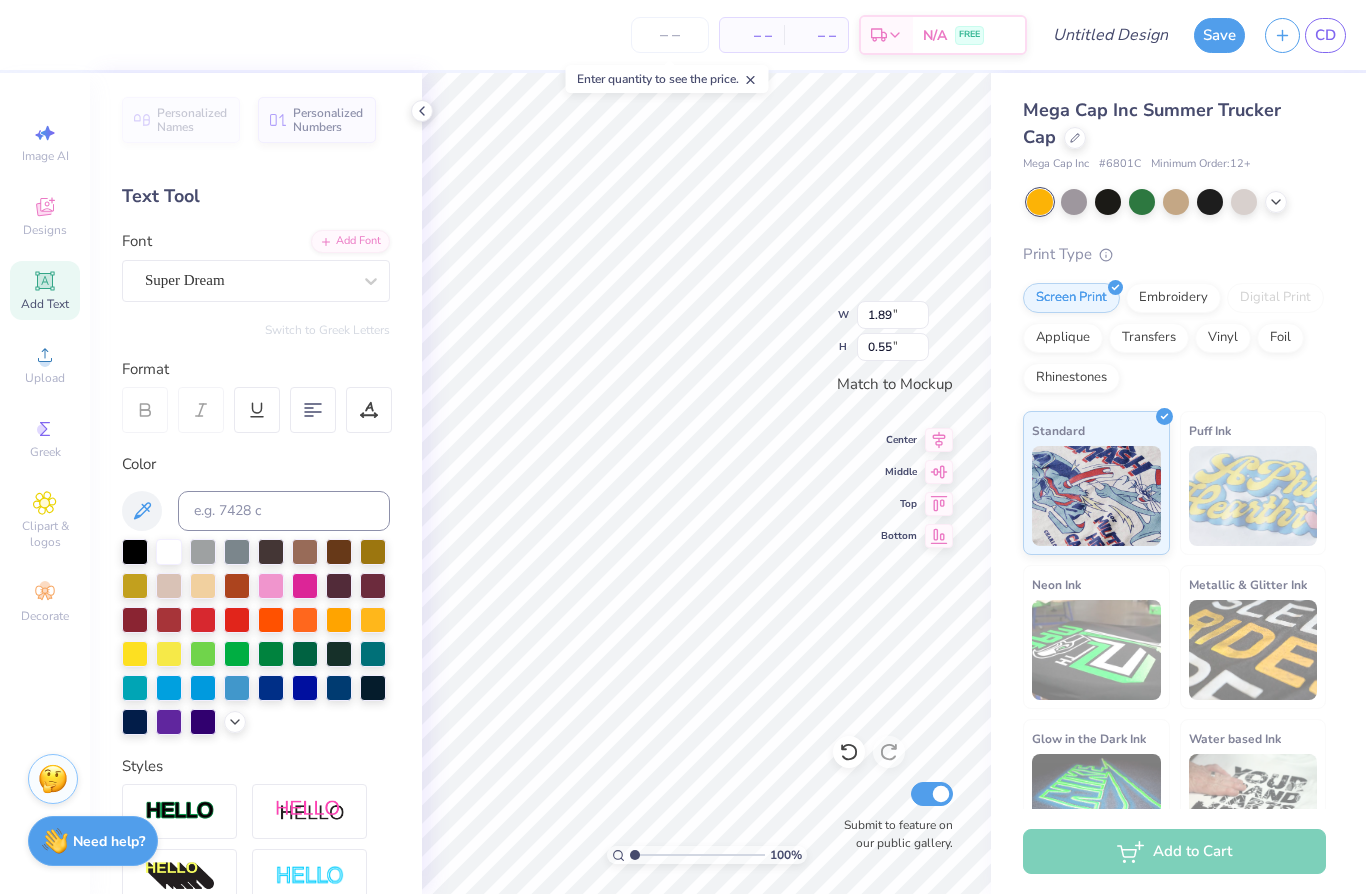 scroll, scrollTop: 1, scrollLeft: 2, axis: both 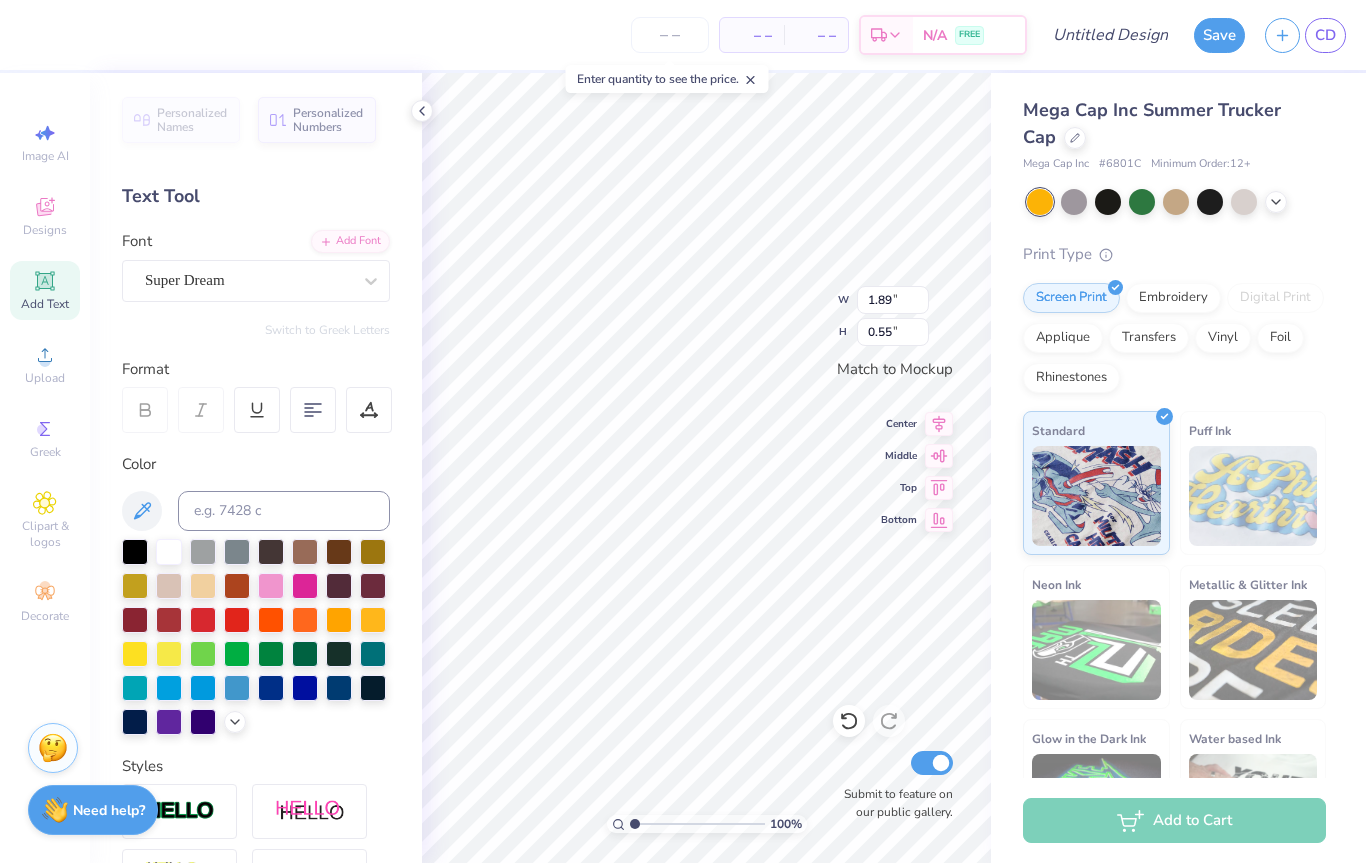 type on "PRISM" 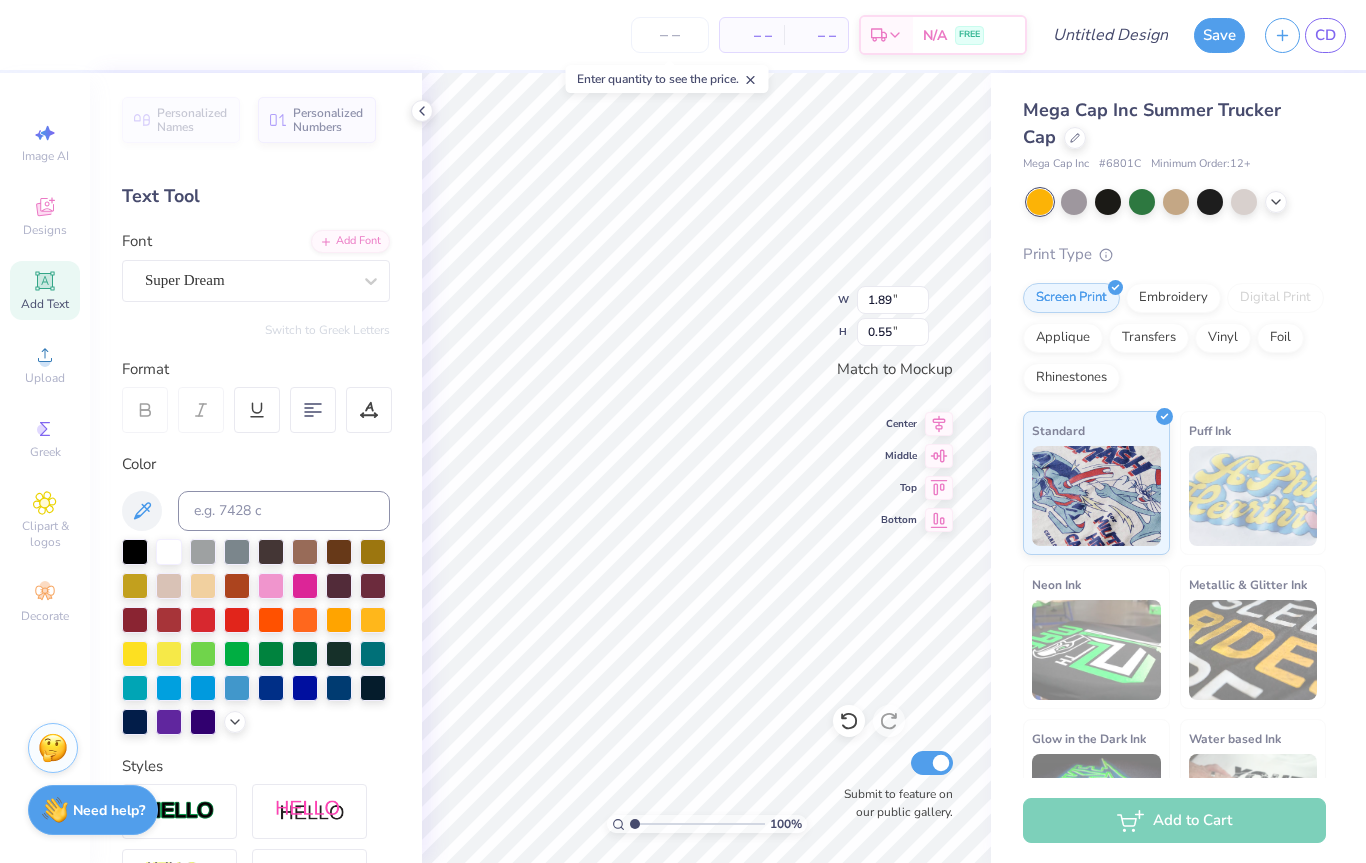 click at bounding box center (169, 722) 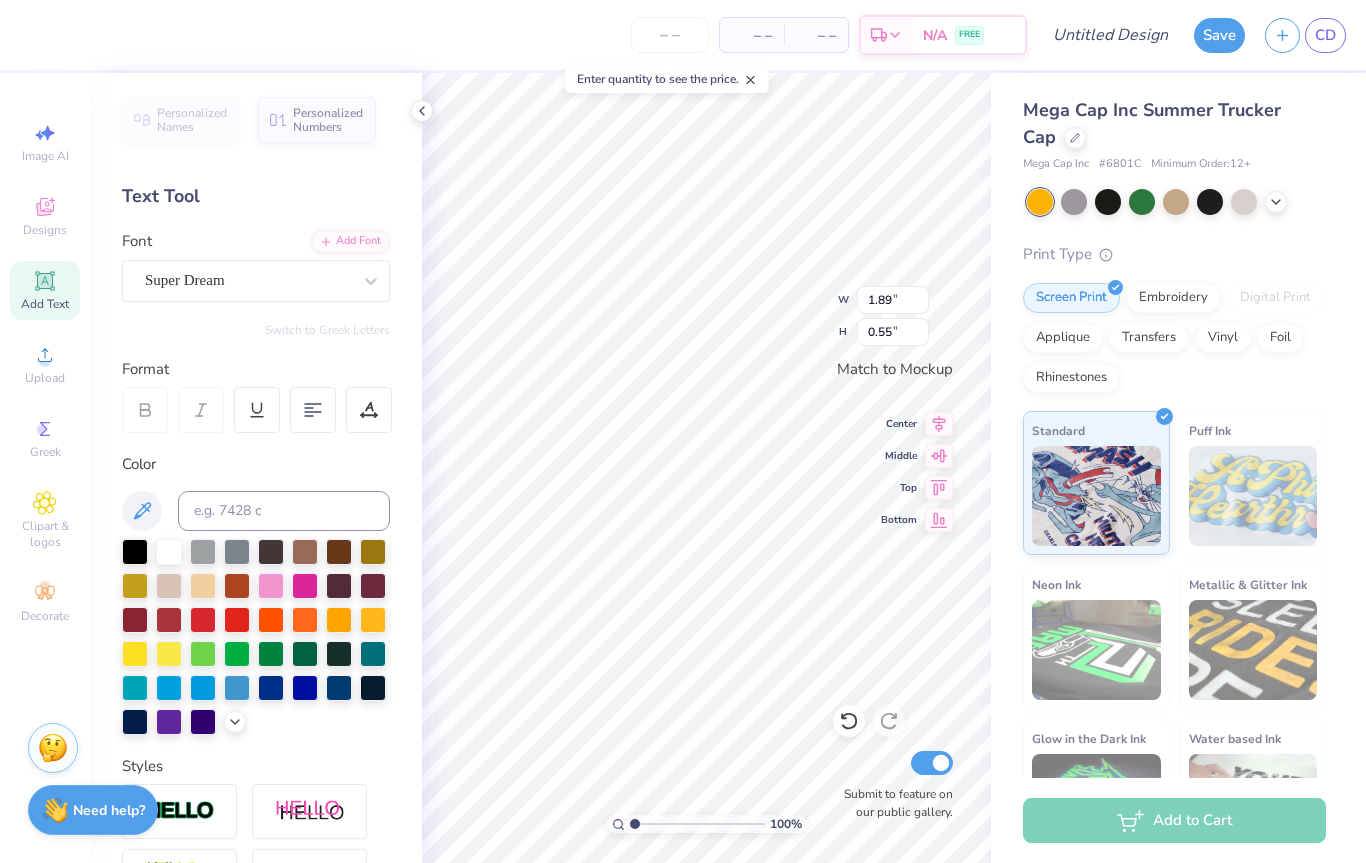 click at bounding box center [203, 586] 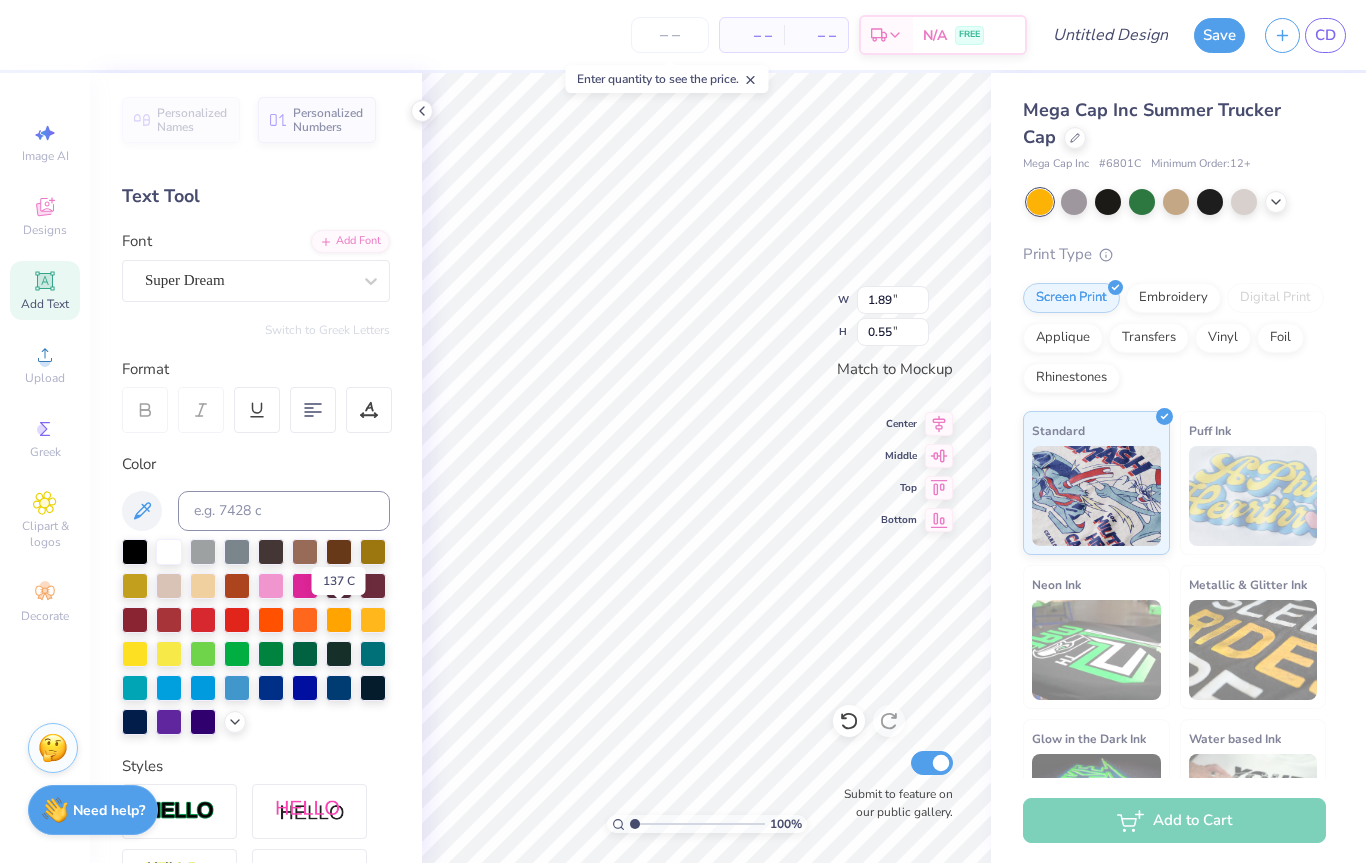 click on "Super Dream" at bounding box center [248, 280] 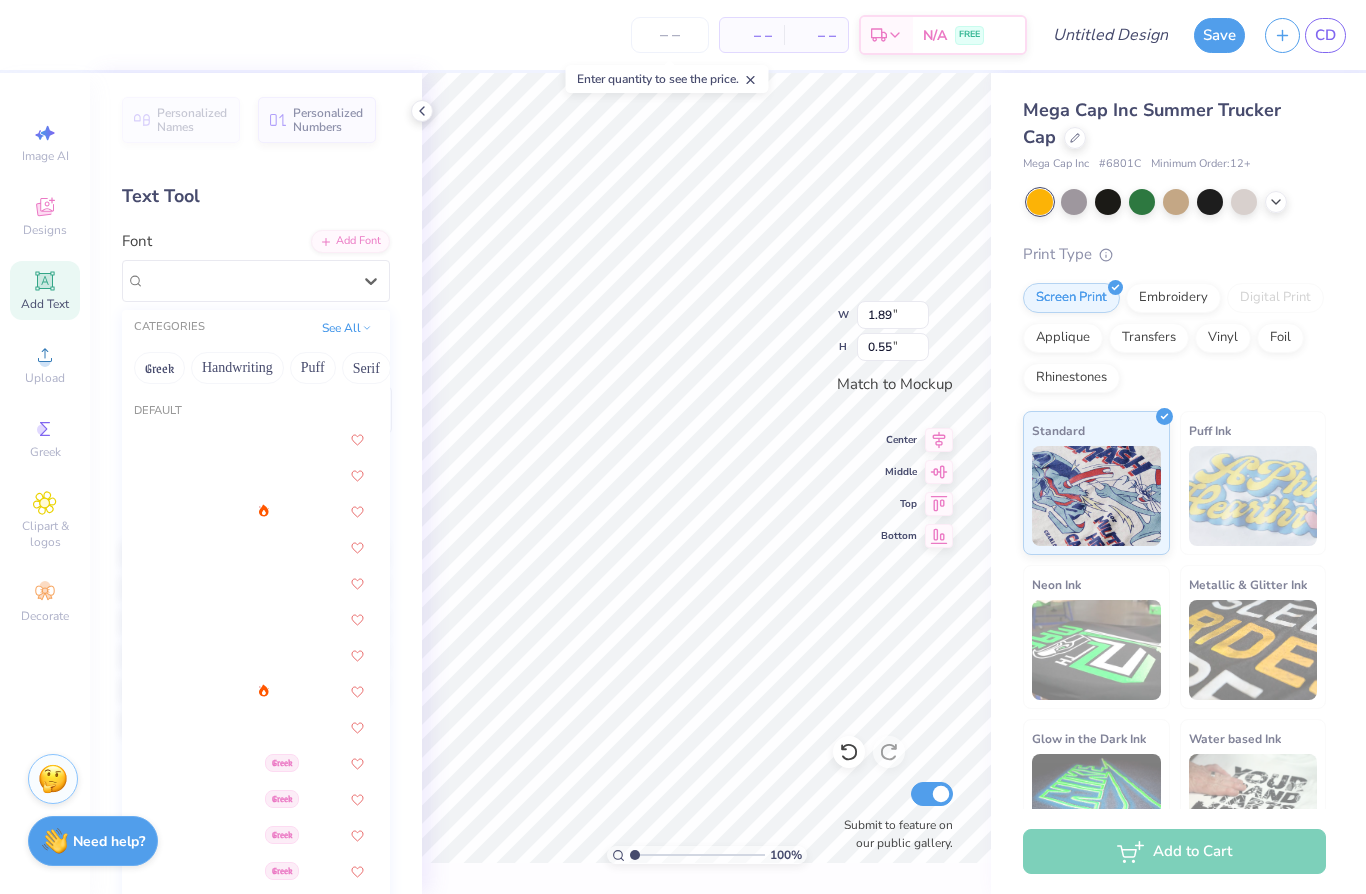 scroll, scrollTop: 104, scrollLeft: 0, axis: vertical 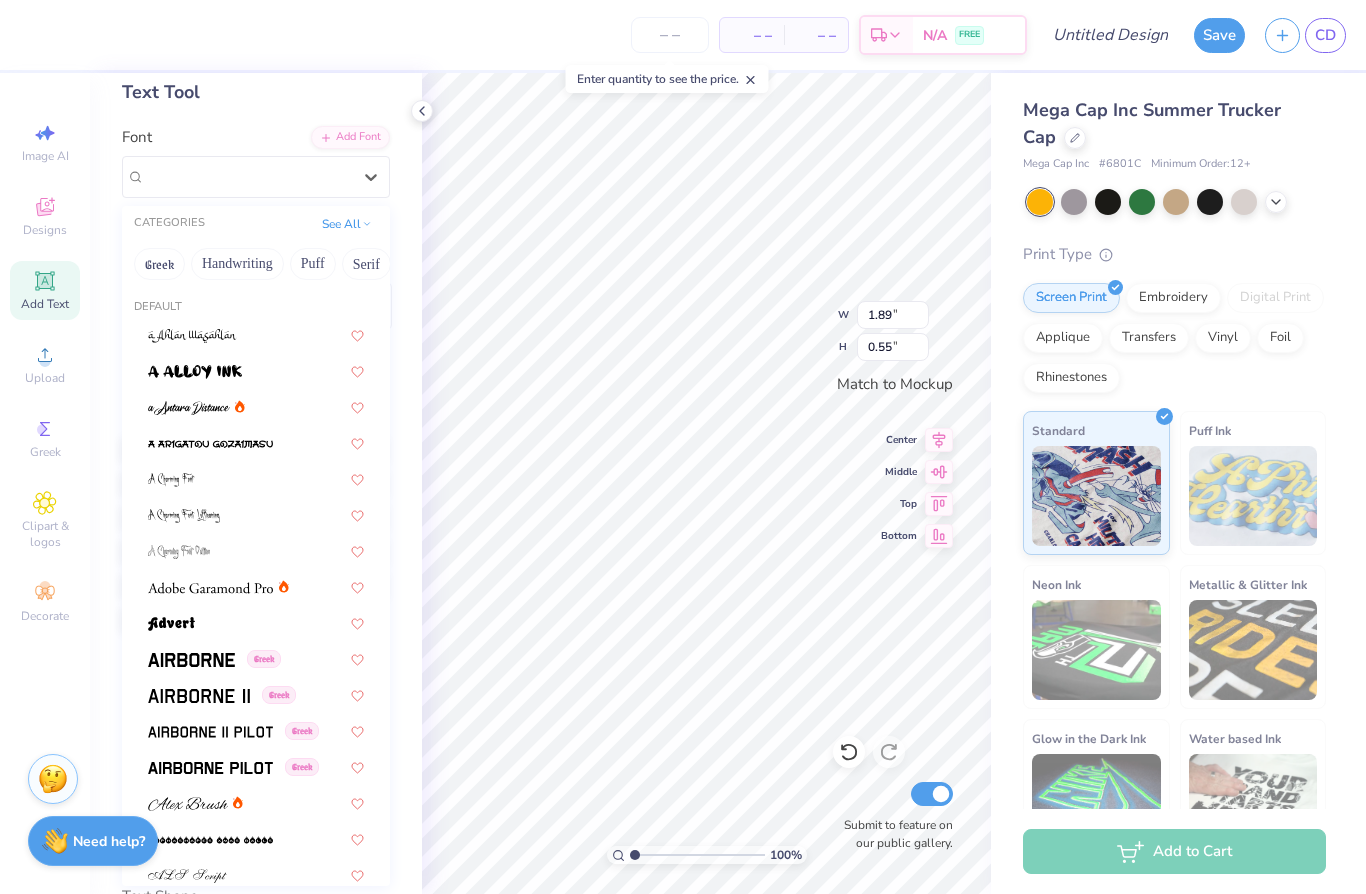 click on "Greek" at bounding box center [159, 264] 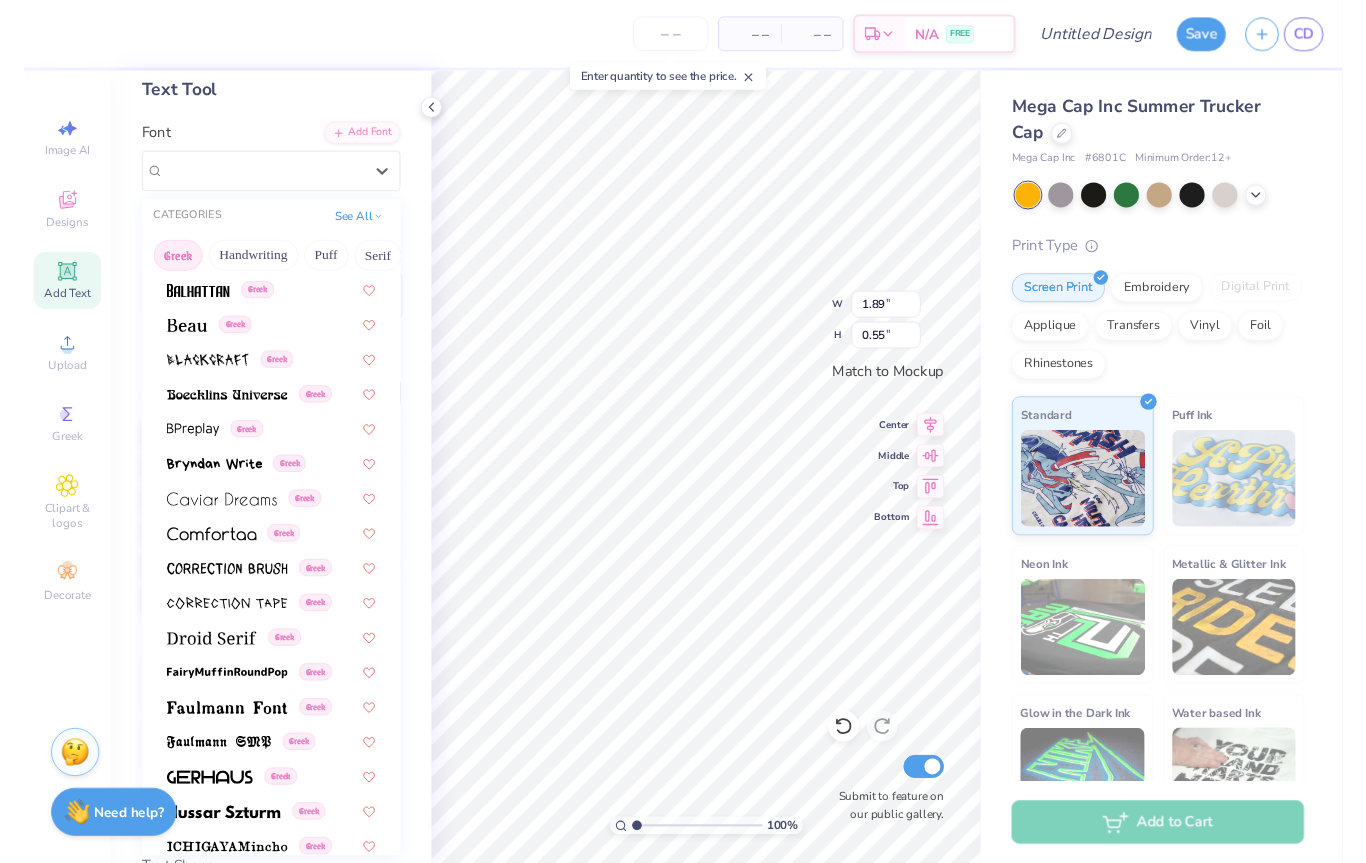 scroll, scrollTop: 252, scrollLeft: 0, axis: vertical 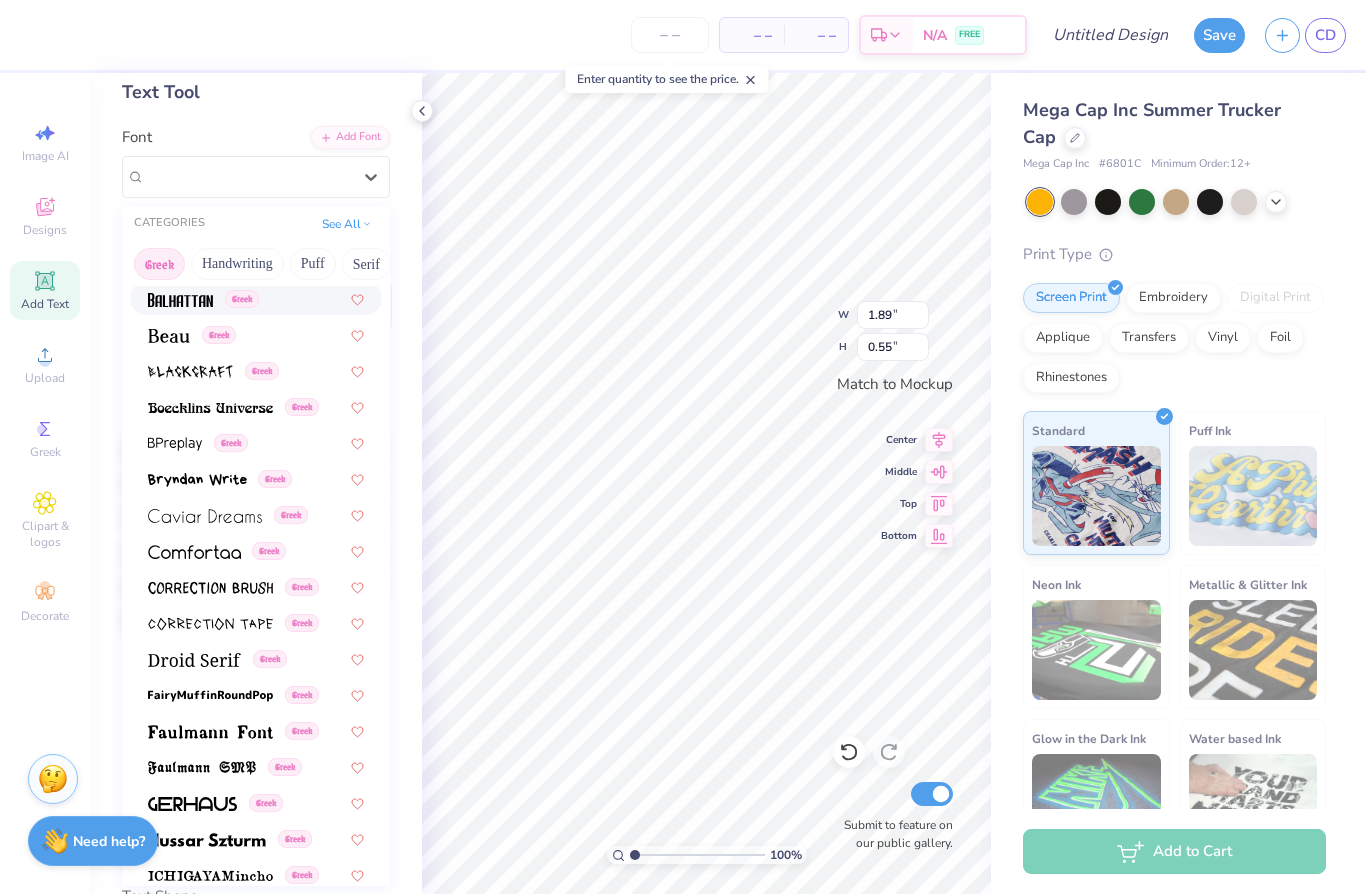 click at bounding box center [180, 300] 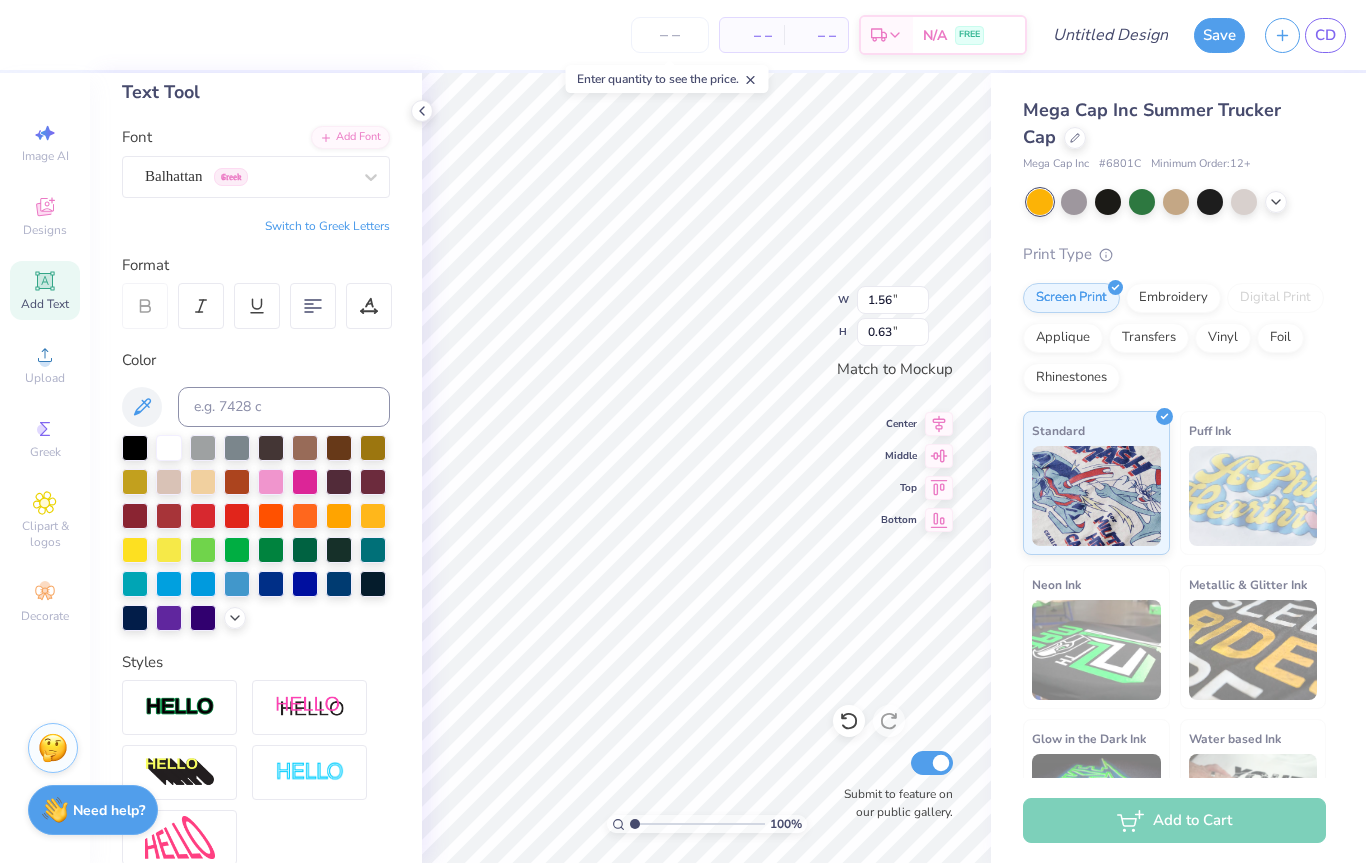 type on "2.73" 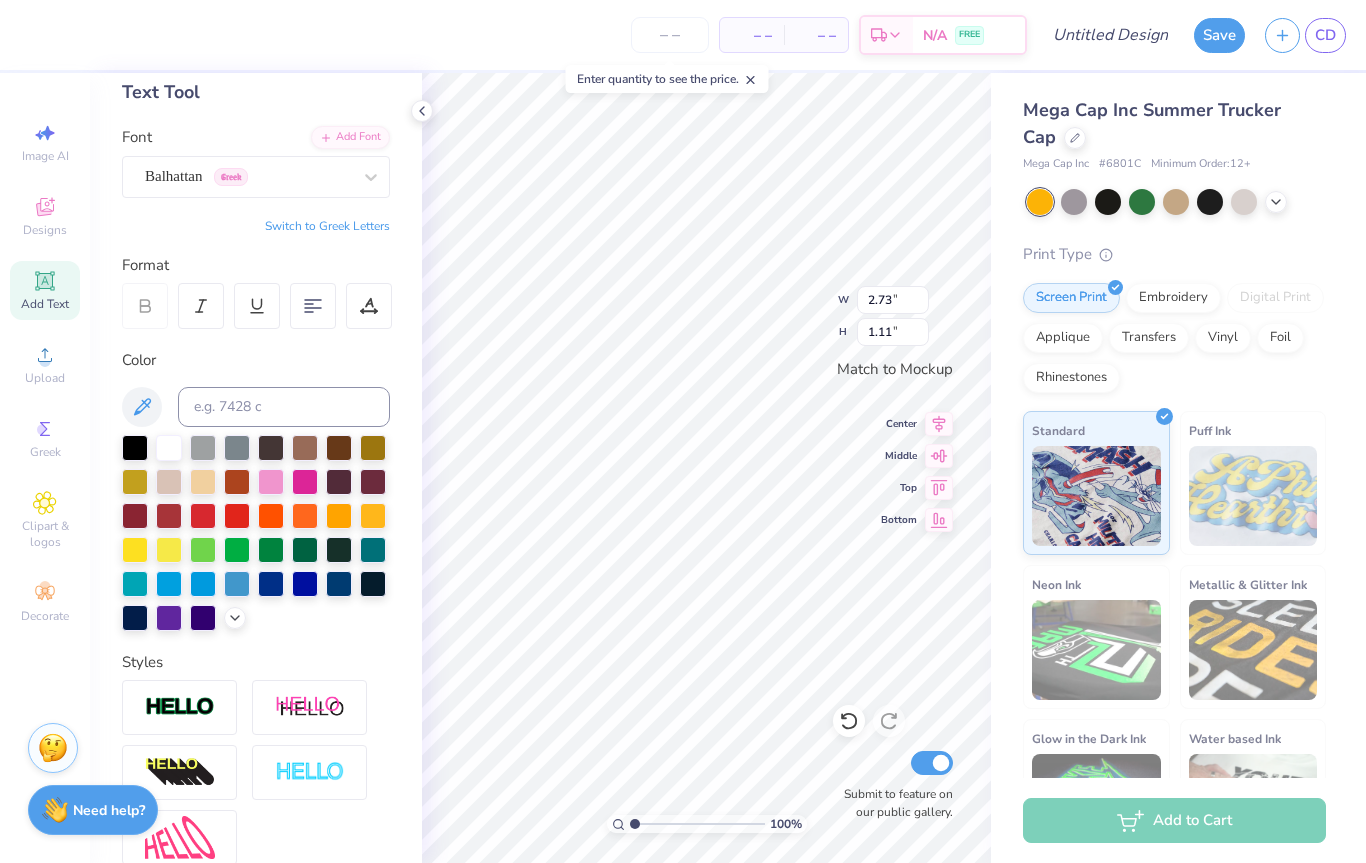 type on "3.97" 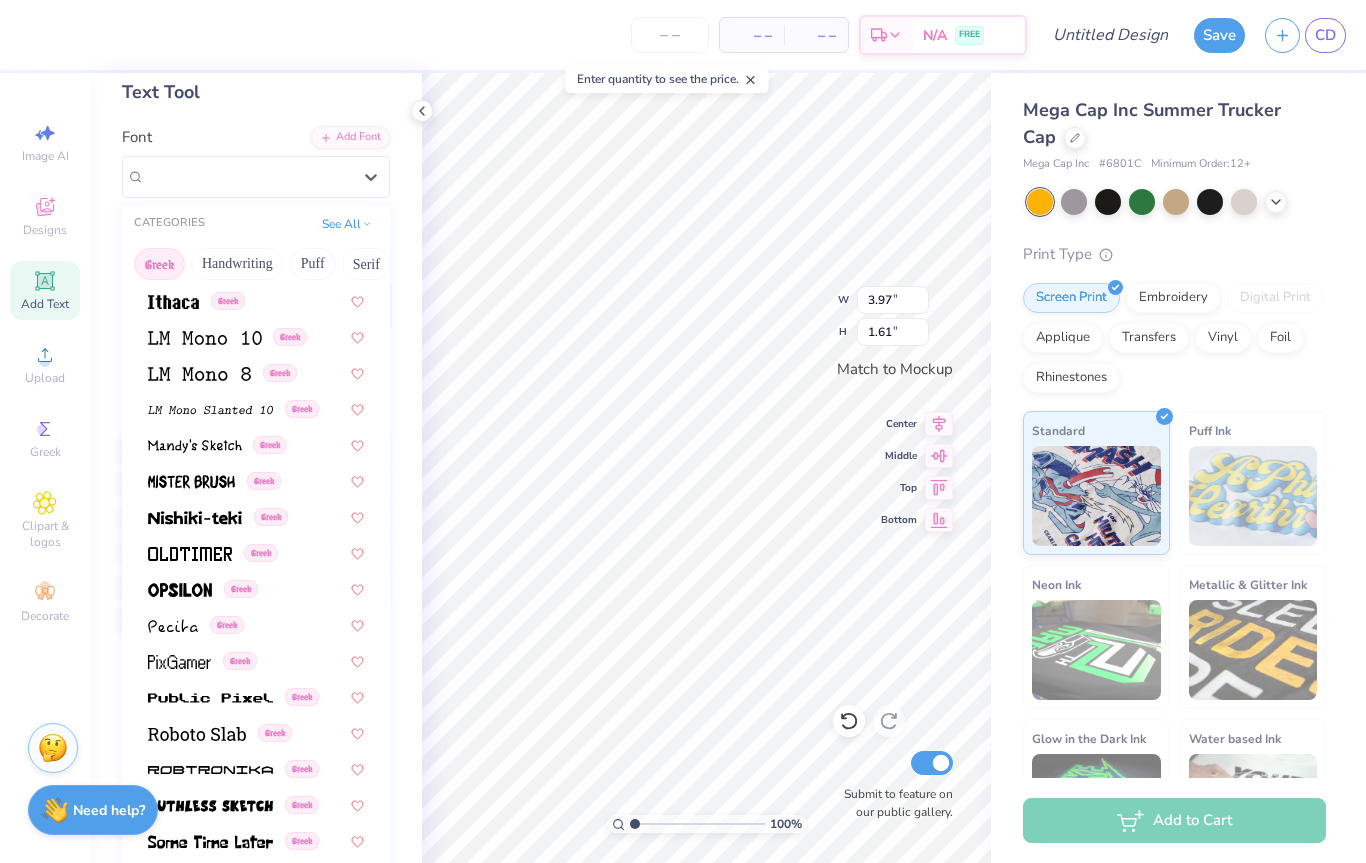 scroll, scrollTop: 874, scrollLeft: 0, axis: vertical 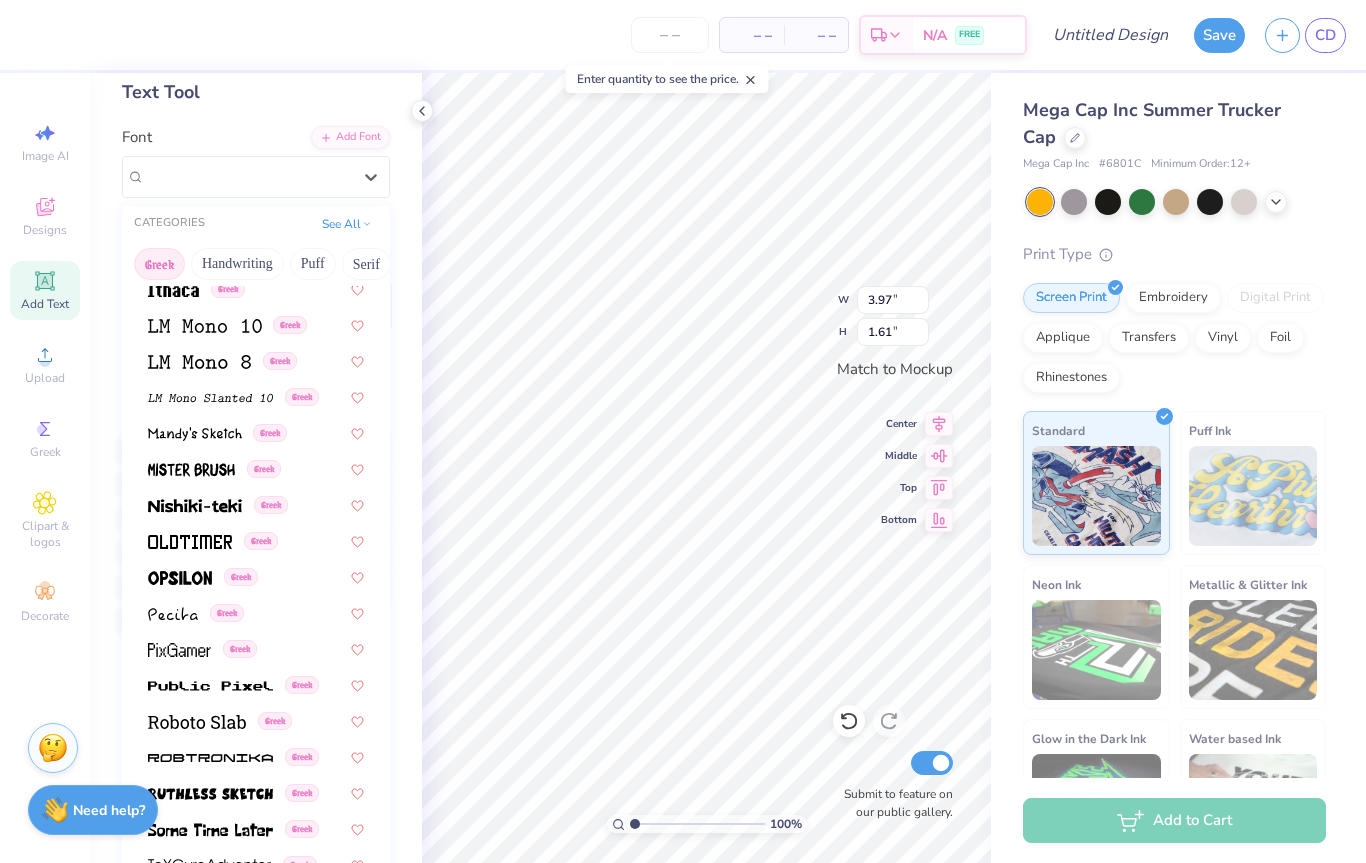 click on "Greek" at bounding box center [256, 540] 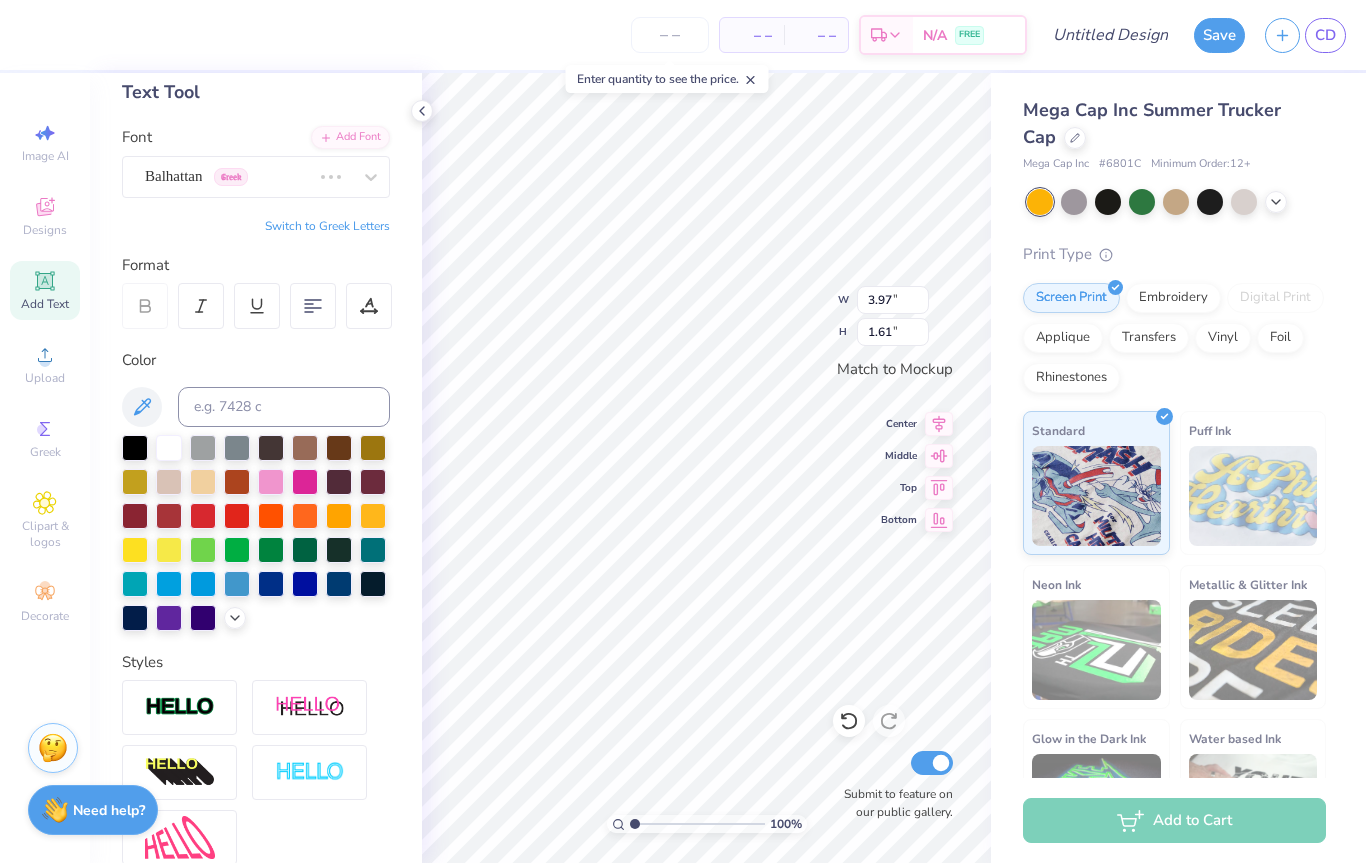 type on "4.04" 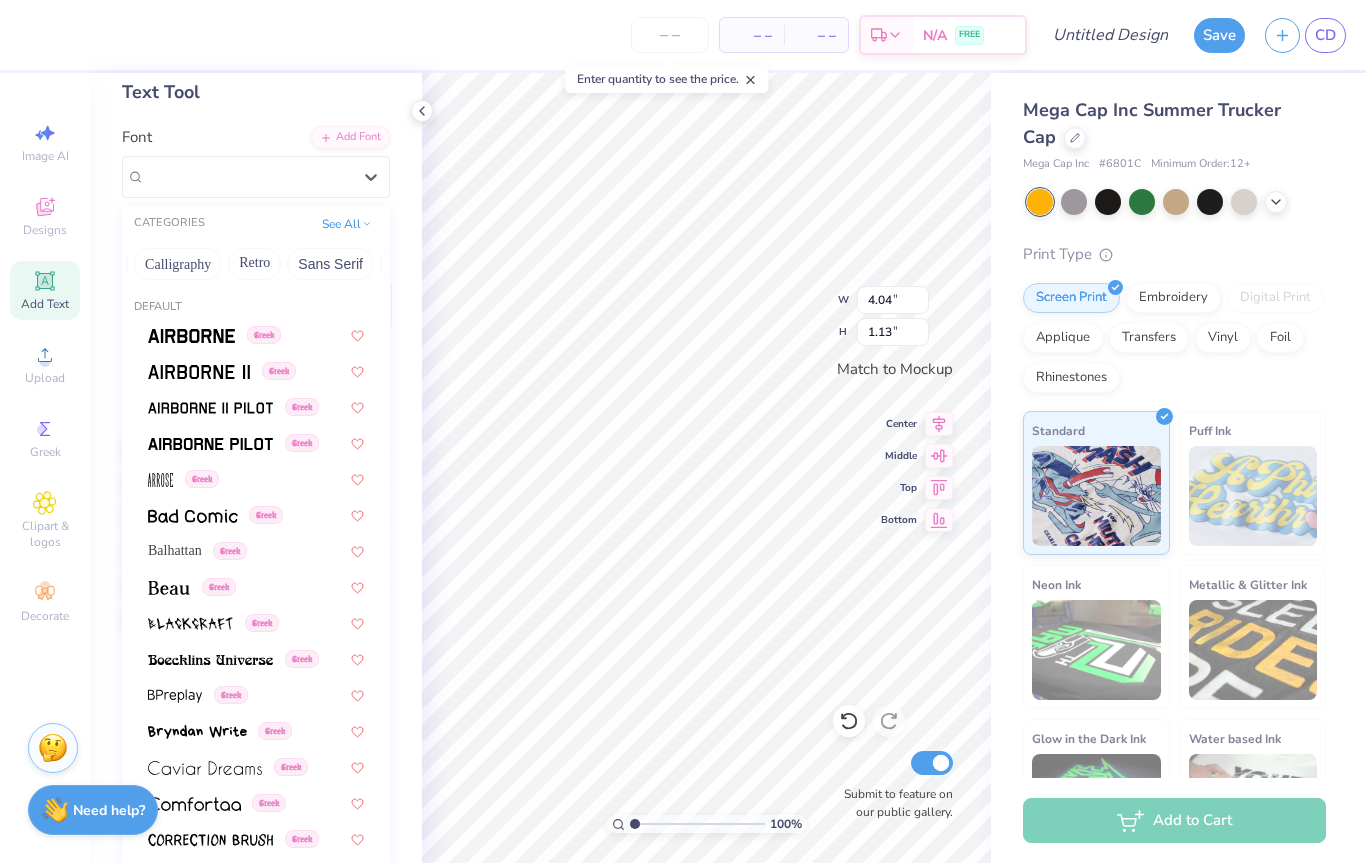 scroll, scrollTop: 0, scrollLeft: 320, axis: horizontal 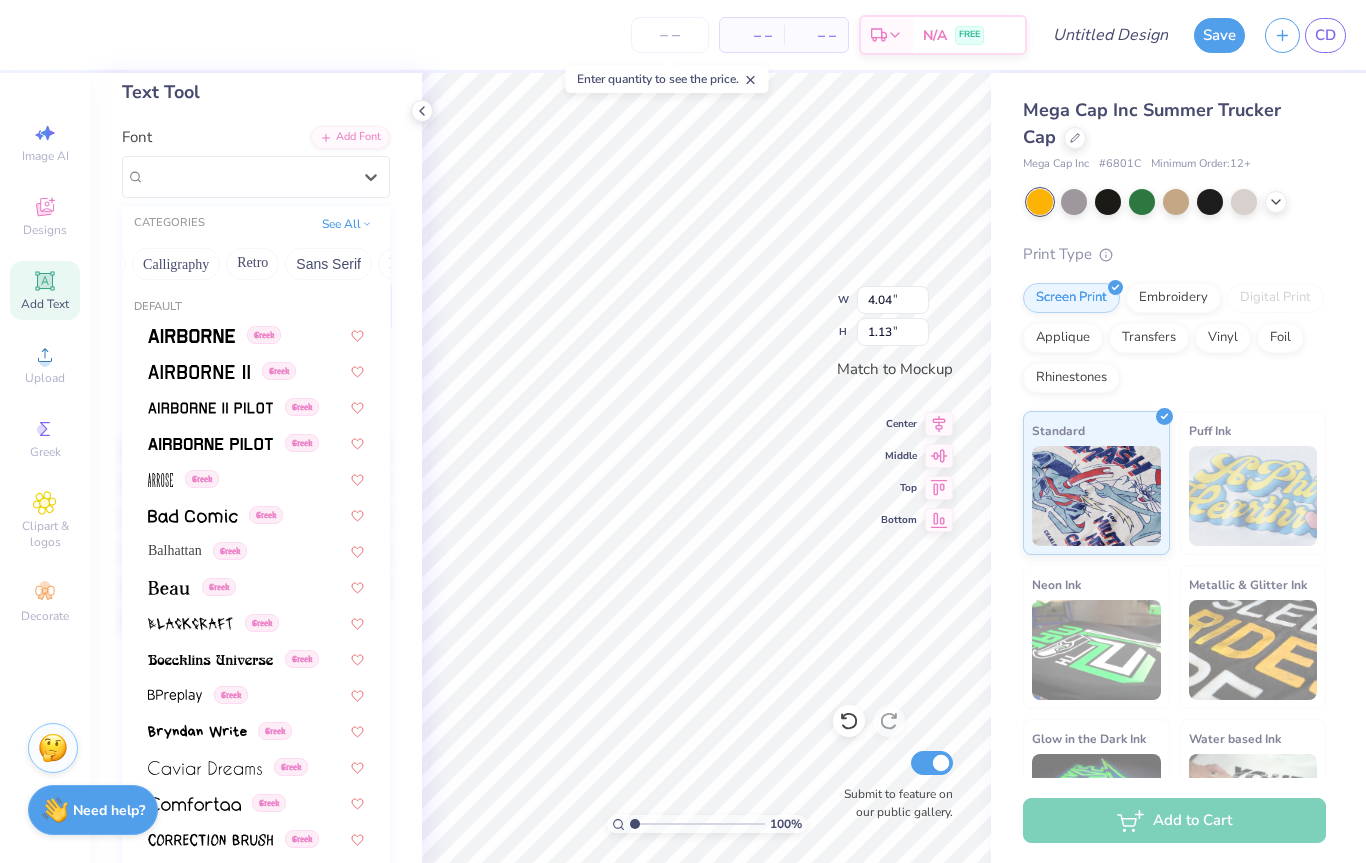 click on "Retro" at bounding box center [252, 264] 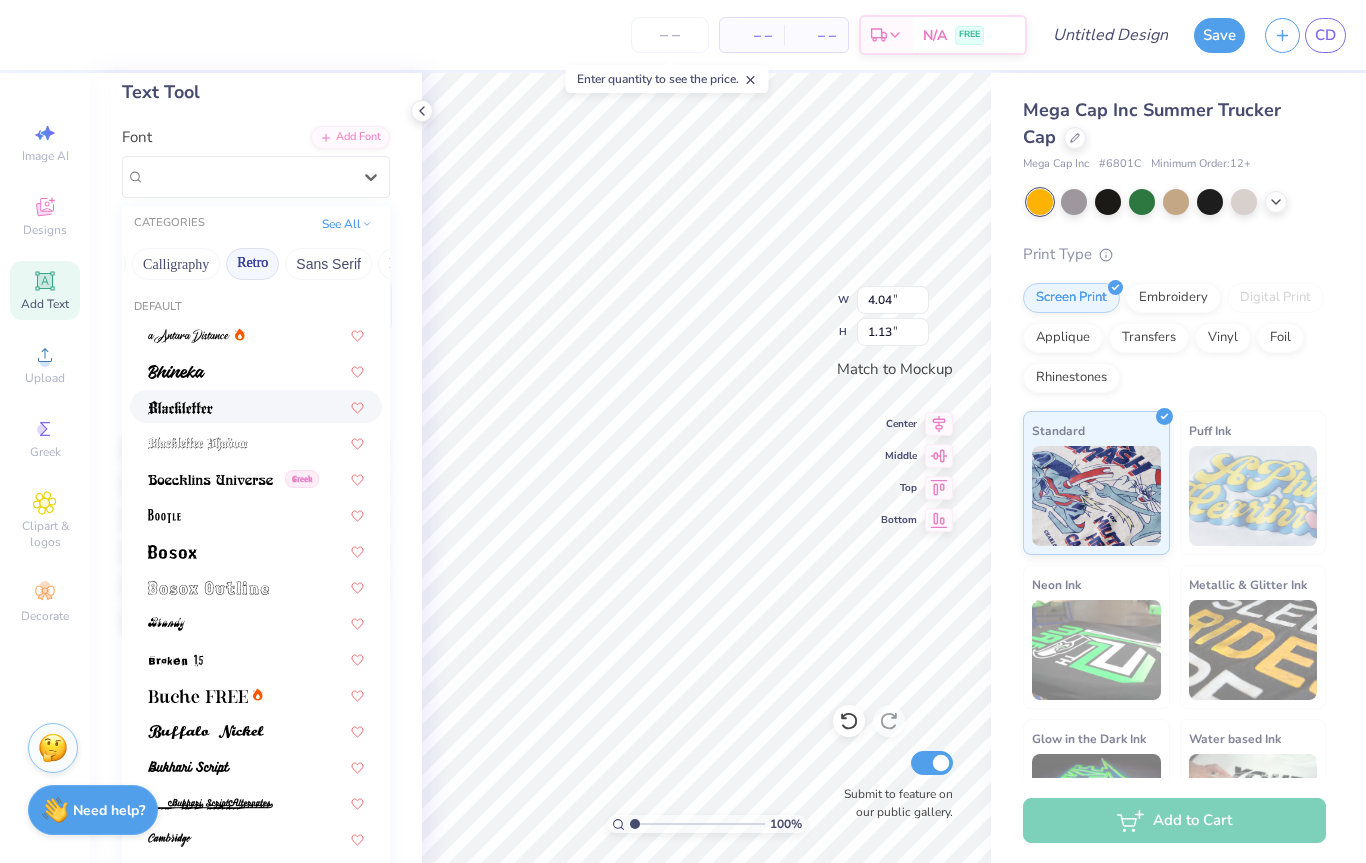 click at bounding box center (256, 406) 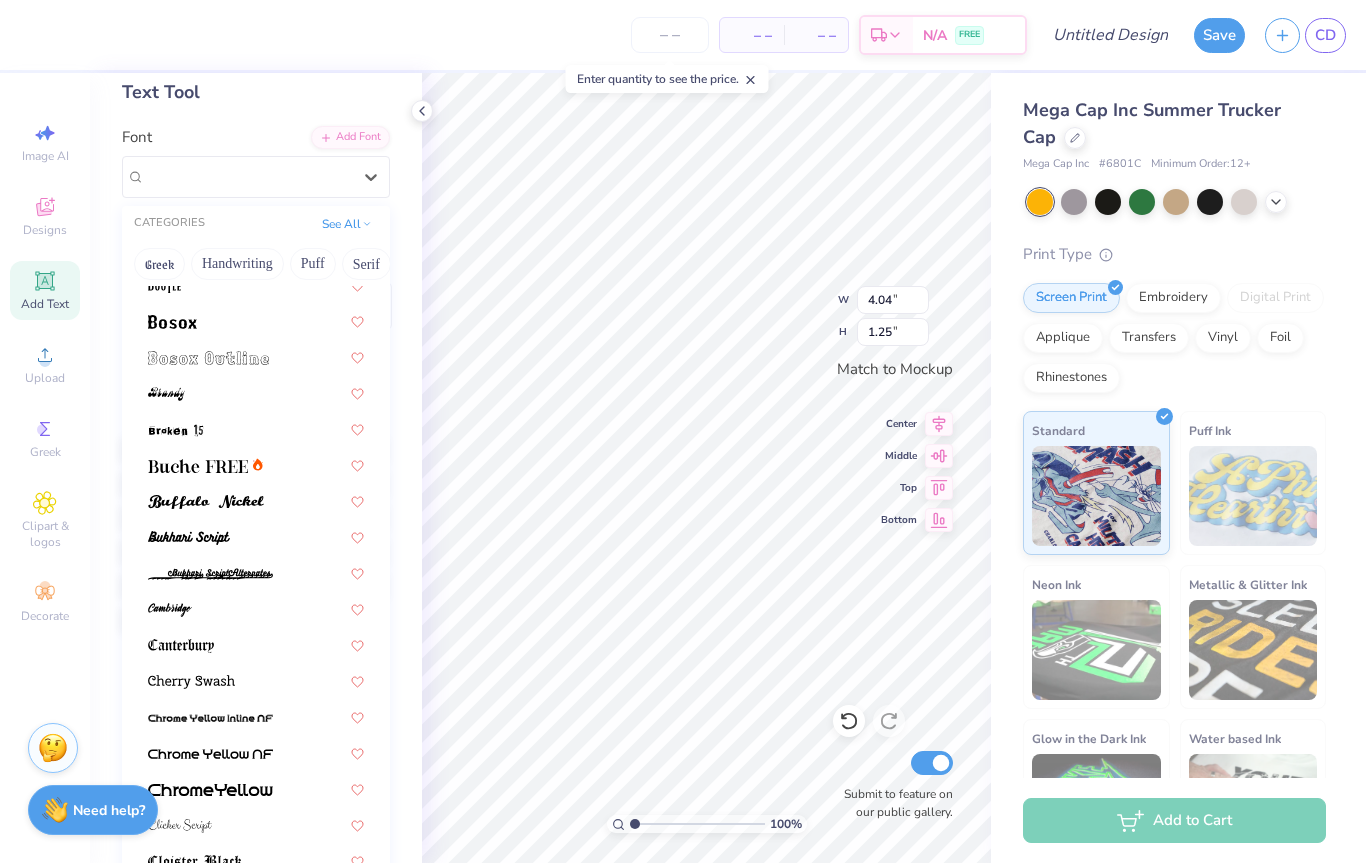 scroll, scrollTop: 231, scrollLeft: 0, axis: vertical 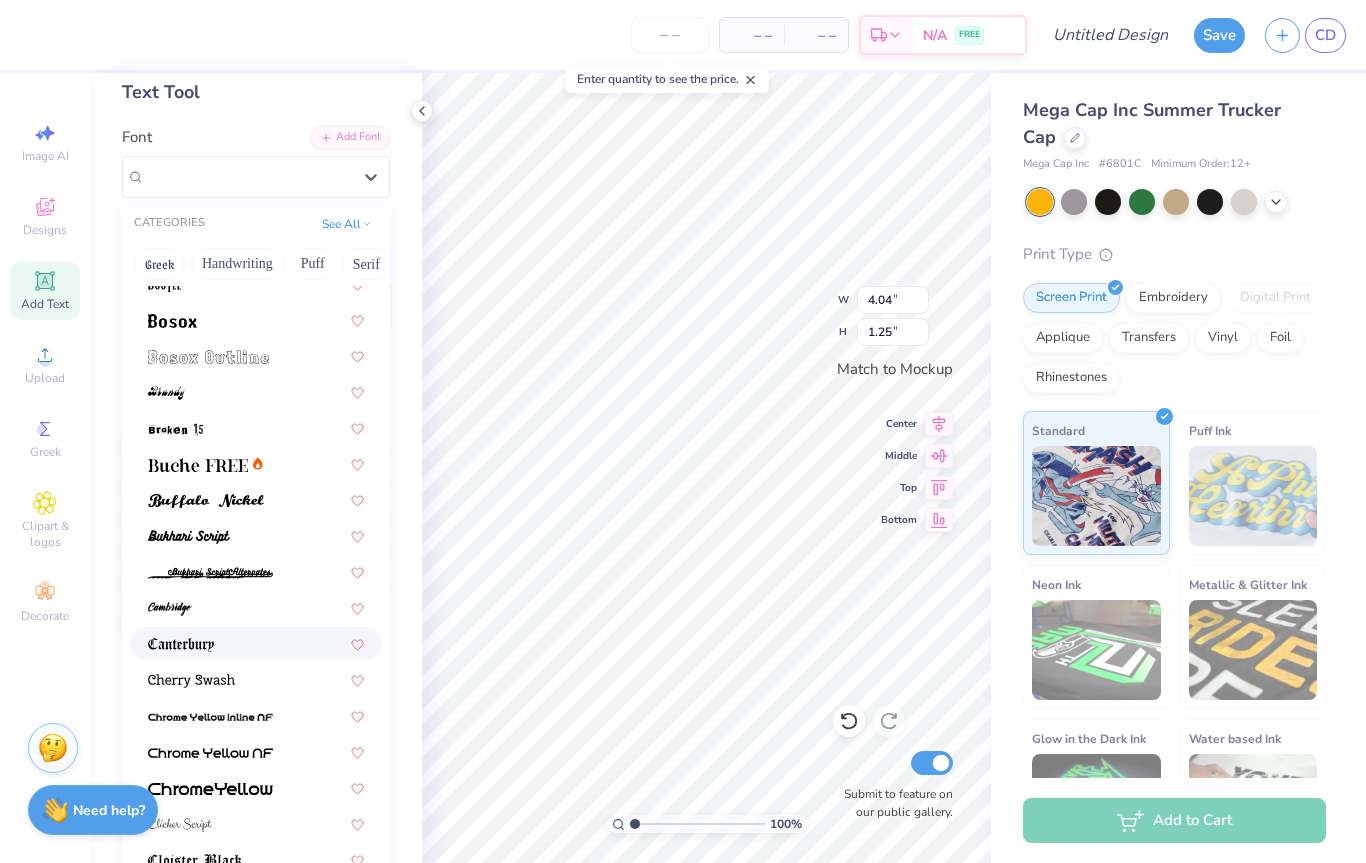 click at bounding box center (256, 643) 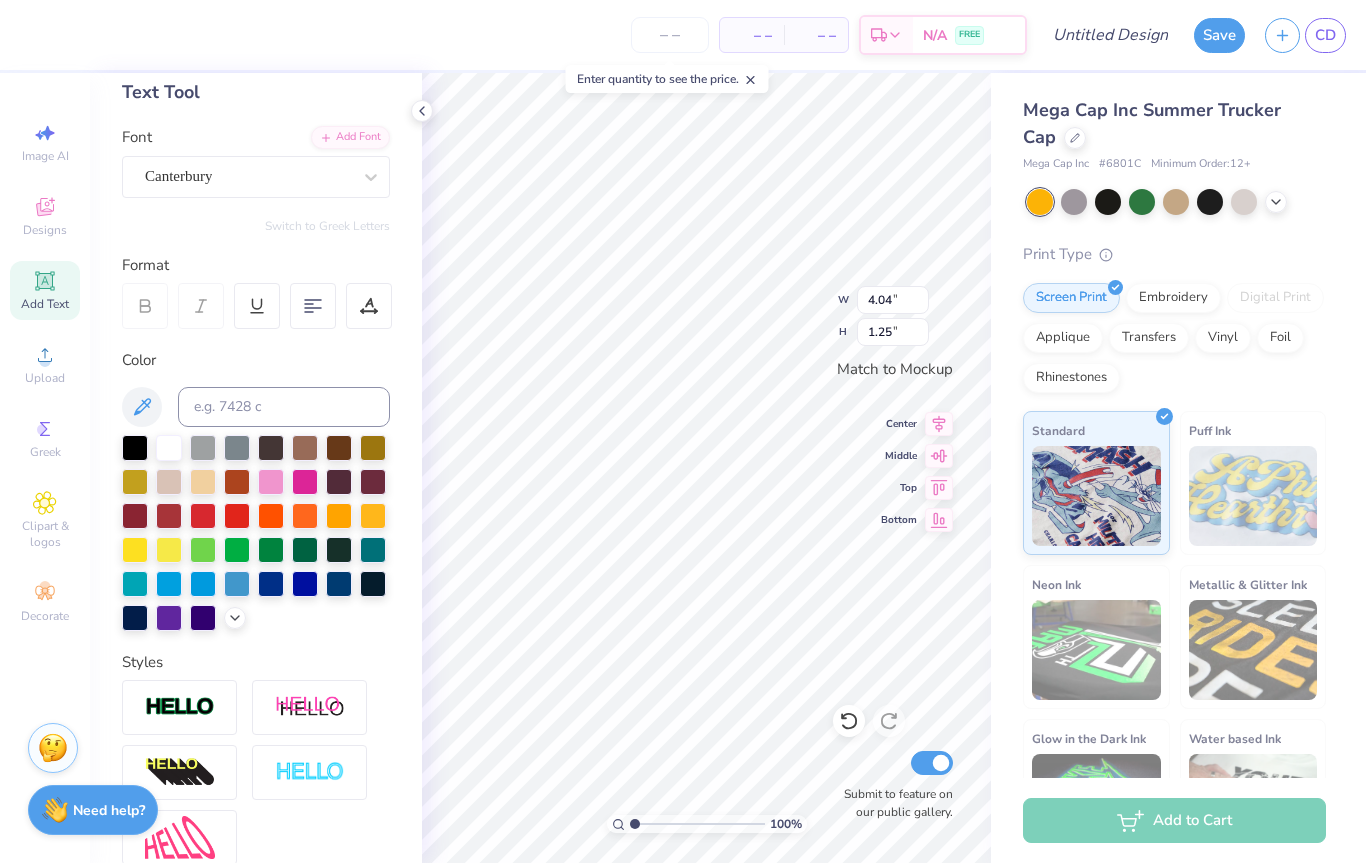 type on "0.93" 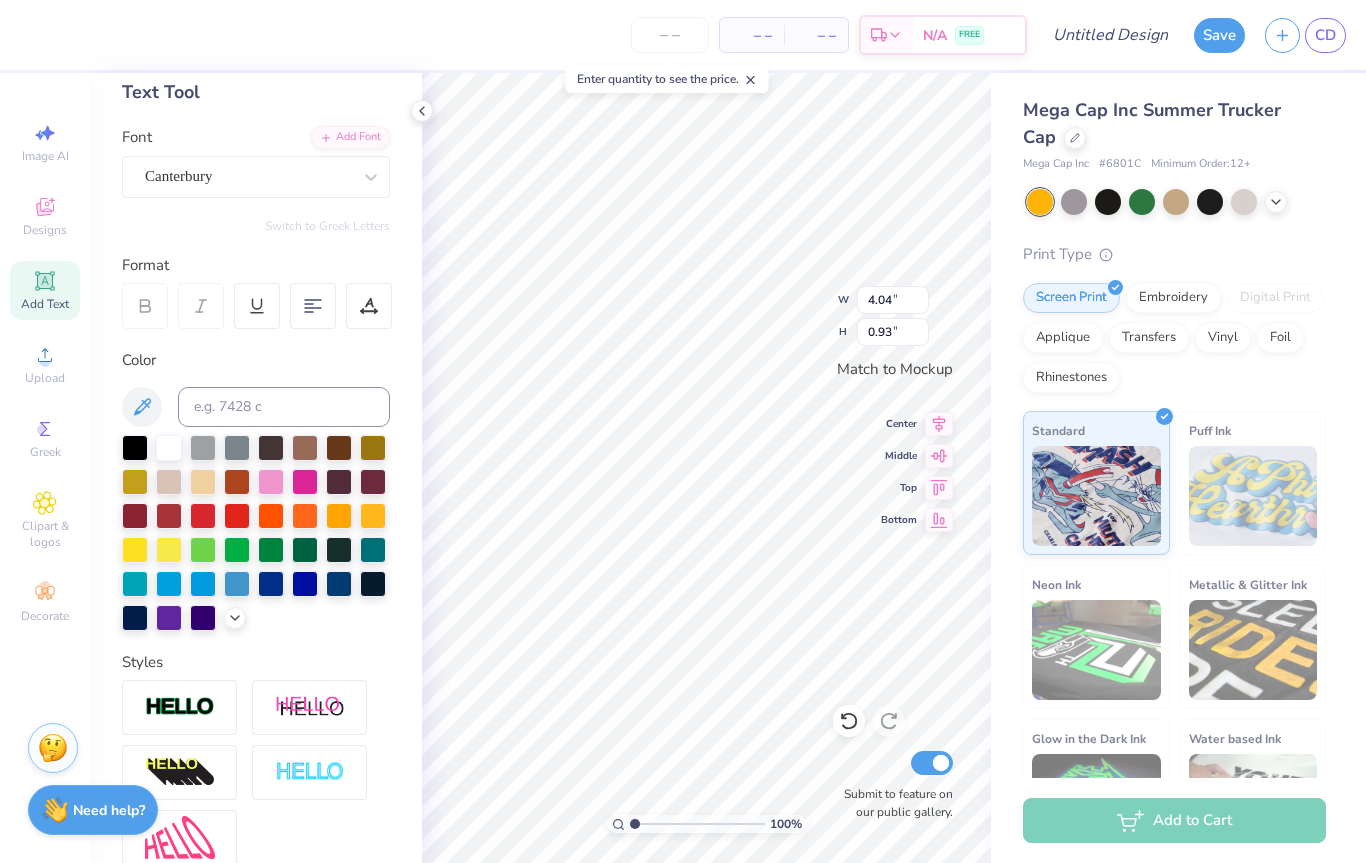 click 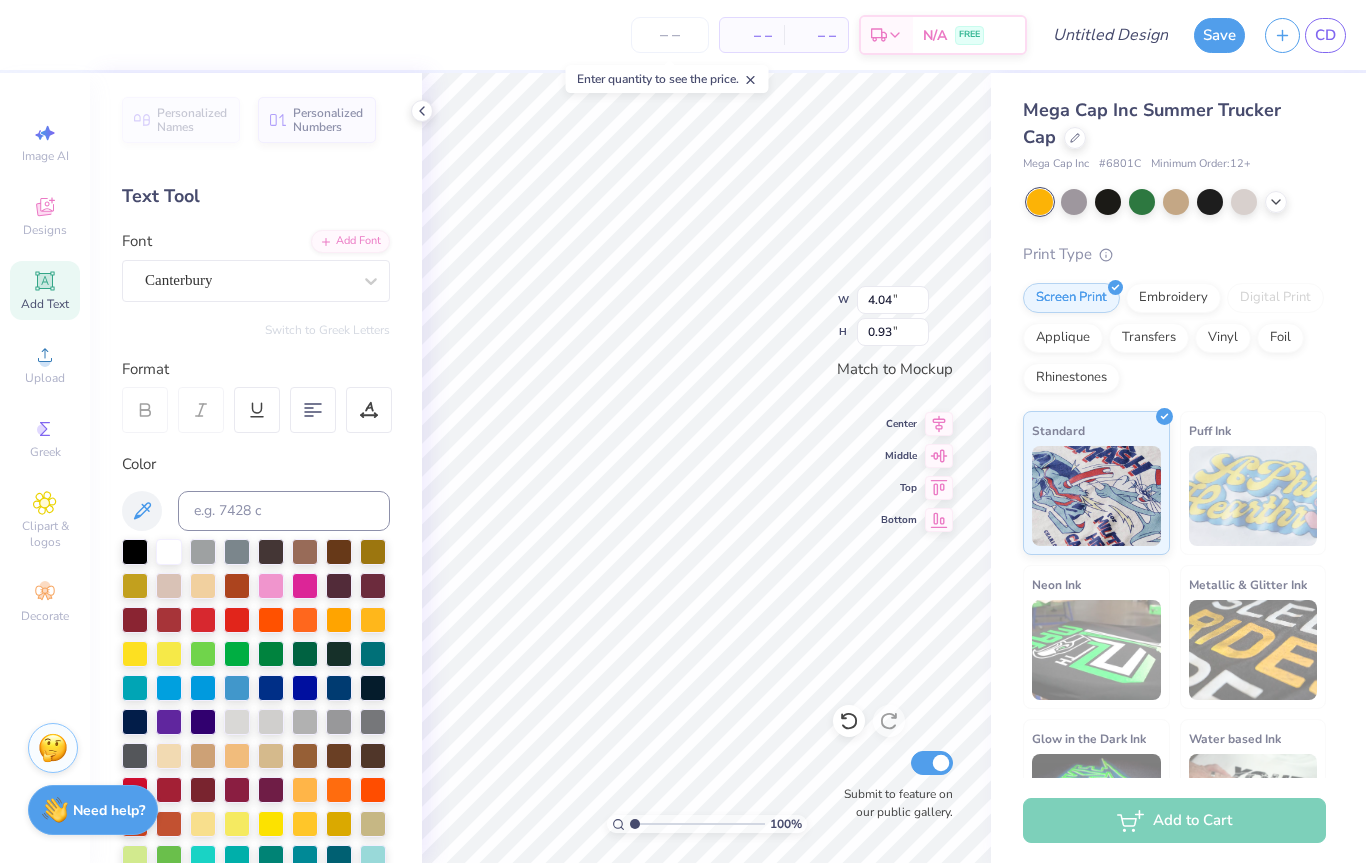 scroll, scrollTop: 0, scrollLeft: 0, axis: both 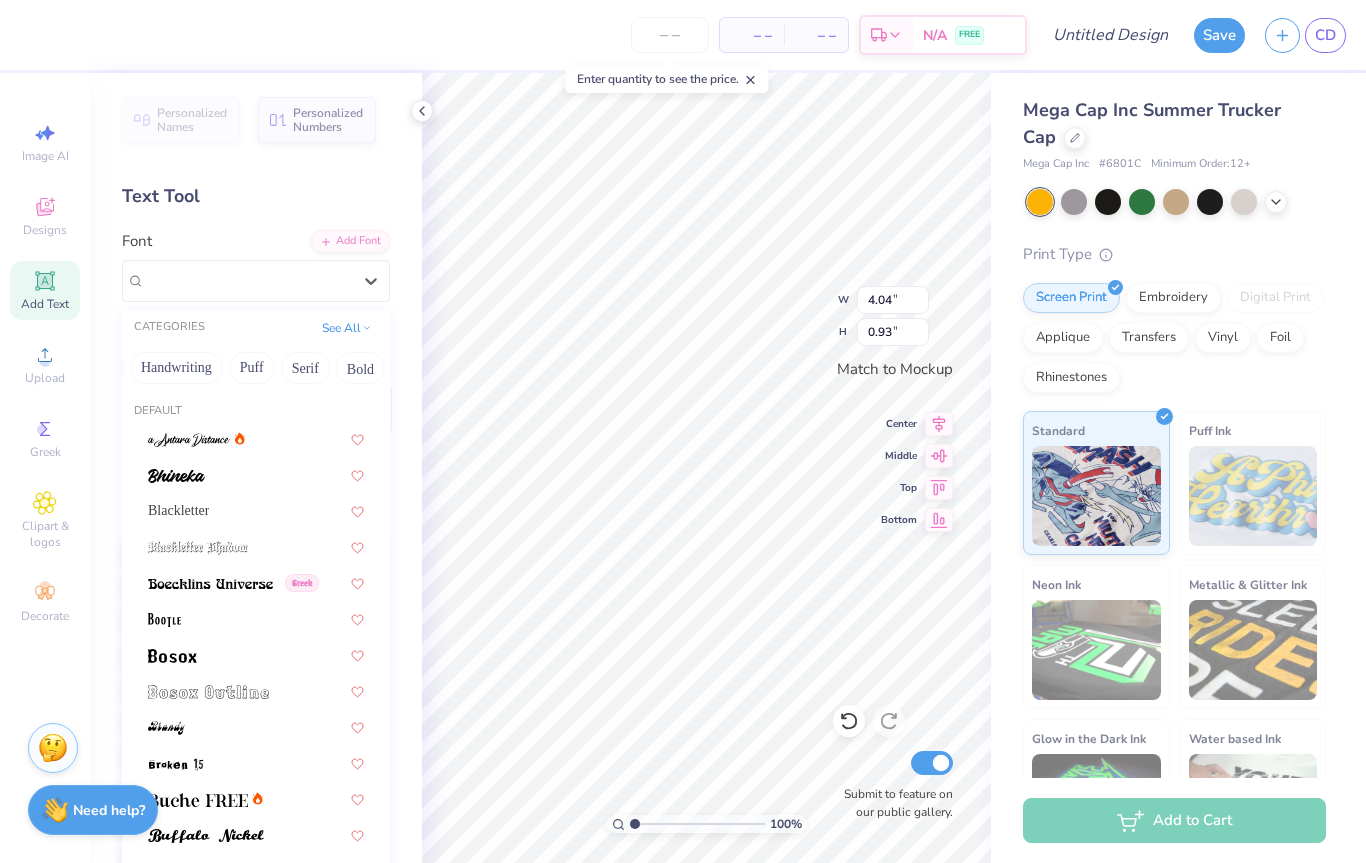 click on "Puff" at bounding box center (252, 368) 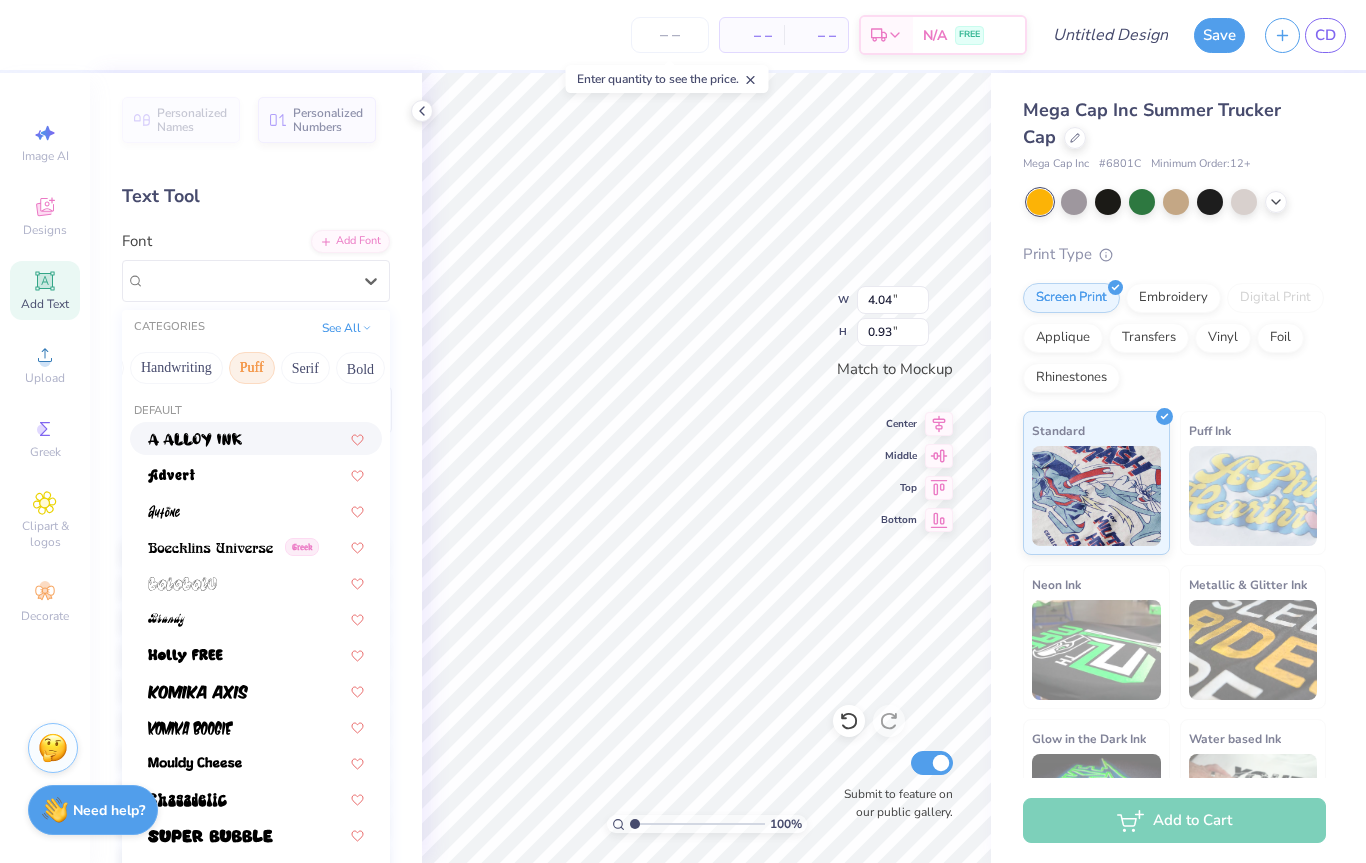 click at bounding box center [256, 438] 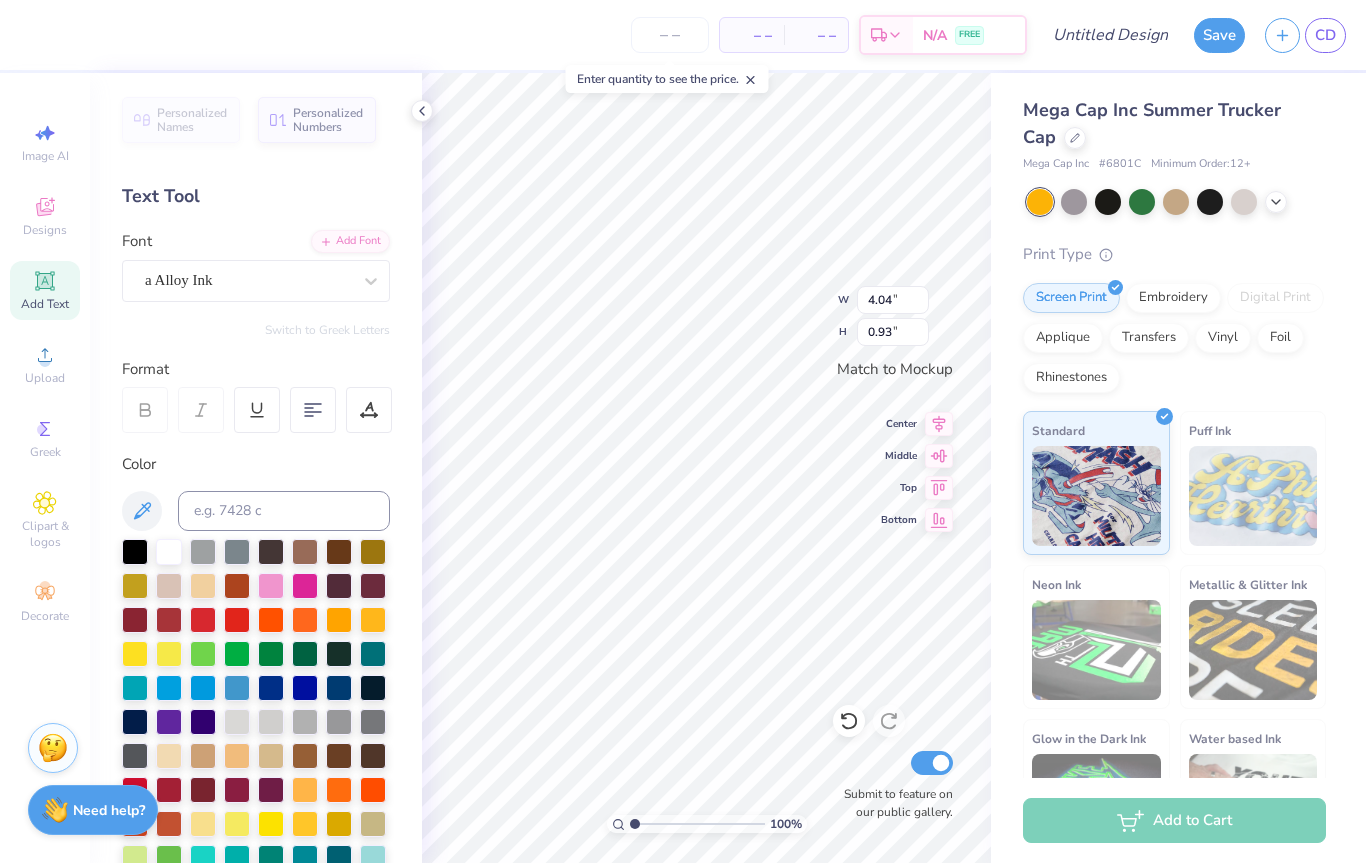 type on "3.44" 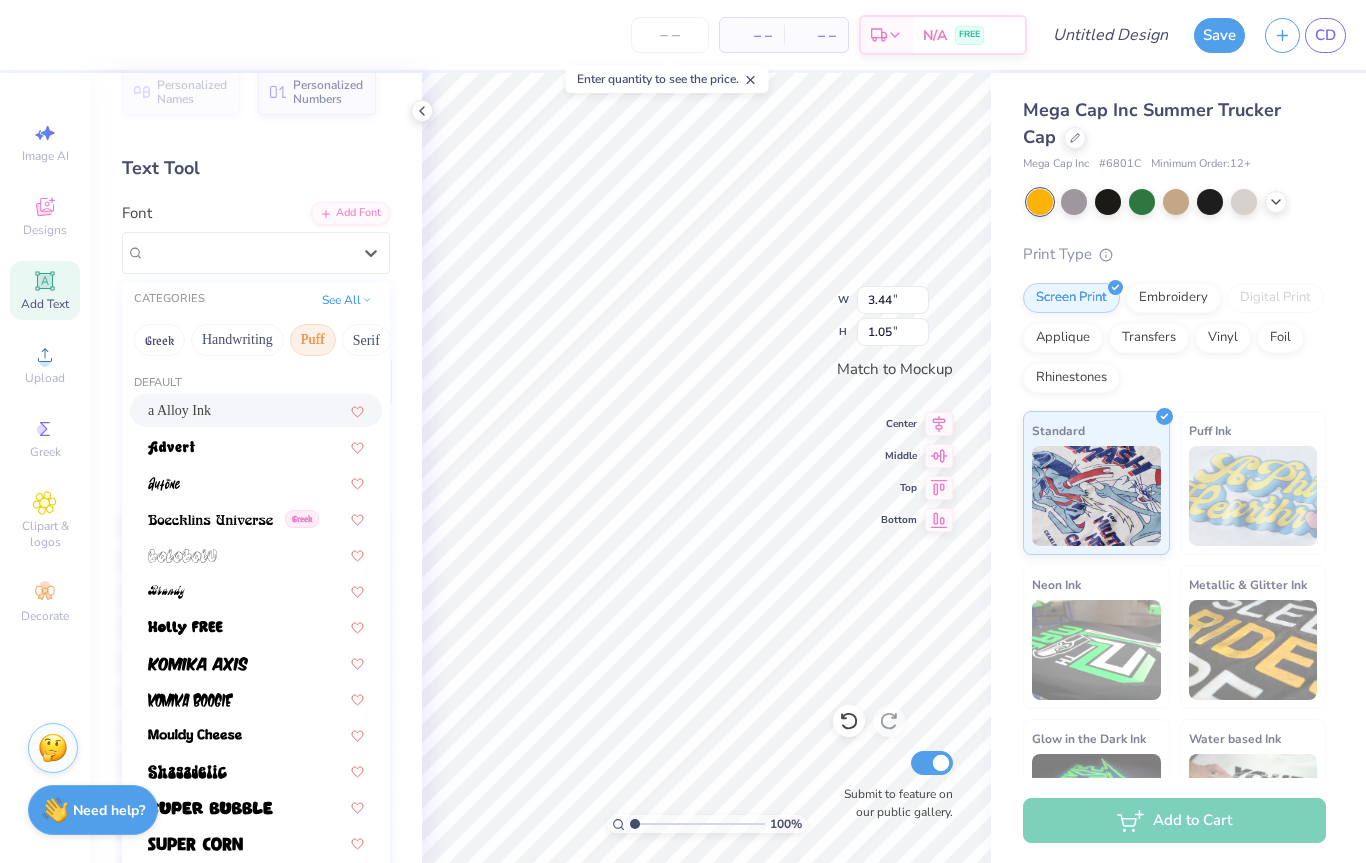scroll, scrollTop: 25, scrollLeft: 0, axis: vertical 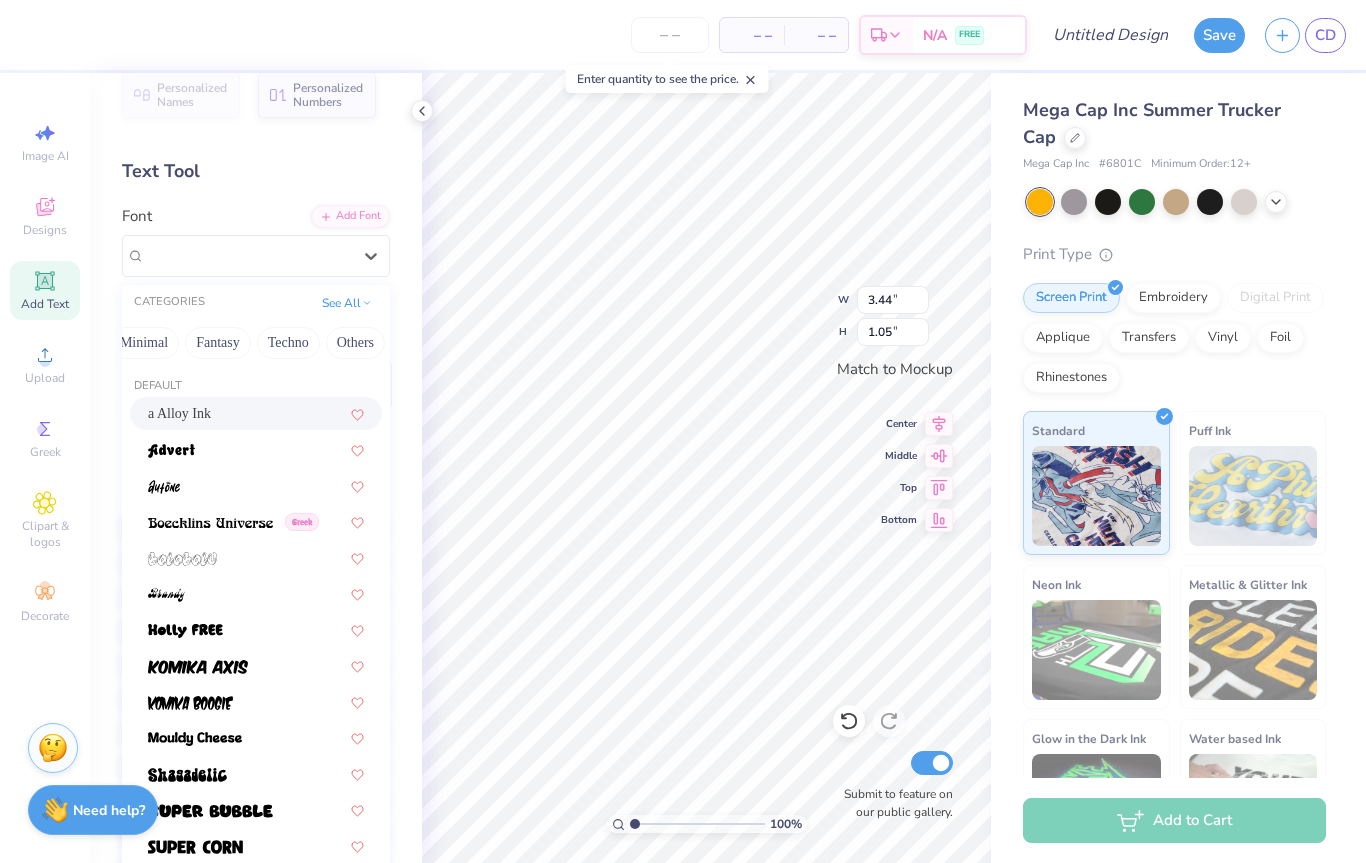 click on "Others" at bounding box center (355, 343) 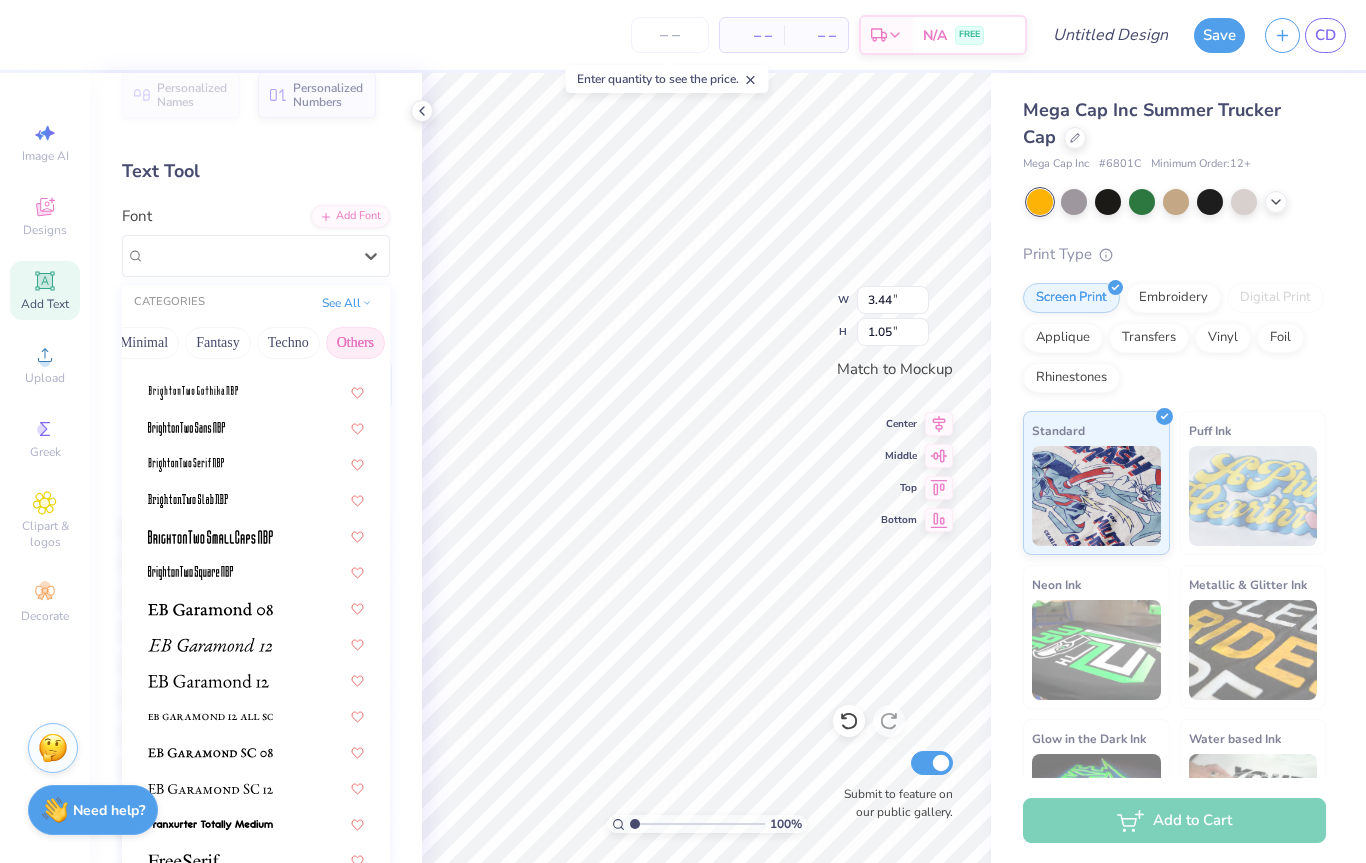 scroll, scrollTop: 129, scrollLeft: 0, axis: vertical 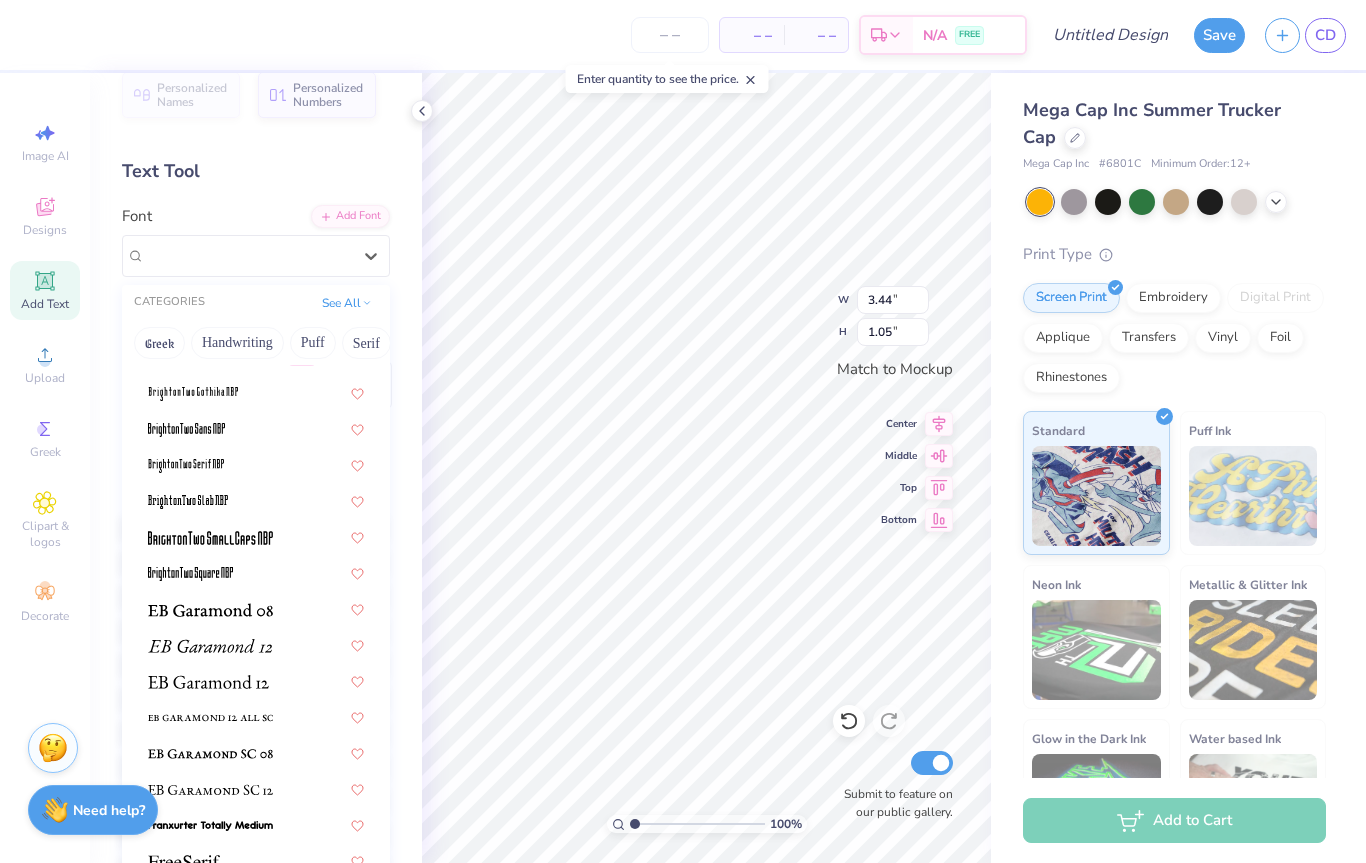 click on "Greek" at bounding box center [159, 343] 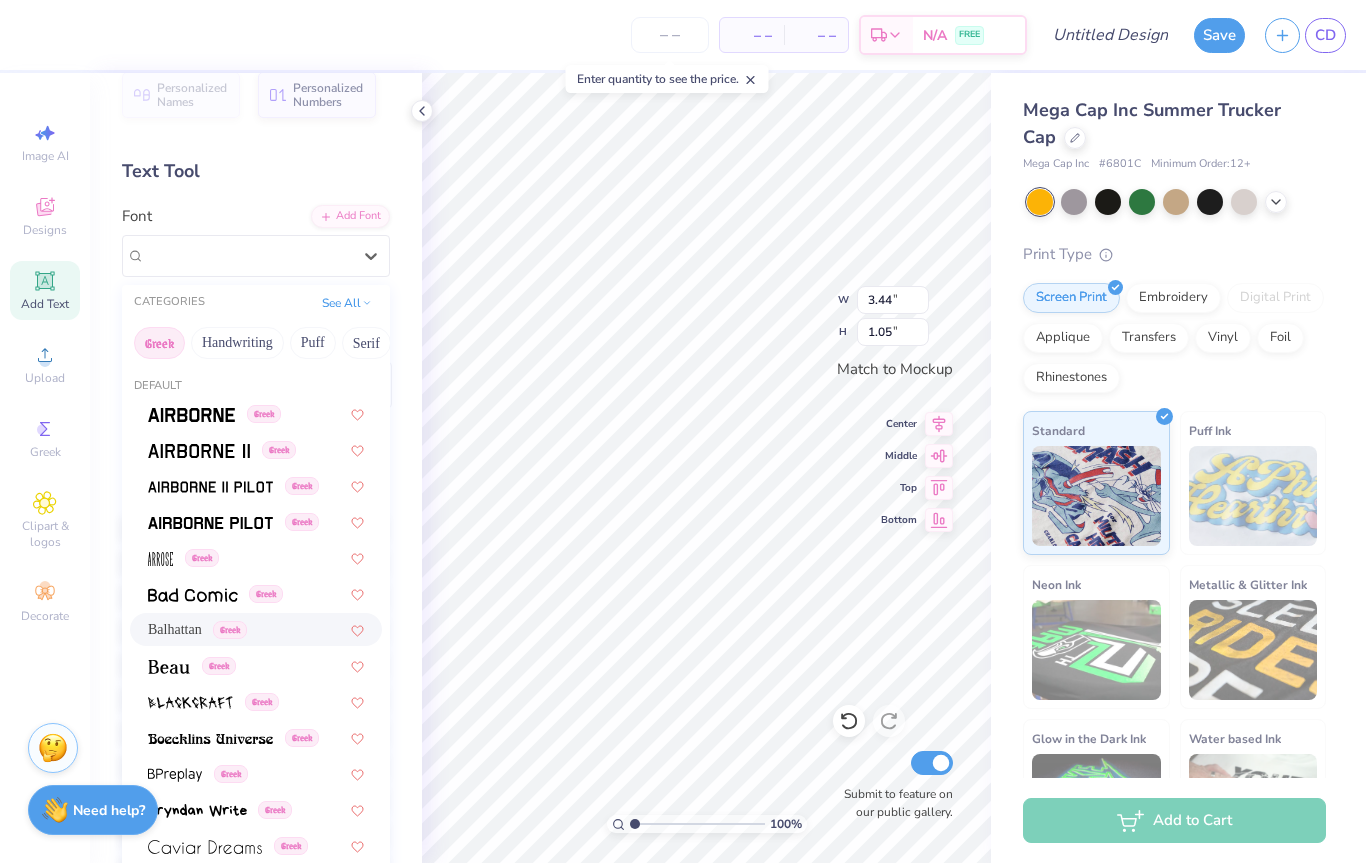 click on "Balhattan" at bounding box center (175, 629) 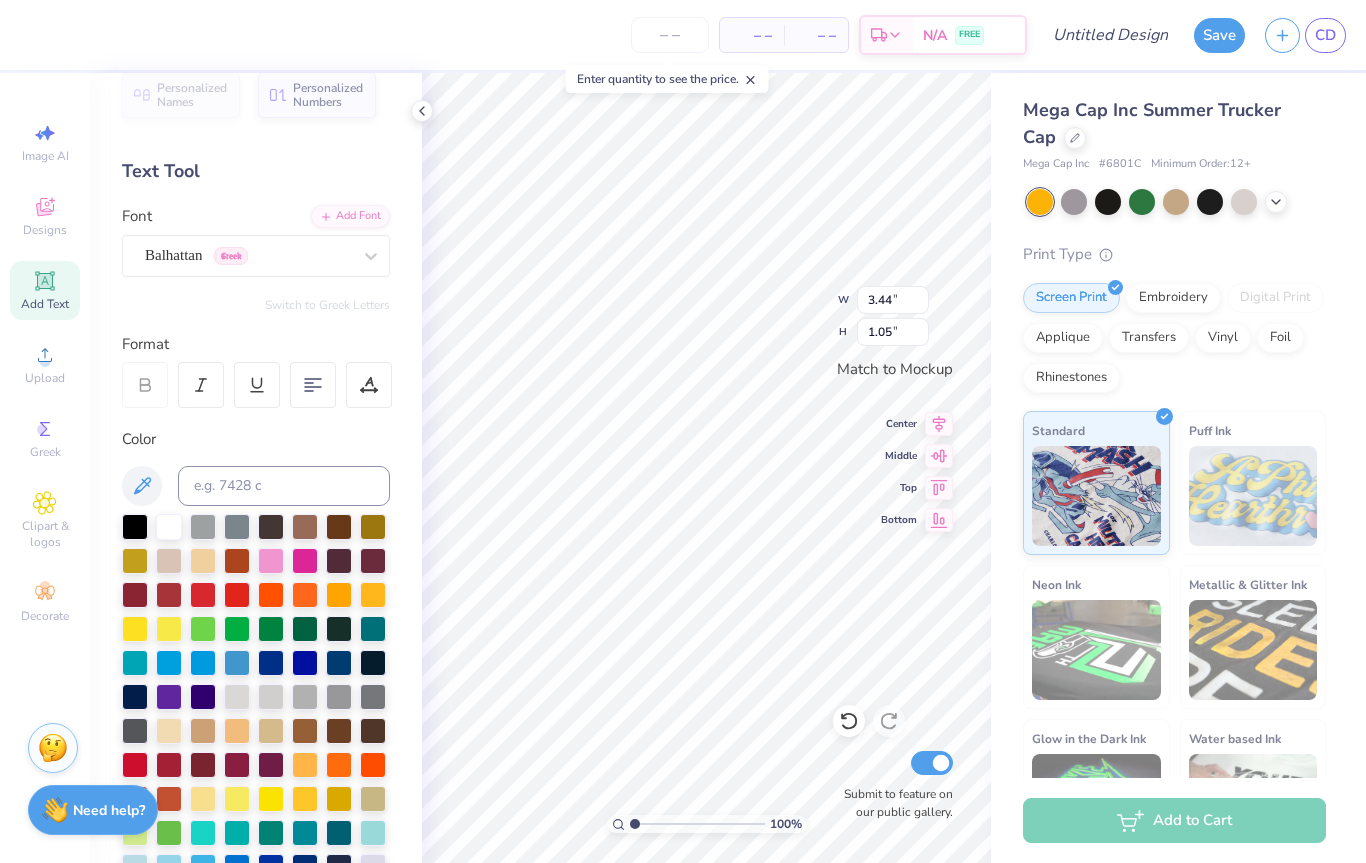 type on "2.28" 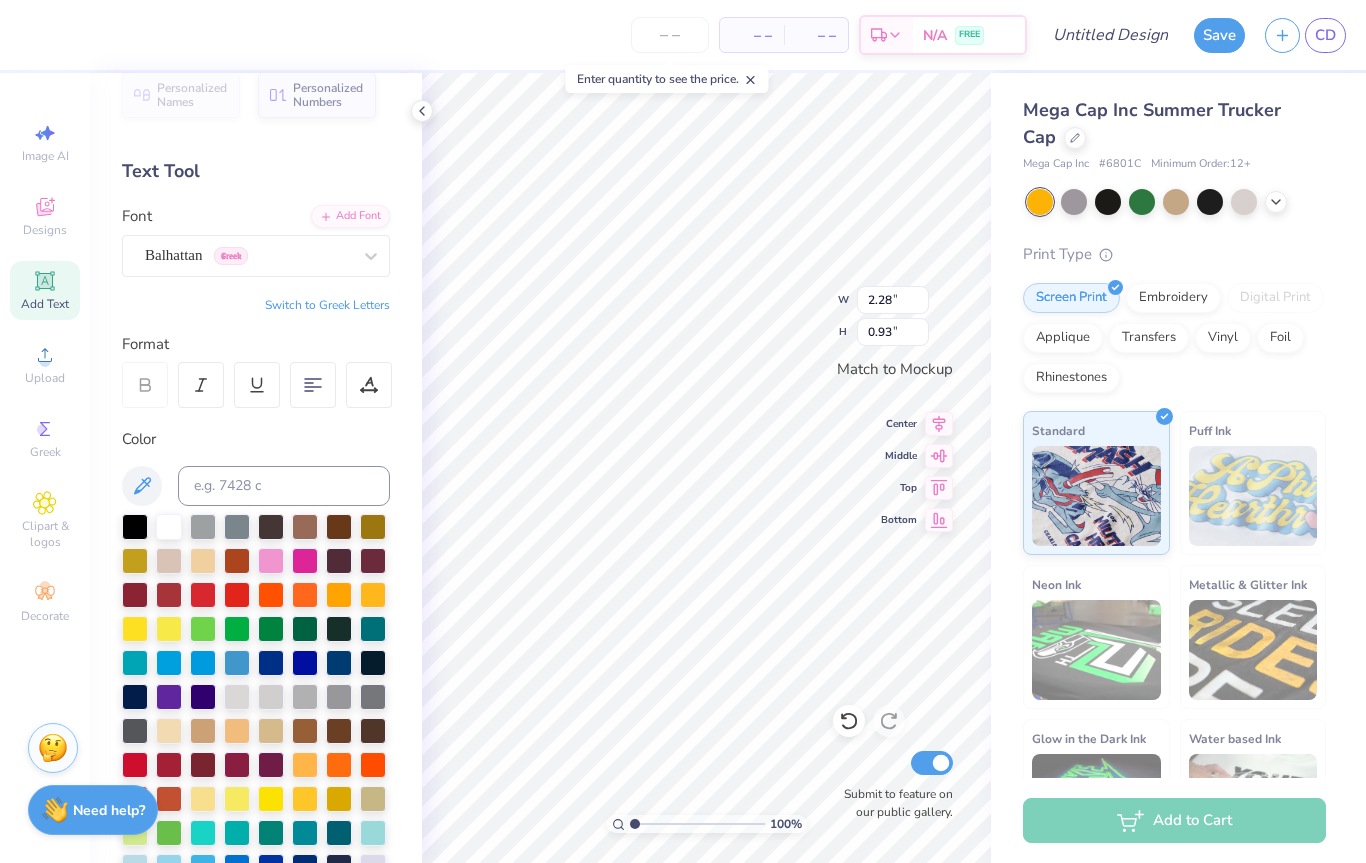 click on "Personalized Names Personalized Numbers Text Tool  Add Font Font [FONT] Greek Switch to Greek Letters Format Color Styles Text Shape" at bounding box center (256, 468) 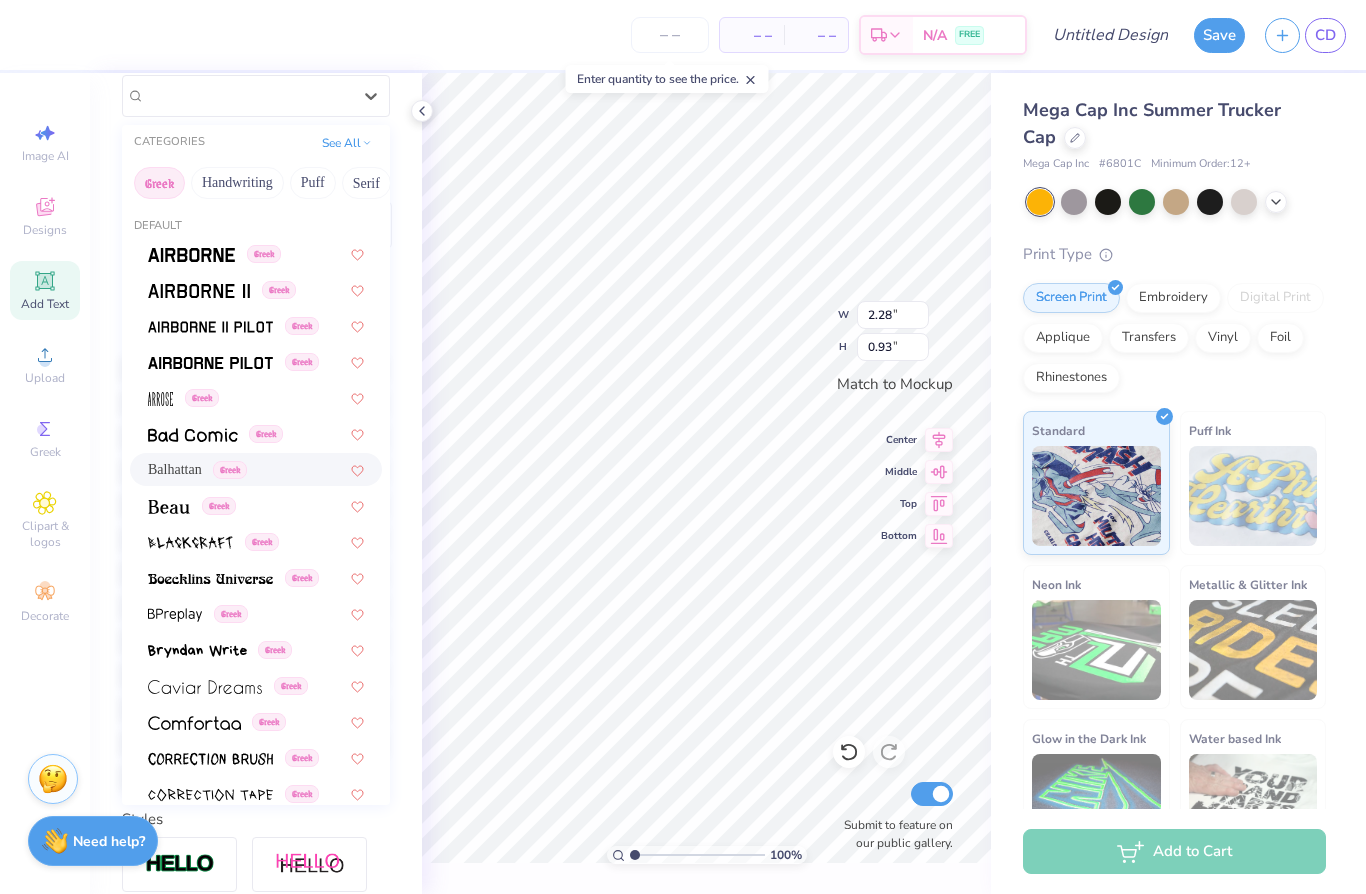 scroll, scrollTop: 195, scrollLeft: 0, axis: vertical 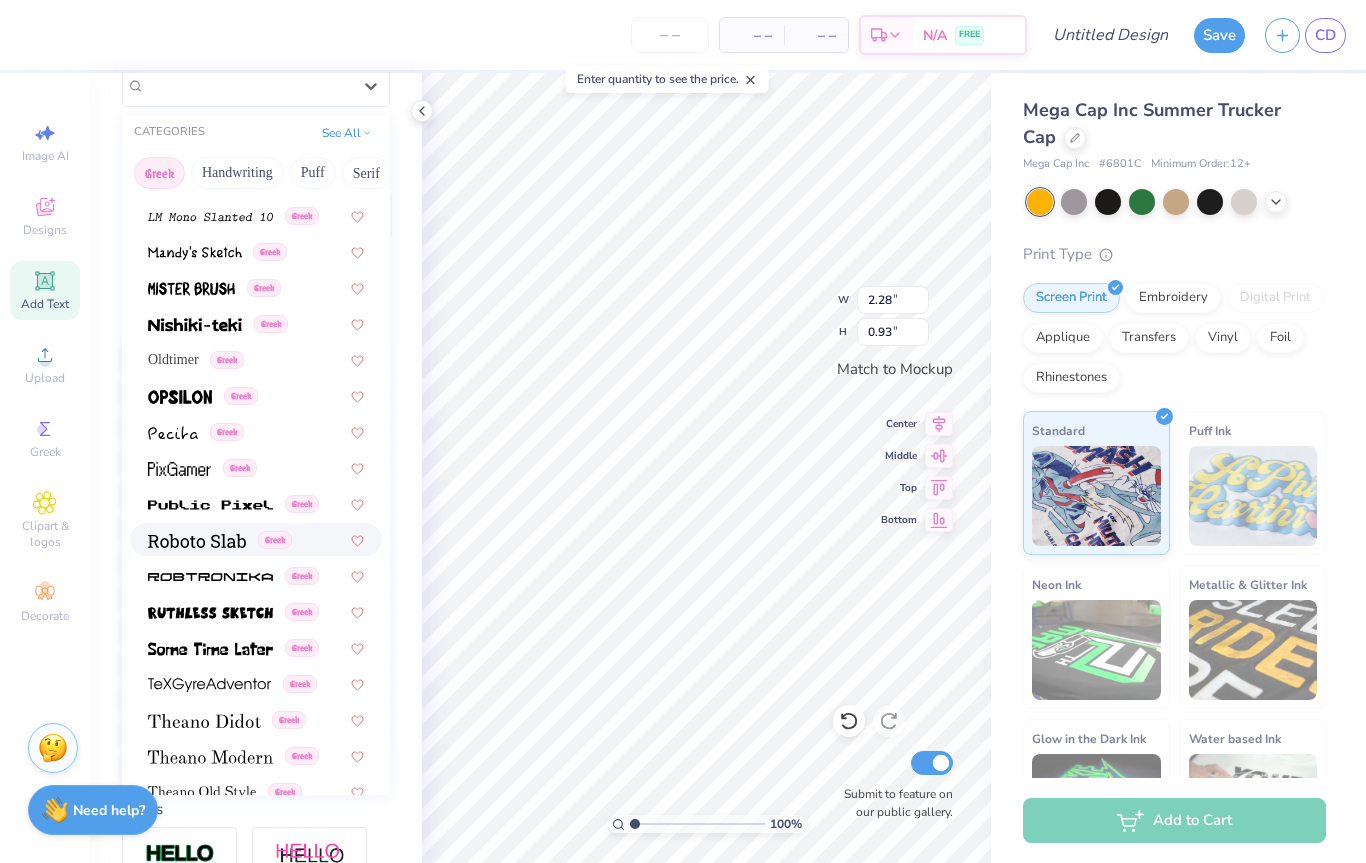 click at bounding box center (197, 541) 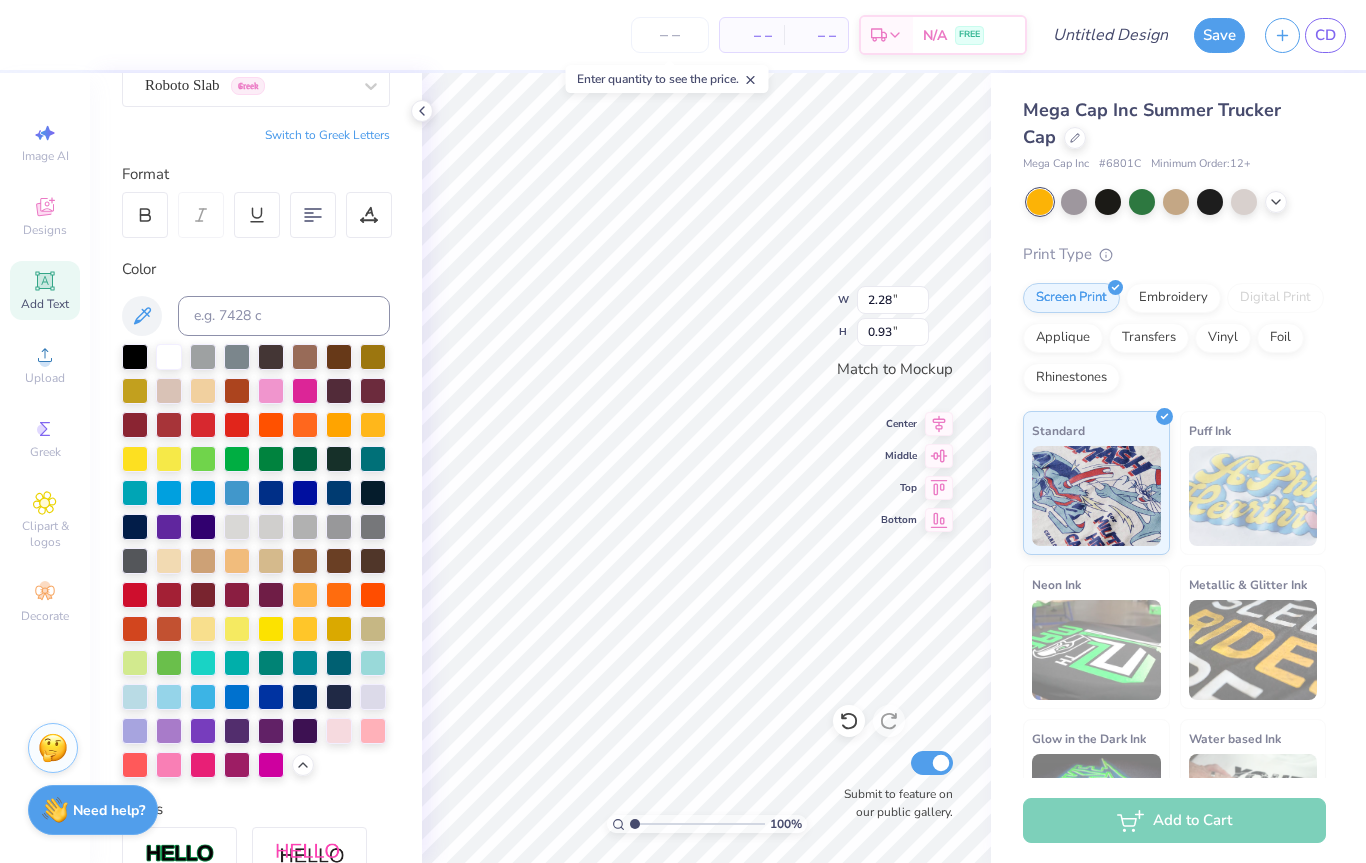 type on "3.56" 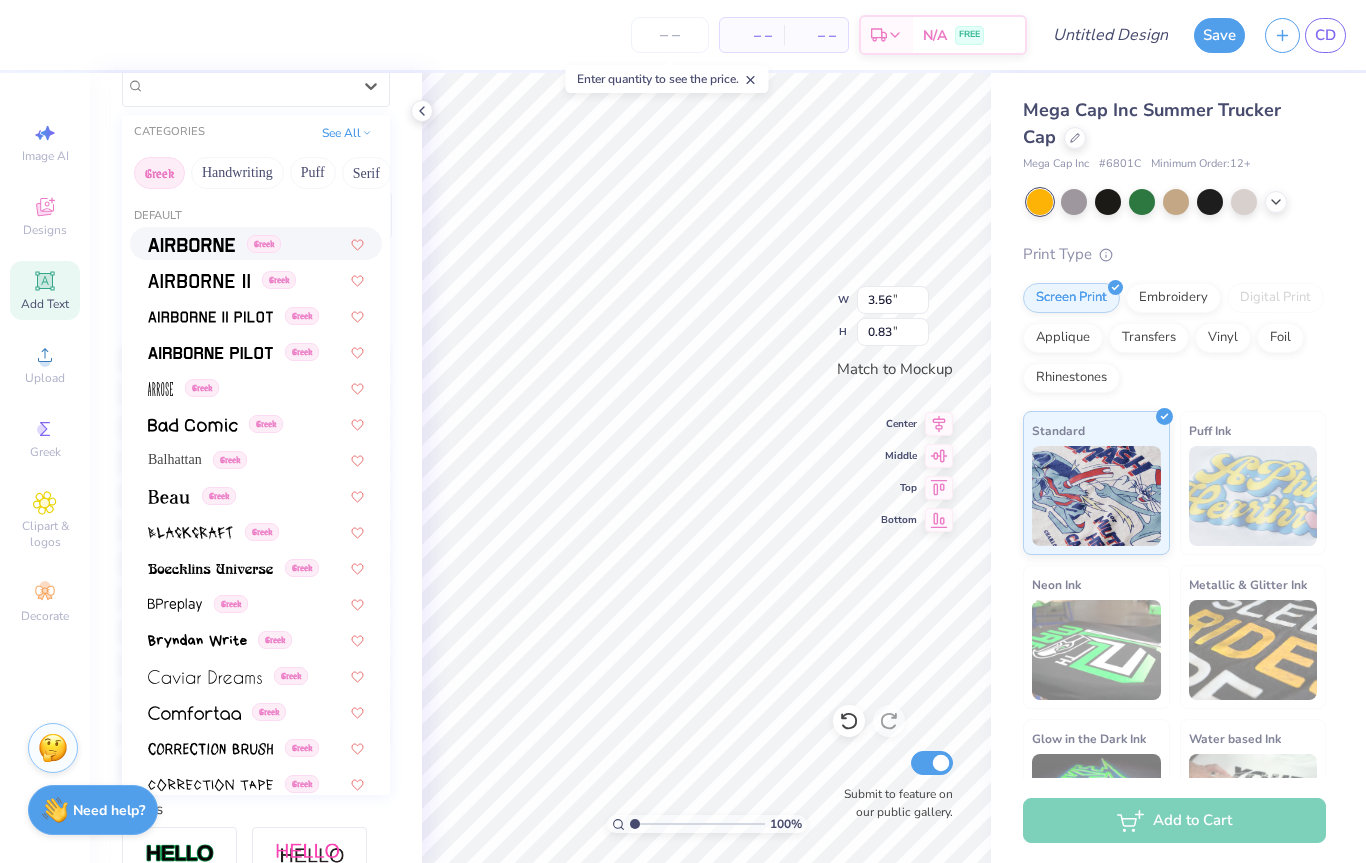 click at bounding box center (191, 245) 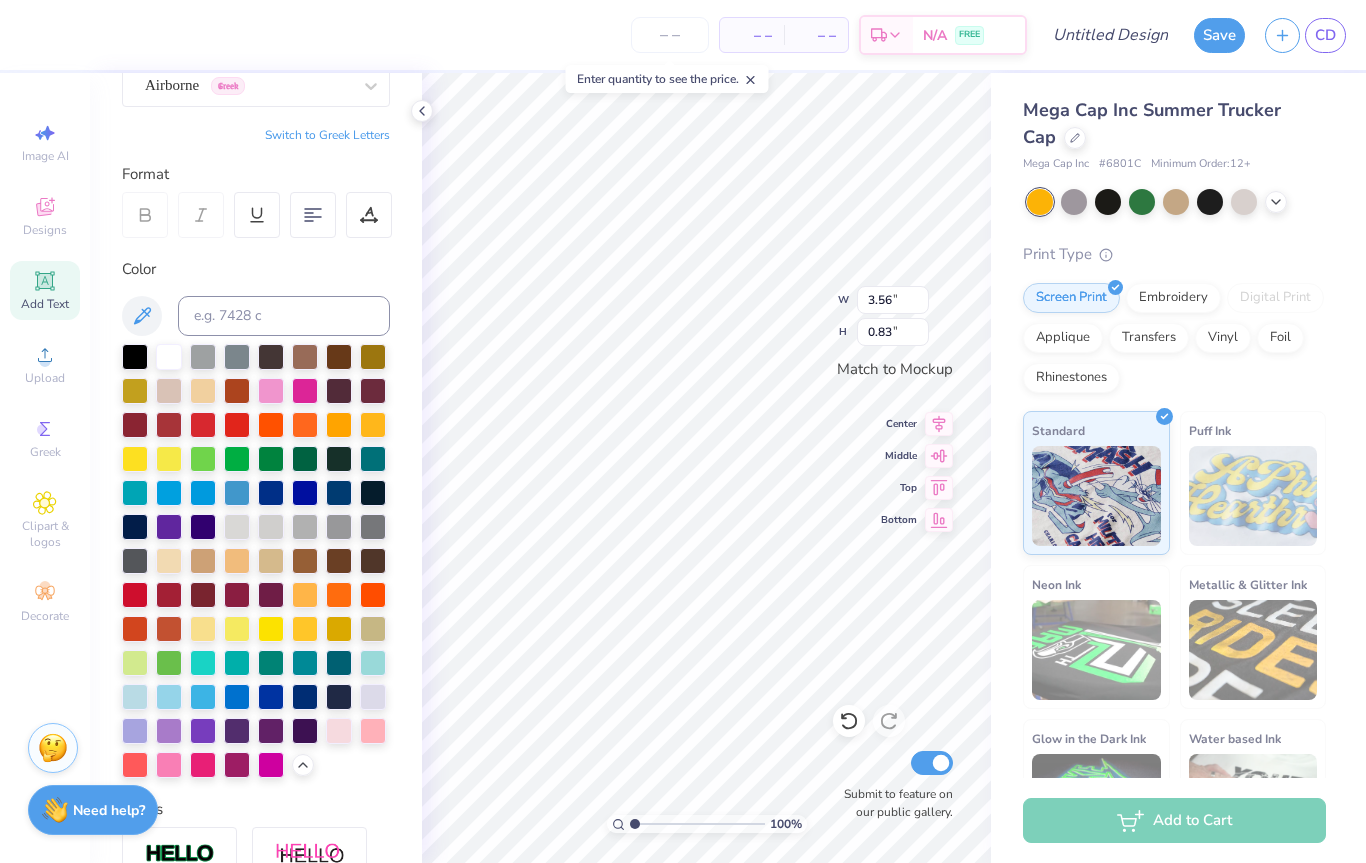 type on "3.24" 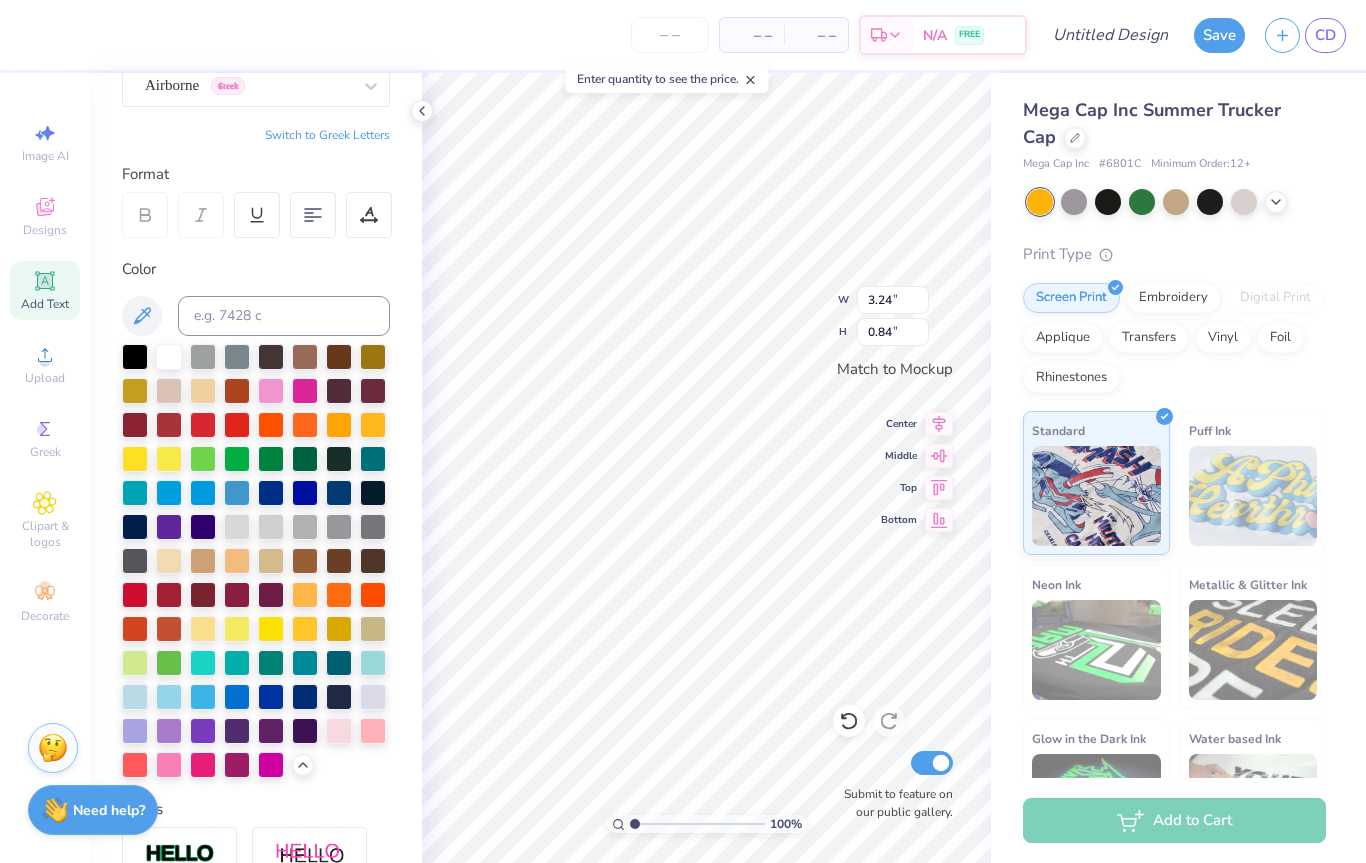 type on "3.62" 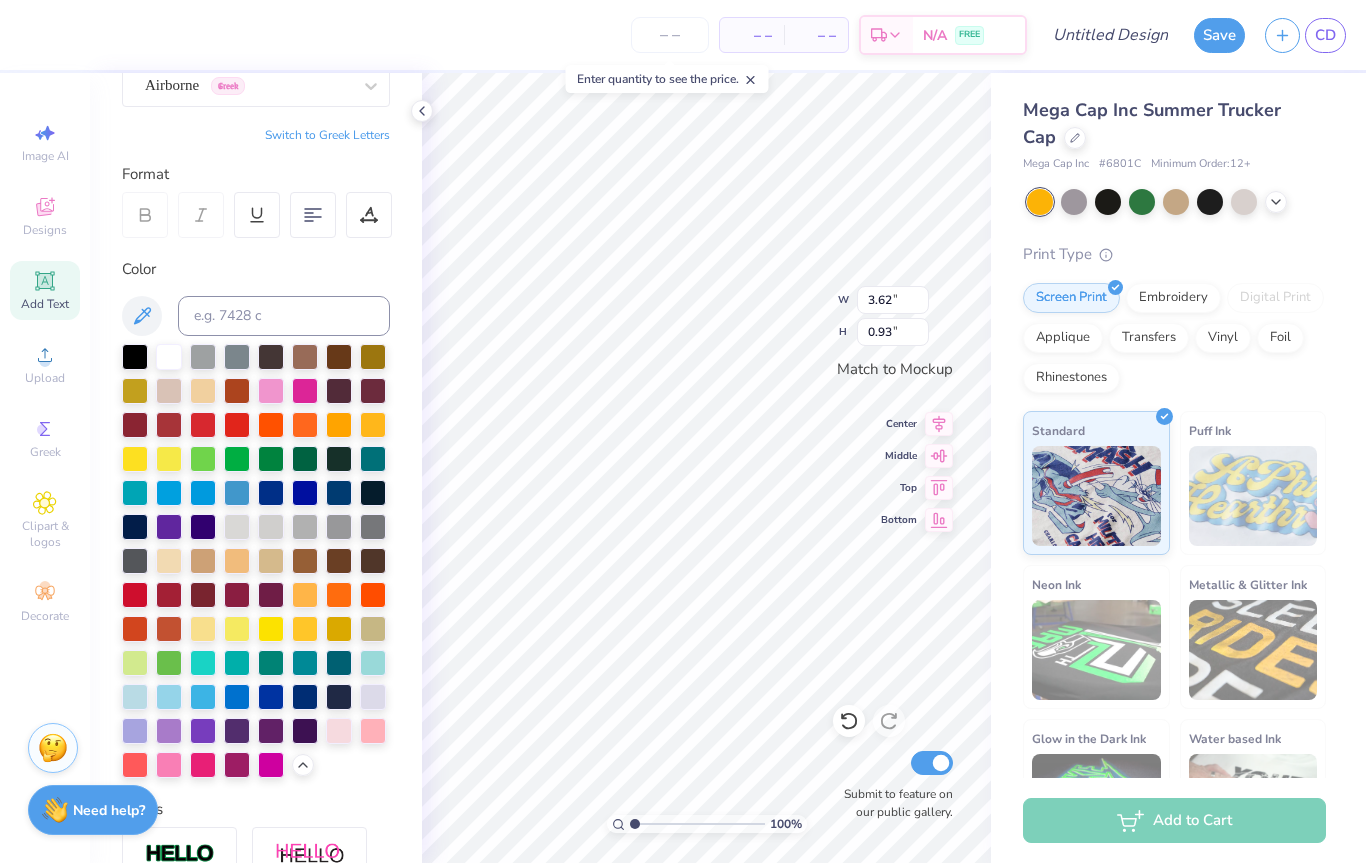 type on "4.02" 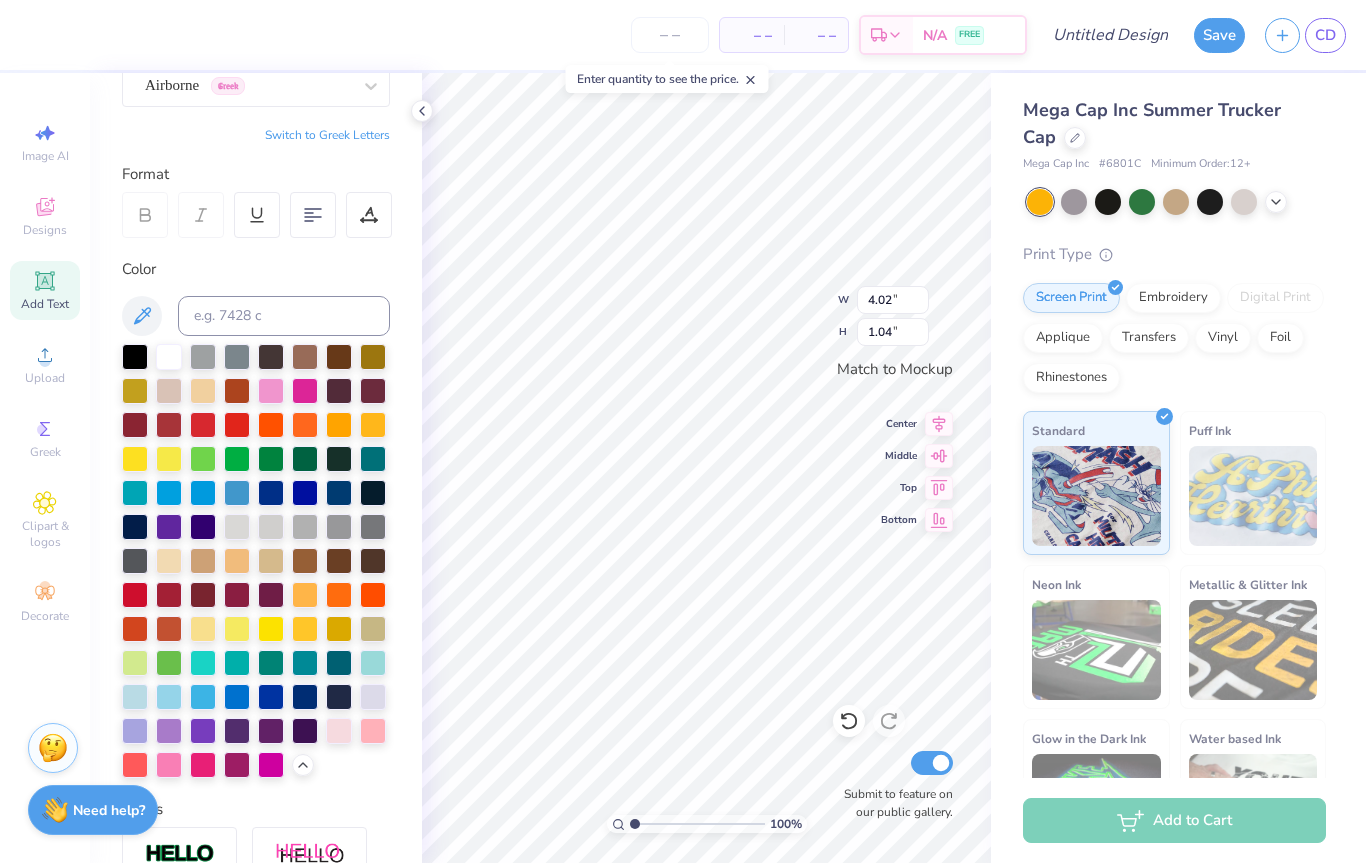 click at bounding box center [305, 391] 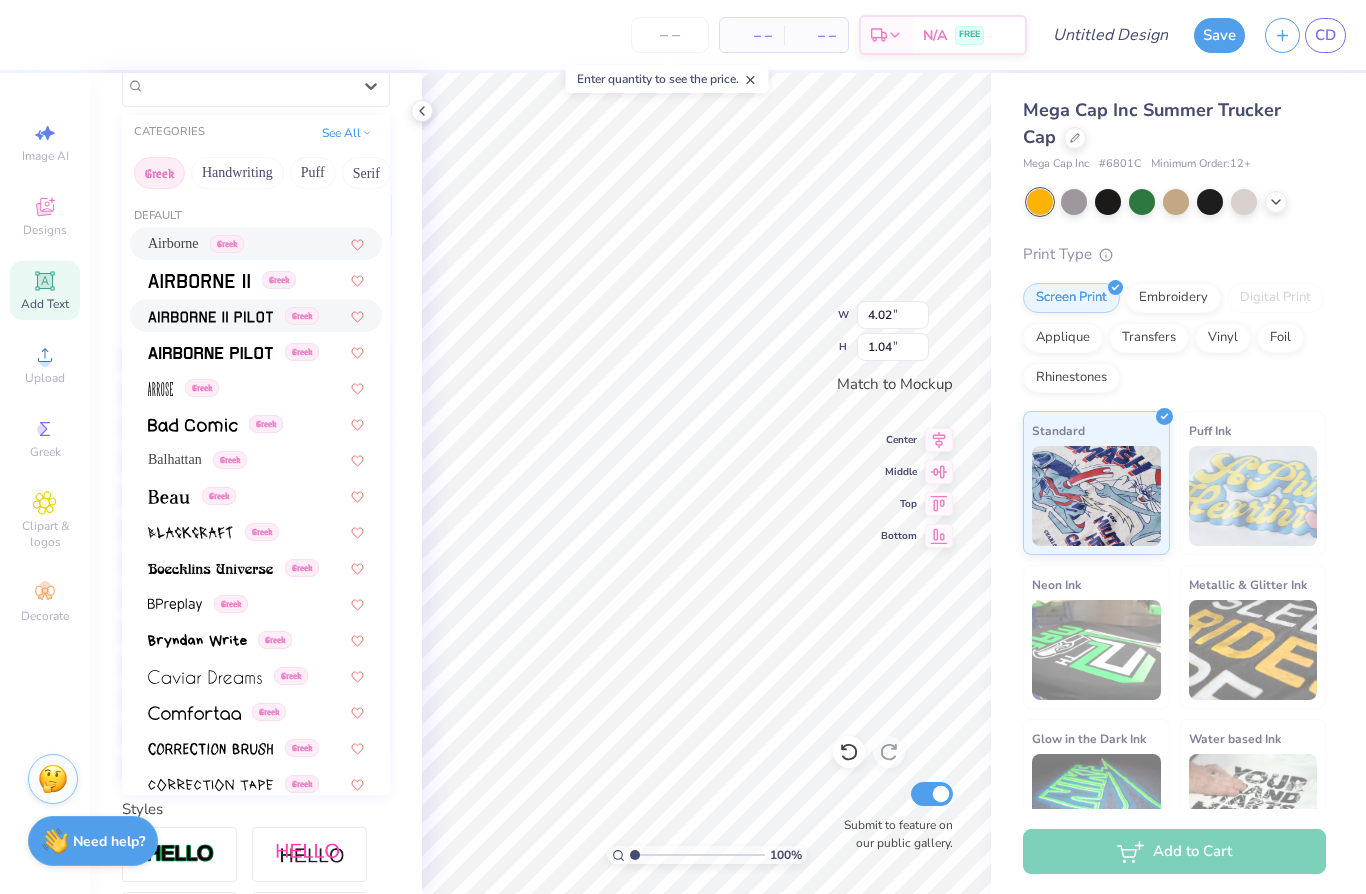 click at bounding box center [210, 317] 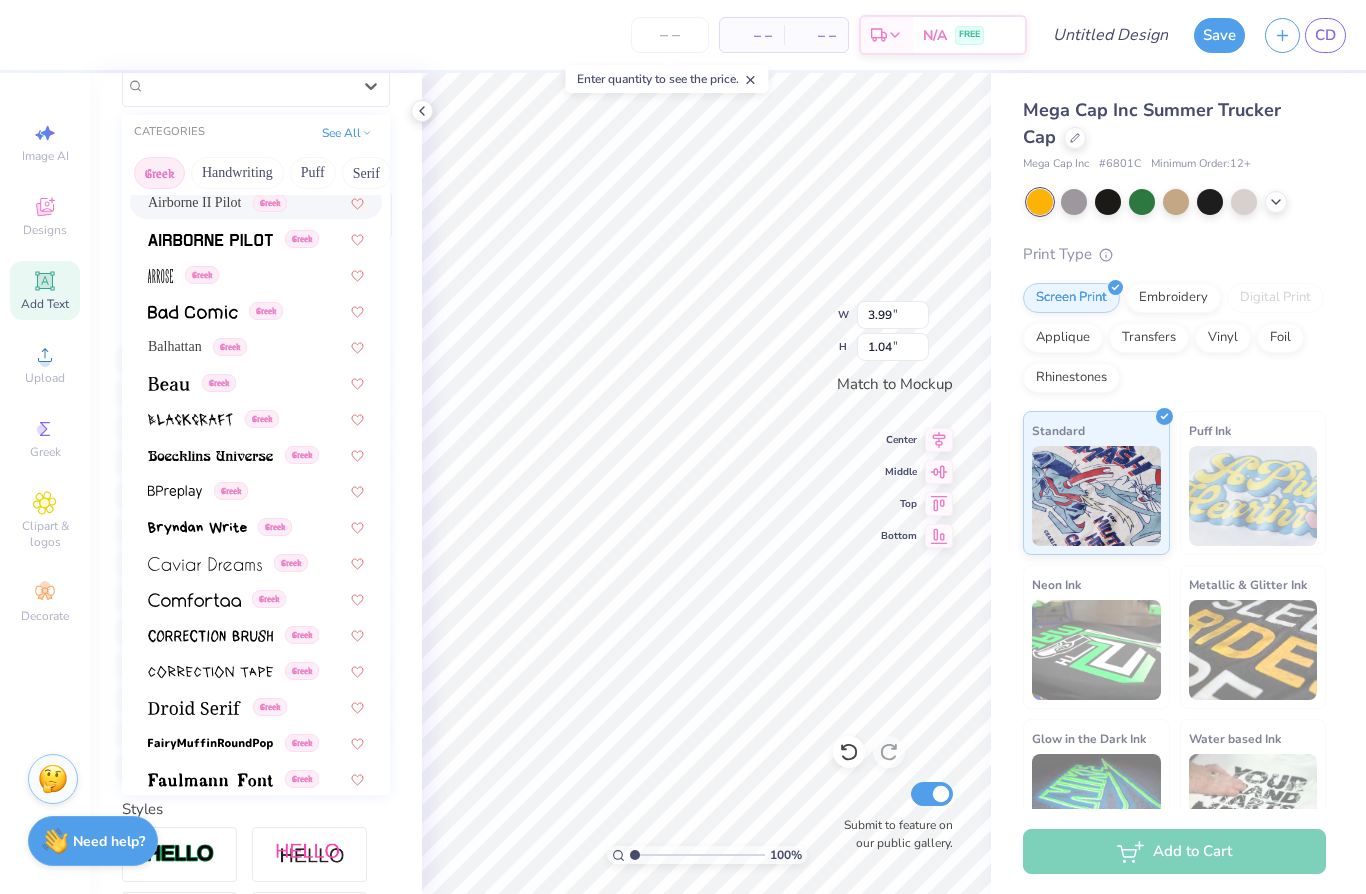 scroll, scrollTop: 114, scrollLeft: 0, axis: vertical 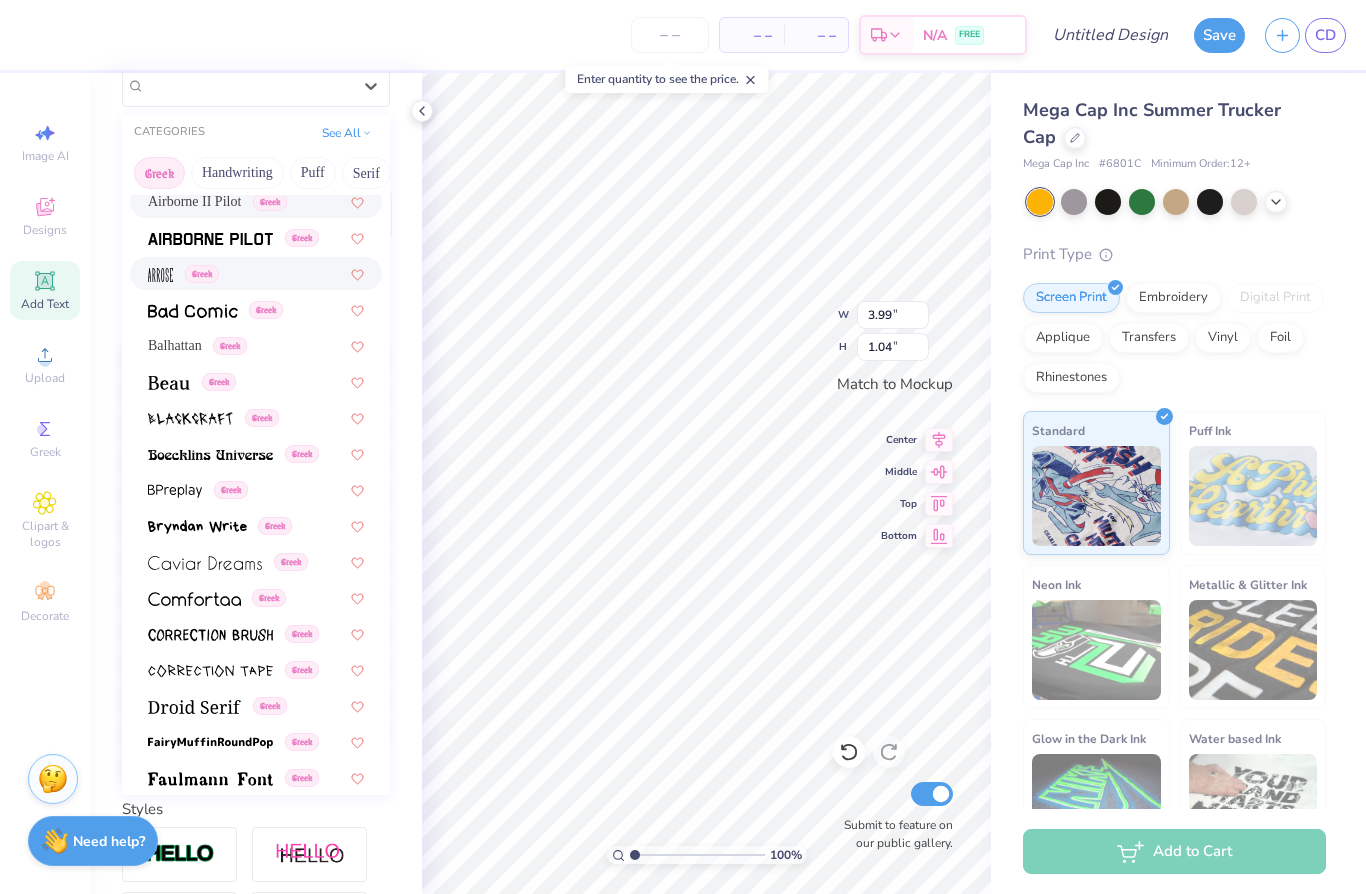 click on "Greek" at bounding box center (256, 273) 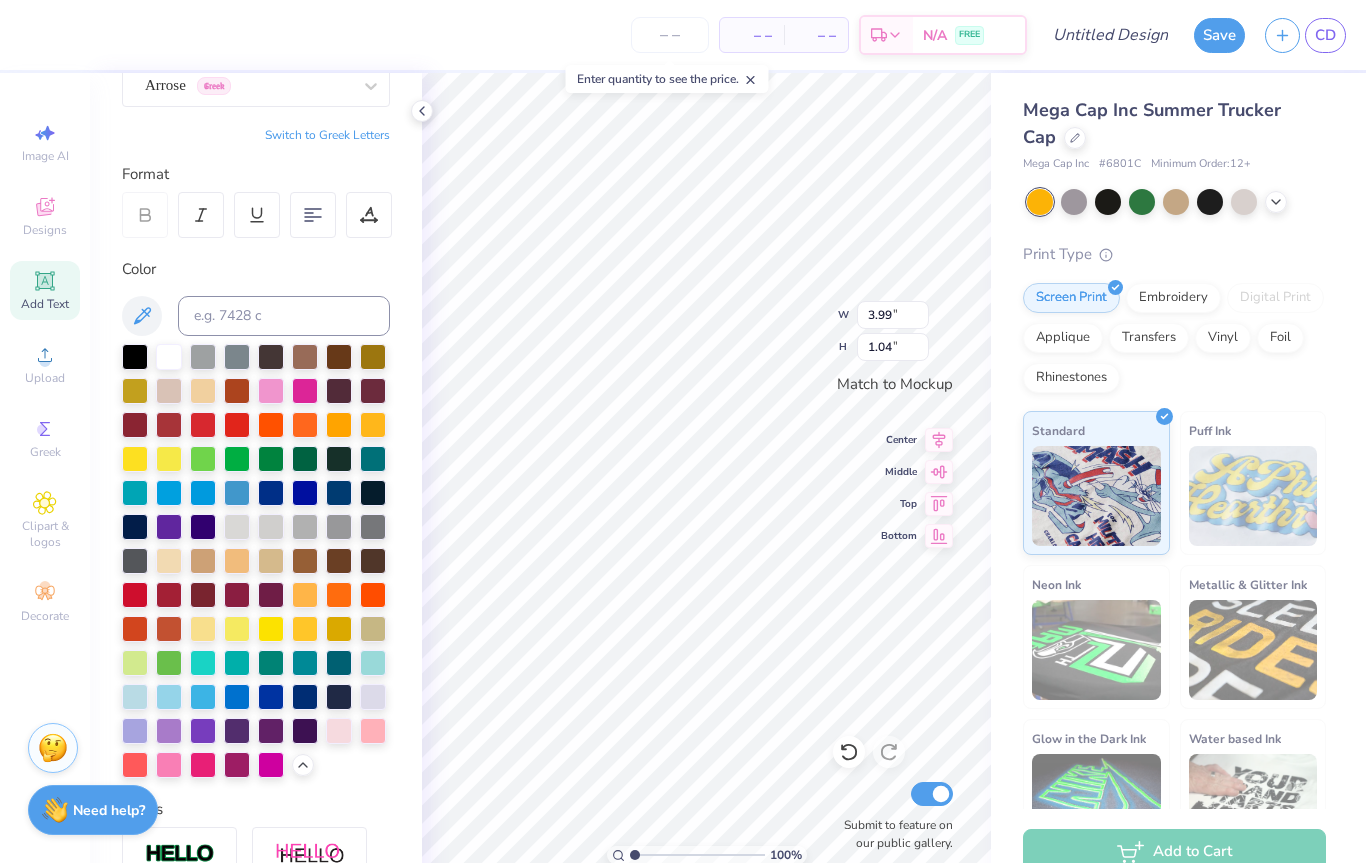 type on "1.93" 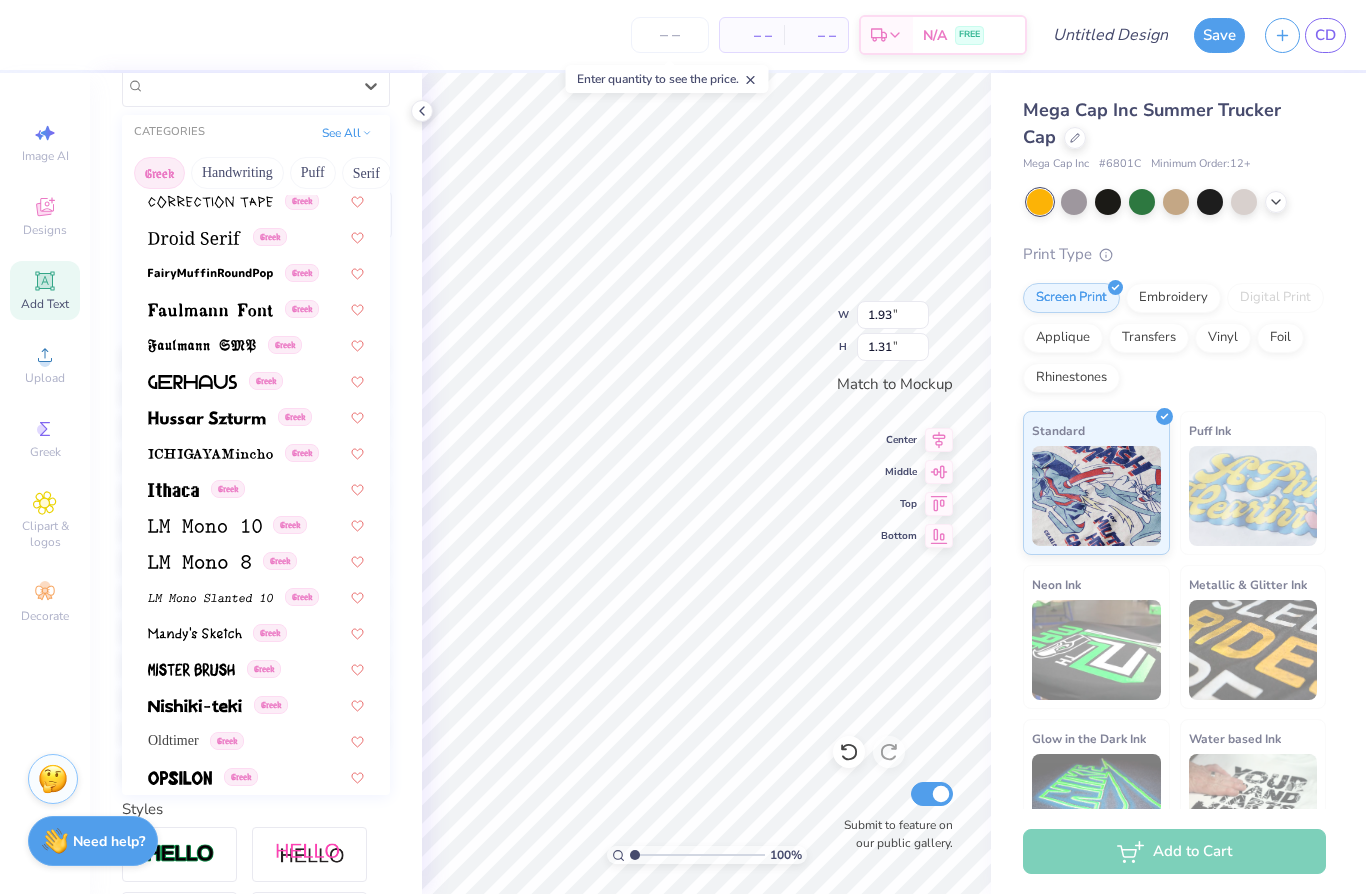 scroll, scrollTop: 586, scrollLeft: 0, axis: vertical 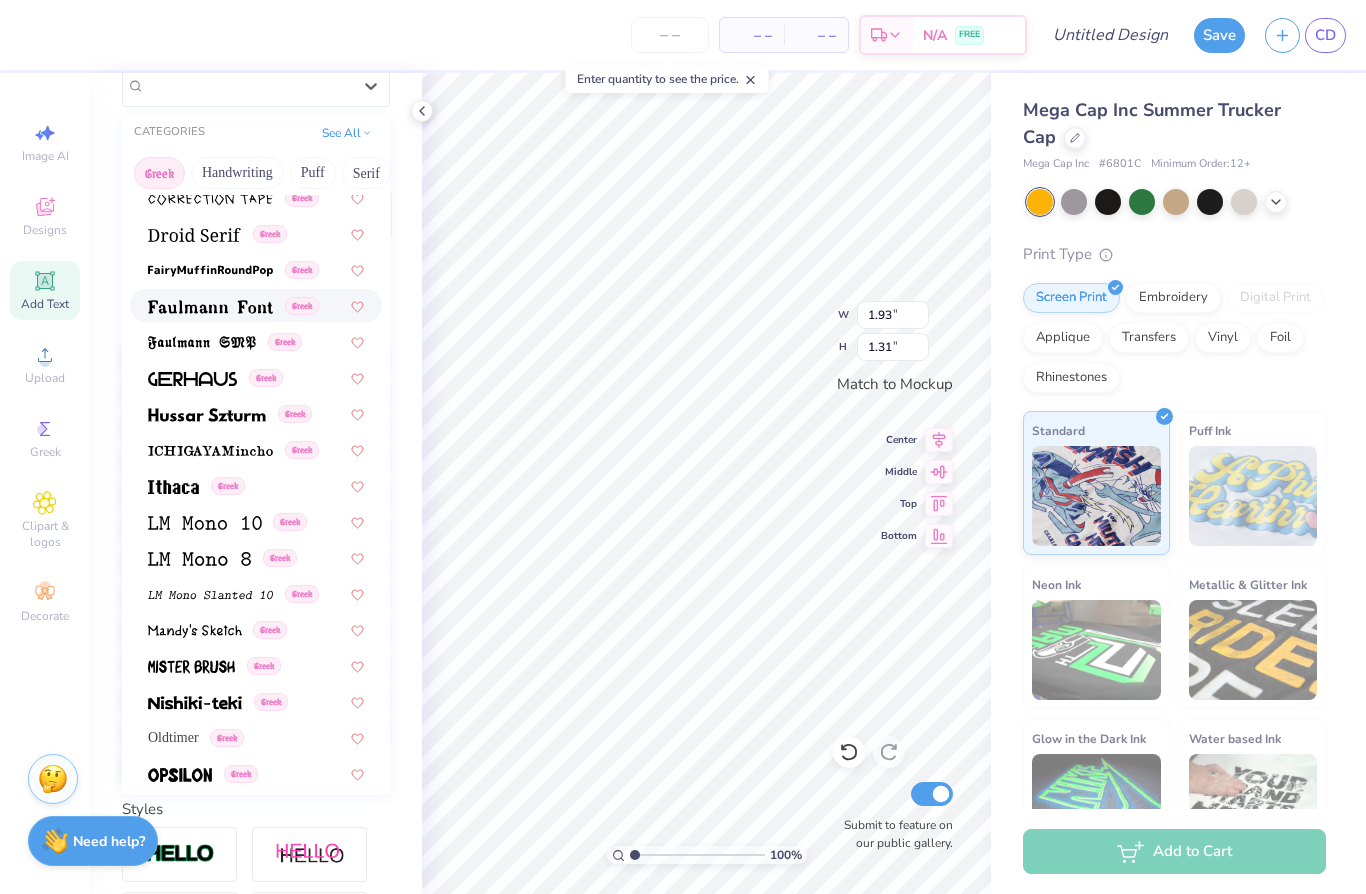 click at bounding box center (210, 307) 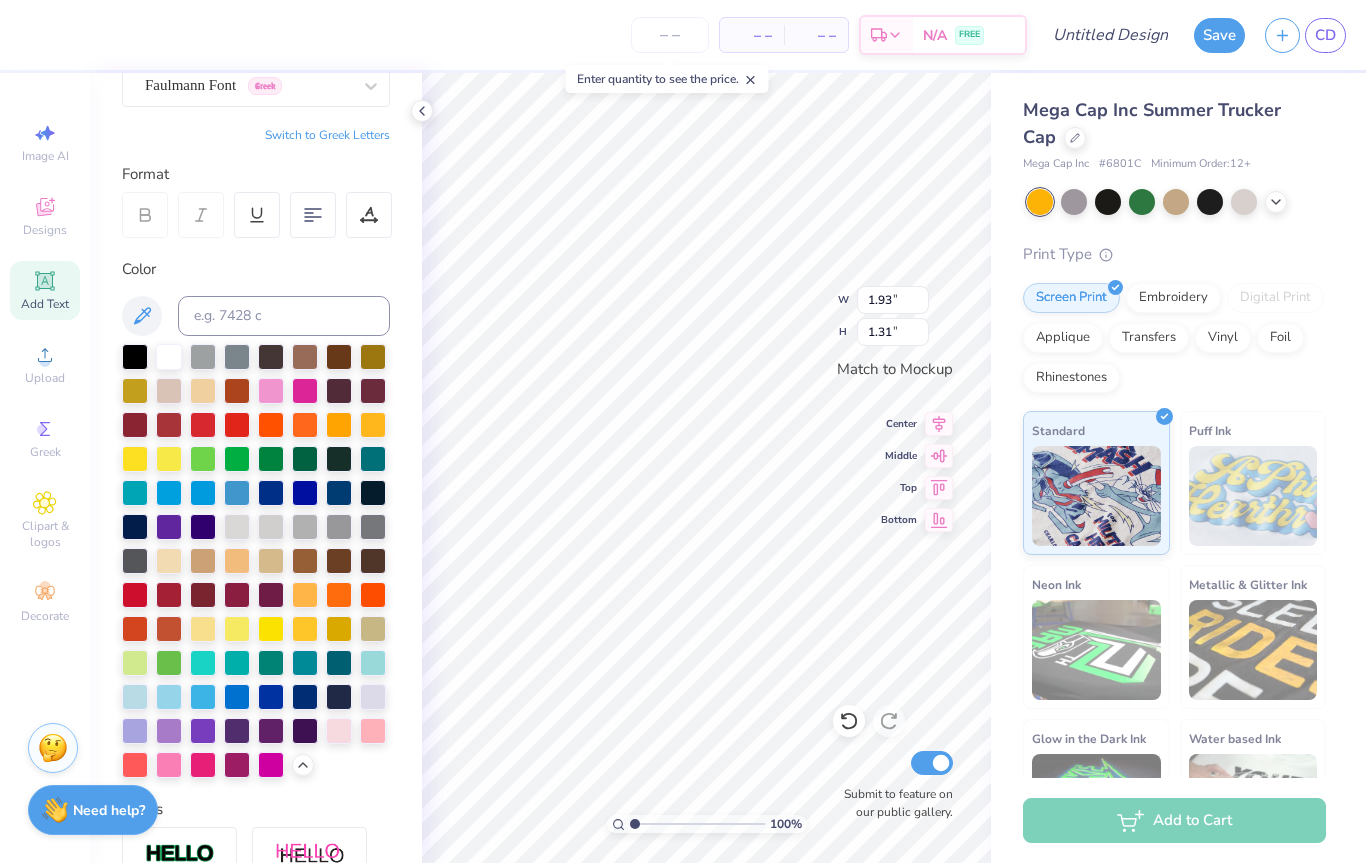 type on "4.04" 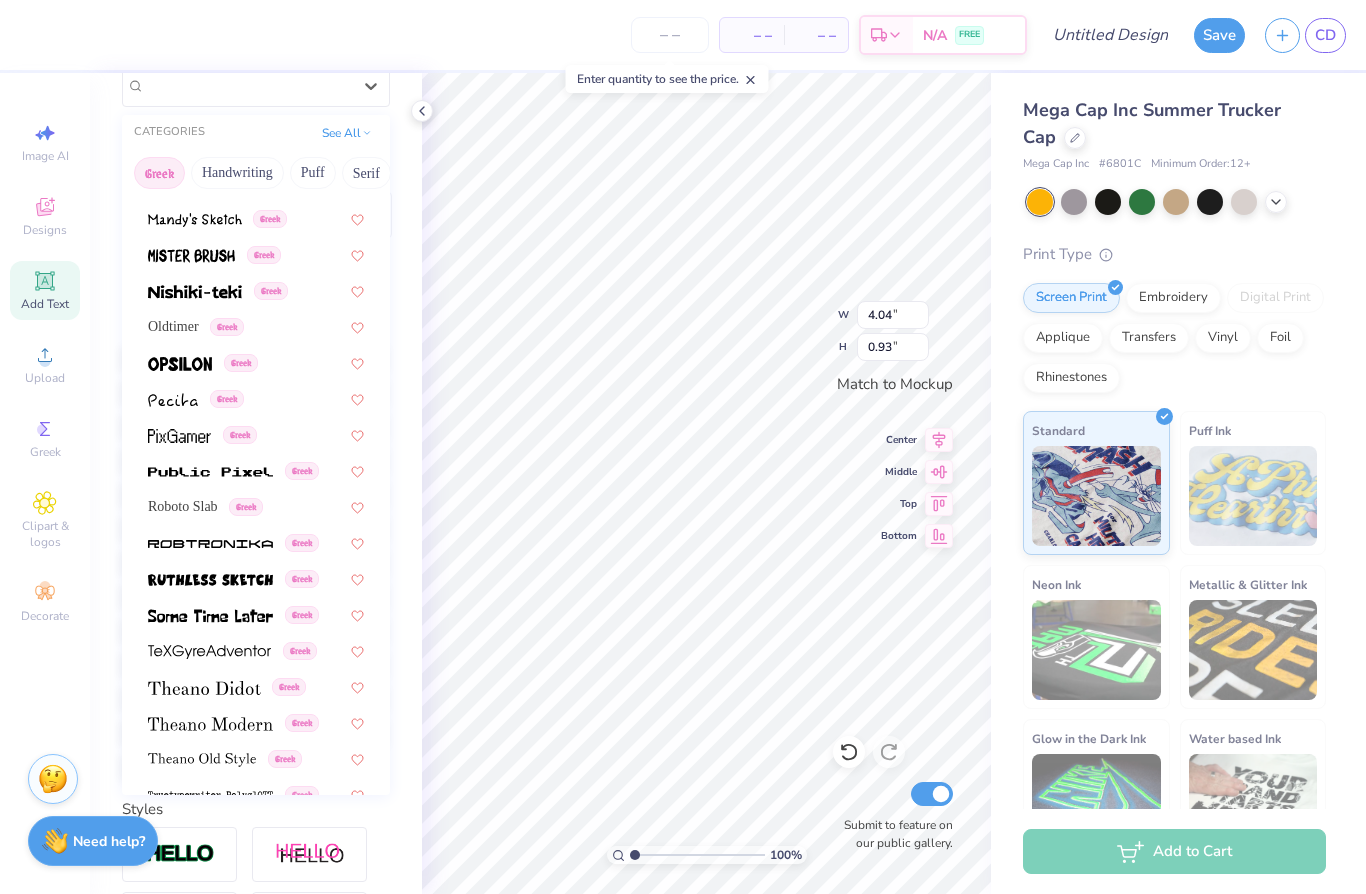 scroll, scrollTop: 998, scrollLeft: 0, axis: vertical 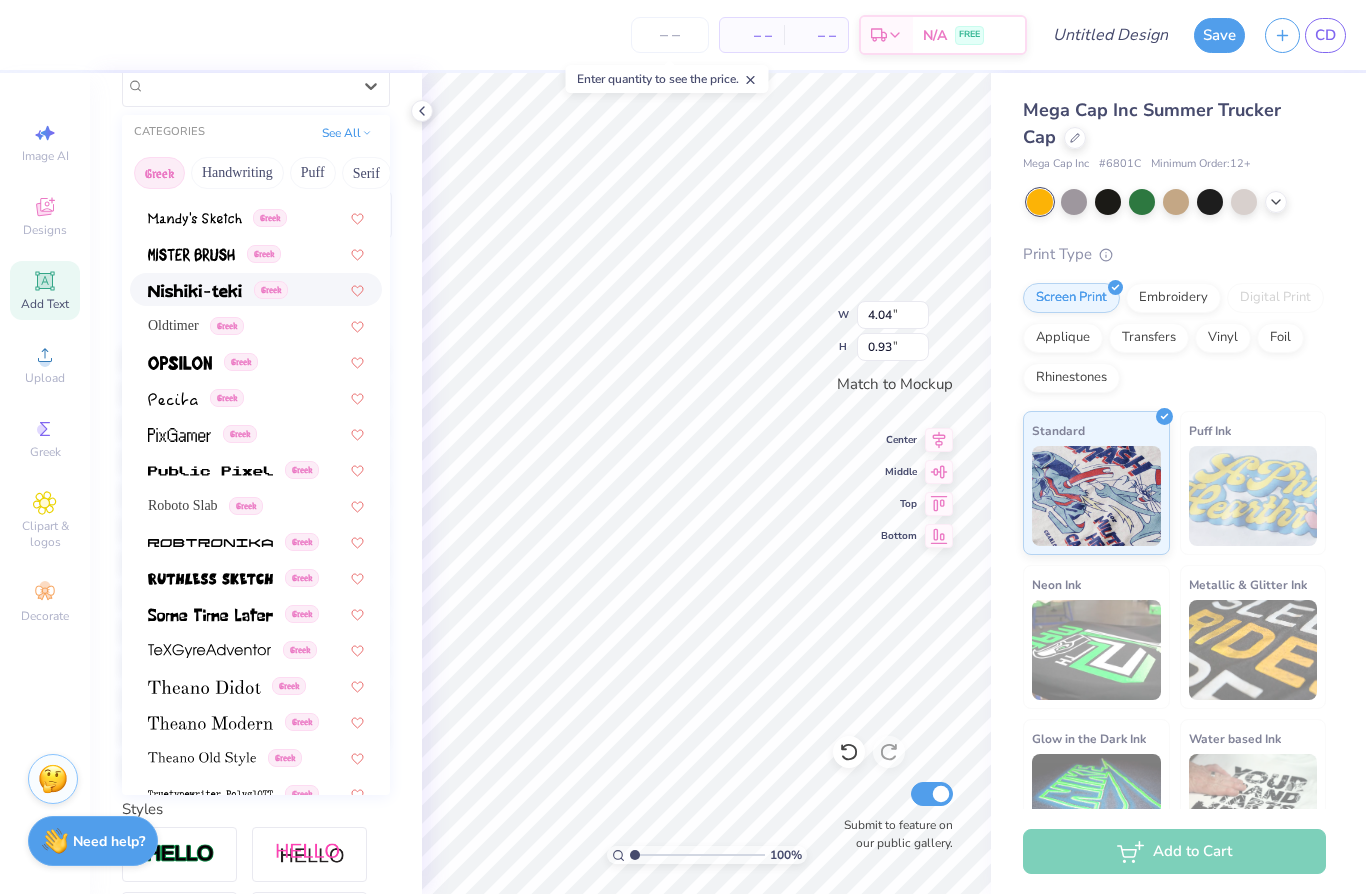 click at bounding box center [195, 291] 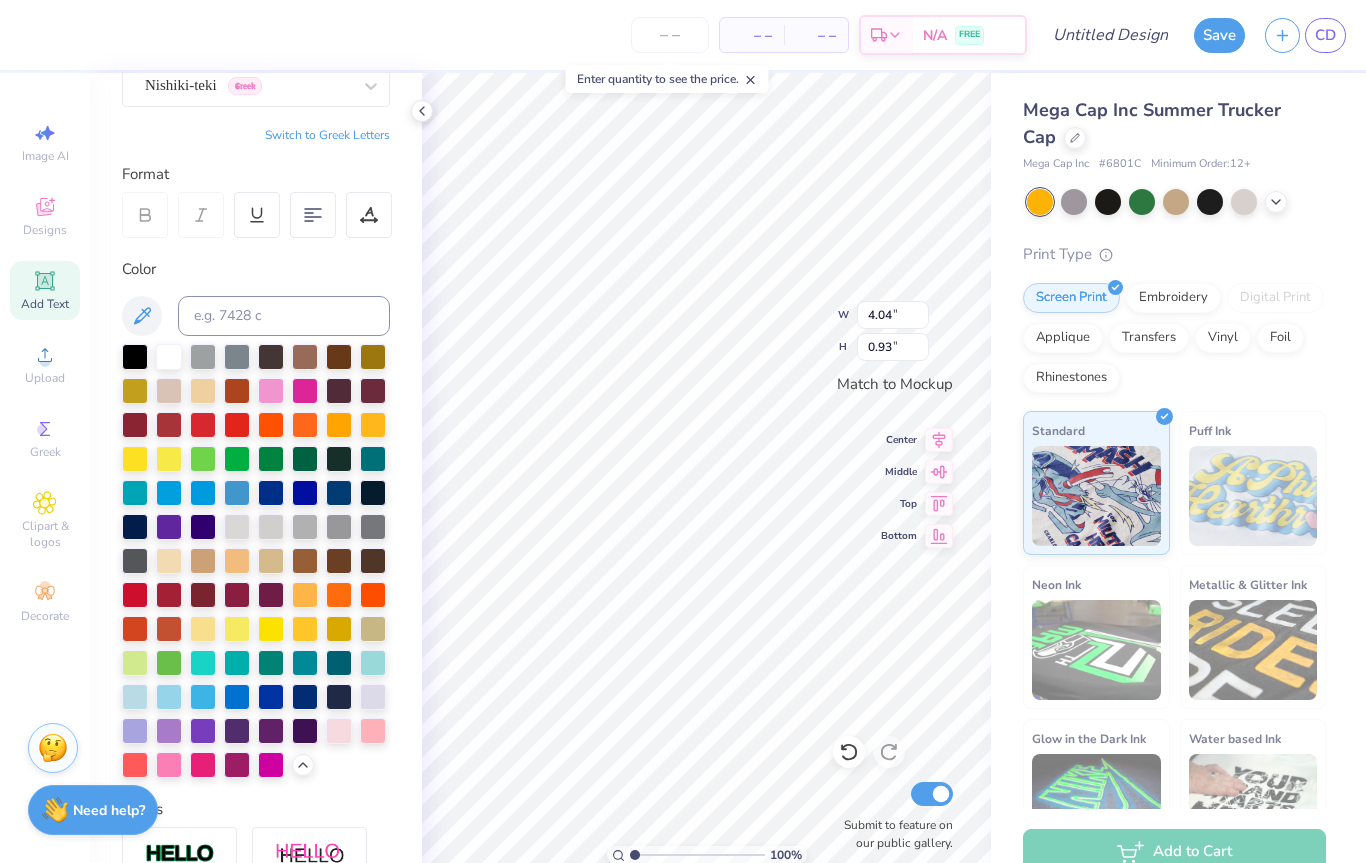 type on "3.72" 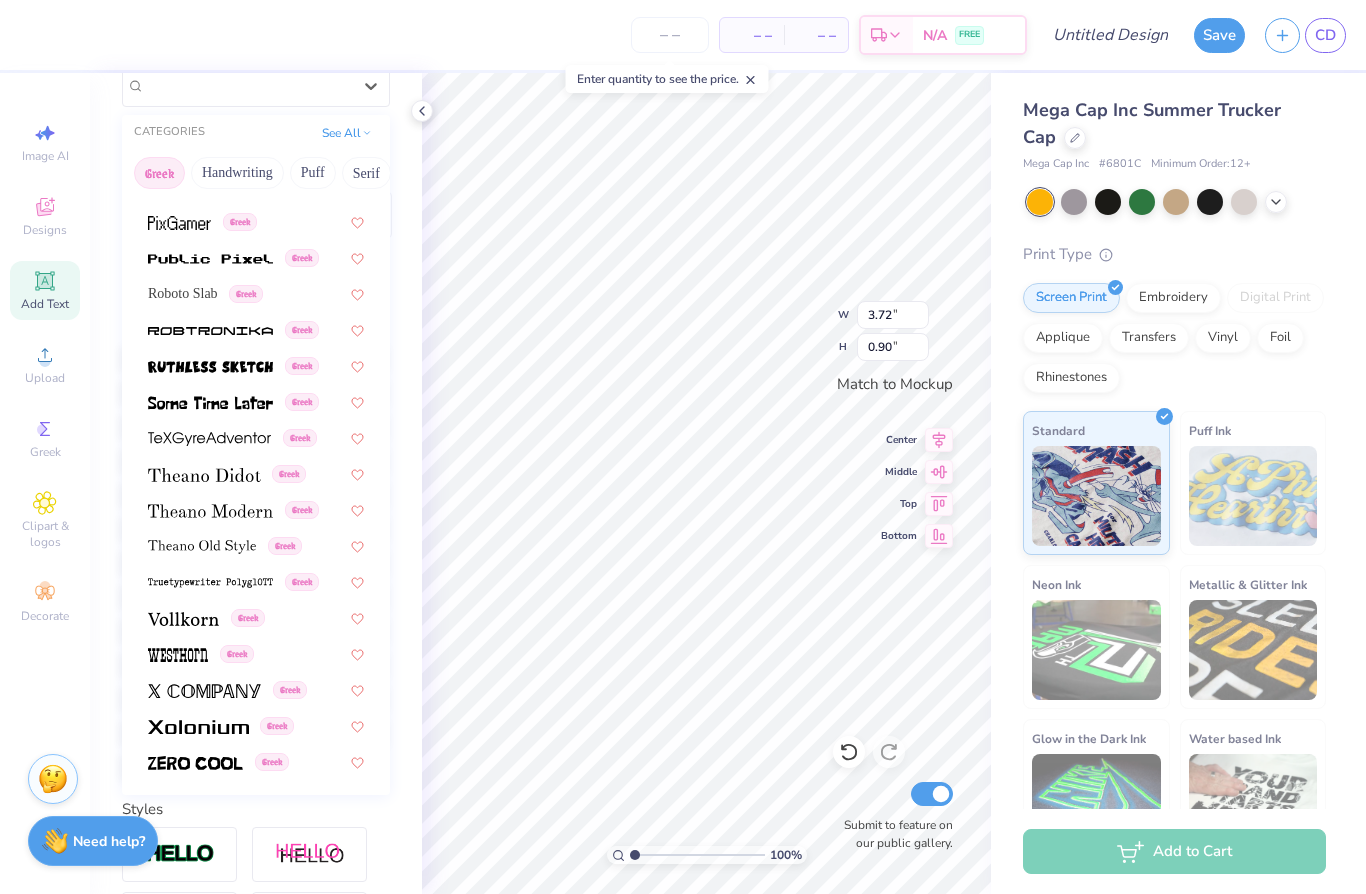 scroll, scrollTop: 1209, scrollLeft: 0, axis: vertical 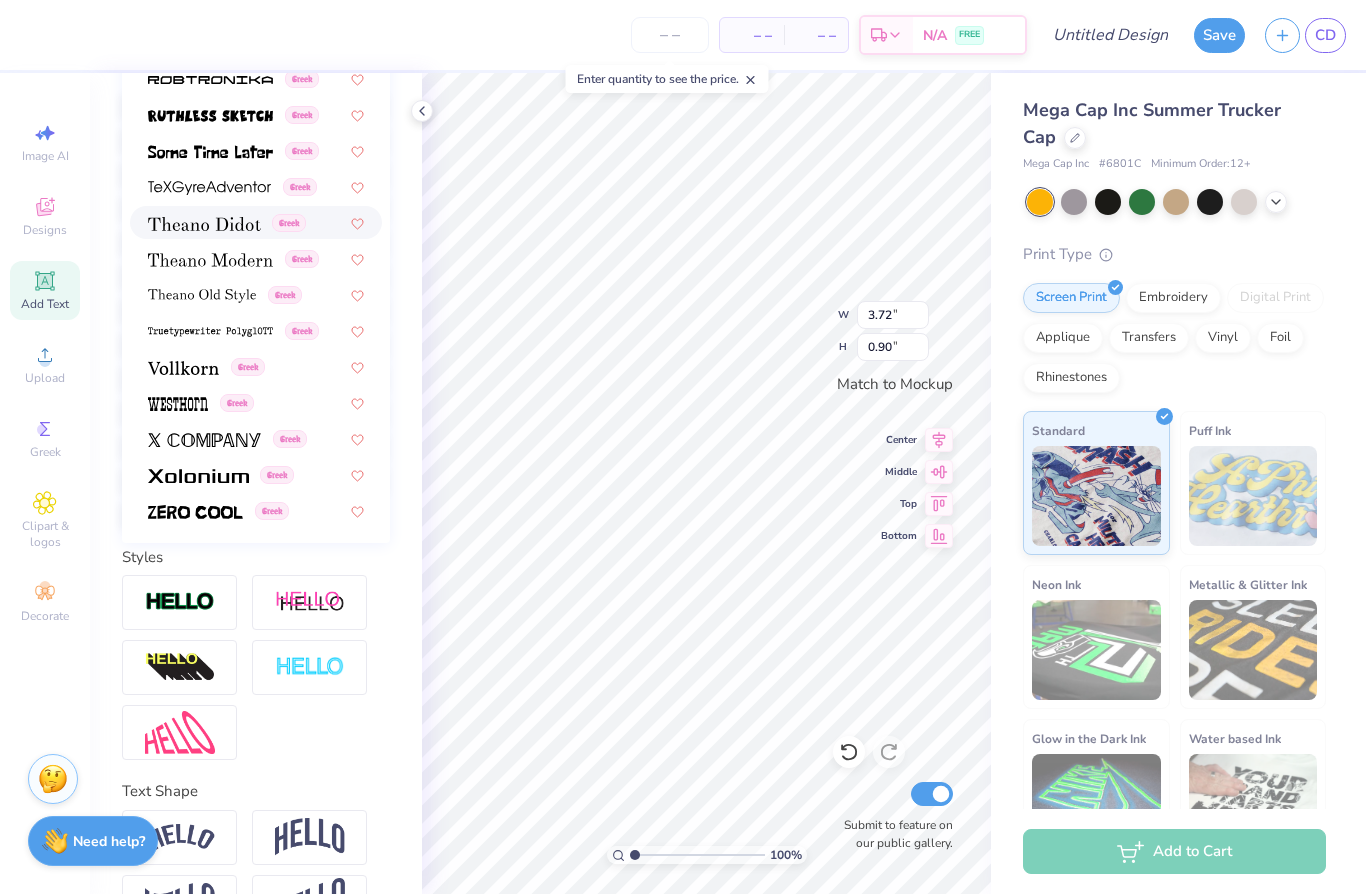 click at bounding box center [204, 224] 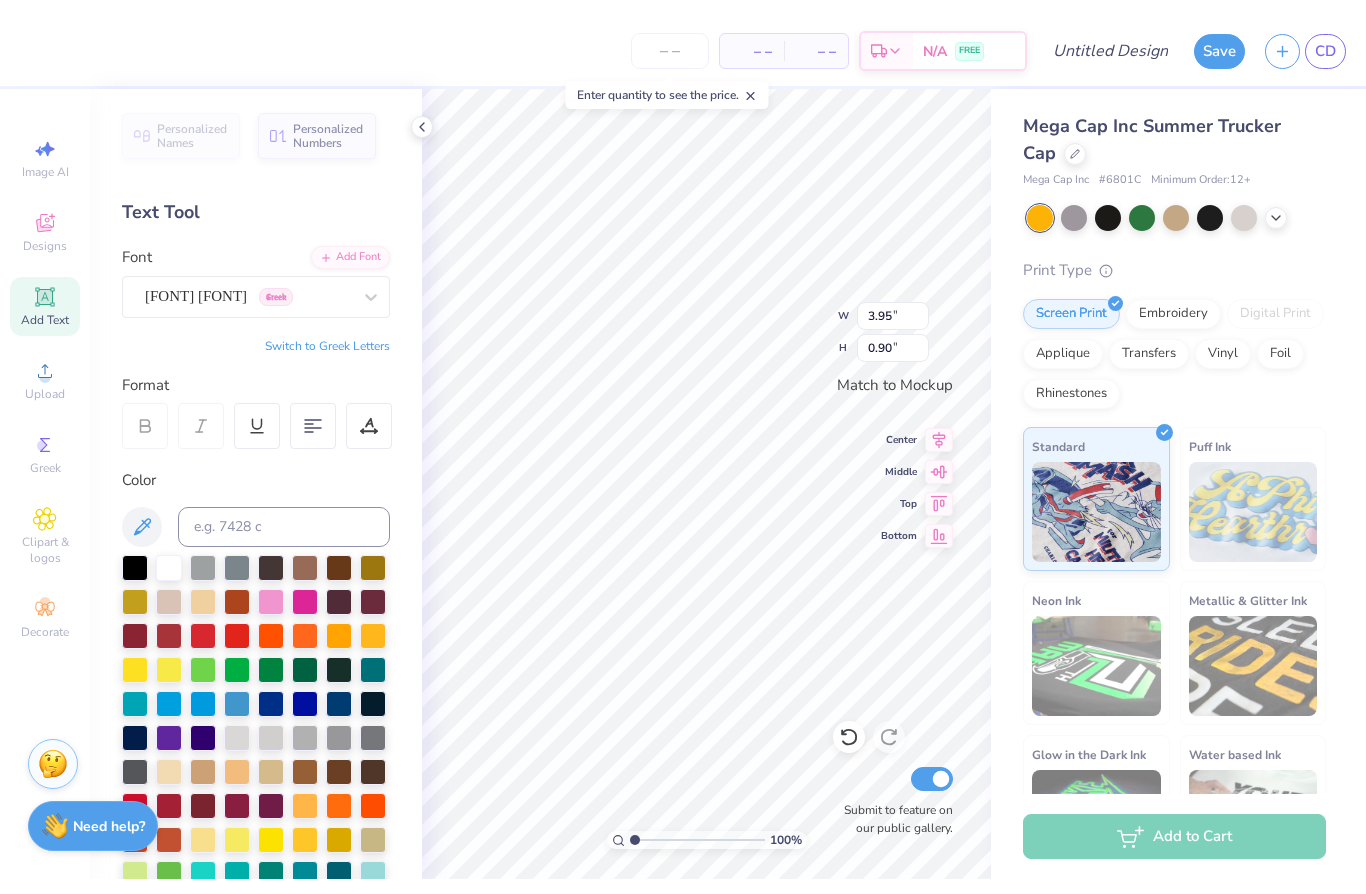 scroll, scrollTop: 0, scrollLeft: 0, axis: both 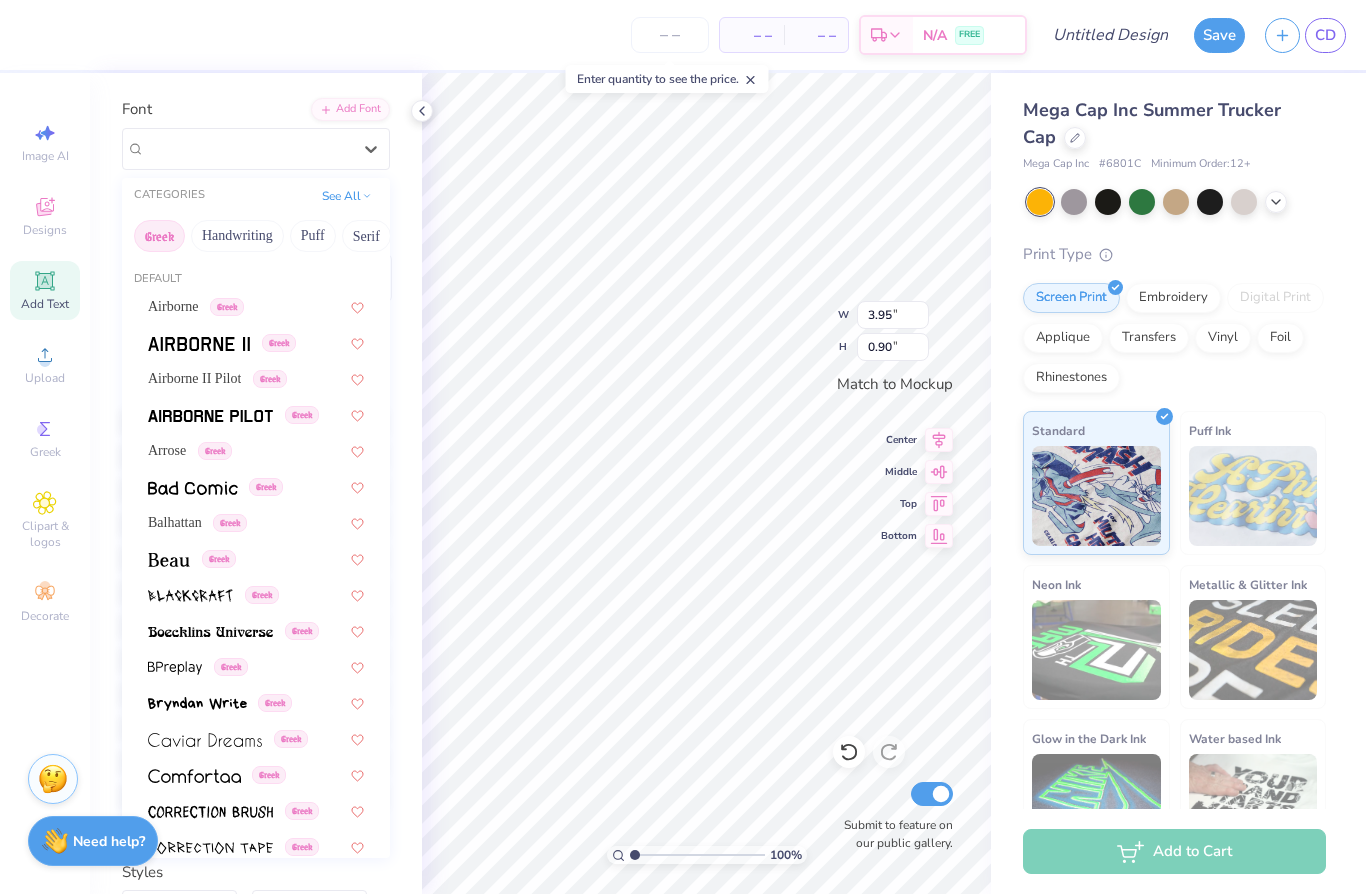 click on "Handwriting" at bounding box center (237, 236) 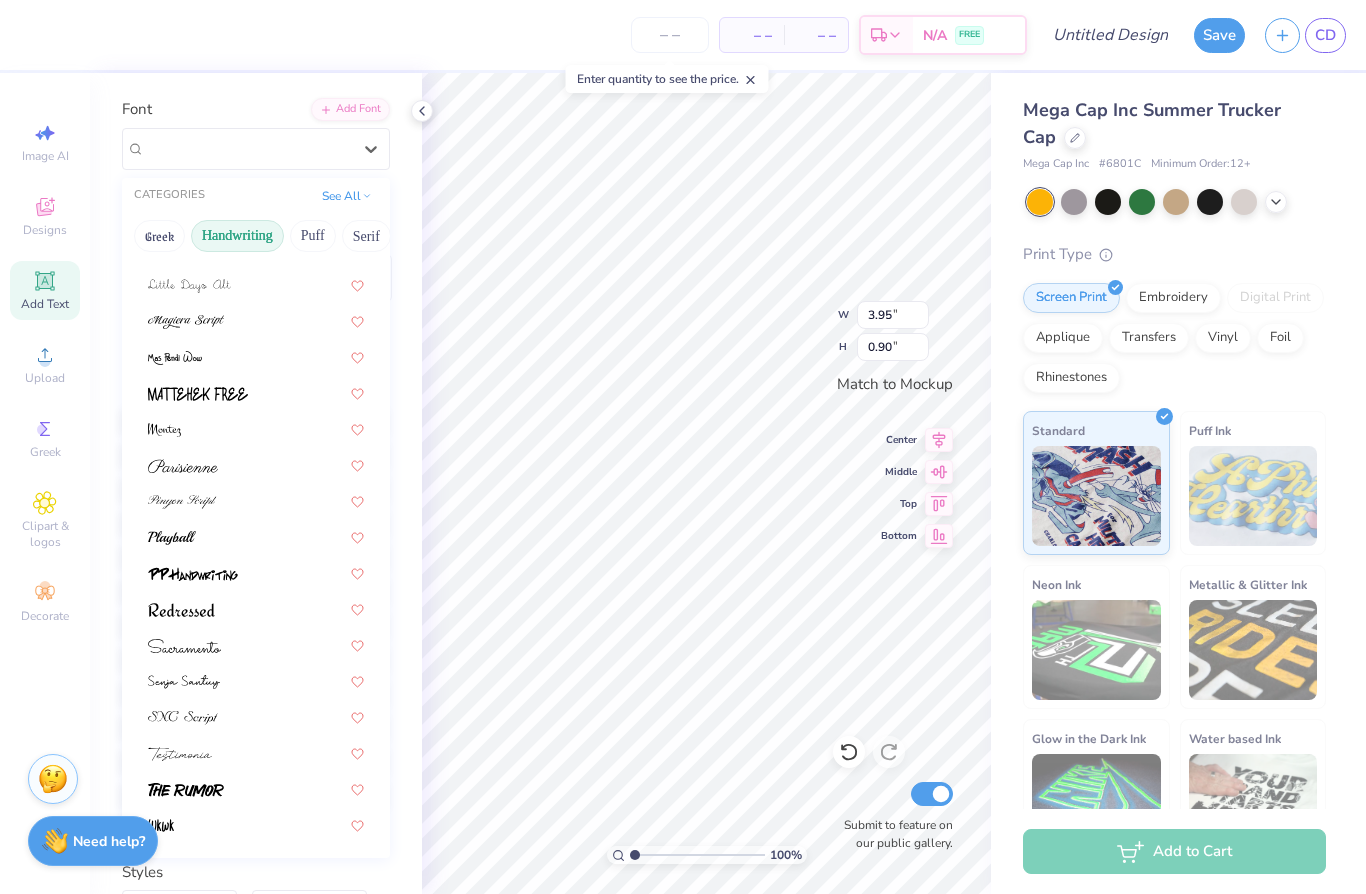 scroll, scrollTop: 453, scrollLeft: 0, axis: vertical 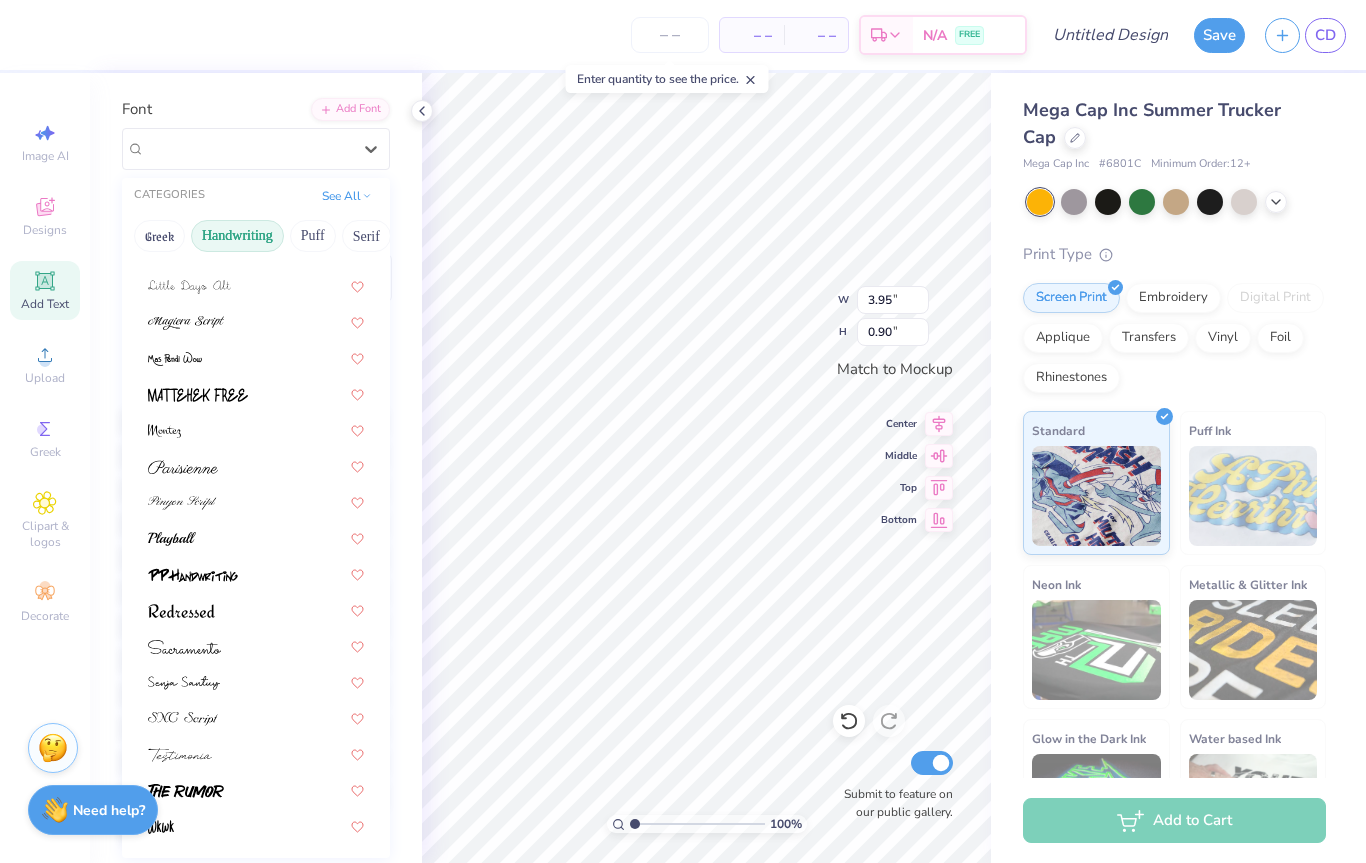 click at bounding box center [256, 501] 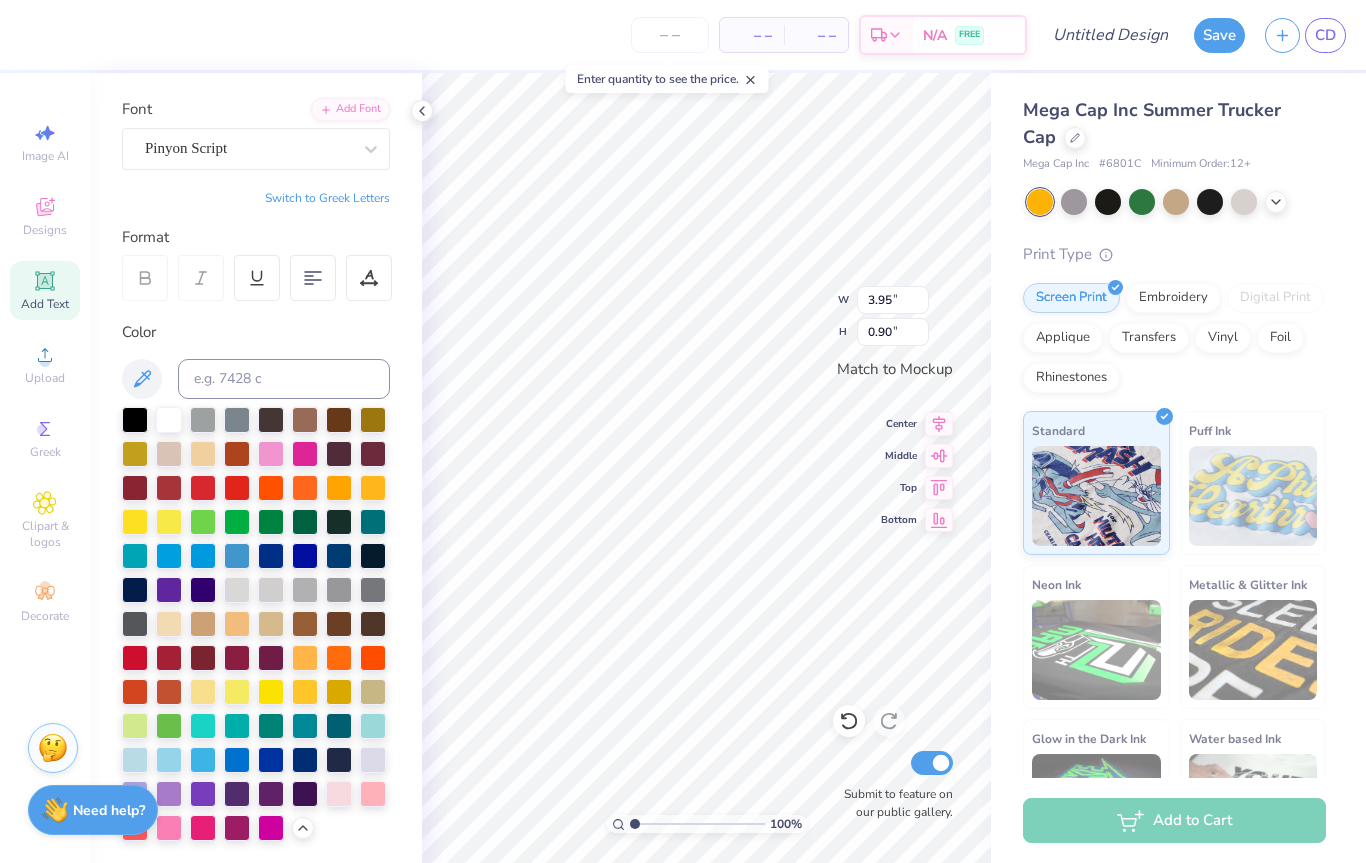 type on "4.04" 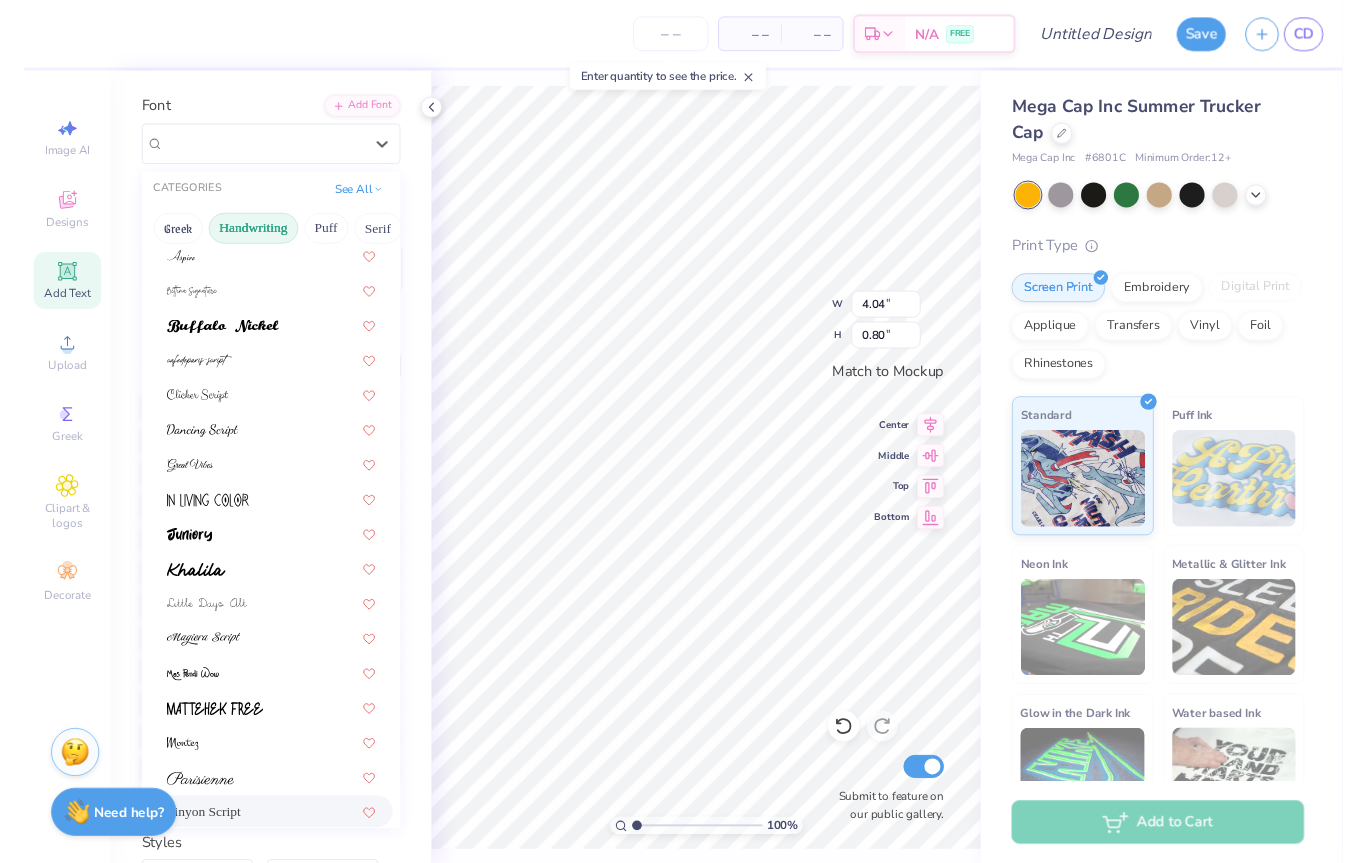 scroll, scrollTop: 170, scrollLeft: 0, axis: vertical 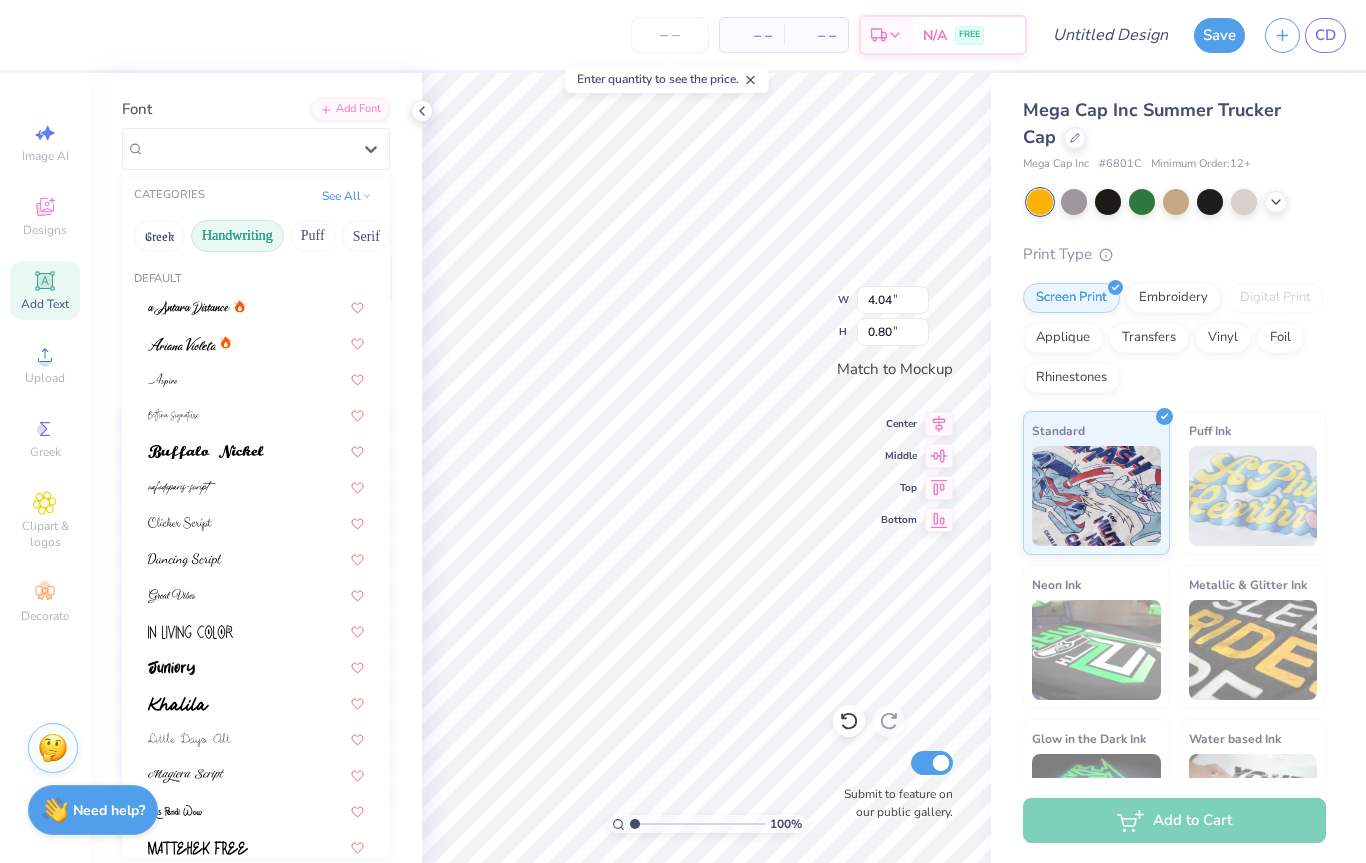 click on "Puff" at bounding box center (313, 236) 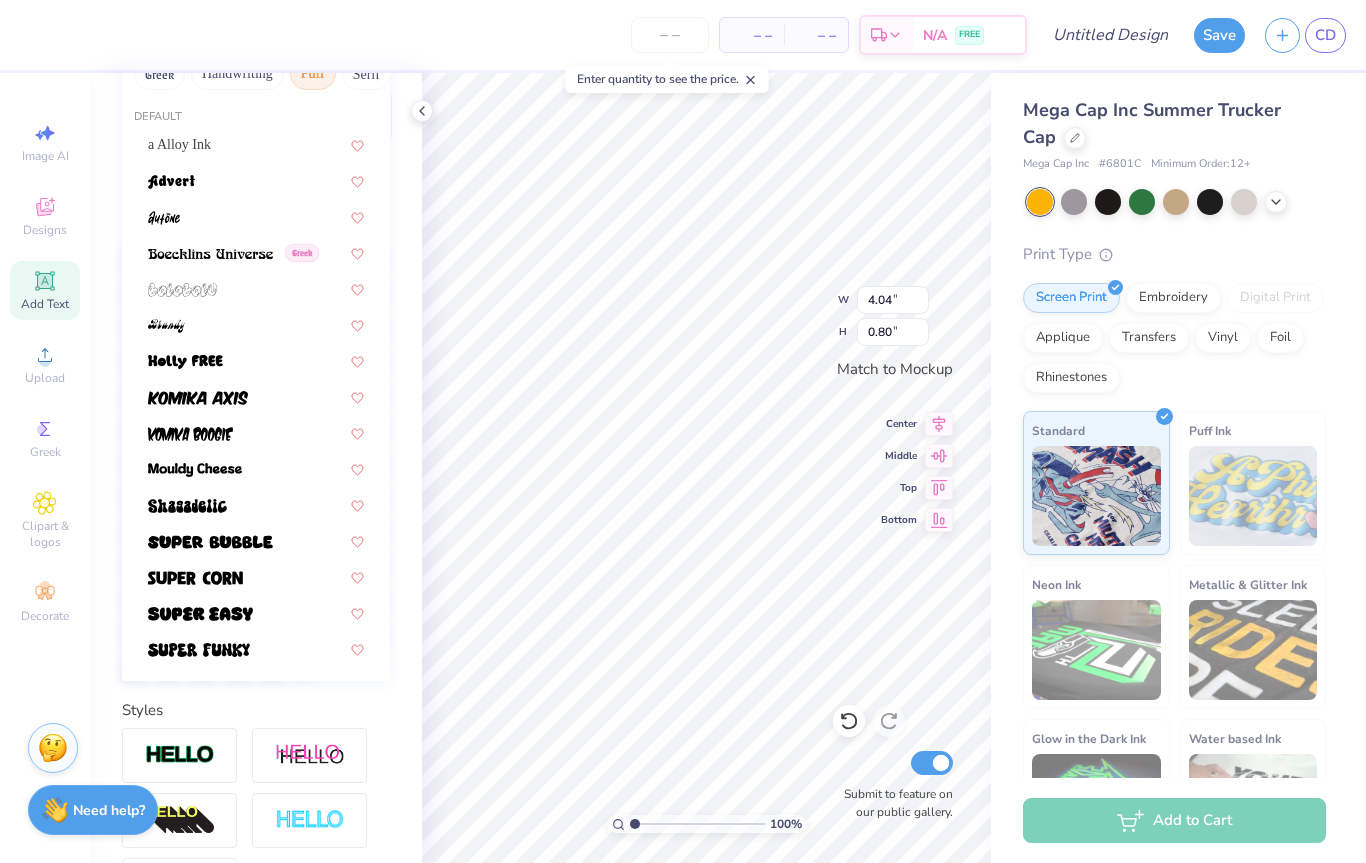 scroll, scrollTop: 290, scrollLeft: 0, axis: vertical 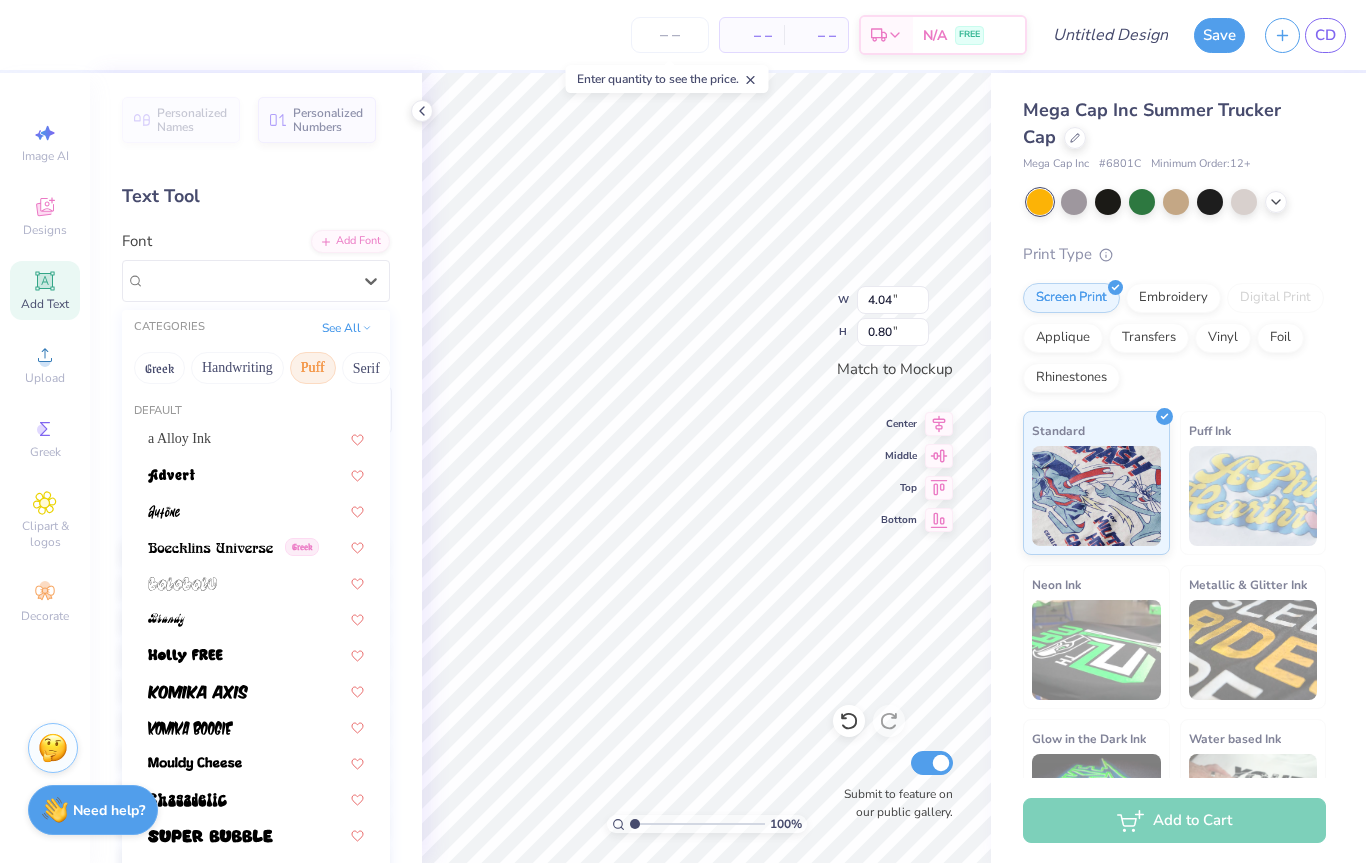 click at bounding box center (256, 654) 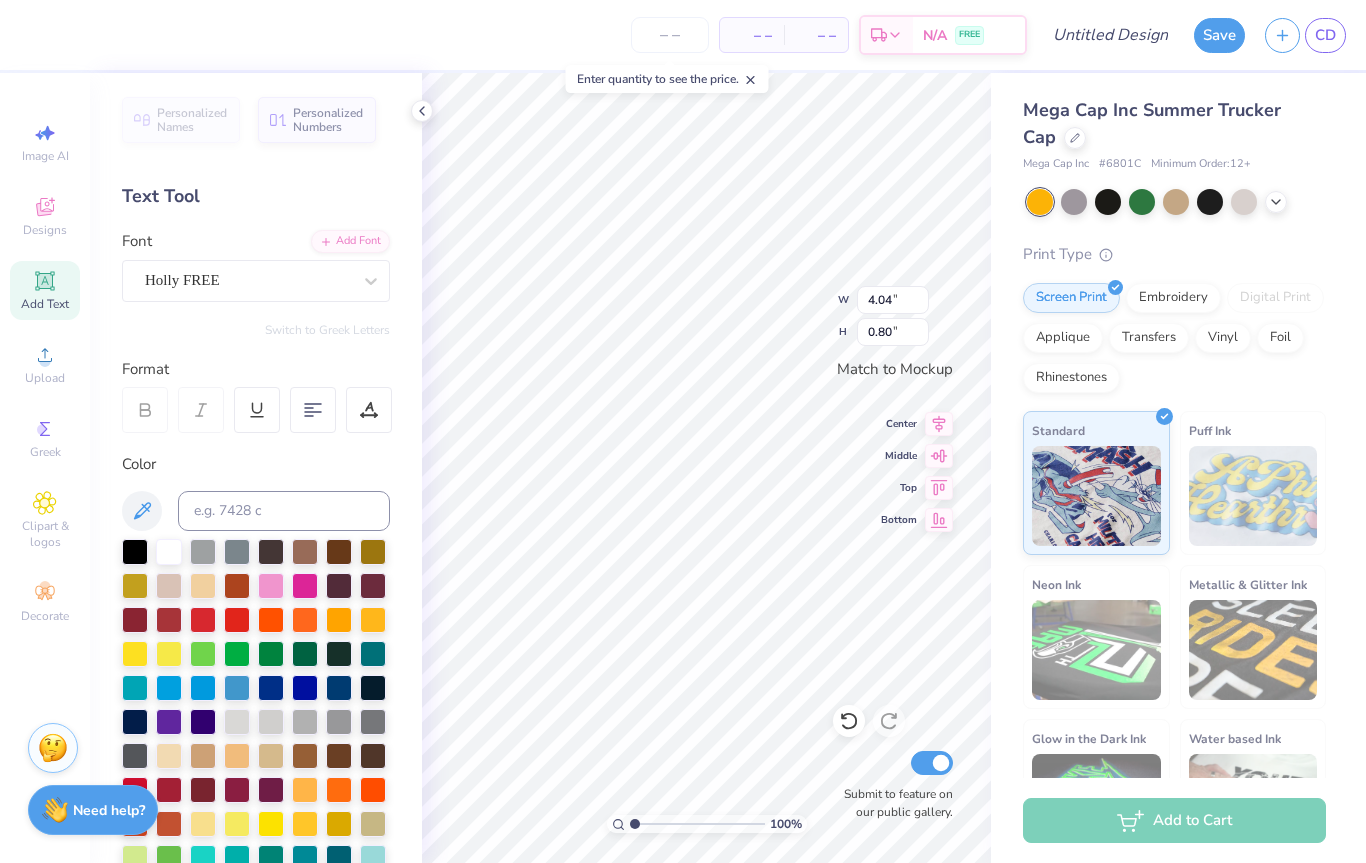 type on "2.86" 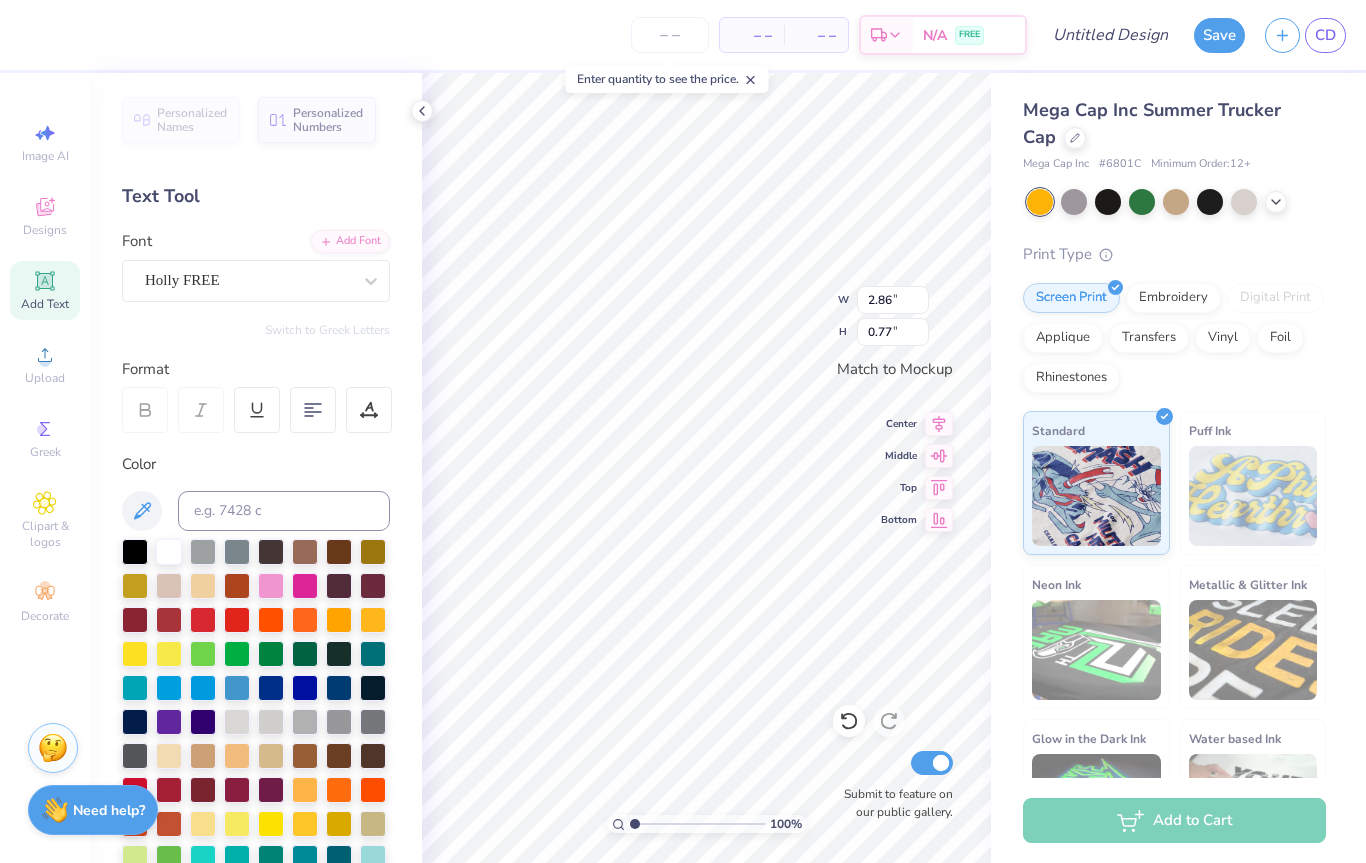 type on "3.43" 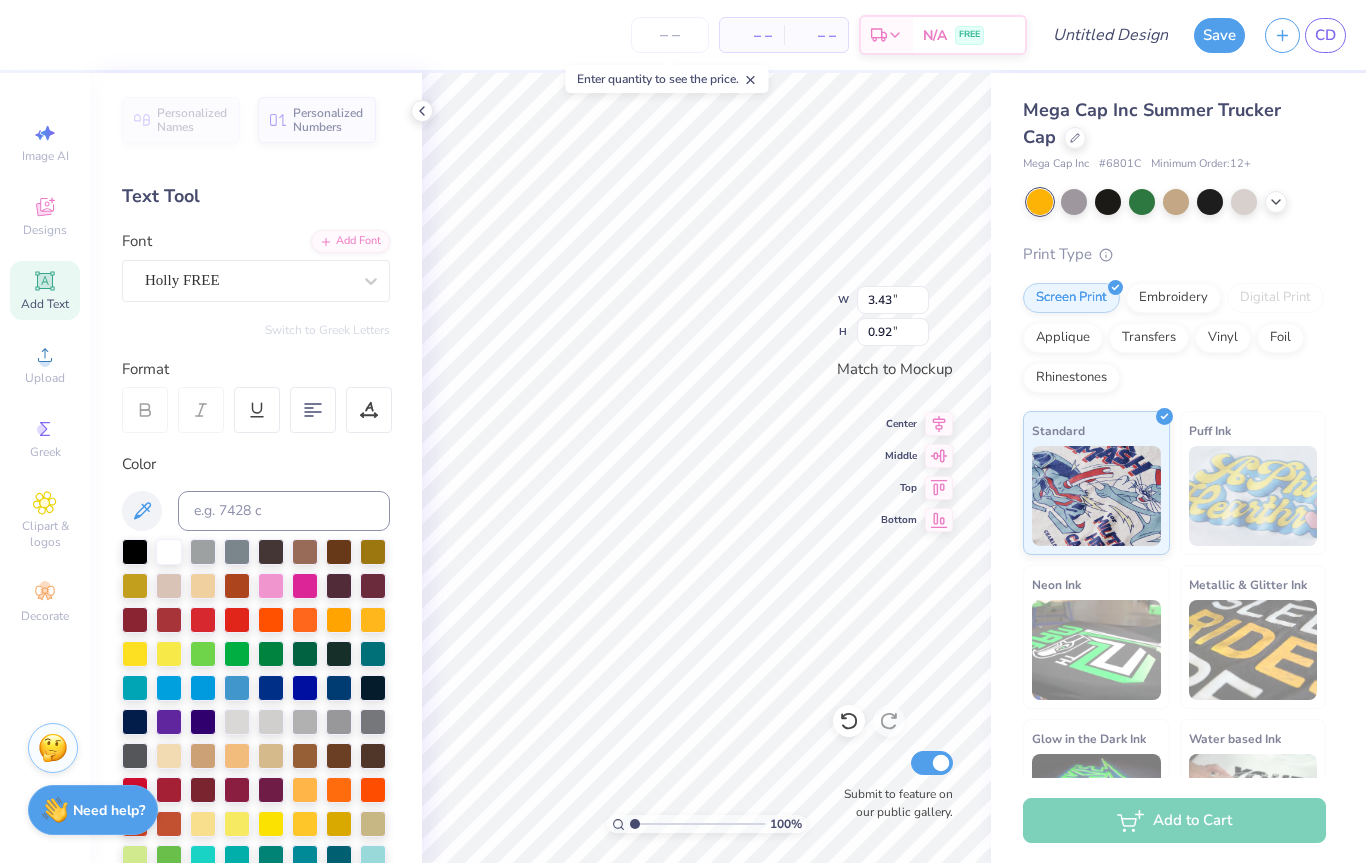 type on "3.99" 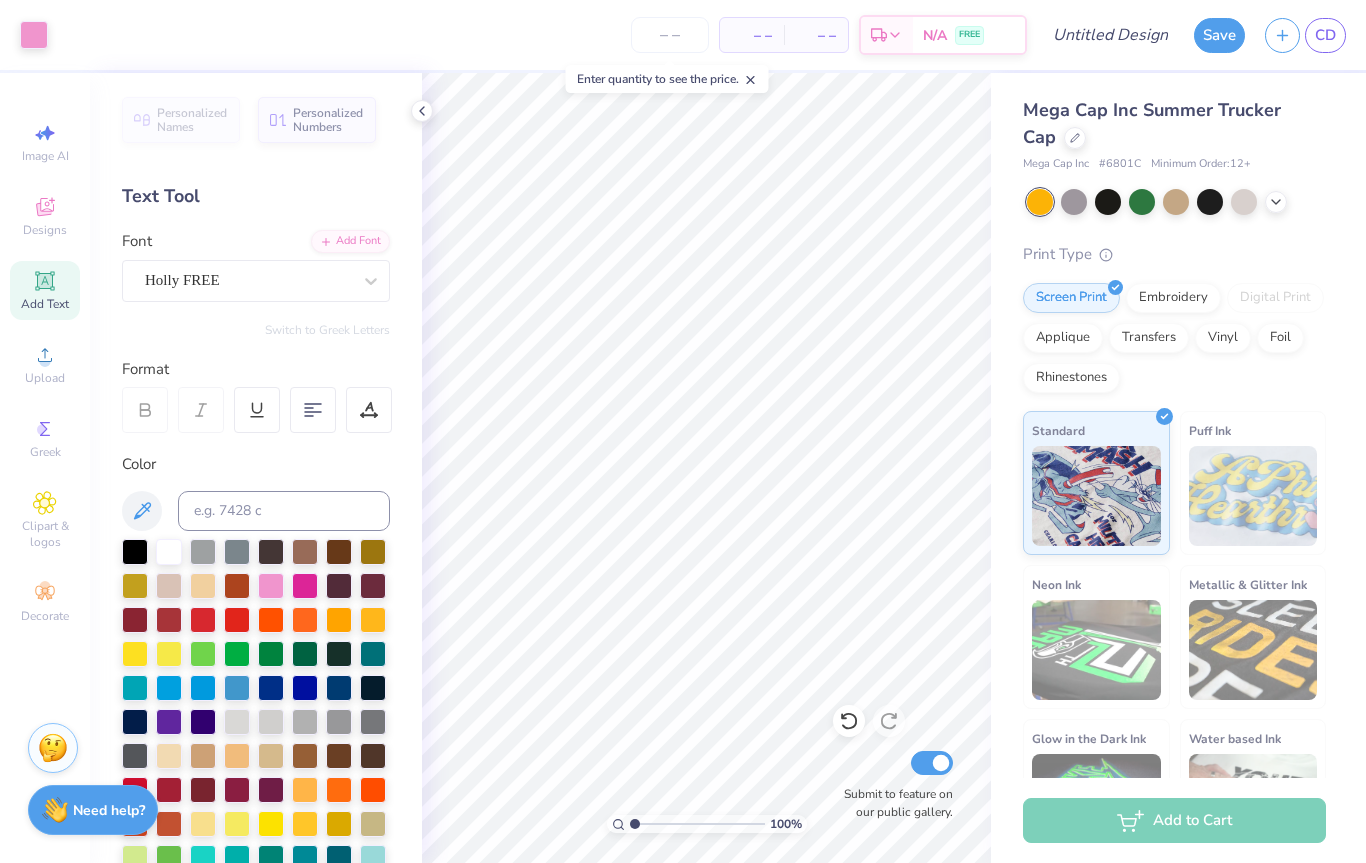 click at bounding box center [1253, 496] 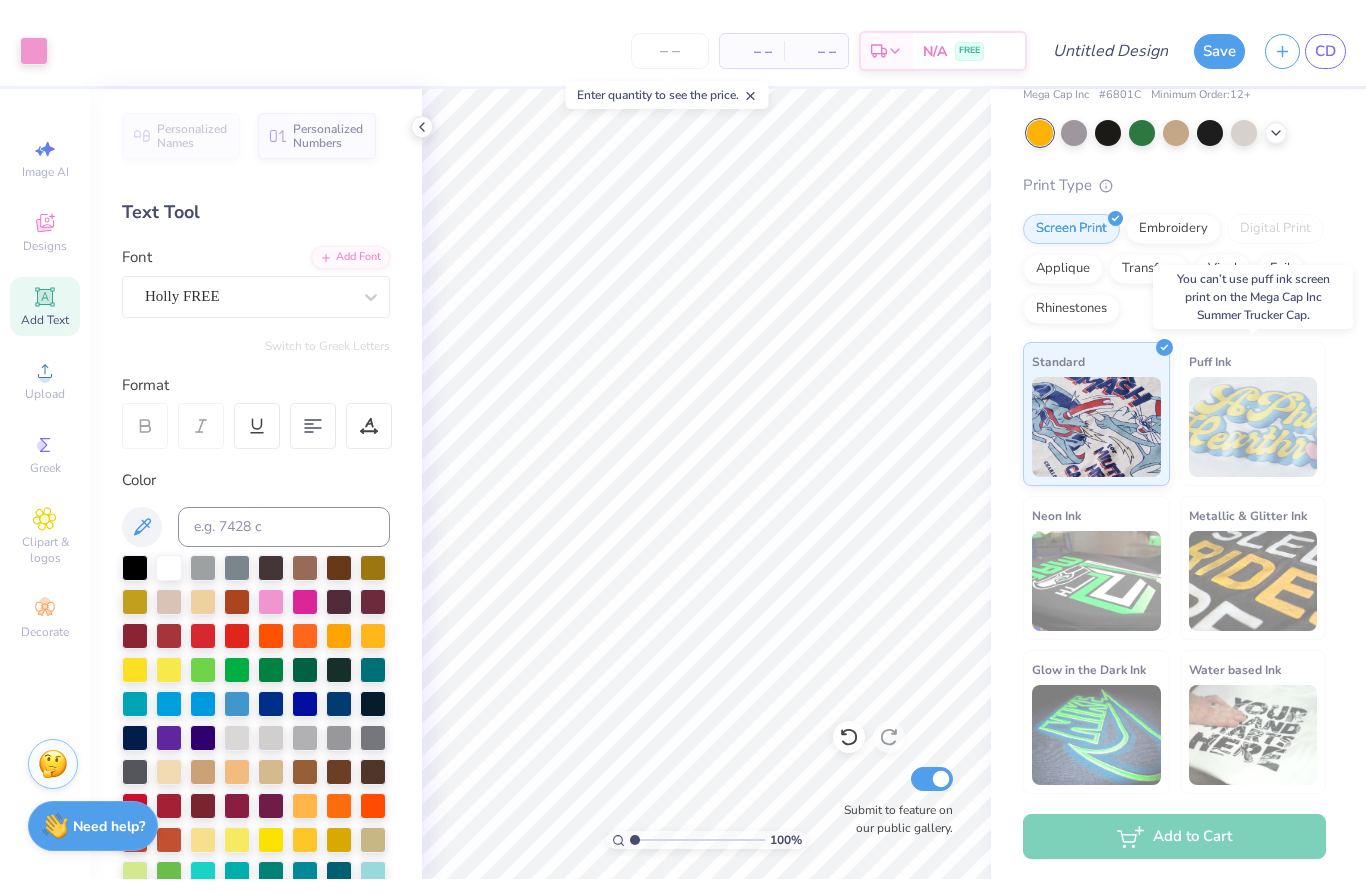 scroll, scrollTop: 84, scrollLeft: 0, axis: vertical 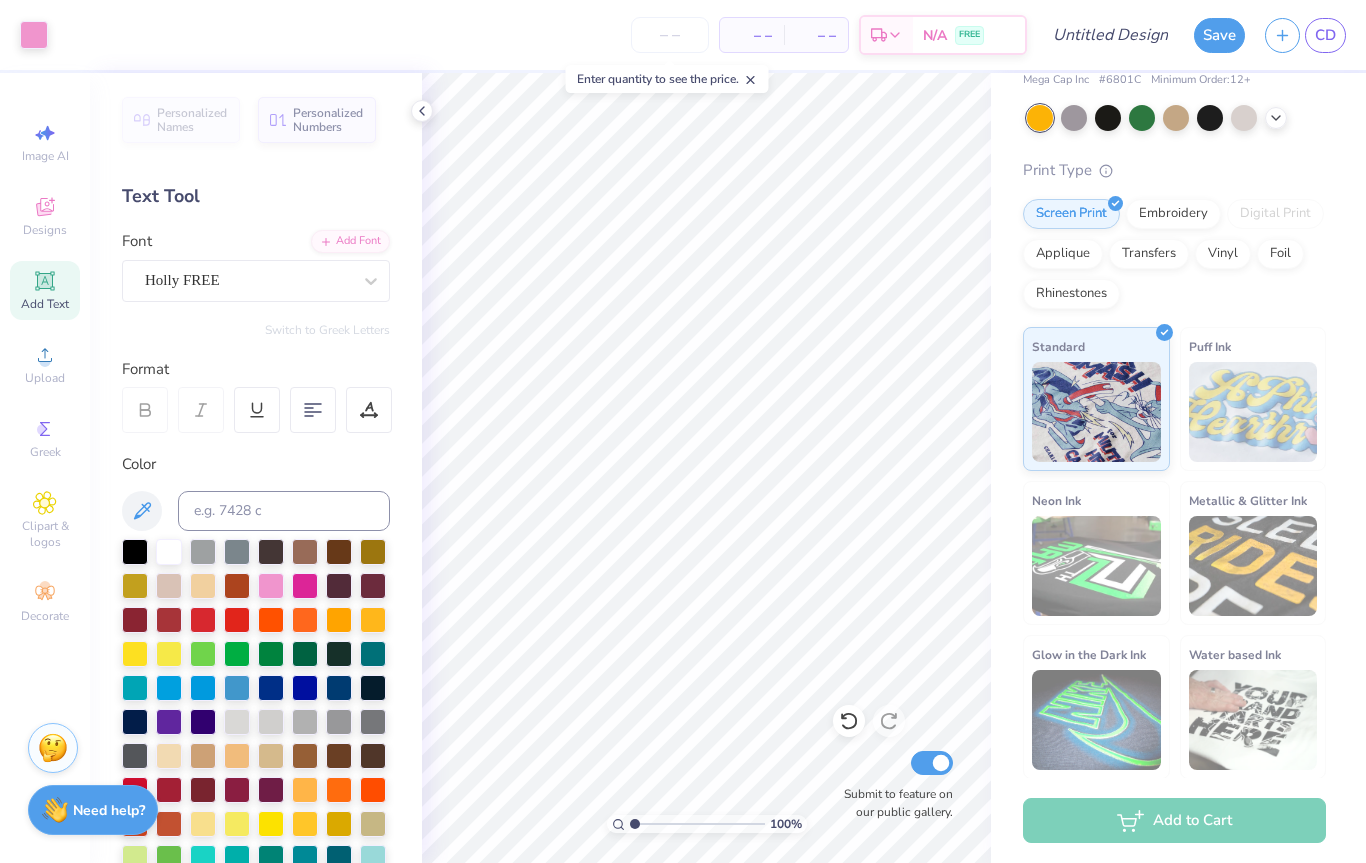 click at bounding box center (670, 35) 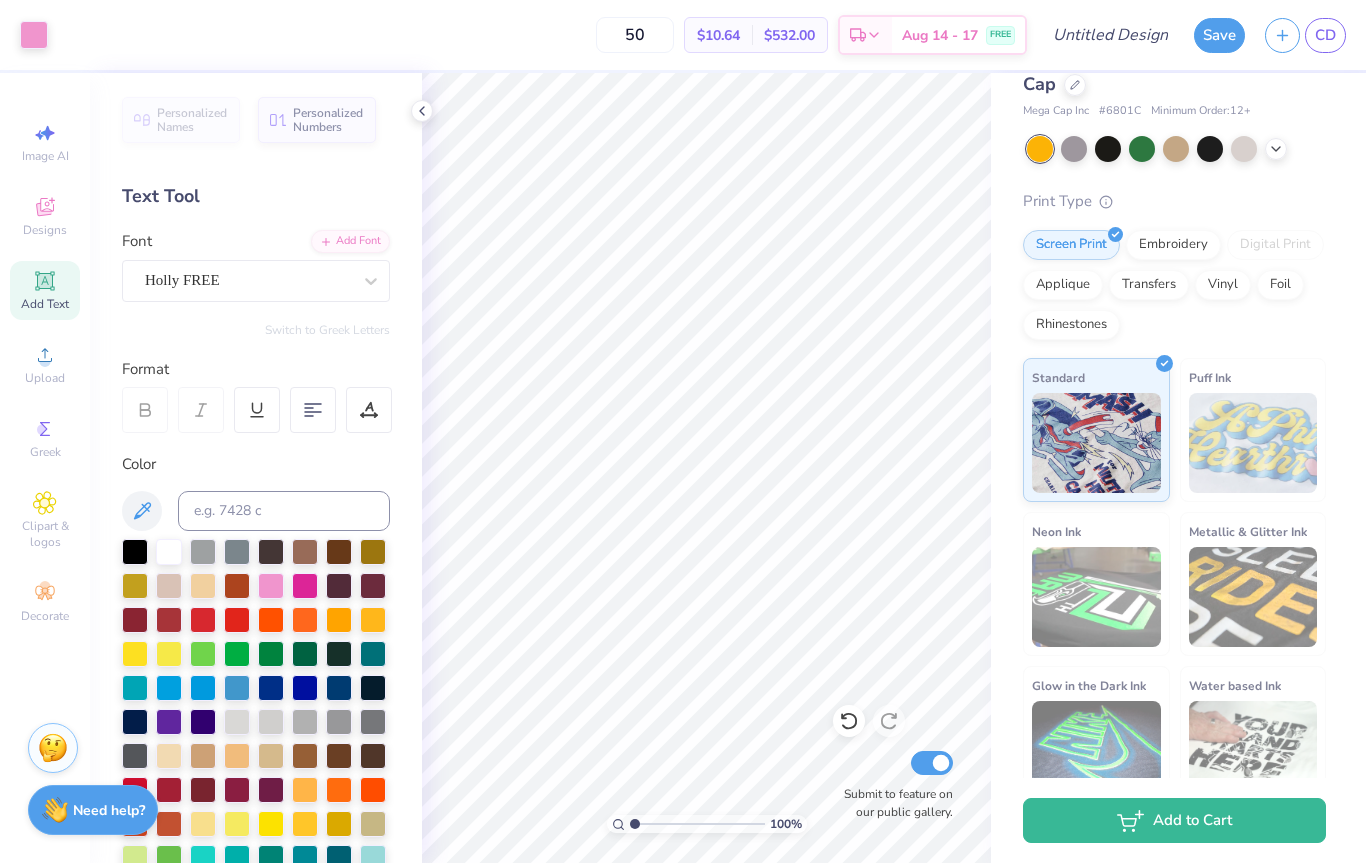 type on "50" 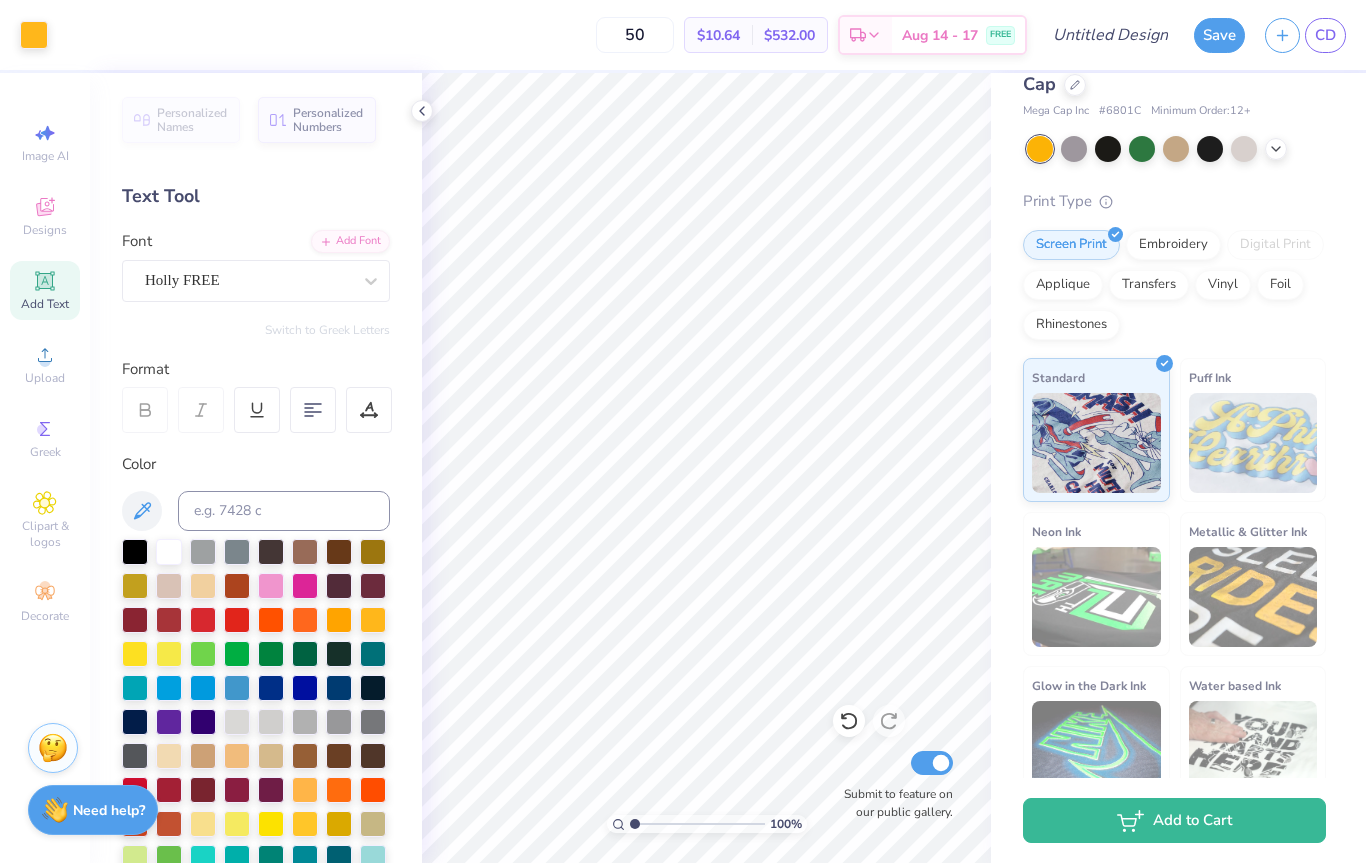 click at bounding box center [339, 620] 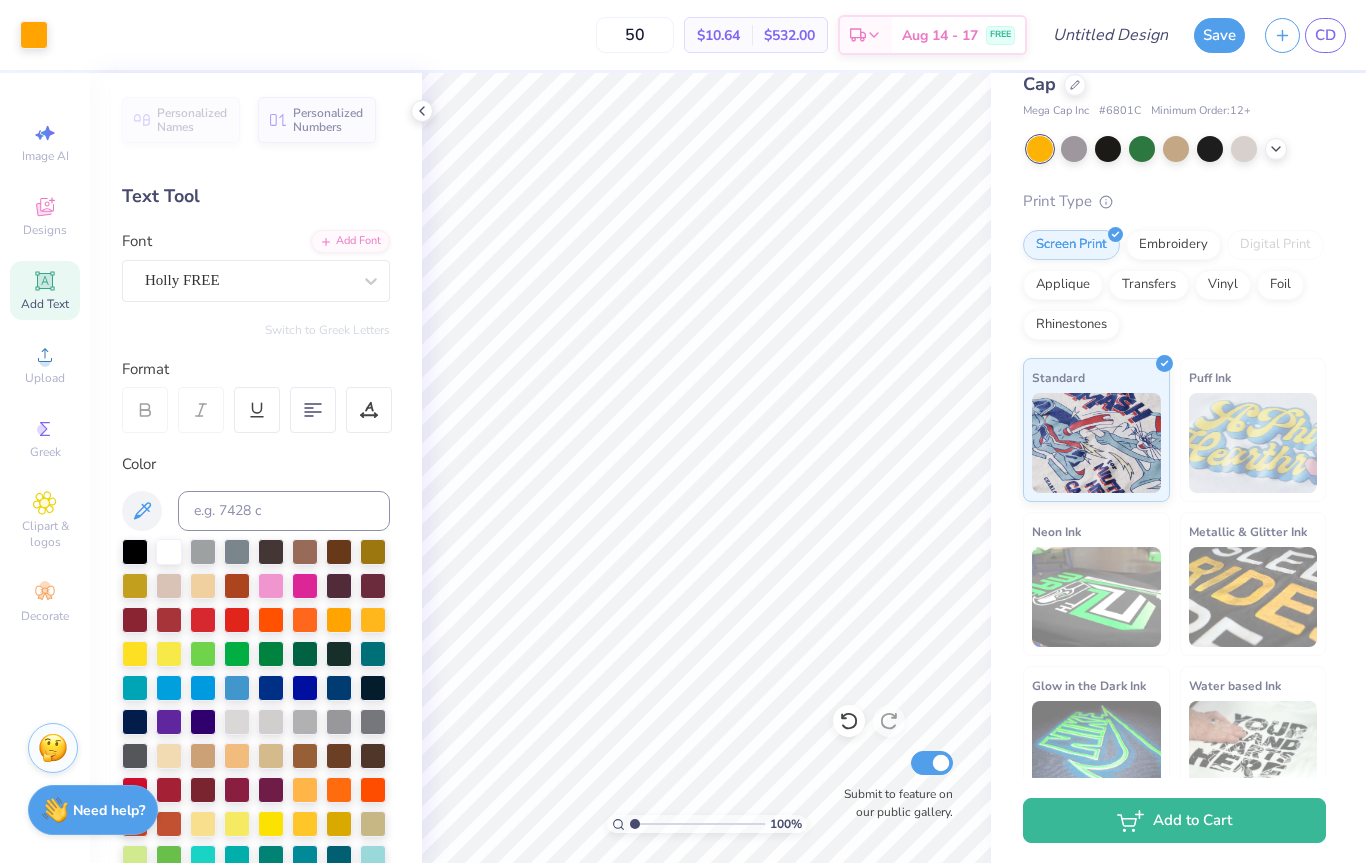 click at bounding box center [373, 620] 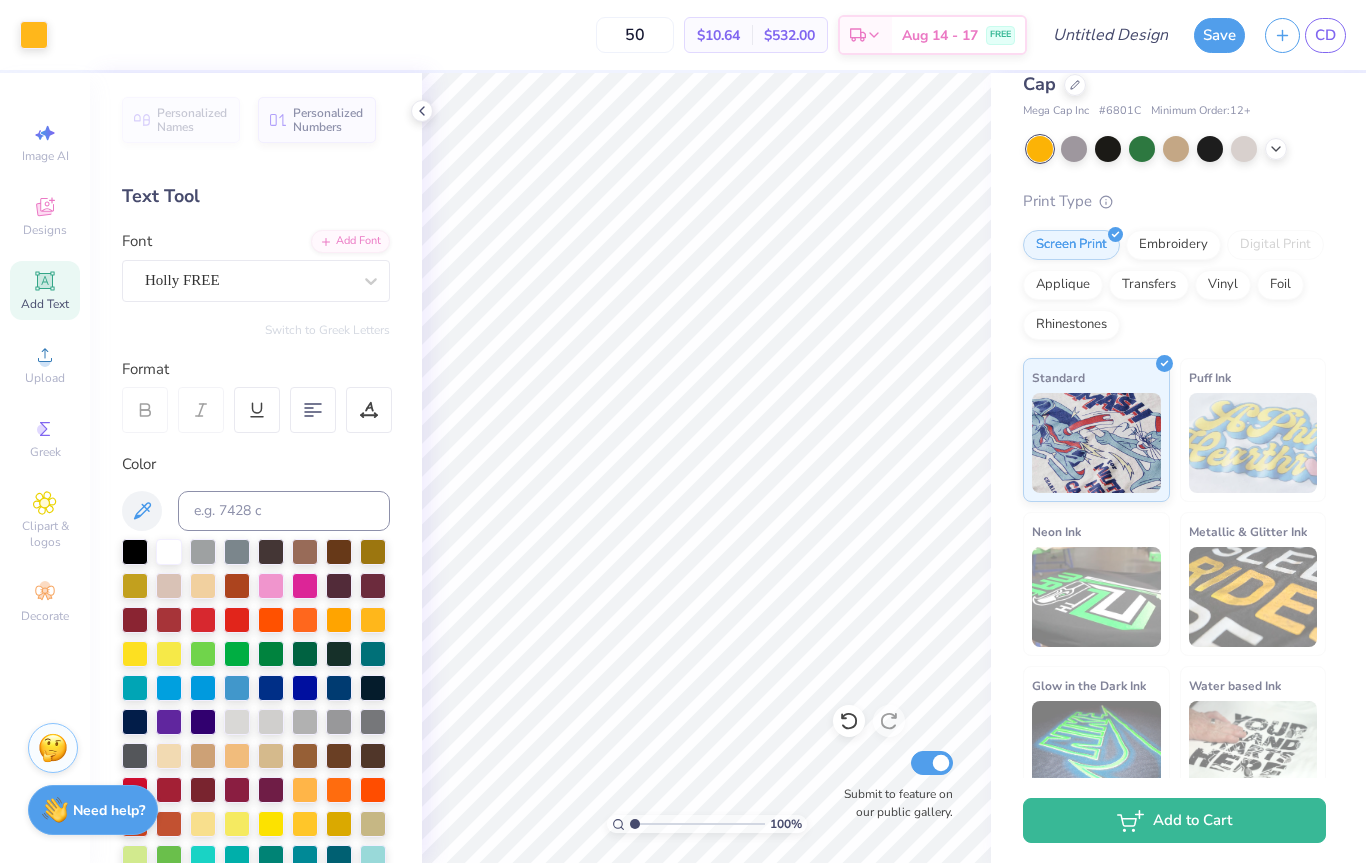 click at bounding box center [135, 654] 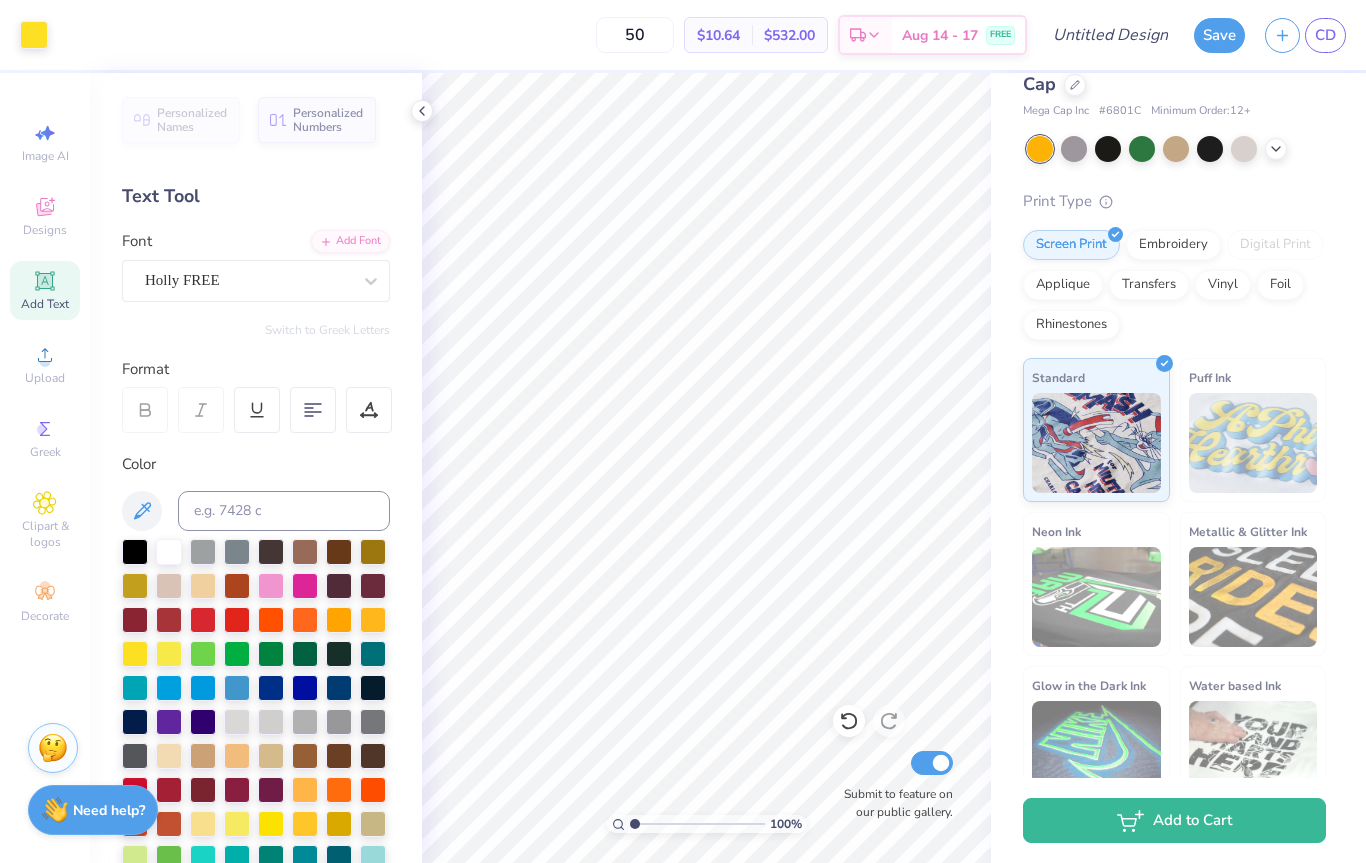 click at bounding box center (373, 620) 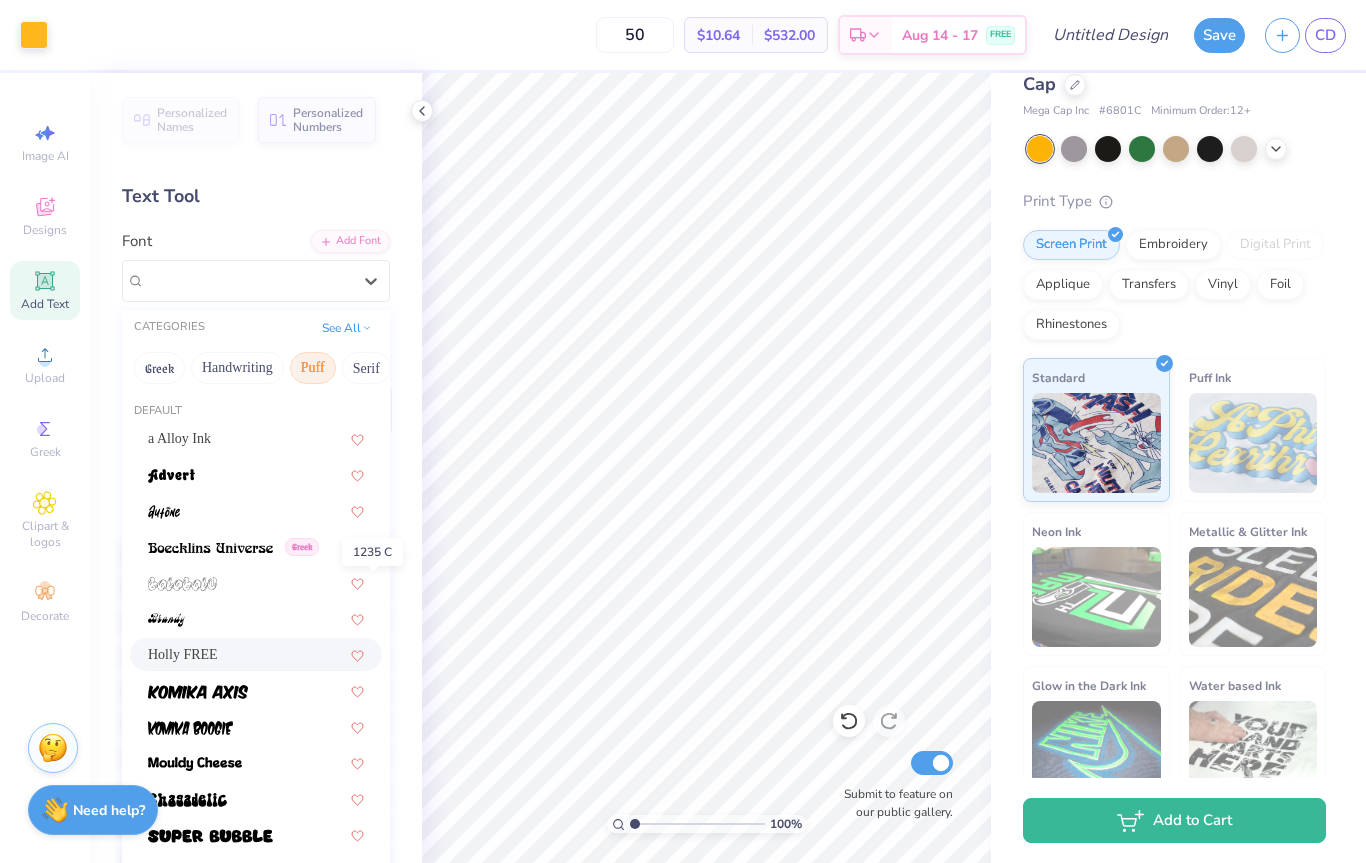 click on "Serif" at bounding box center [366, 368] 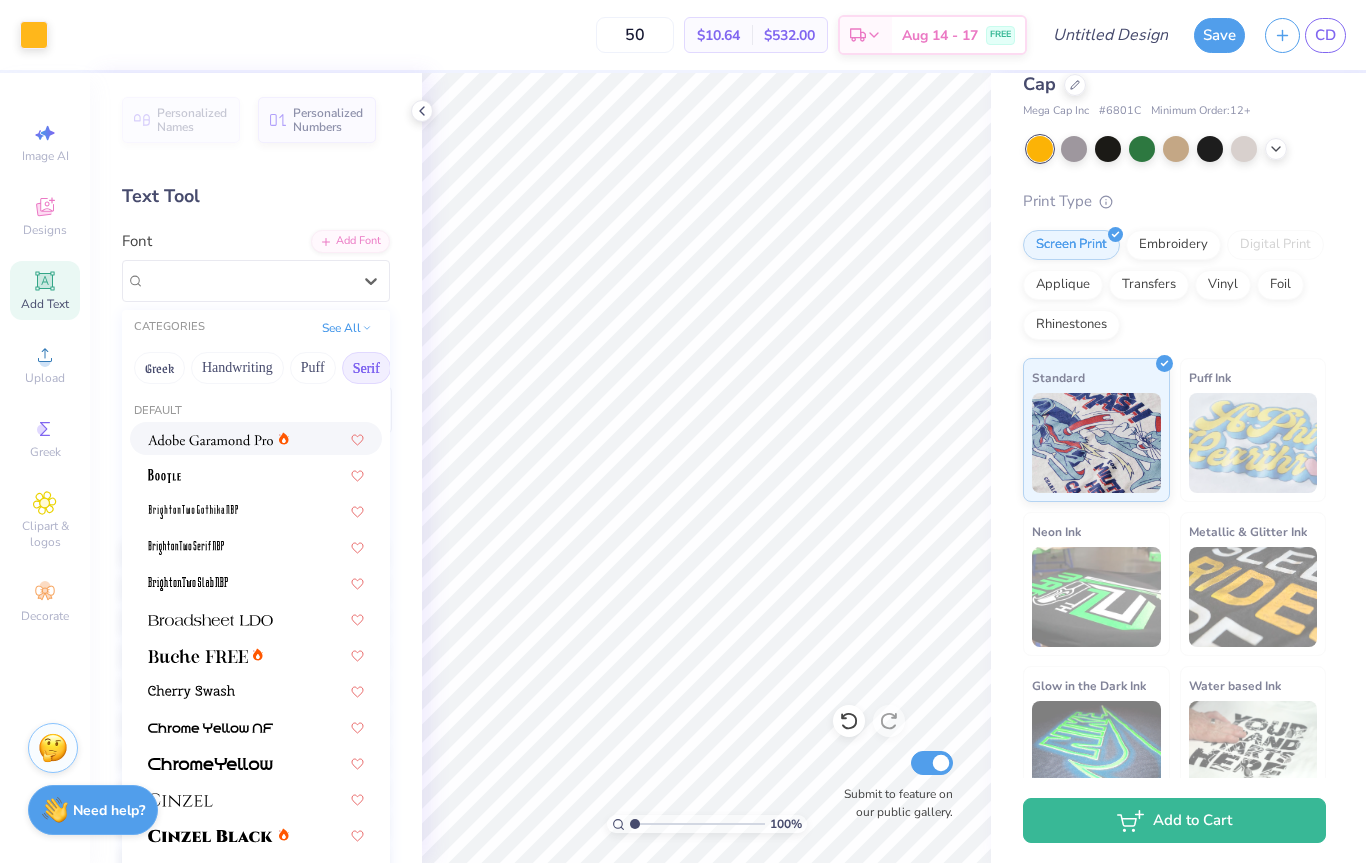 click at bounding box center [210, 440] 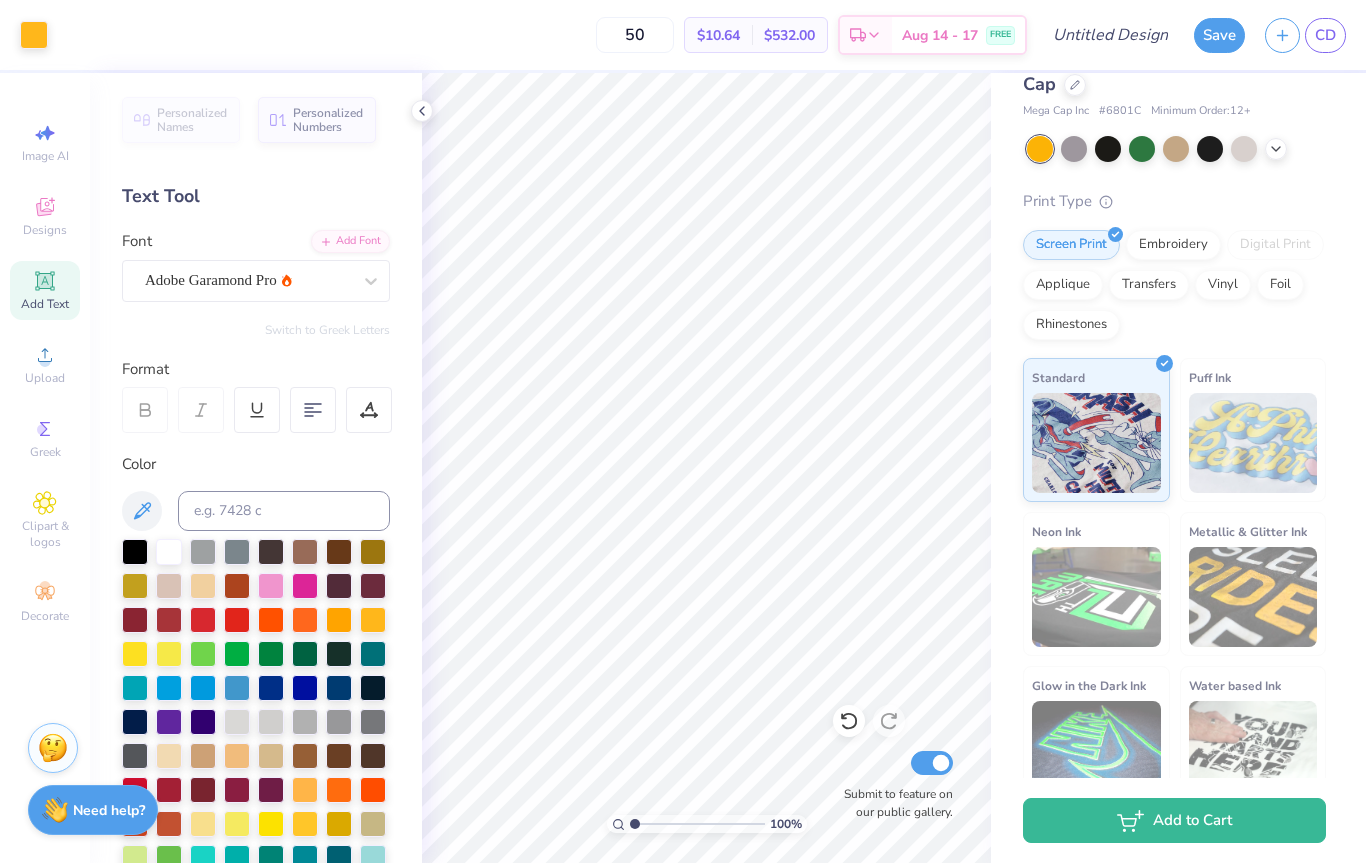 click at bounding box center [145, 410] 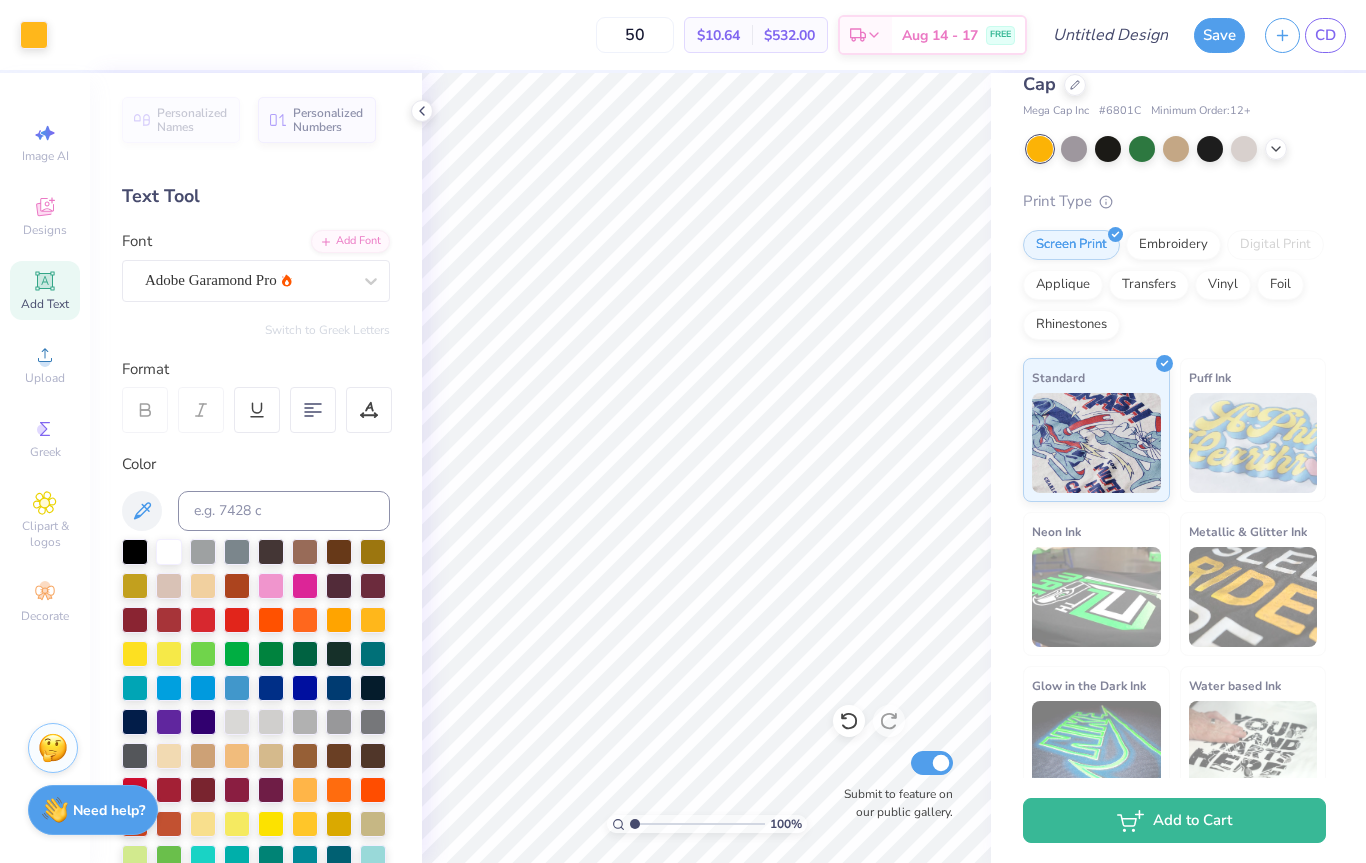 click at bounding box center (145, 410) 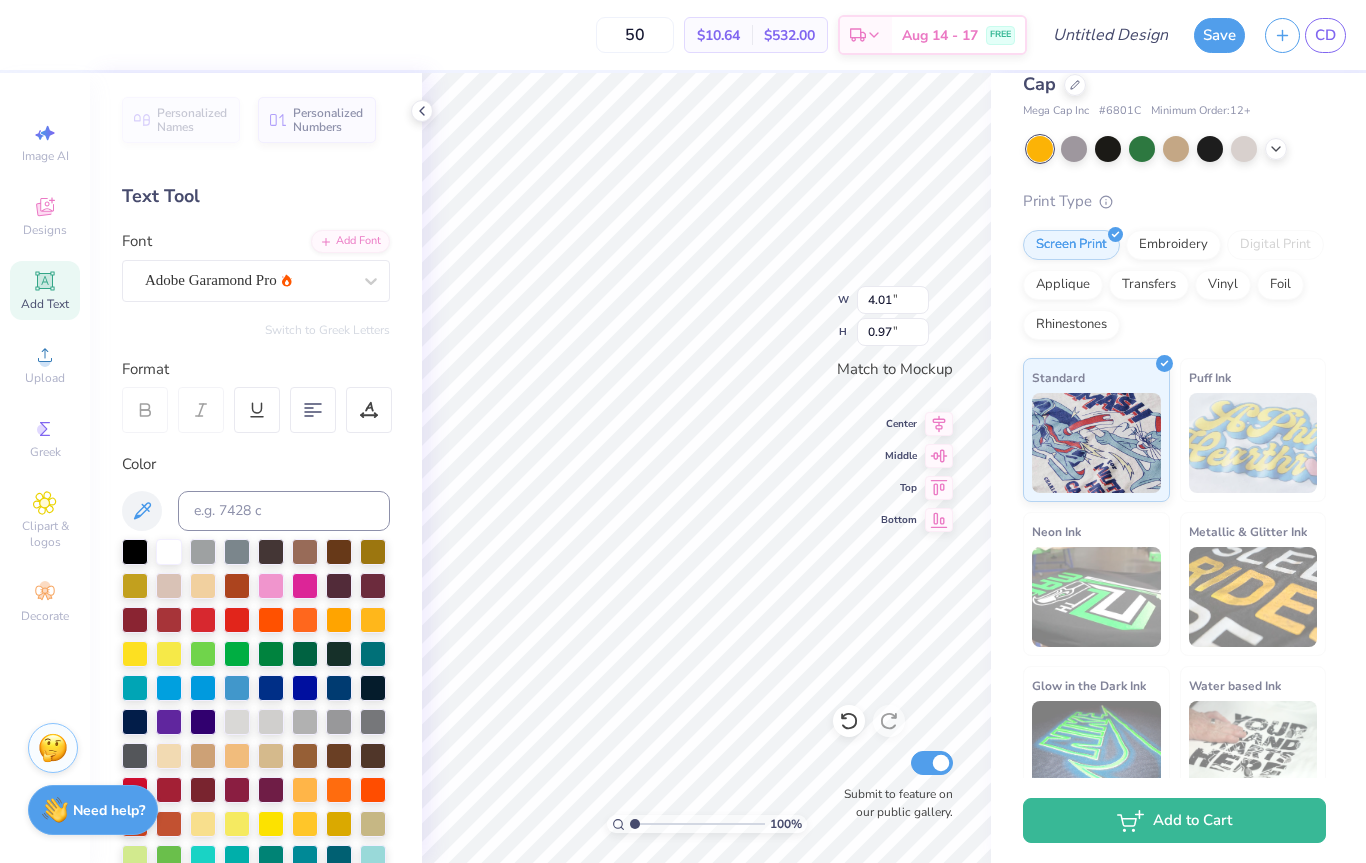 click 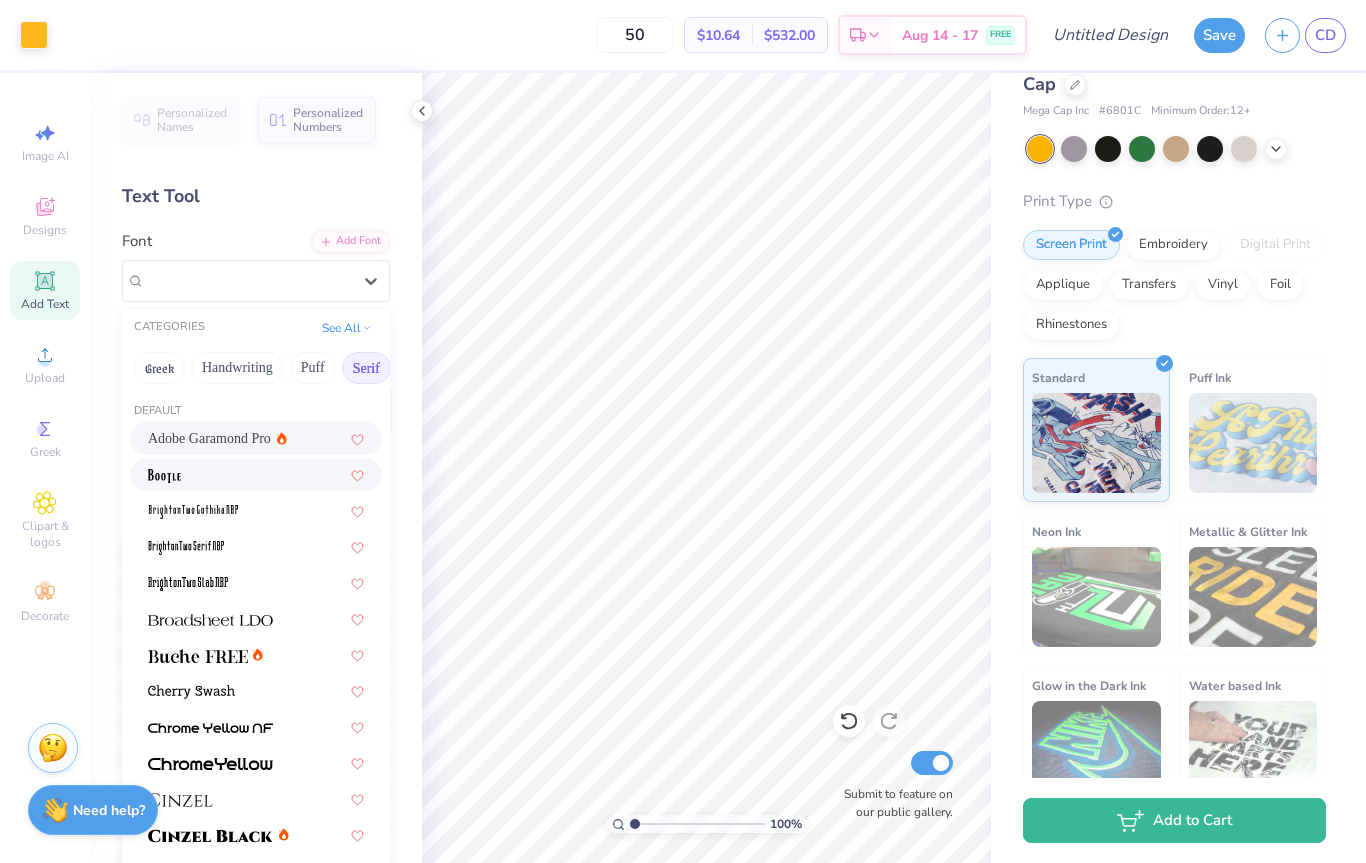 click at bounding box center [256, 474] 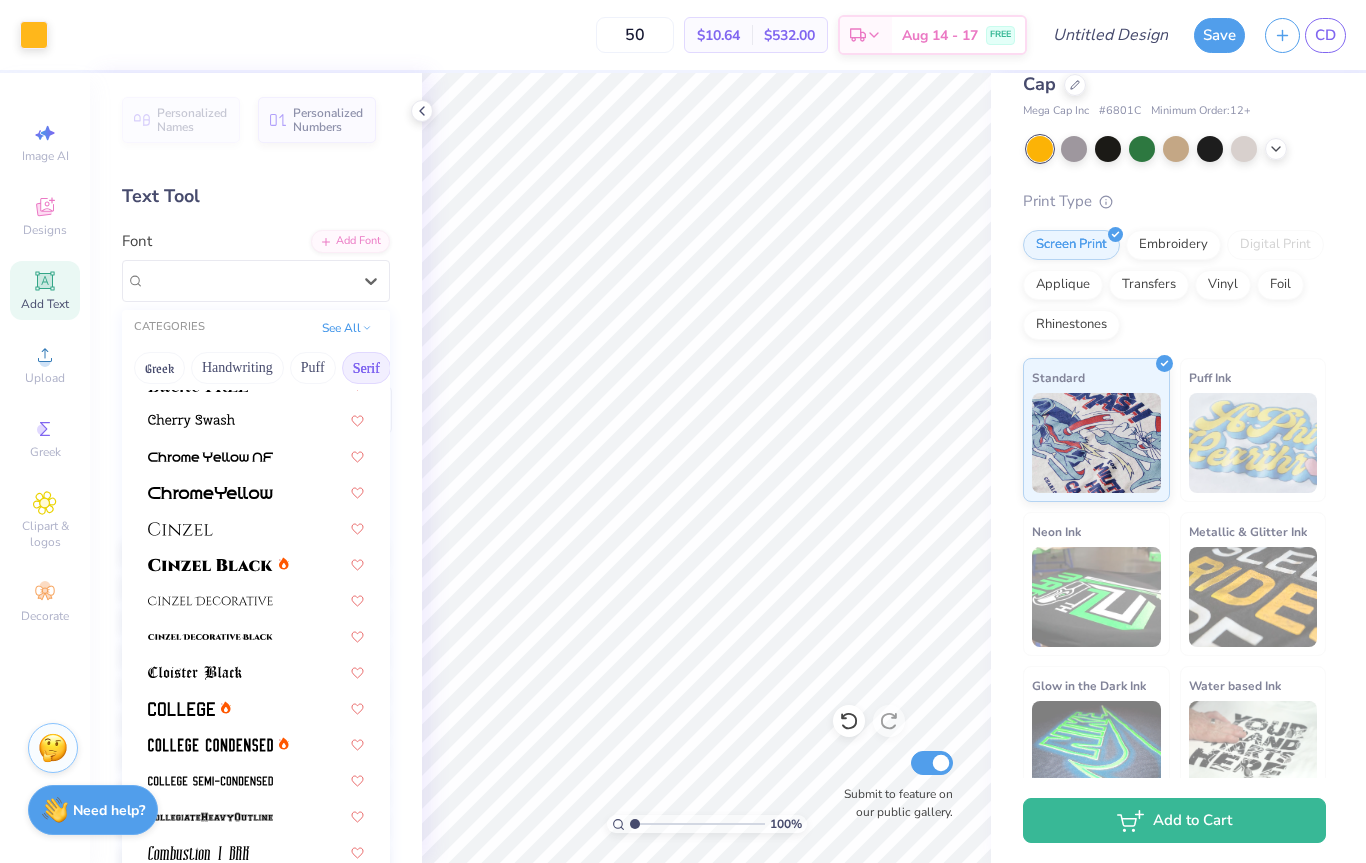scroll, scrollTop: 281, scrollLeft: 0, axis: vertical 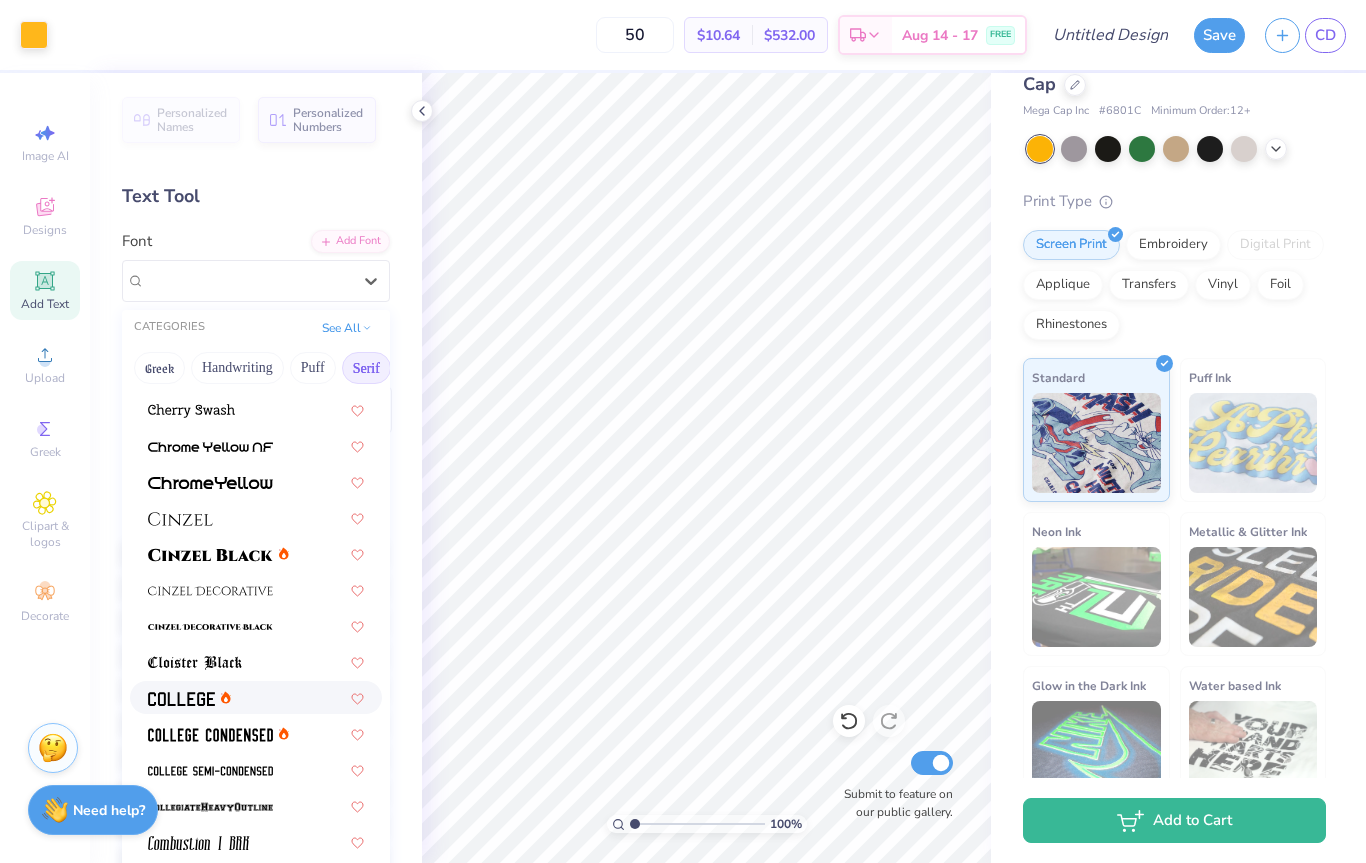 click at bounding box center [256, 697] 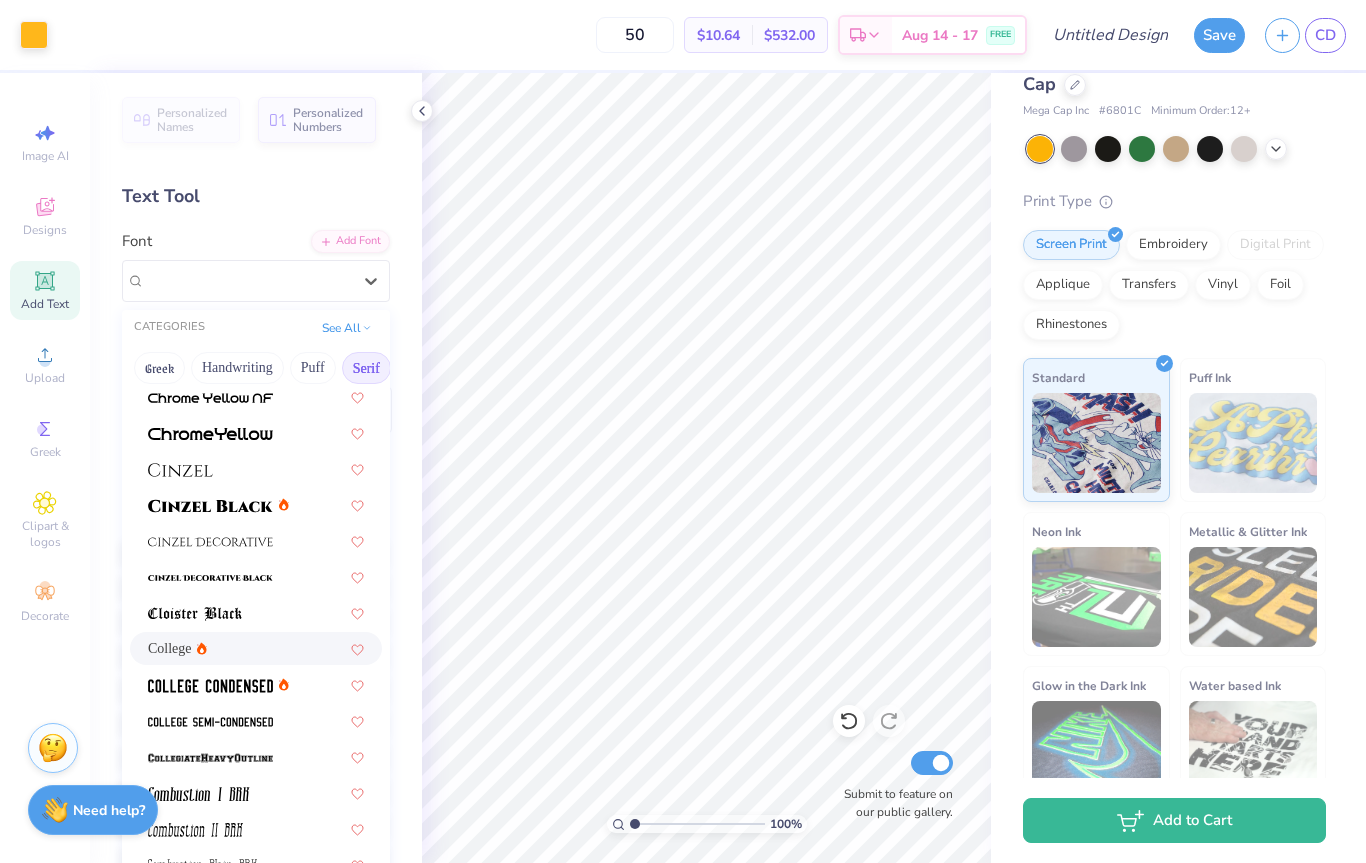 scroll, scrollTop: 343, scrollLeft: 0, axis: vertical 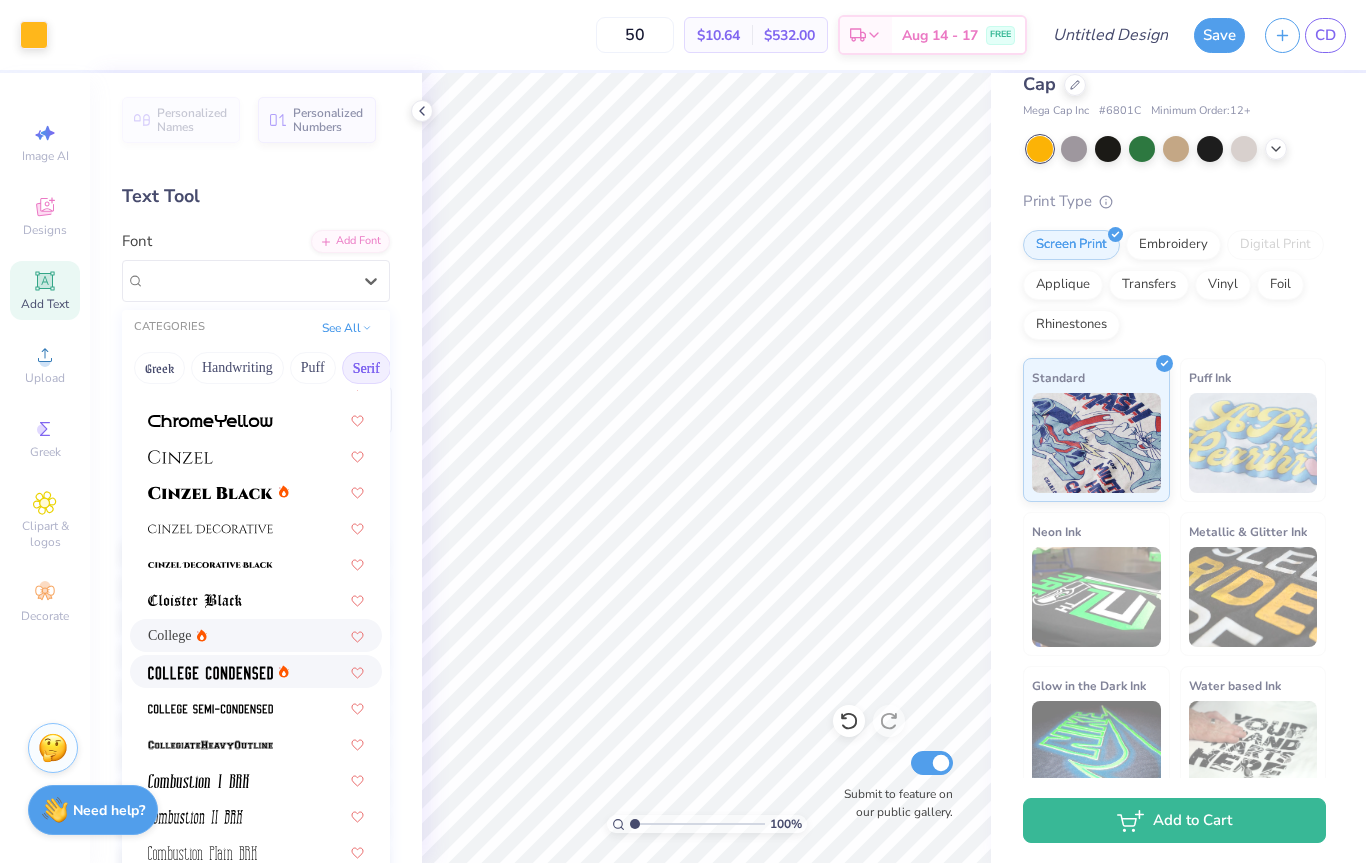 click at bounding box center (210, 673) 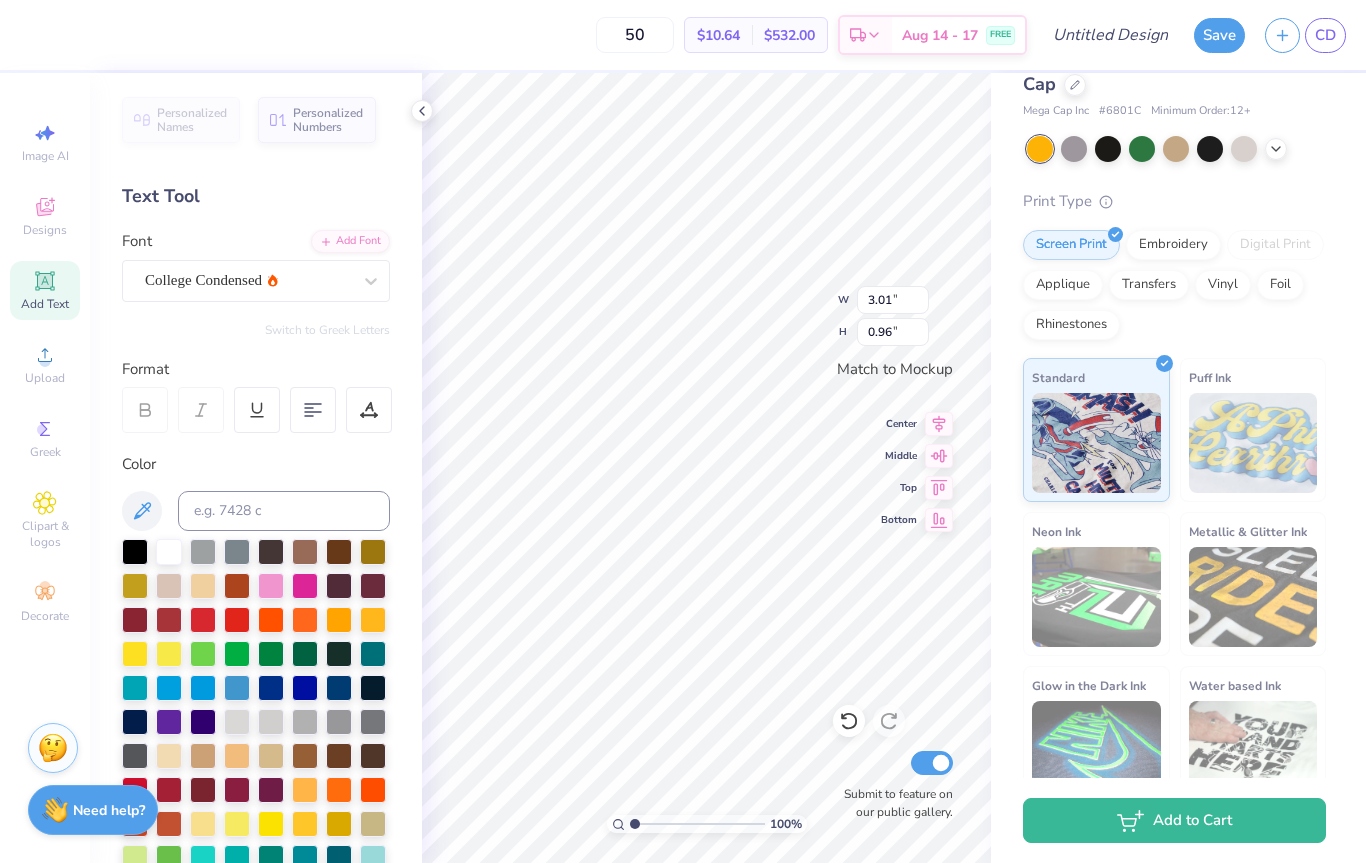 type on "3.49" 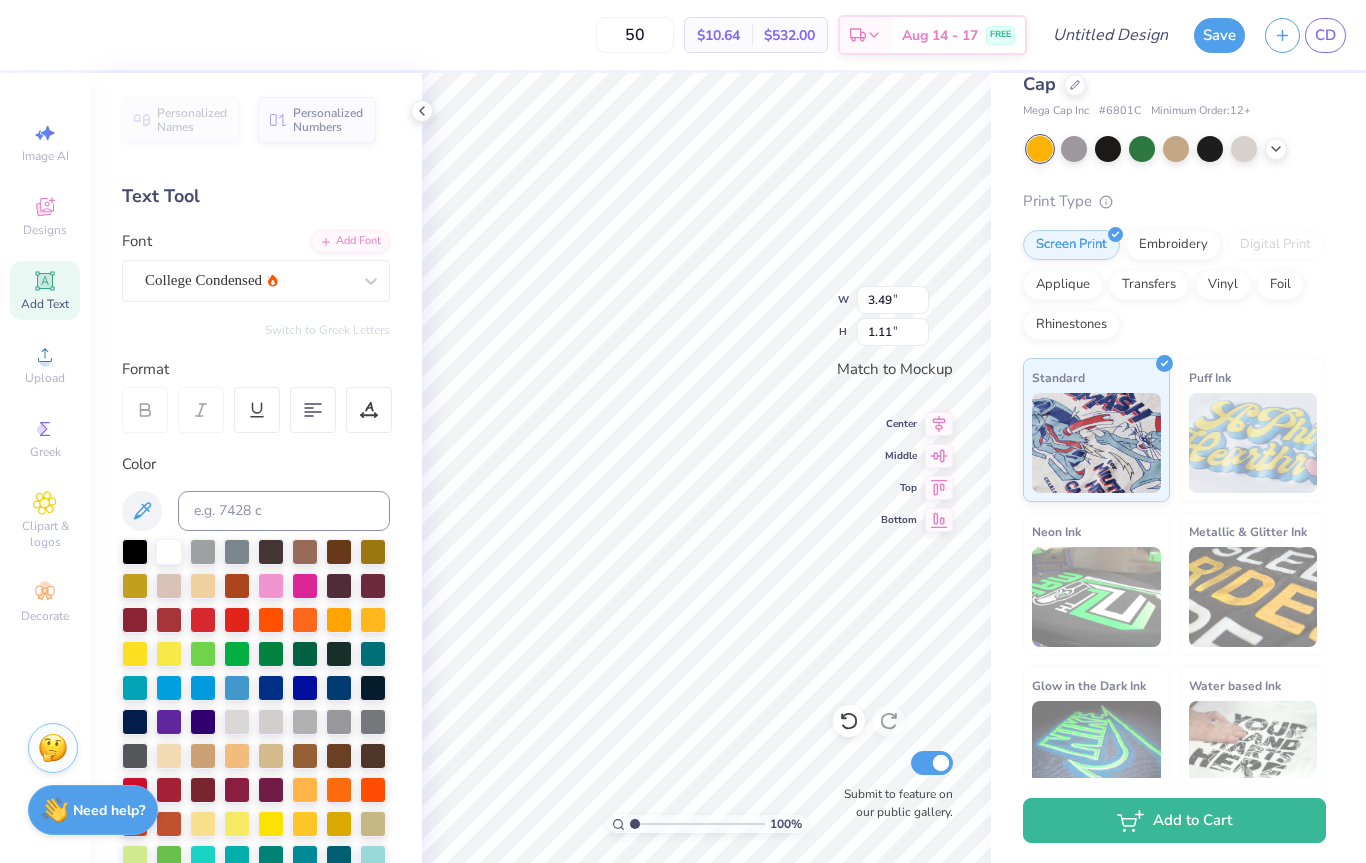 type on "3.77" 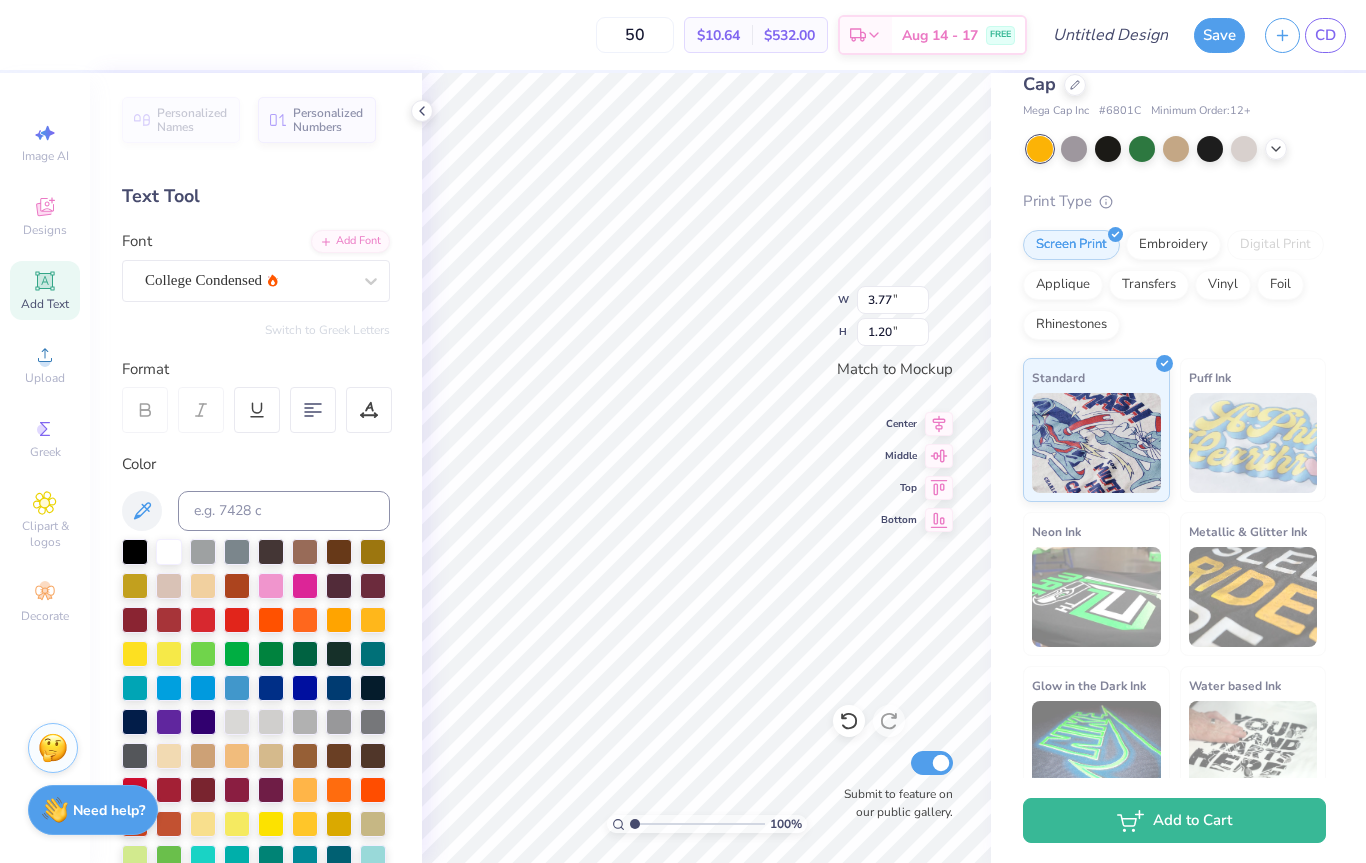 type on "4.05" 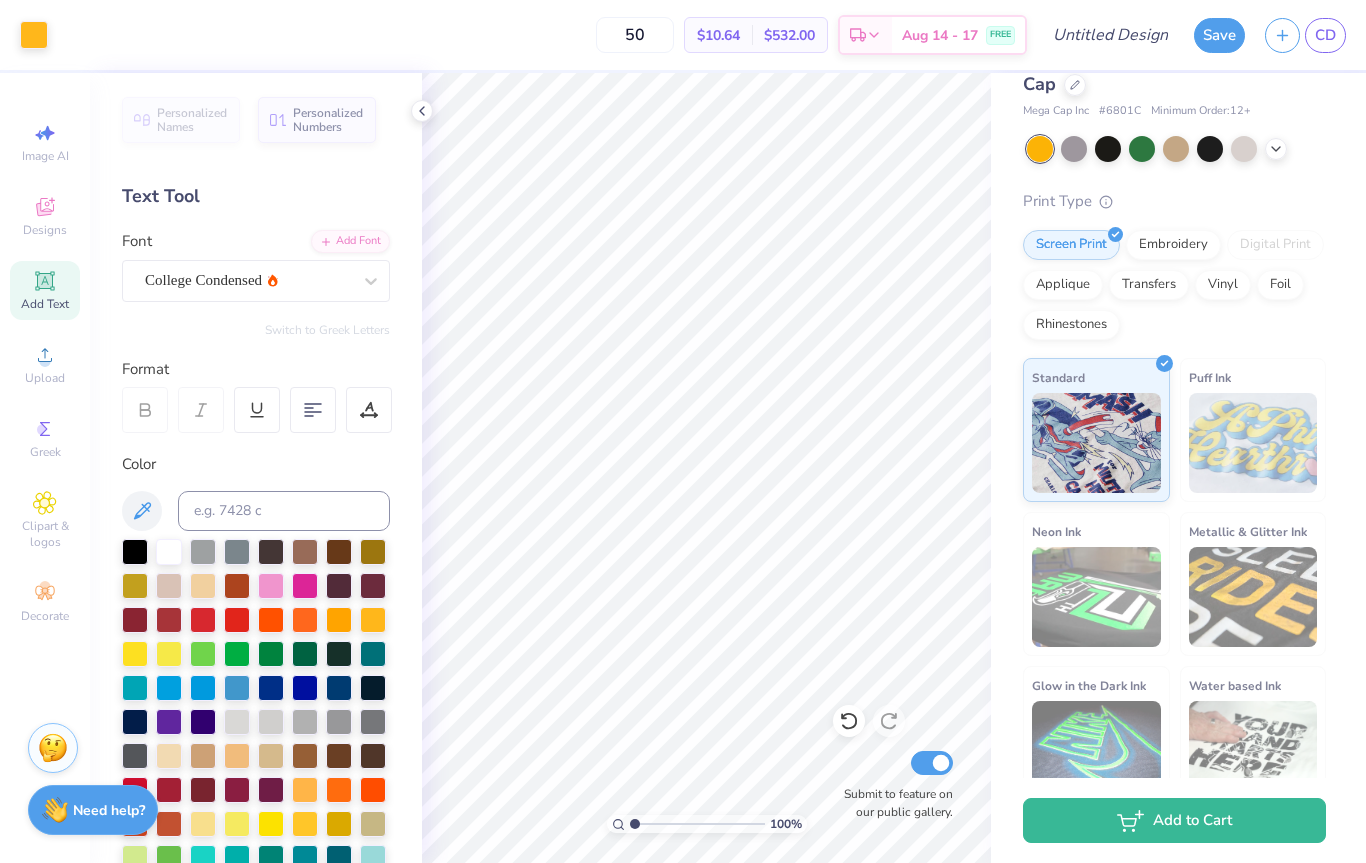 click at bounding box center [422, 111] 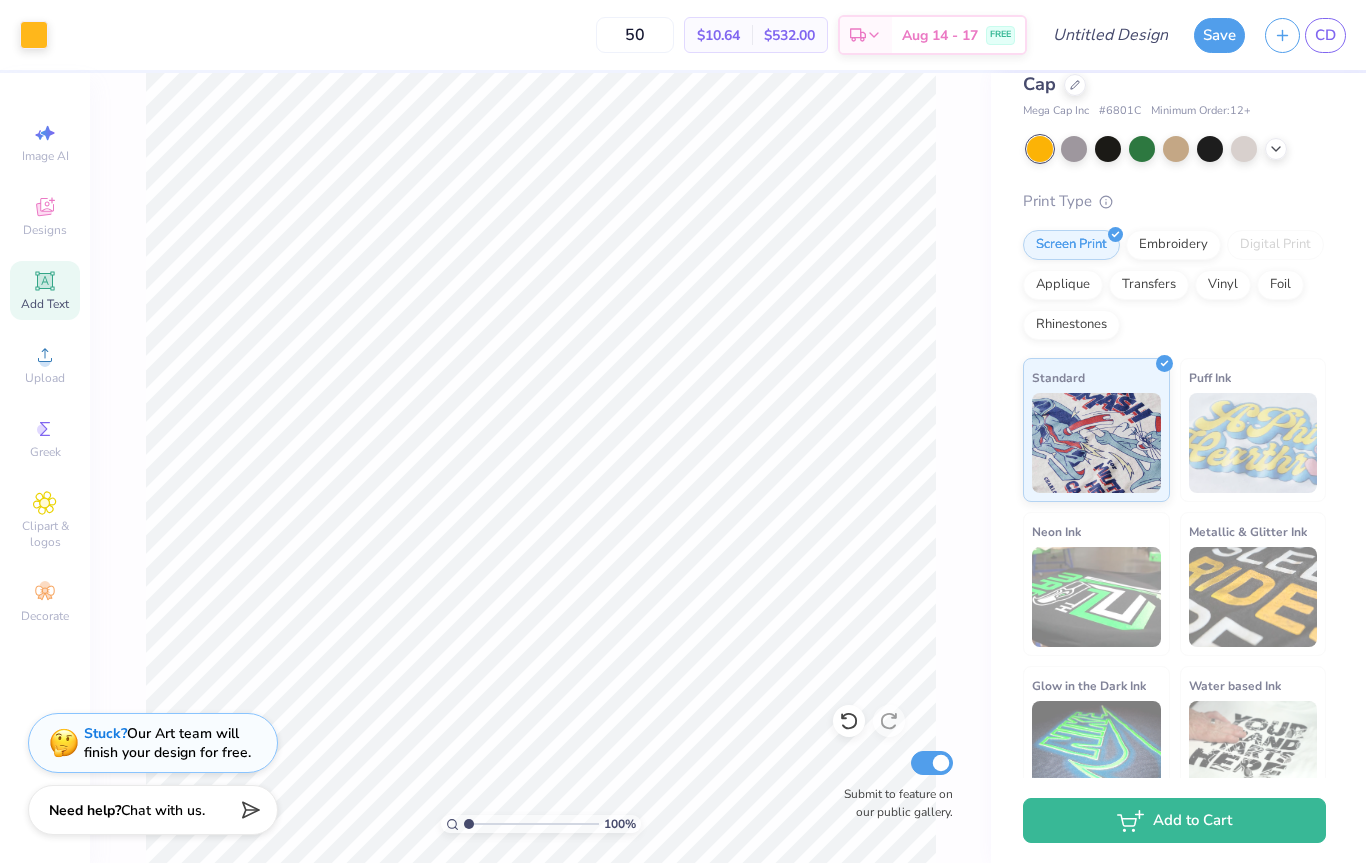 click on "Stuck?  Our Art team will finish your design for free." at bounding box center [167, 743] 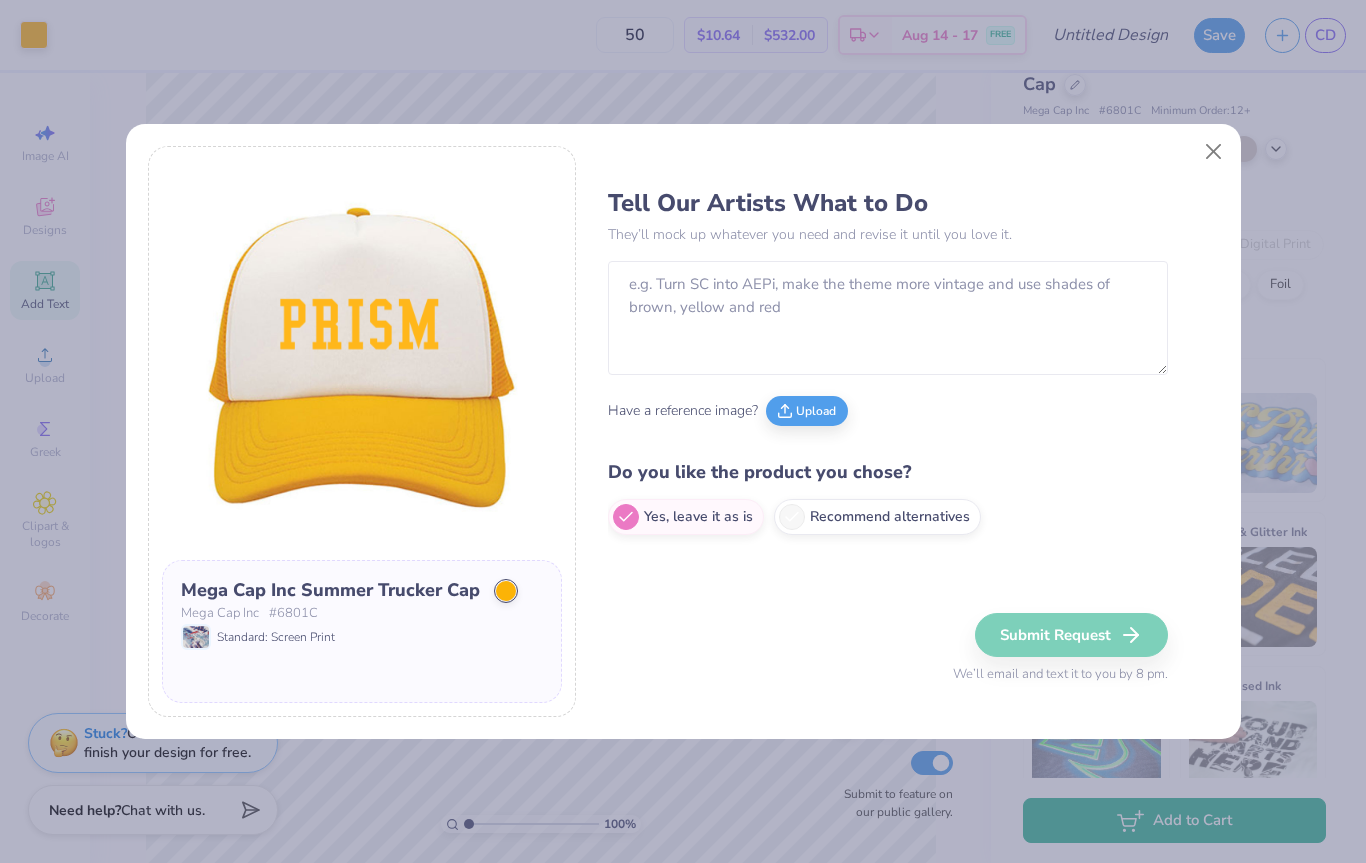 click at bounding box center [1213, 151] 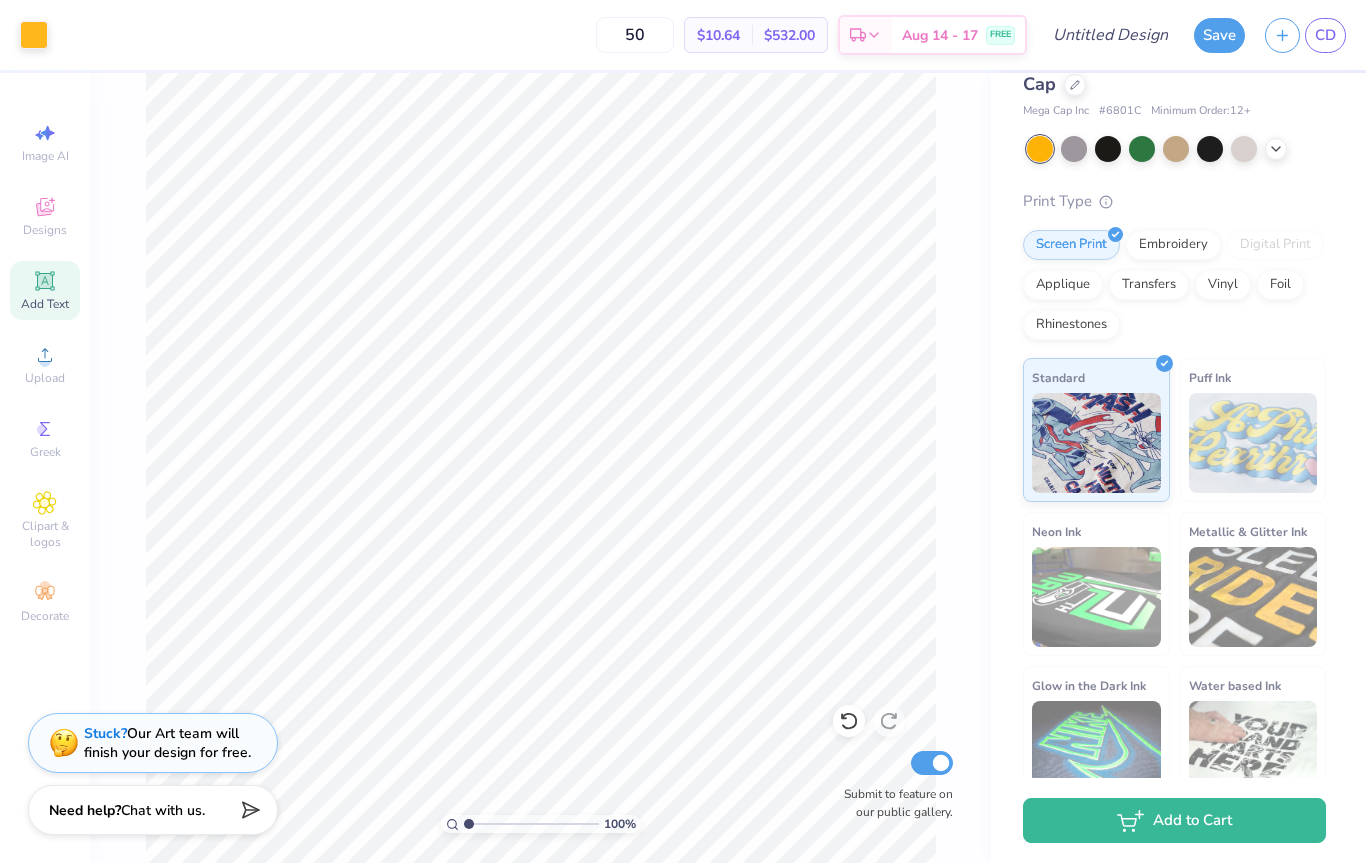 click at bounding box center [1276, 149] 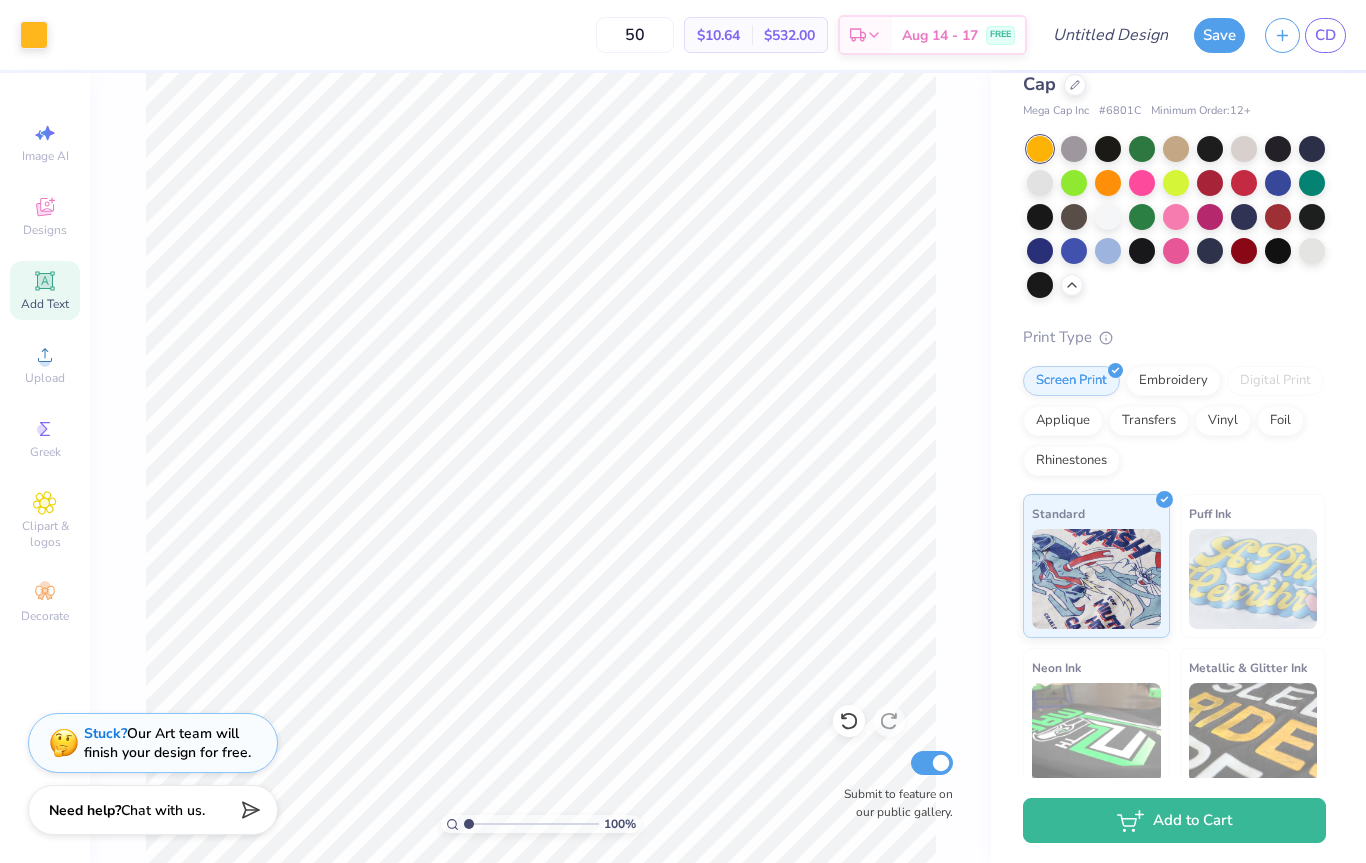 click at bounding box center [1176, 217] 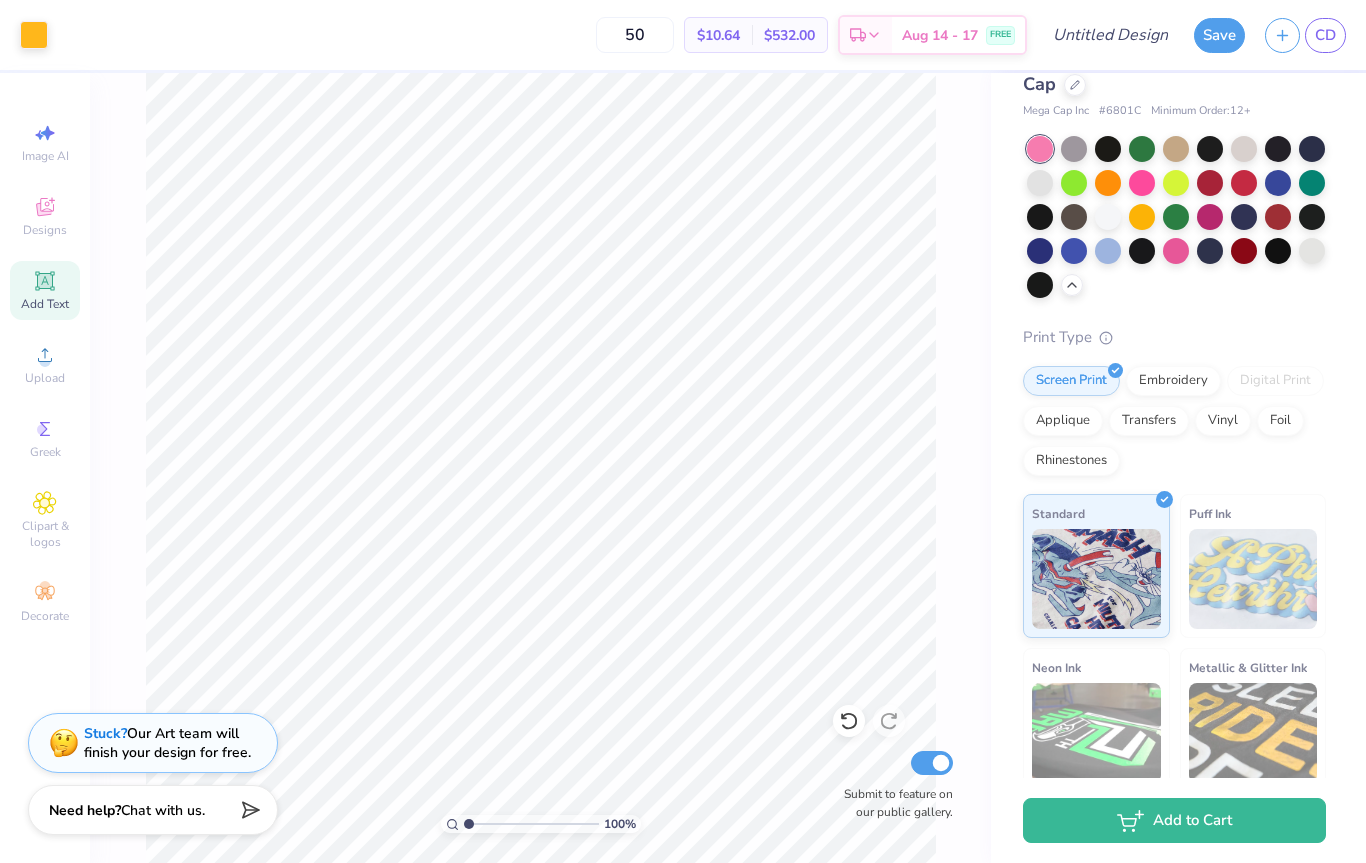click at bounding box center (1210, 217) 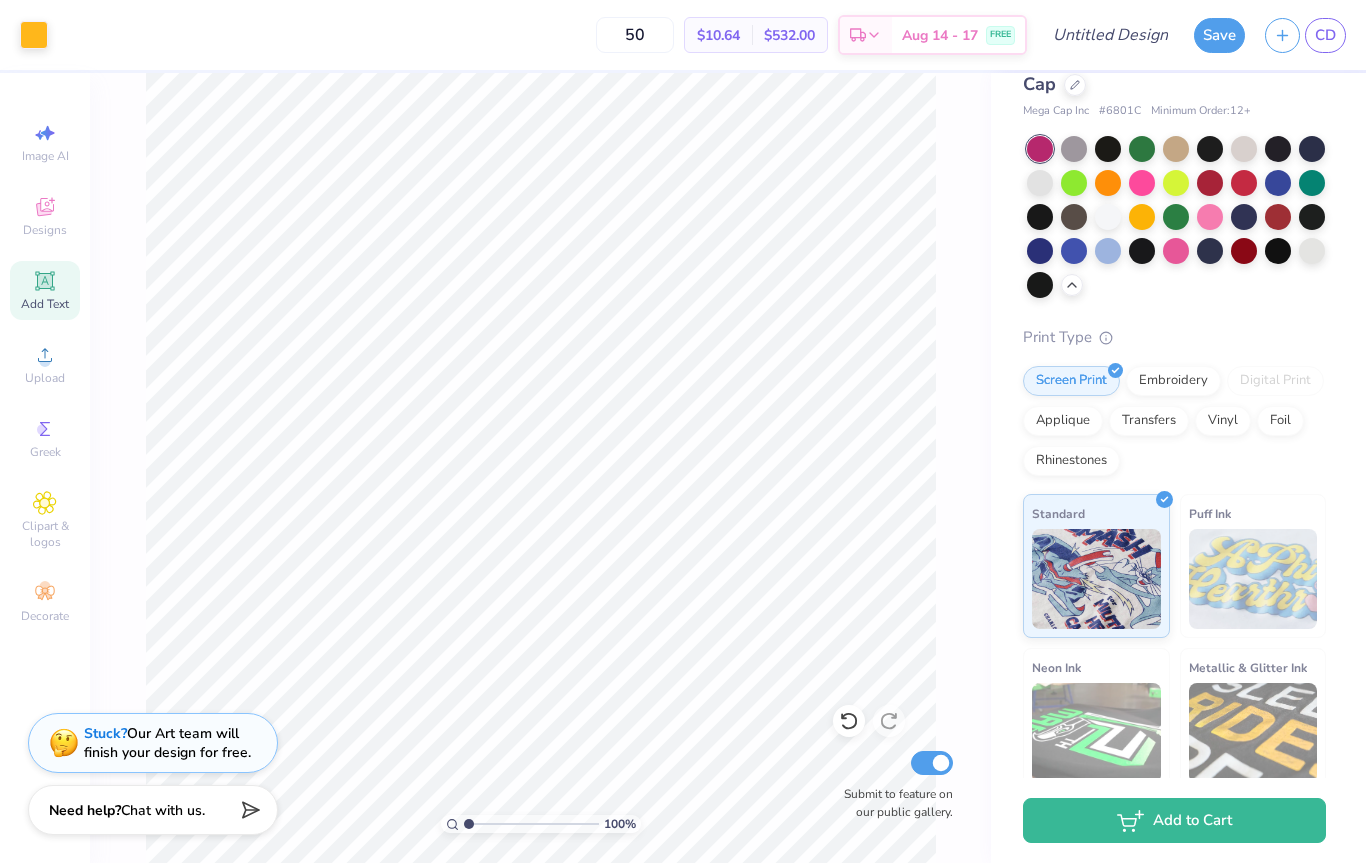 click at bounding box center [1176, 251] 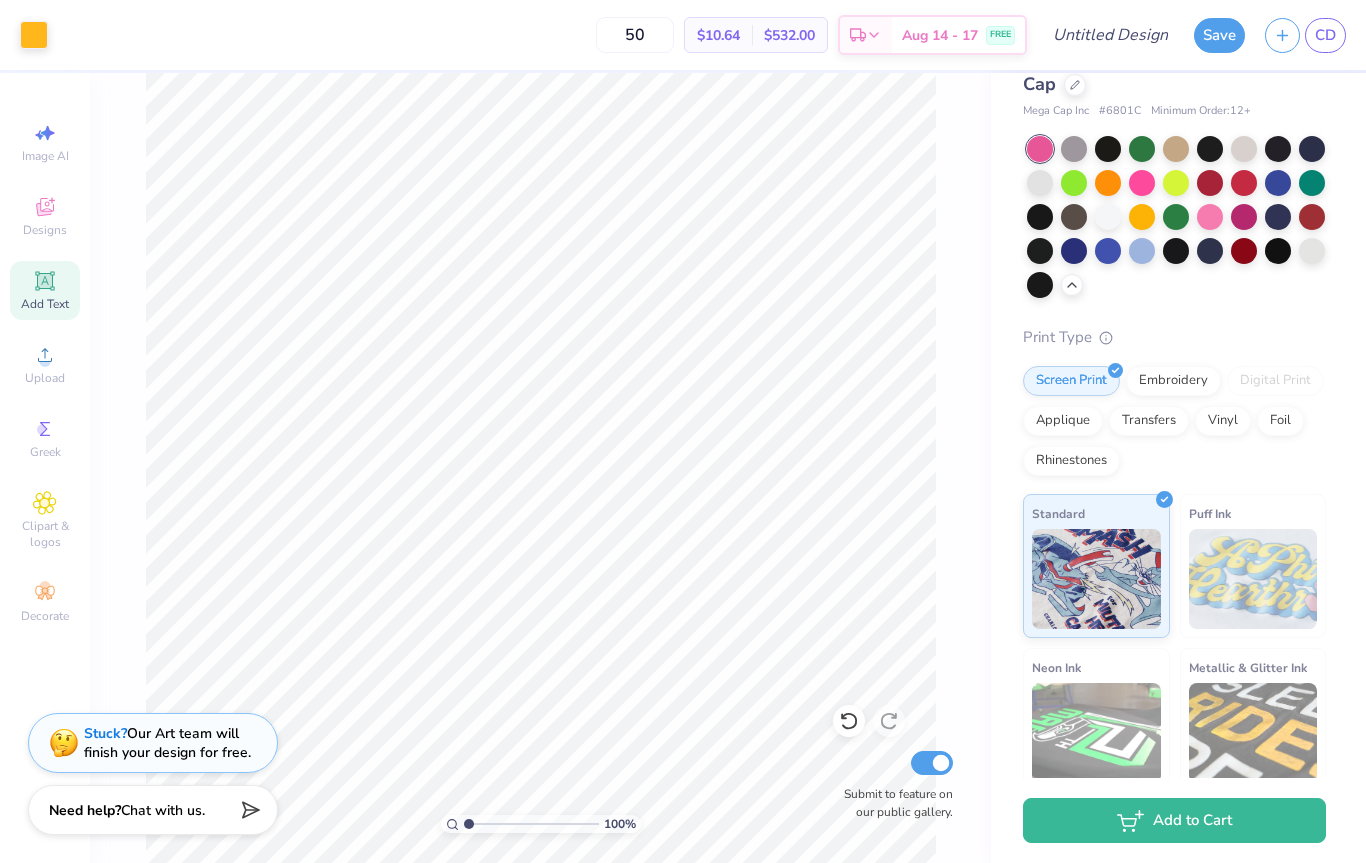 click at bounding box center [1210, 217] 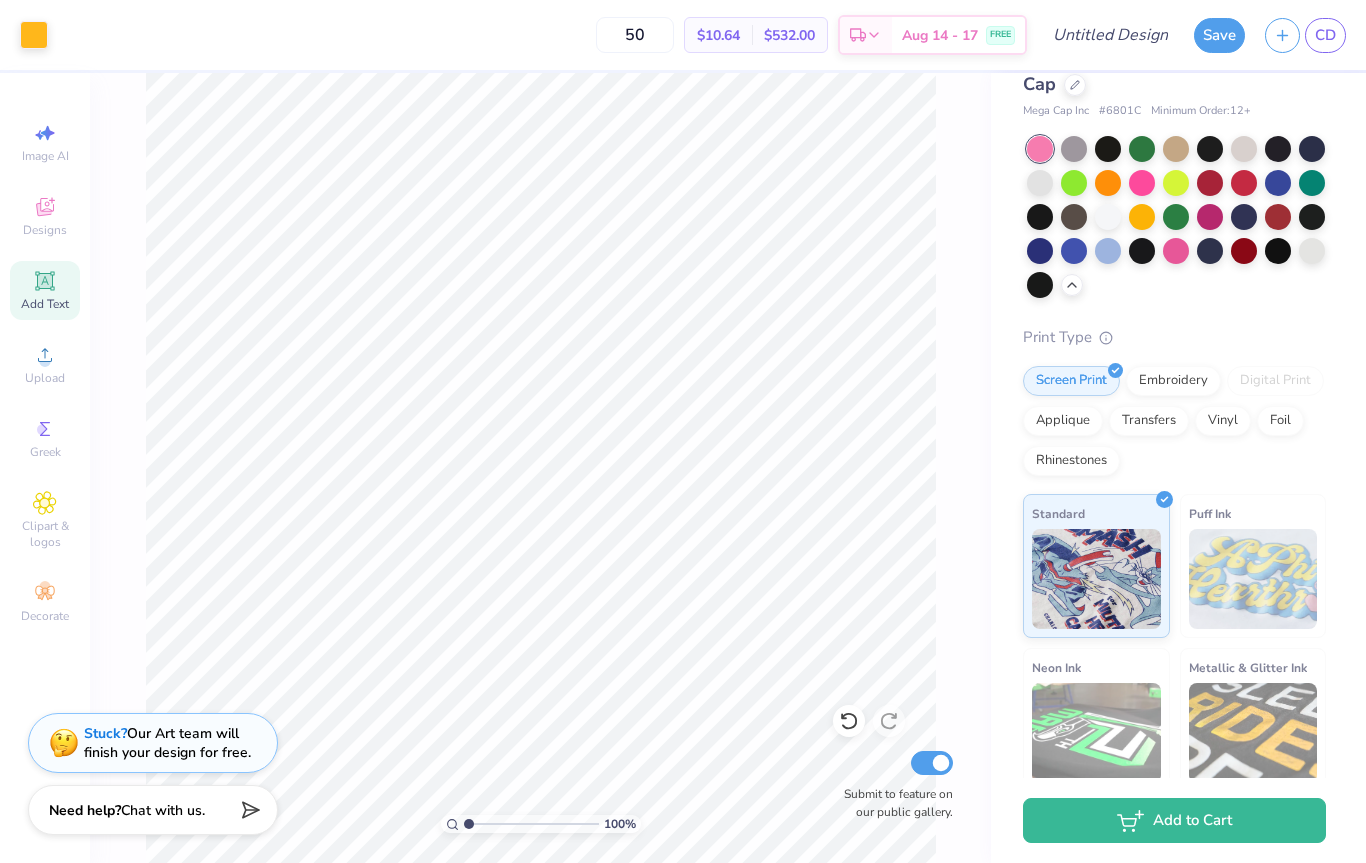 click at bounding box center (1142, 183) 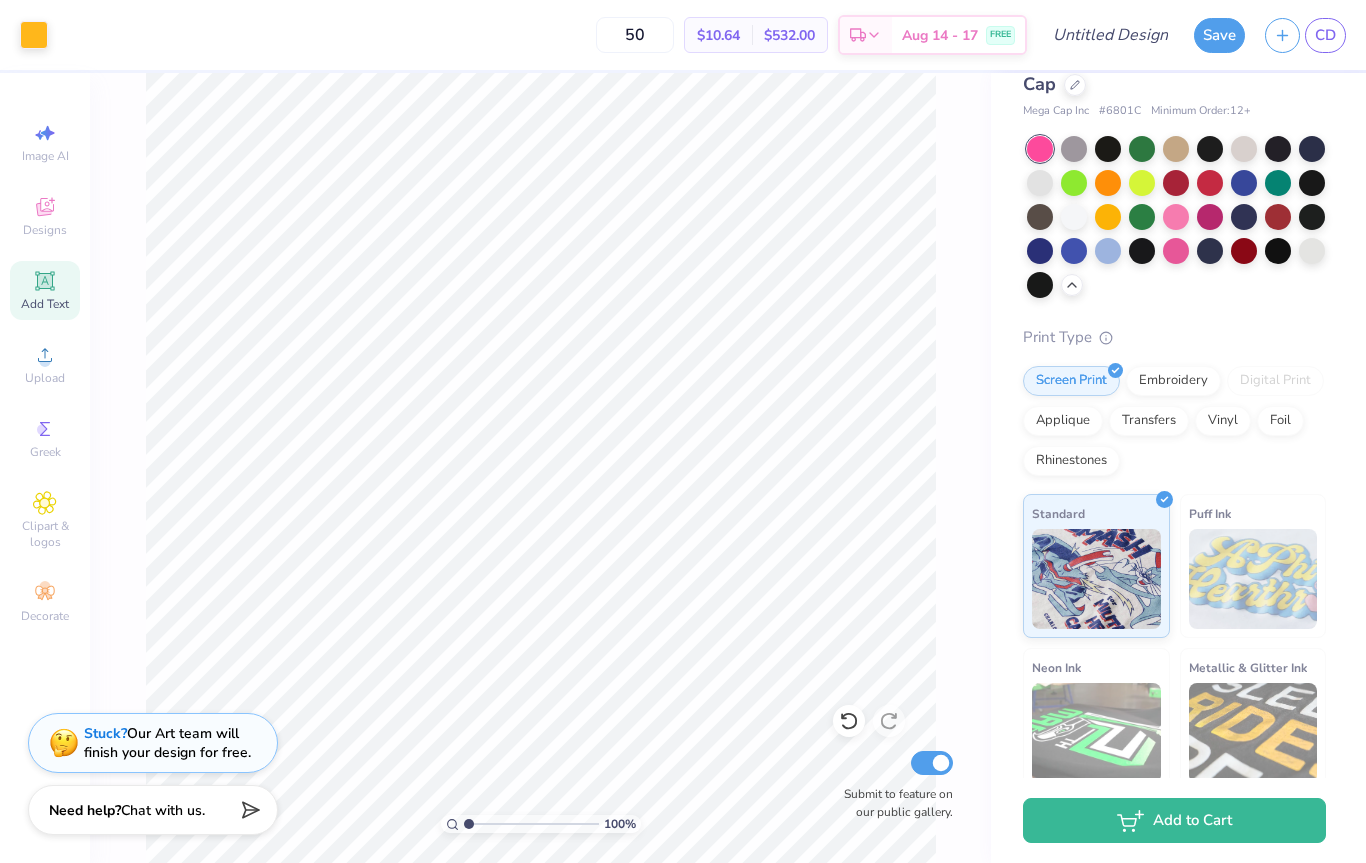 click at bounding box center (1176, 217) 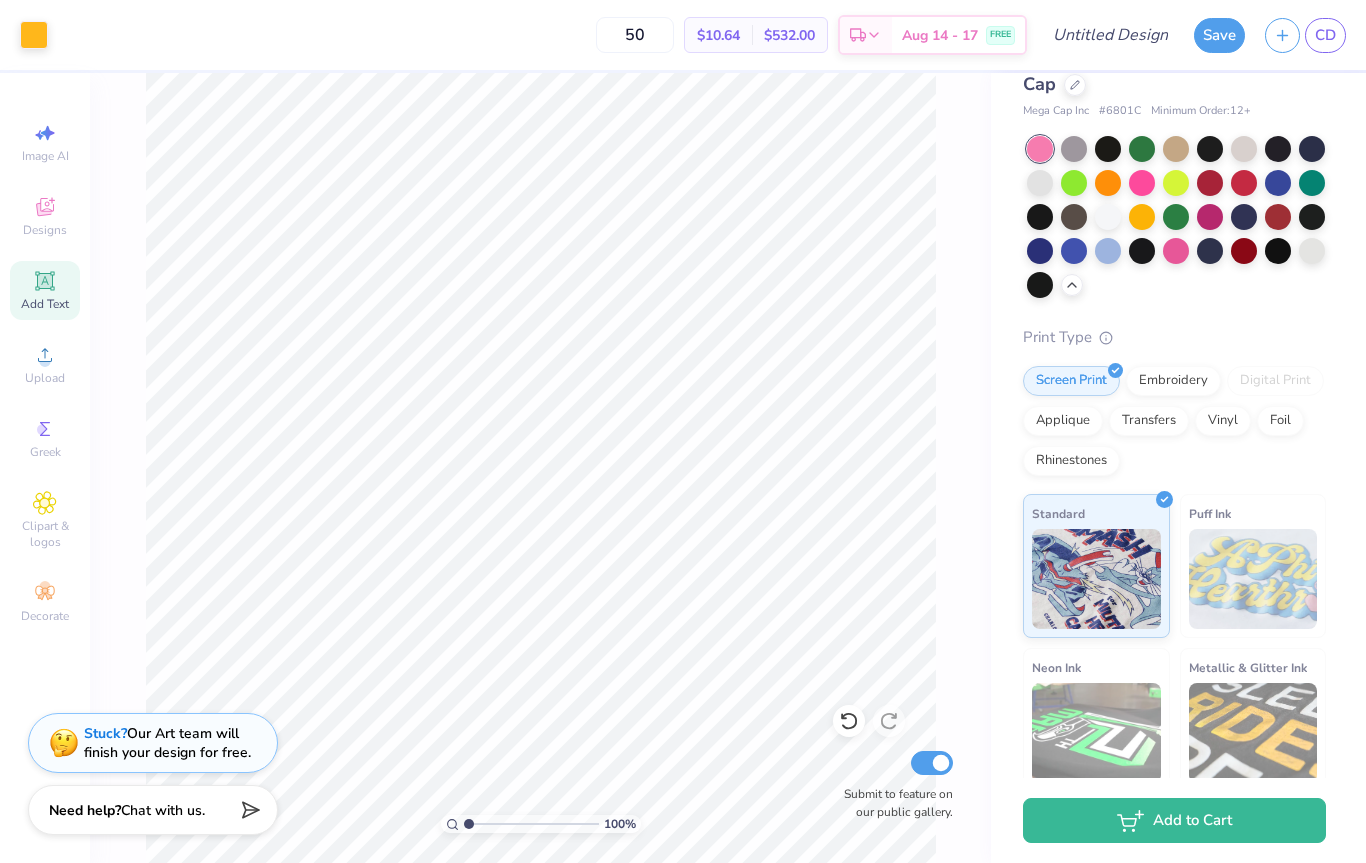click at bounding box center (1176, 251) 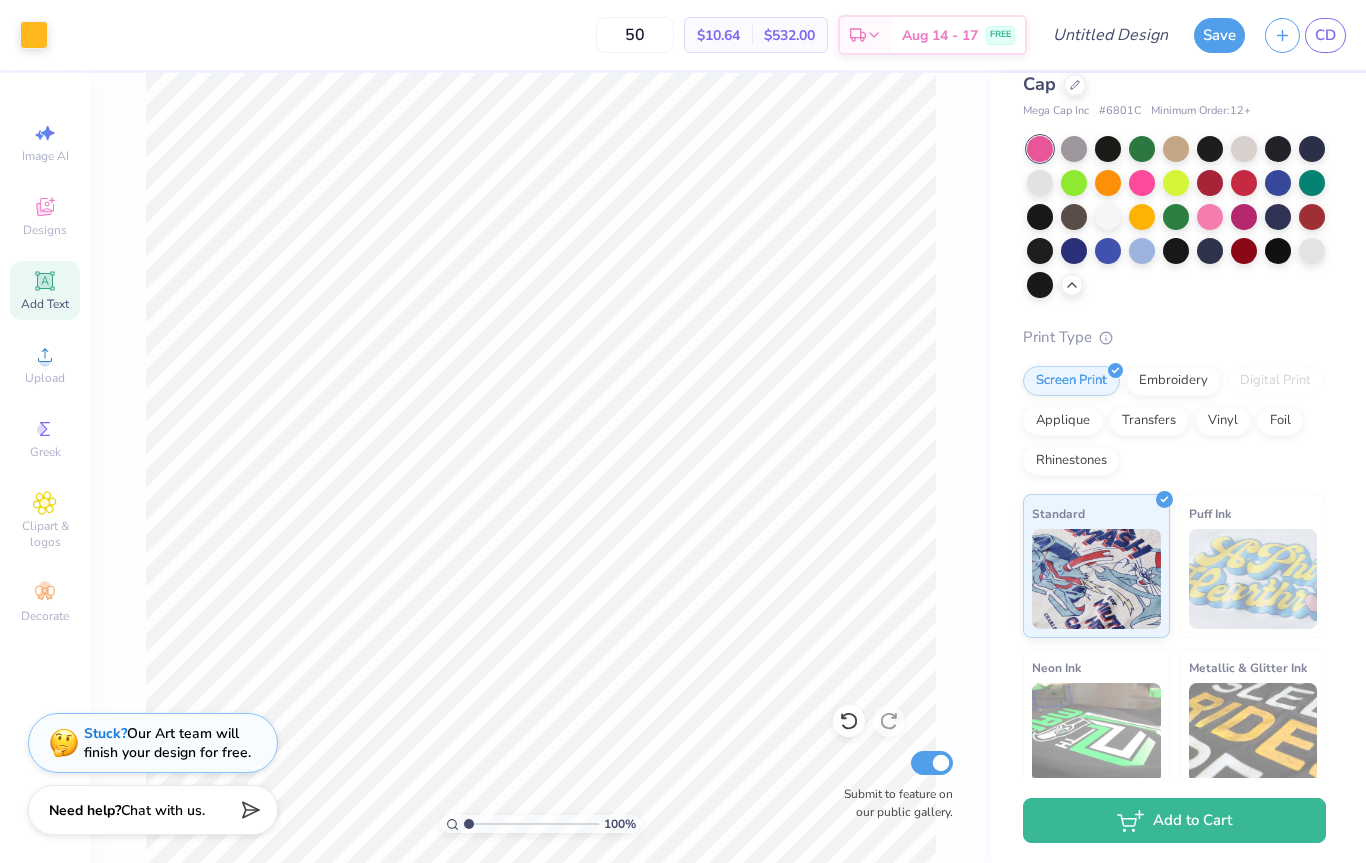 click at bounding box center (1244, 217) 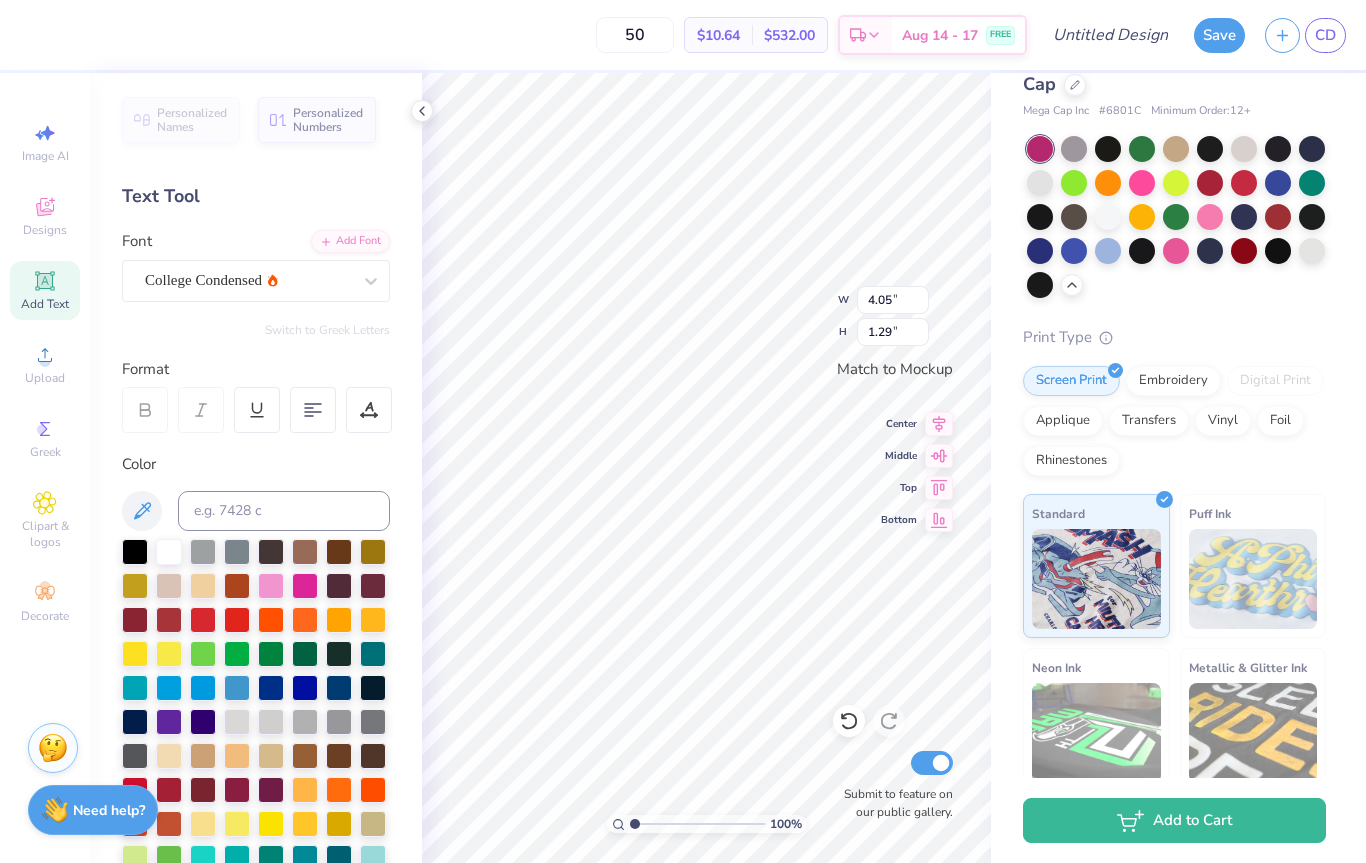 click at bounding box center [373, 586] 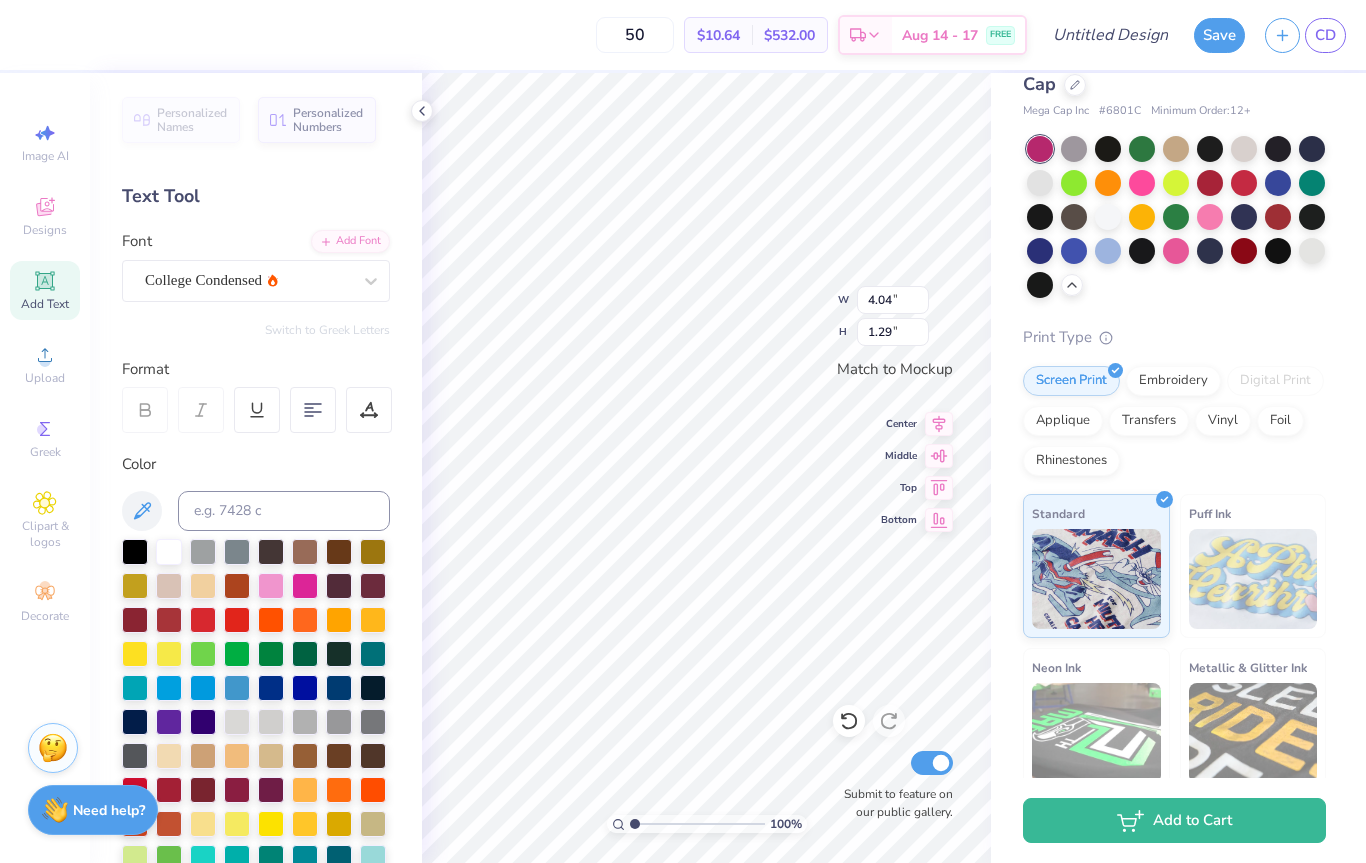 type on "4.04" 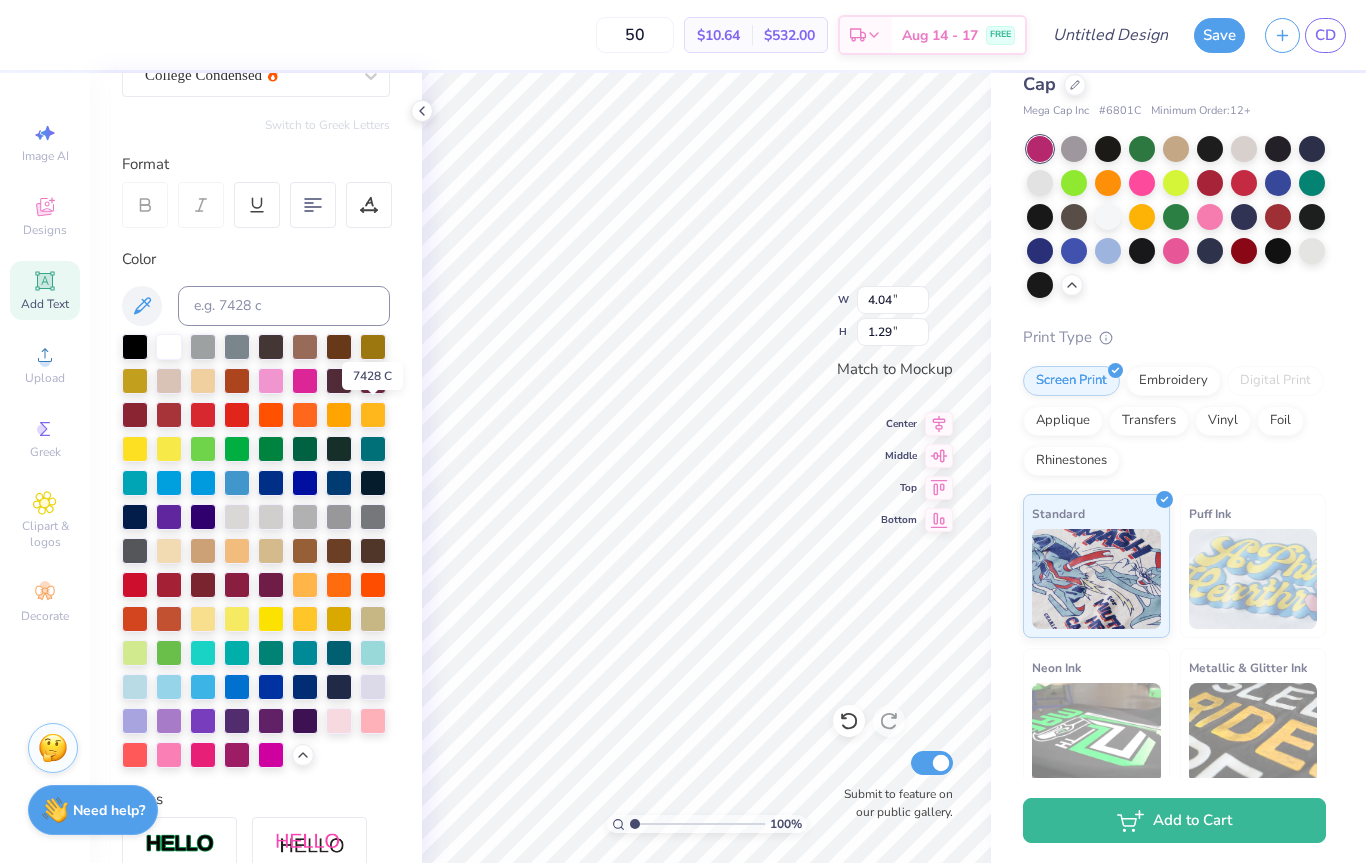 scroll, scrollTop: 210, scrollLeft: 0, axis: vertical 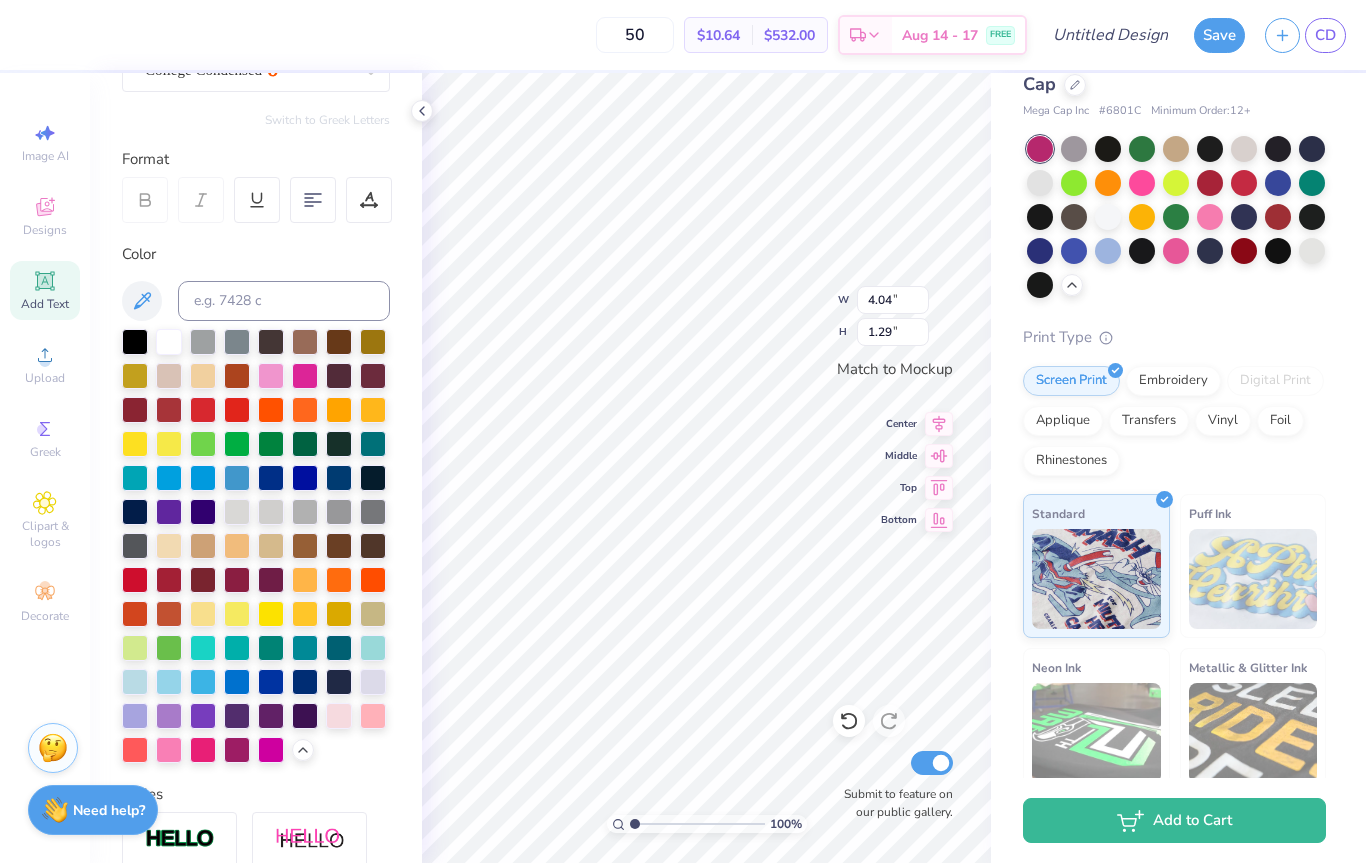 click at bounding box center [271, 580] 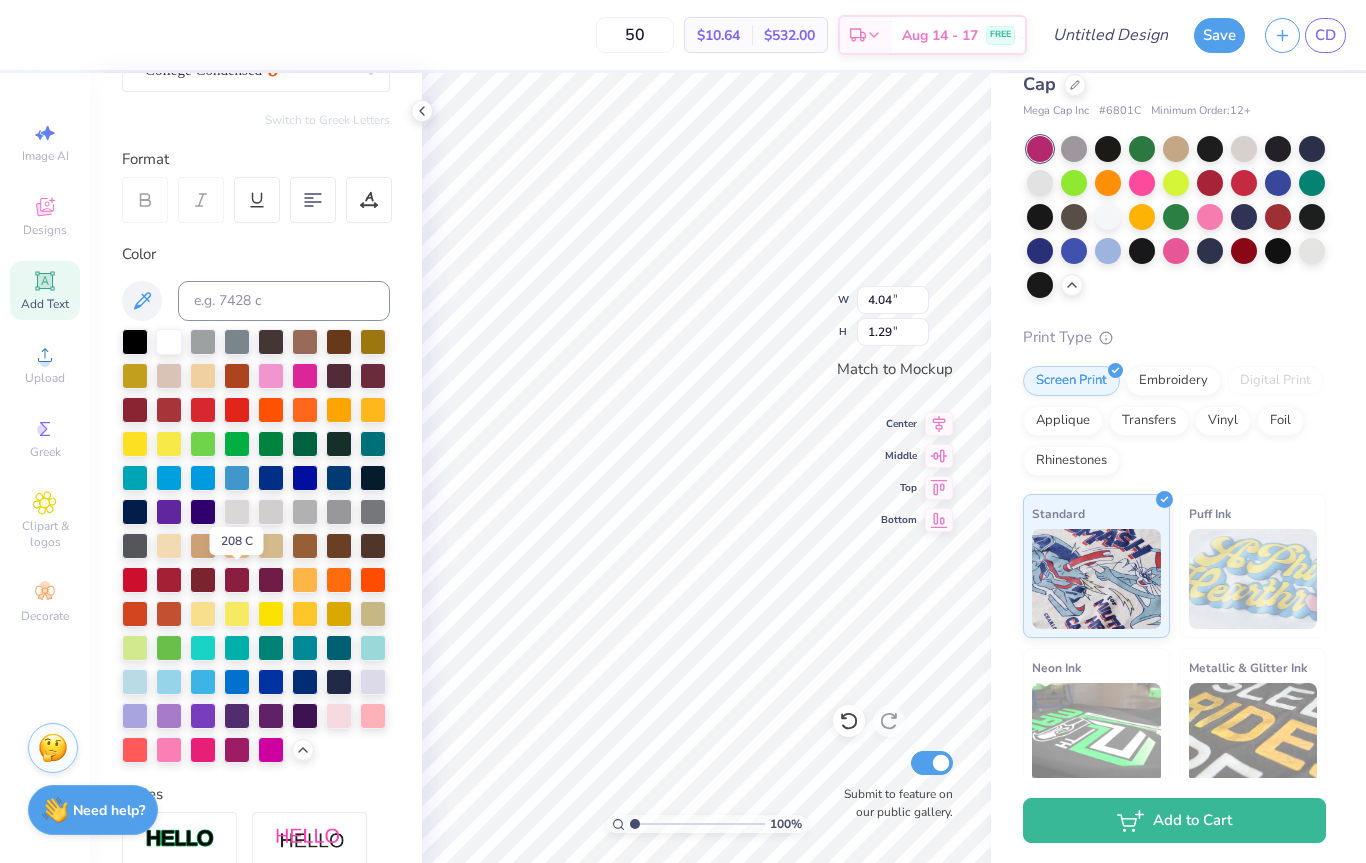 click at bounding box center (237, 580) 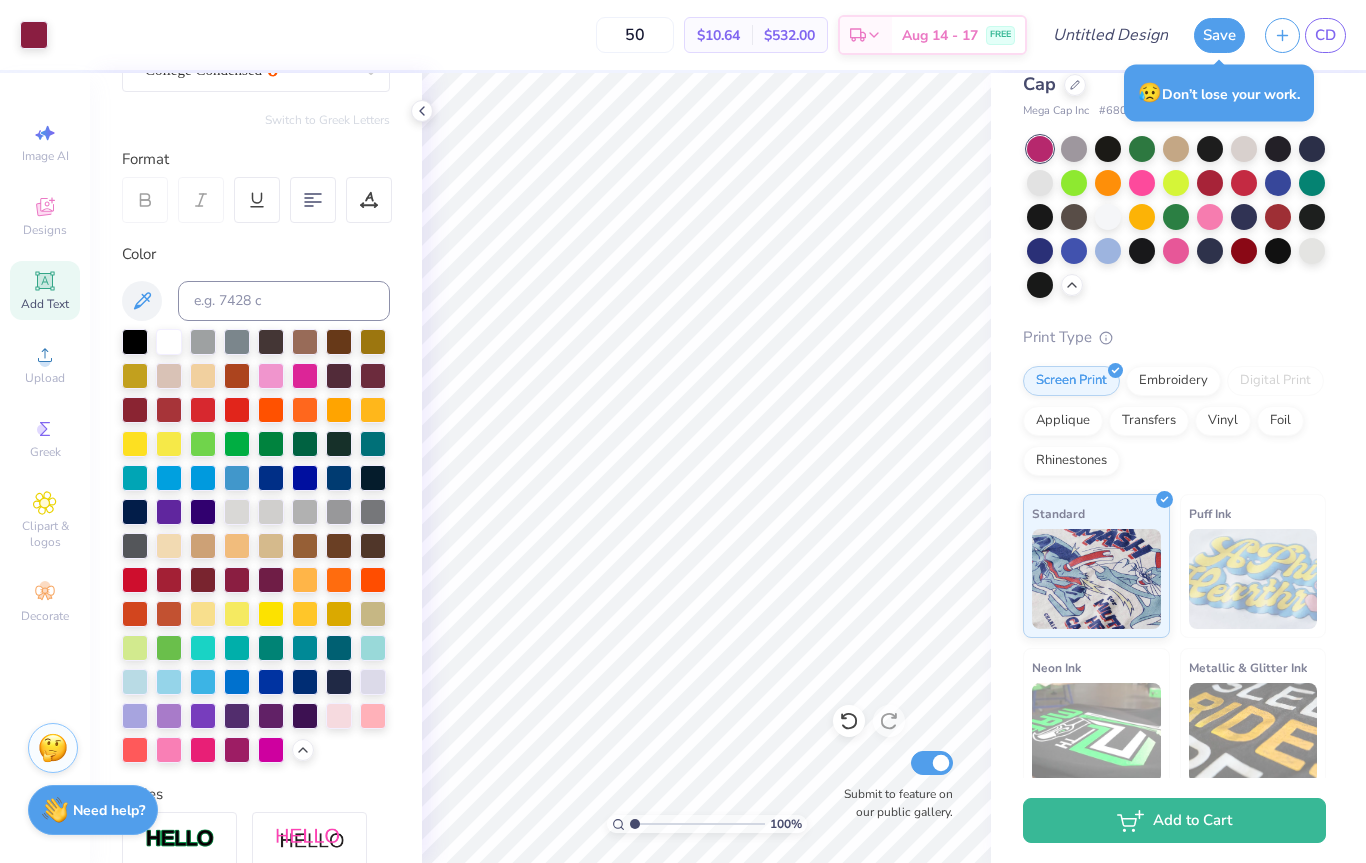 click at bounding box center [339, 716] 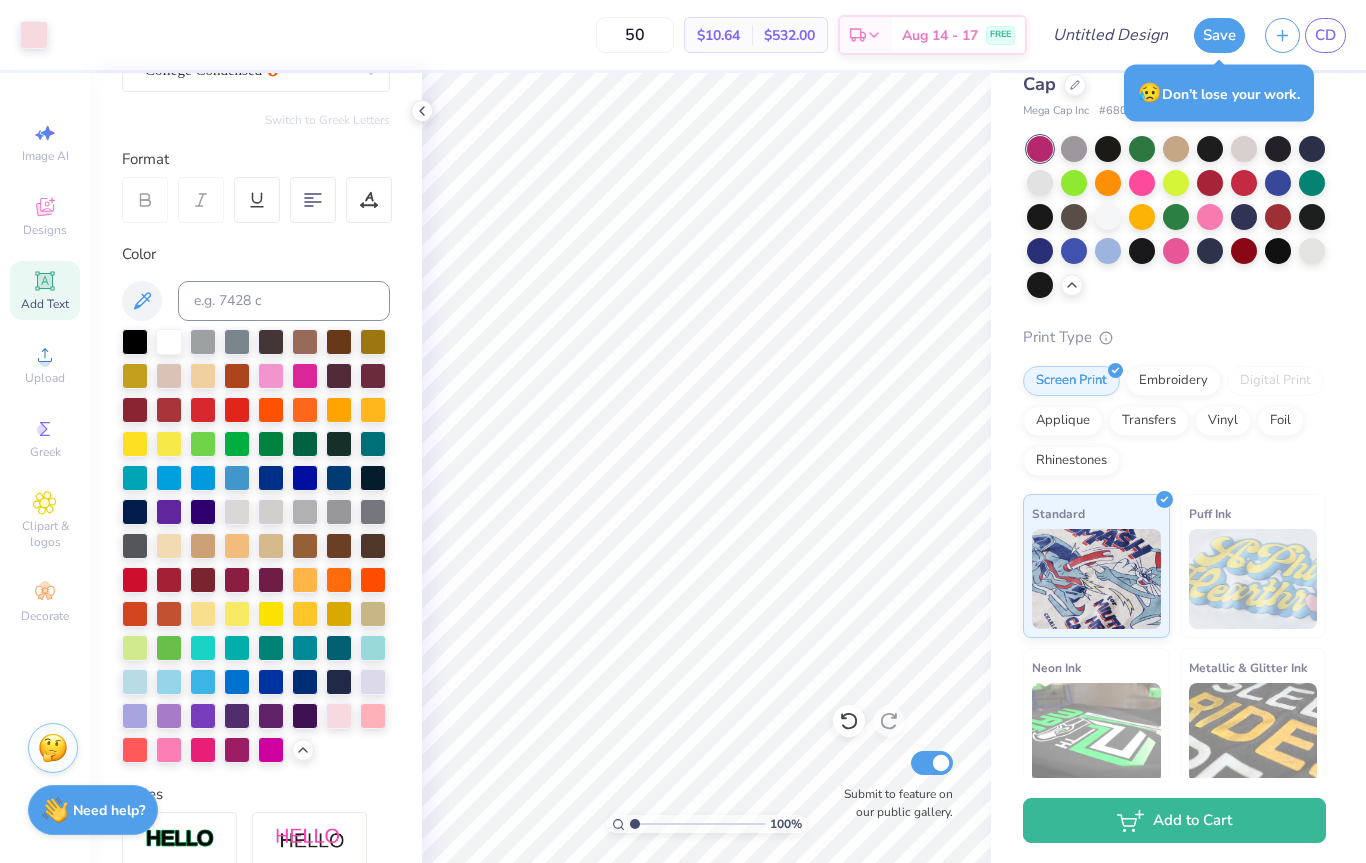 click at bounding box center (373, 716) 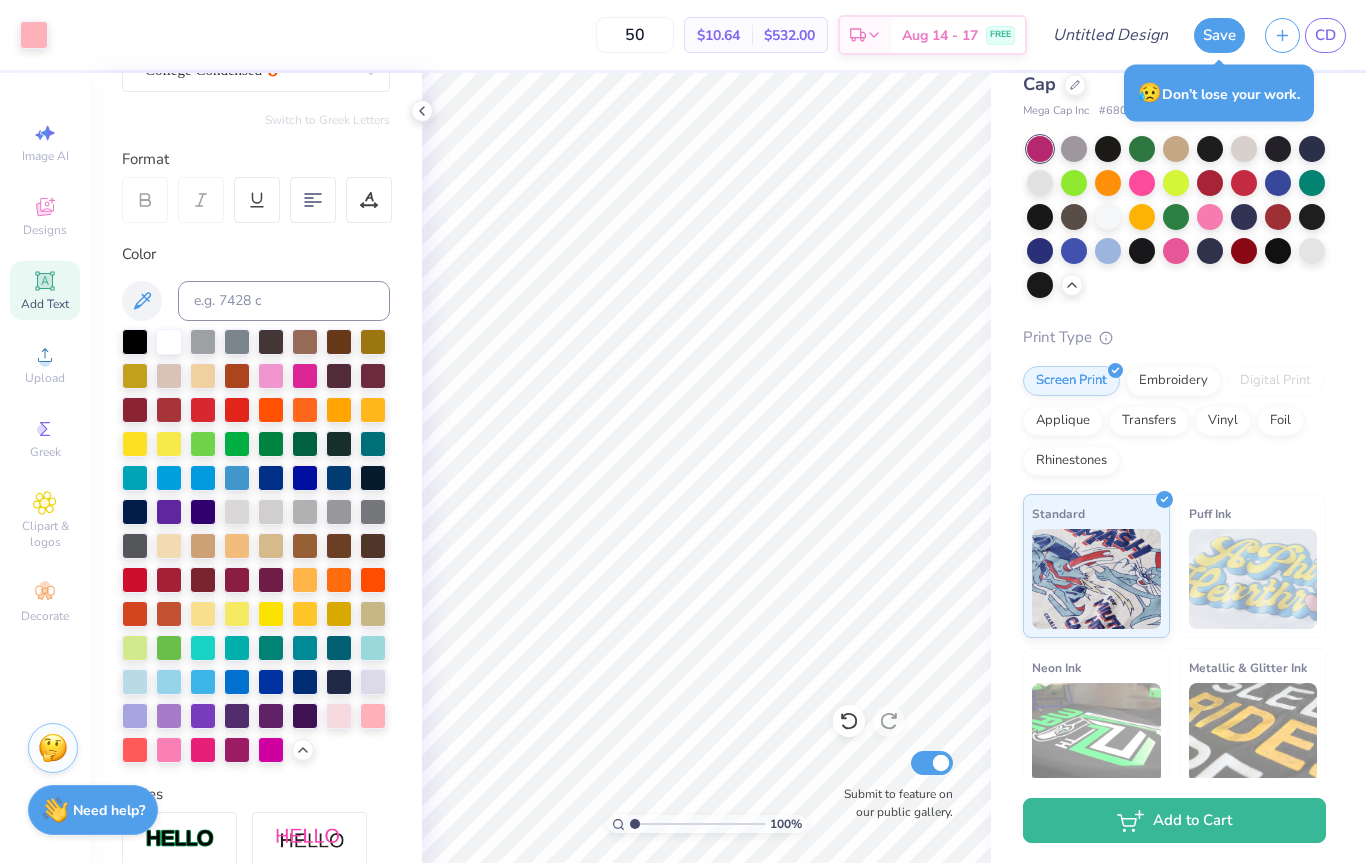 click at bounding box center (169, 750) 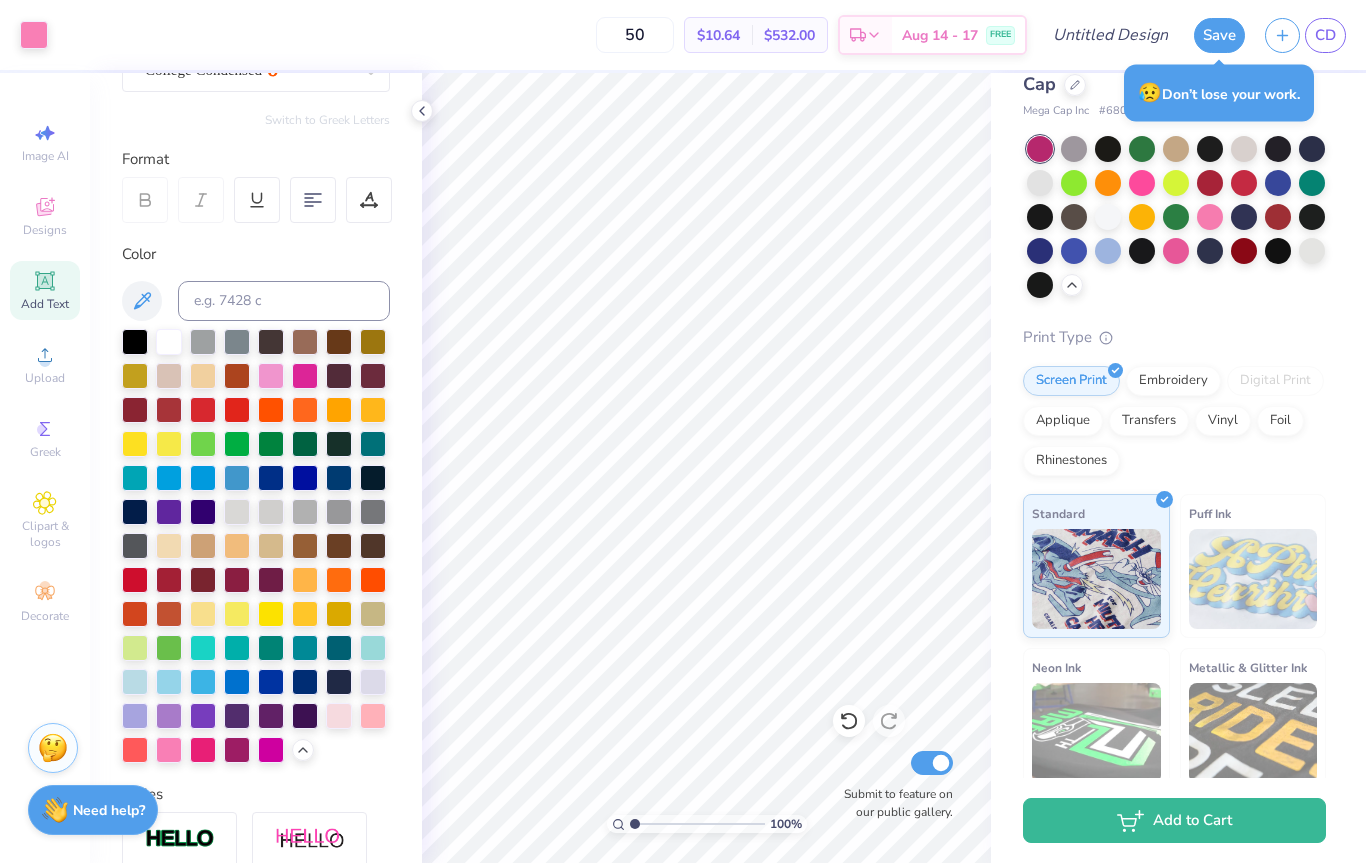 click 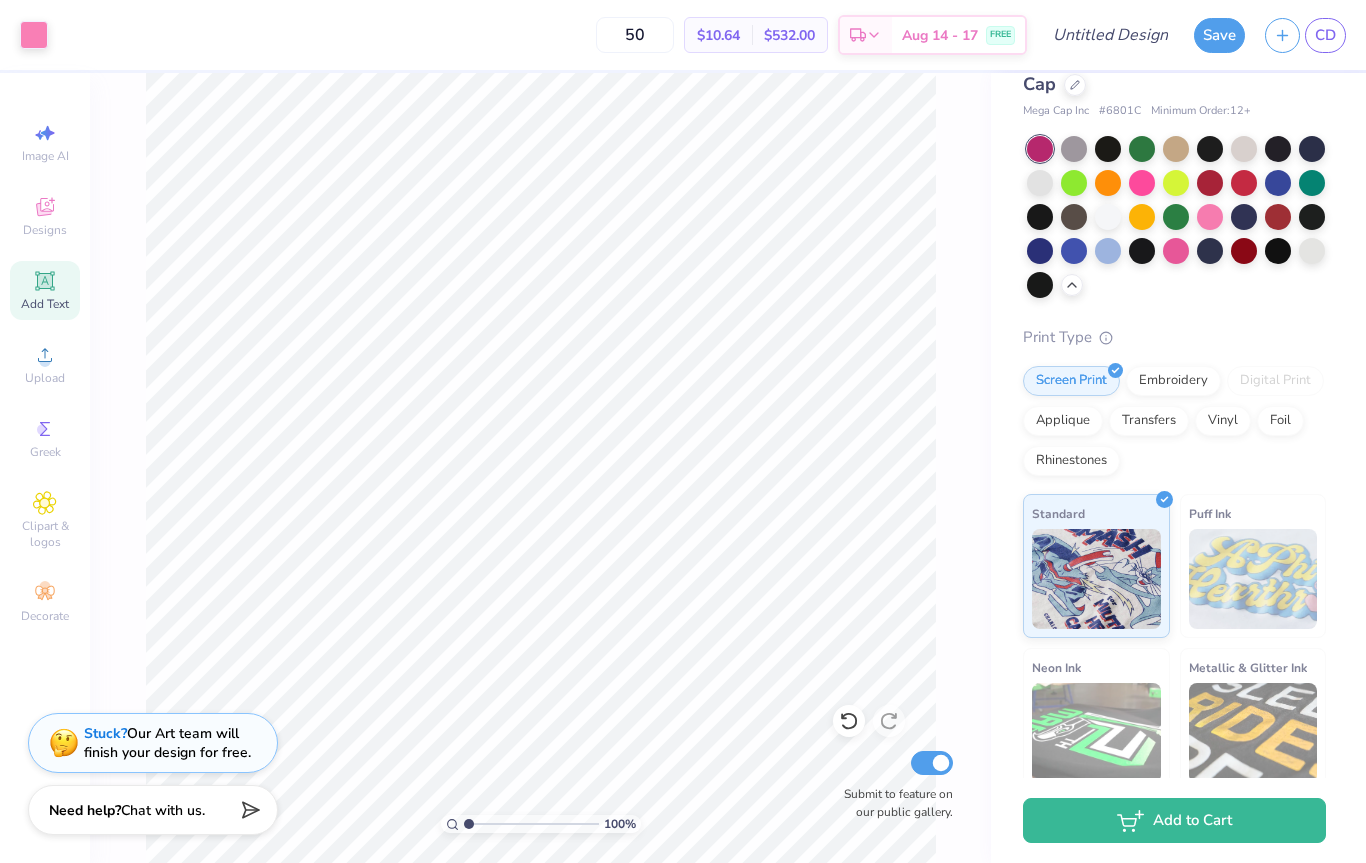 click on "Stuck?  Our Art team will finish your design for free." at bounding box center (167, 743) 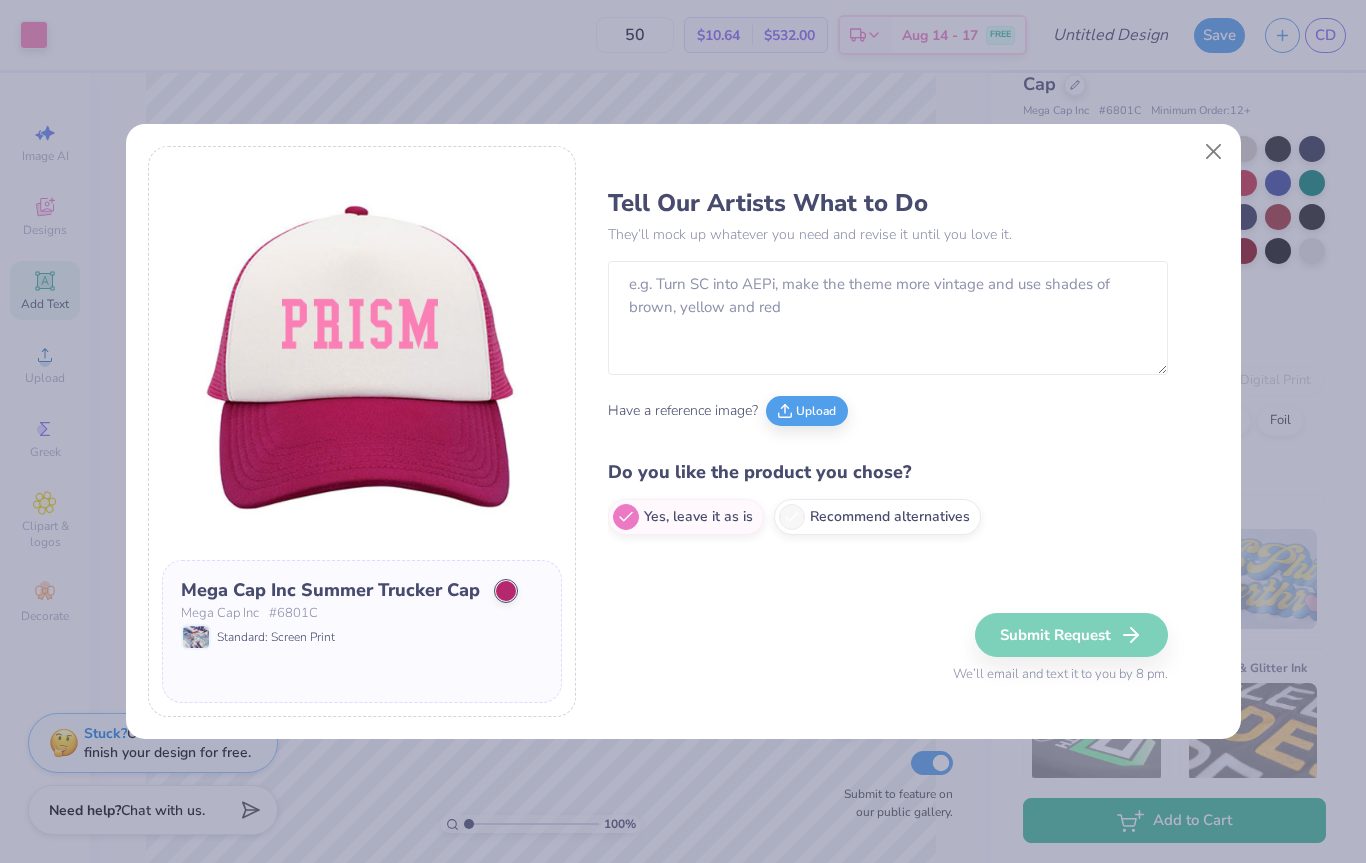 click at bounding box center [1213, 151] 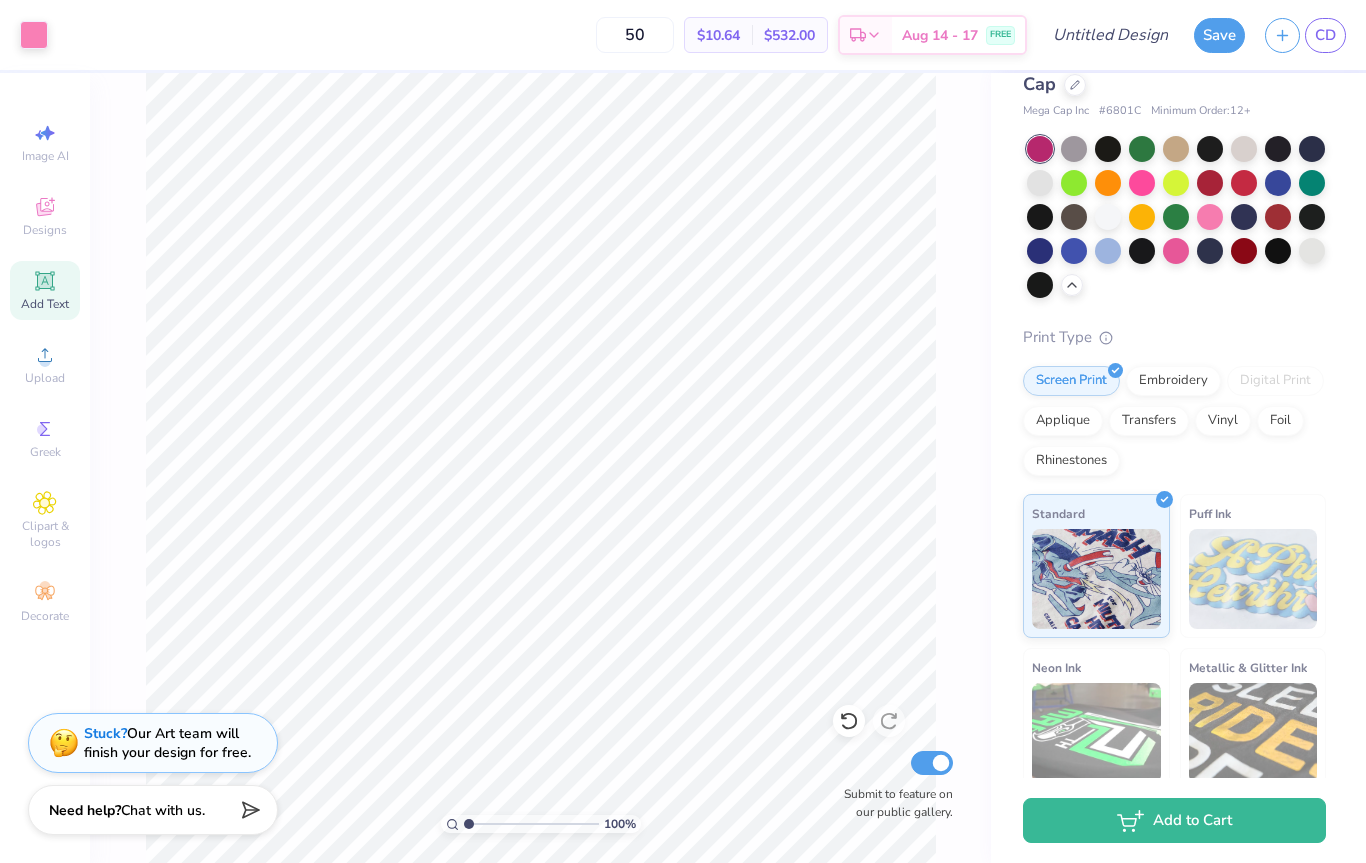 click at bounding box center [1244, 149] 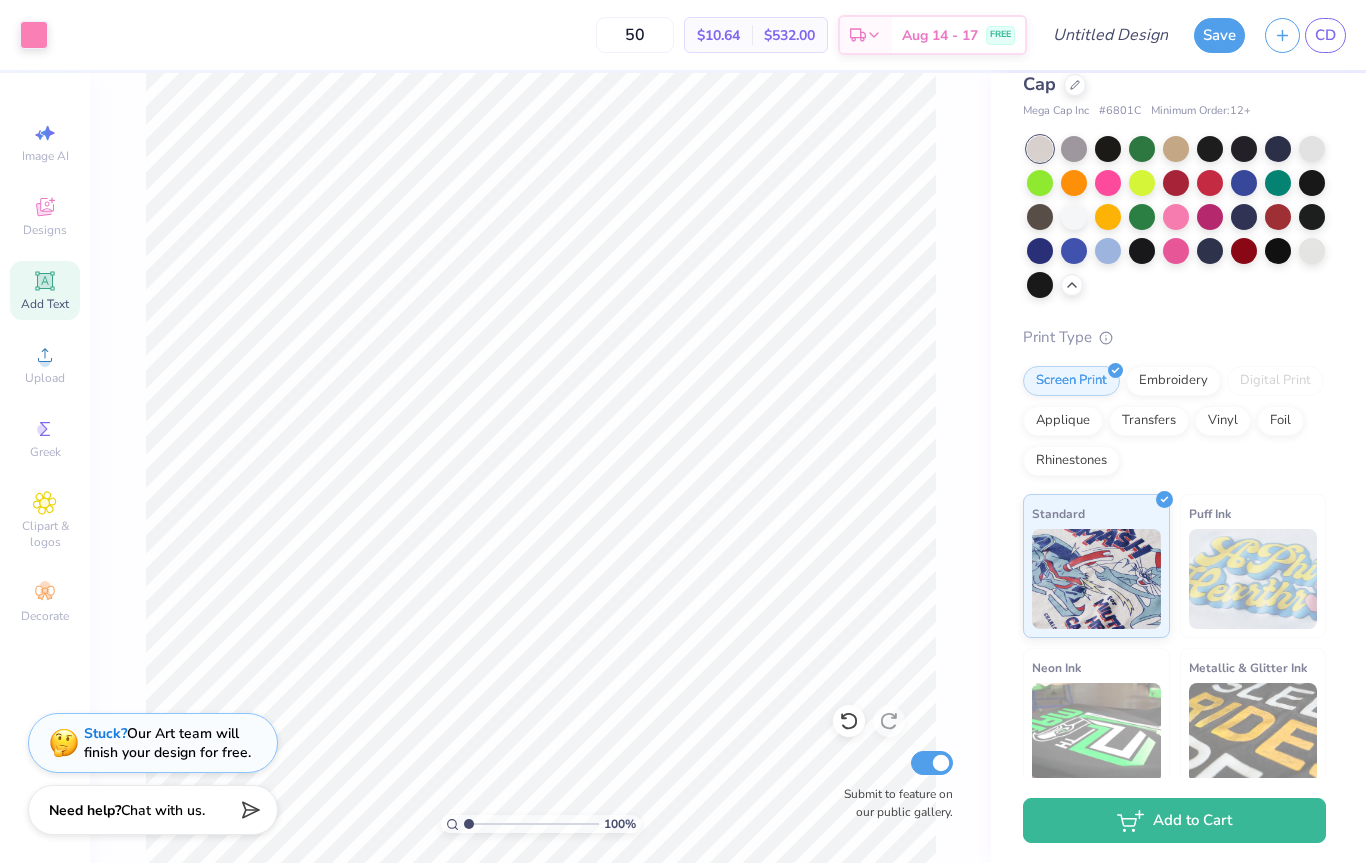 click at bounding box center [1142, 183] 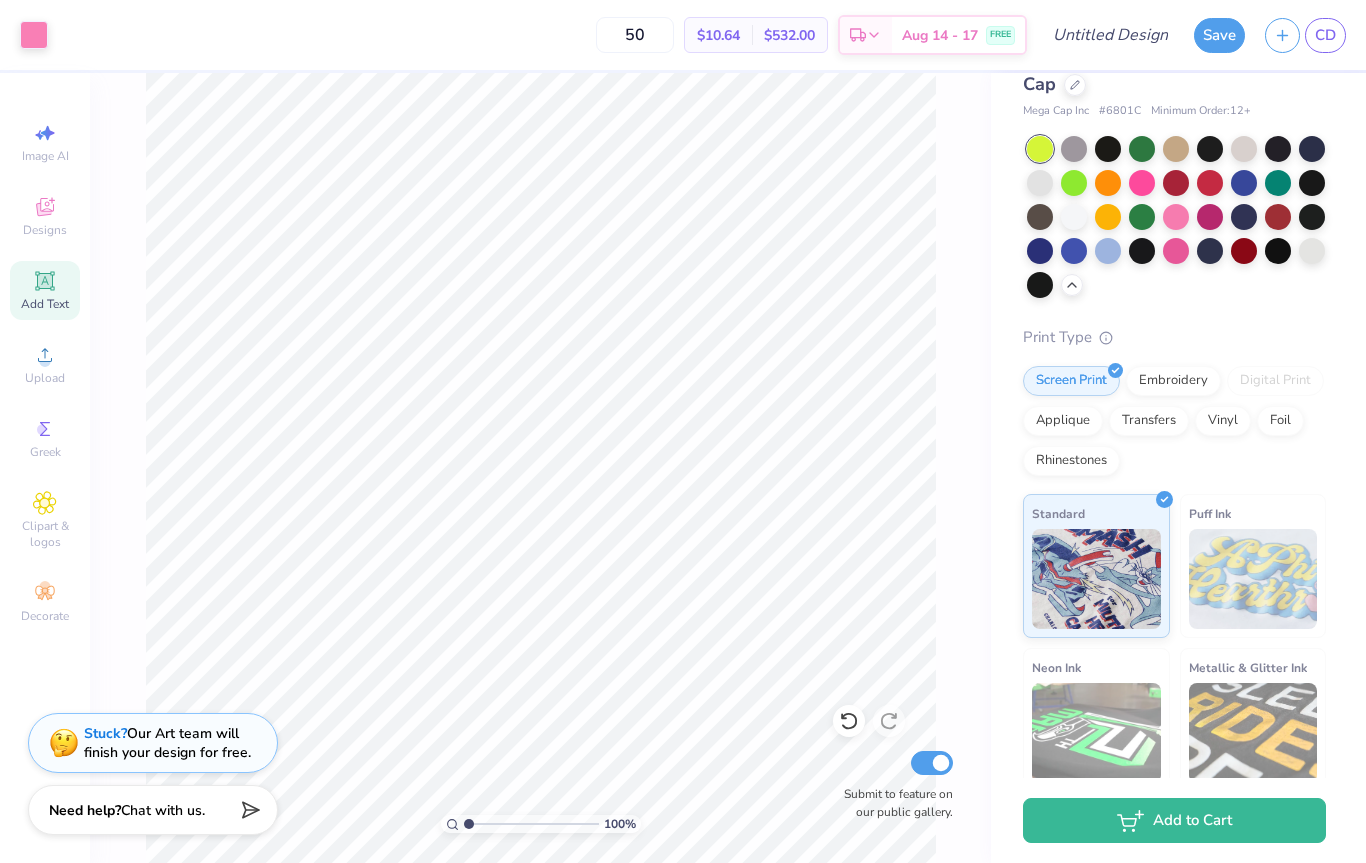 click at bounding box center [1074, 183] 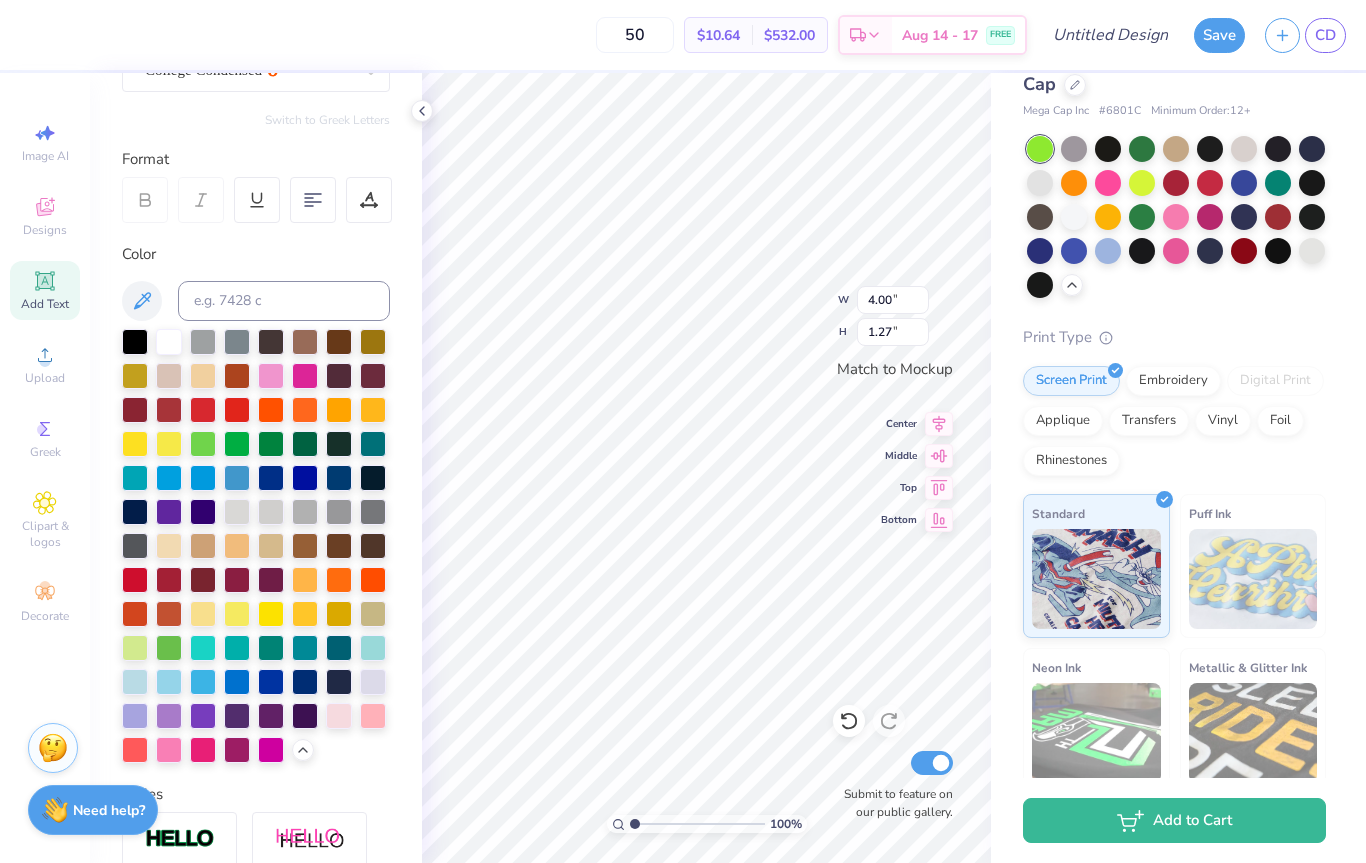 click at bounding box center [1108, 251] 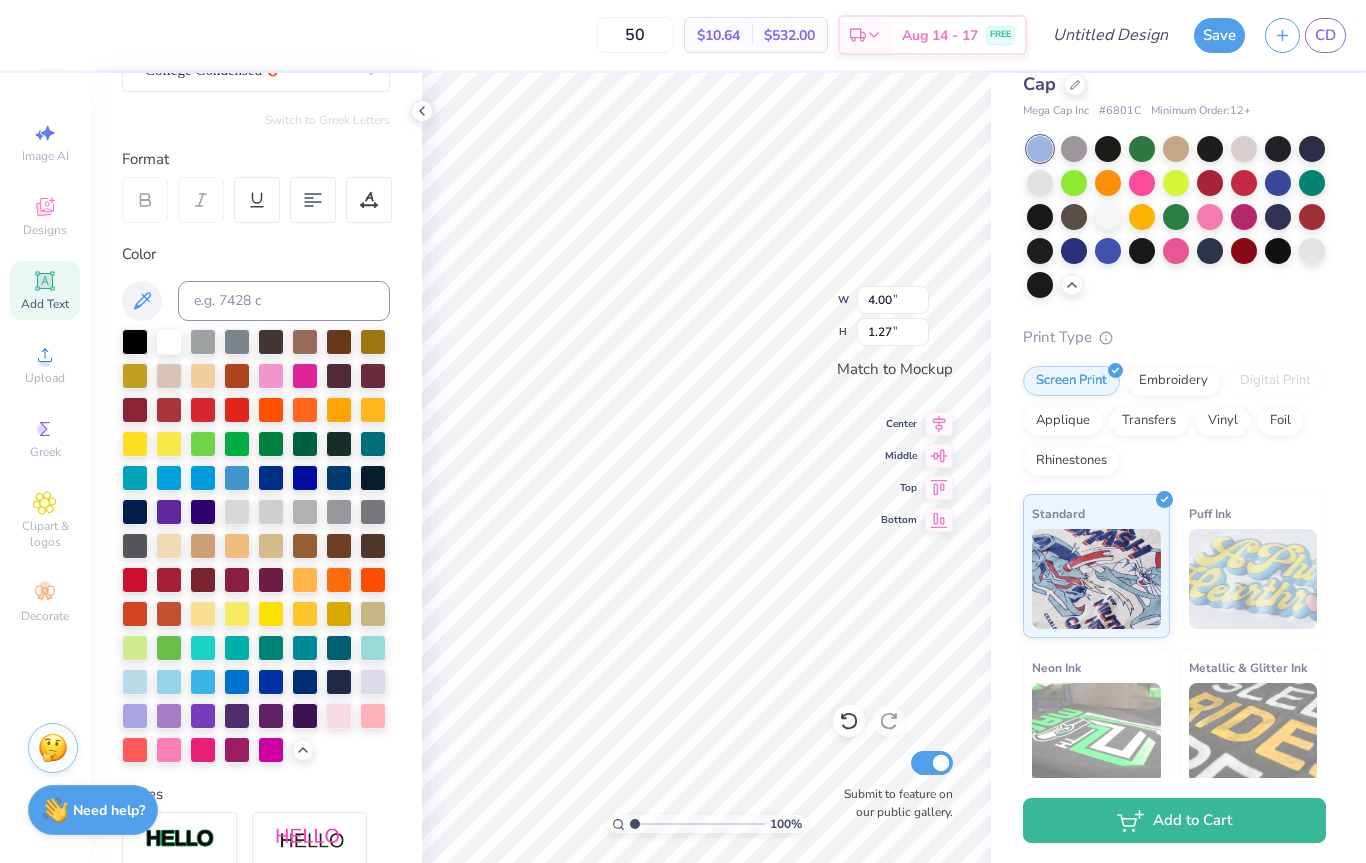 click at bounding box center (305, 376) 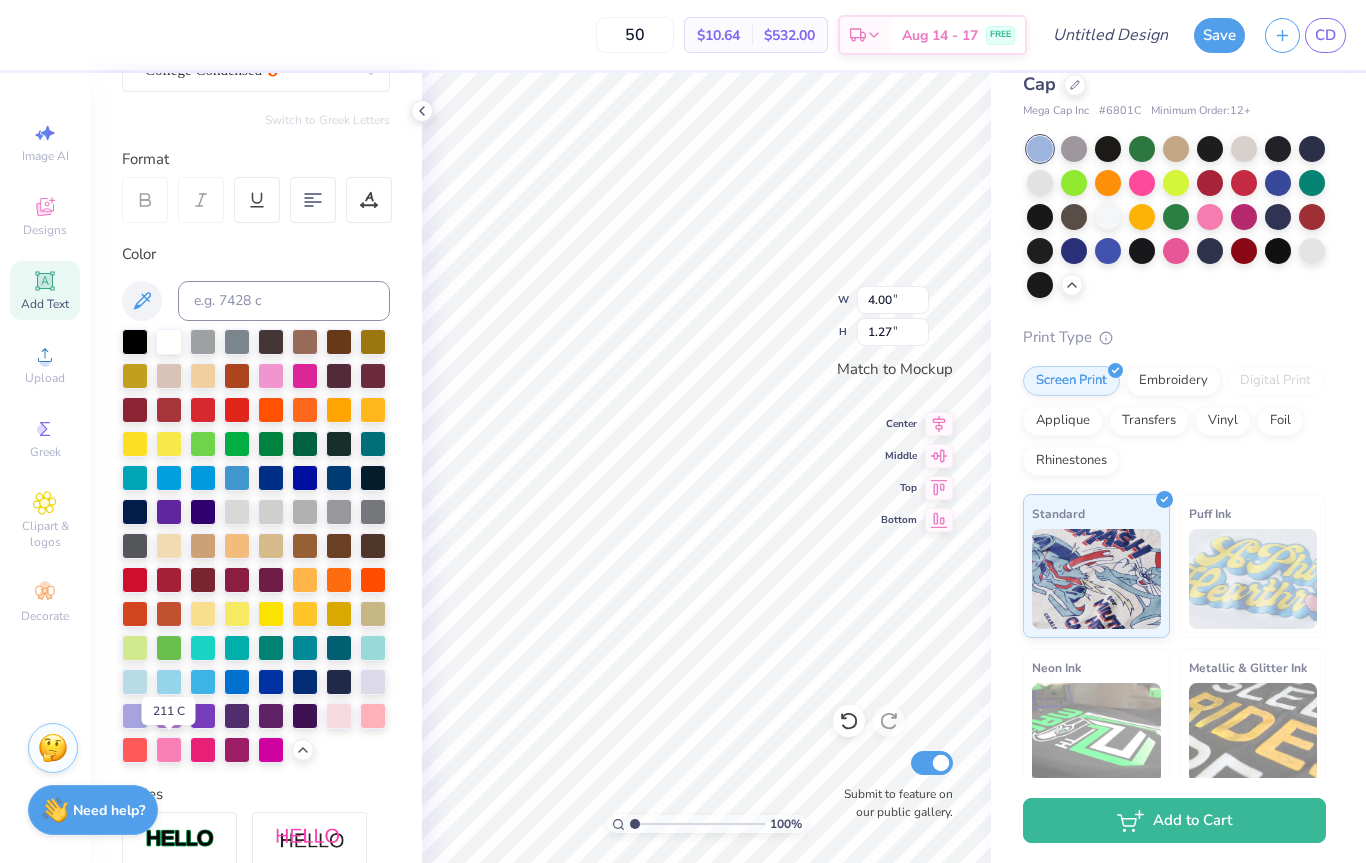 click at bounding box center (53, 748) 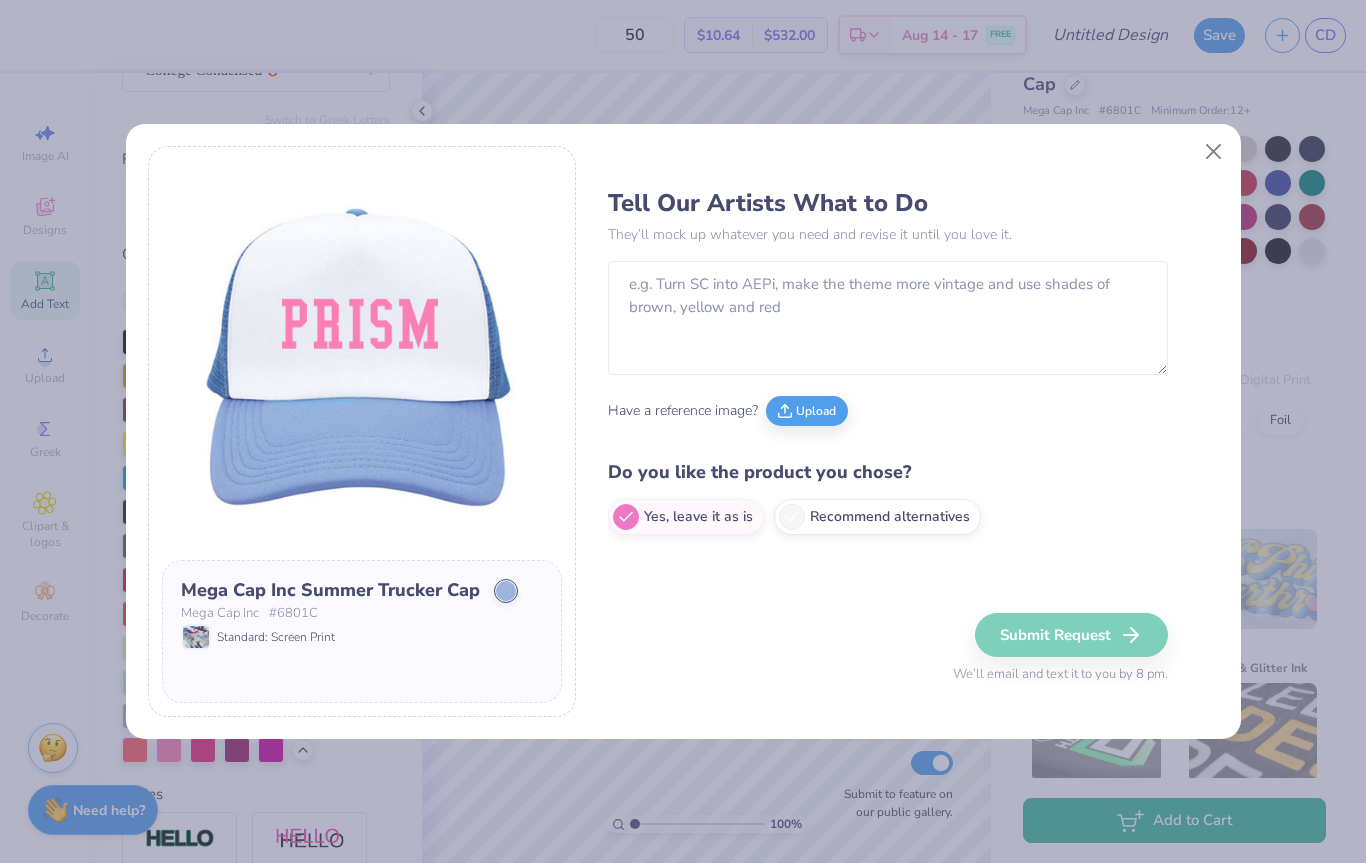 click at bounding box center [1213, 151] 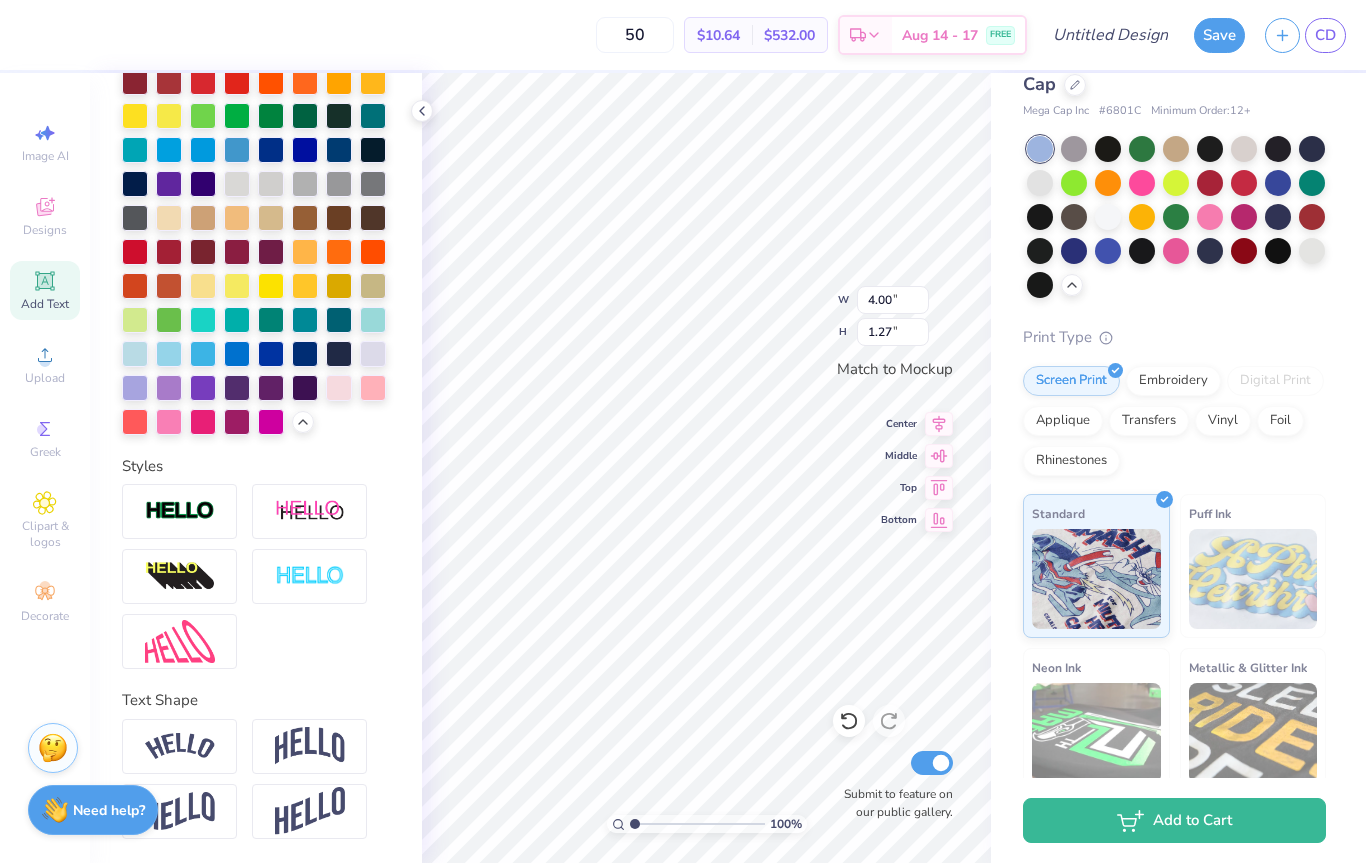 scroll, scrollTop: 539, scrollLeft: 0, axis: vertical 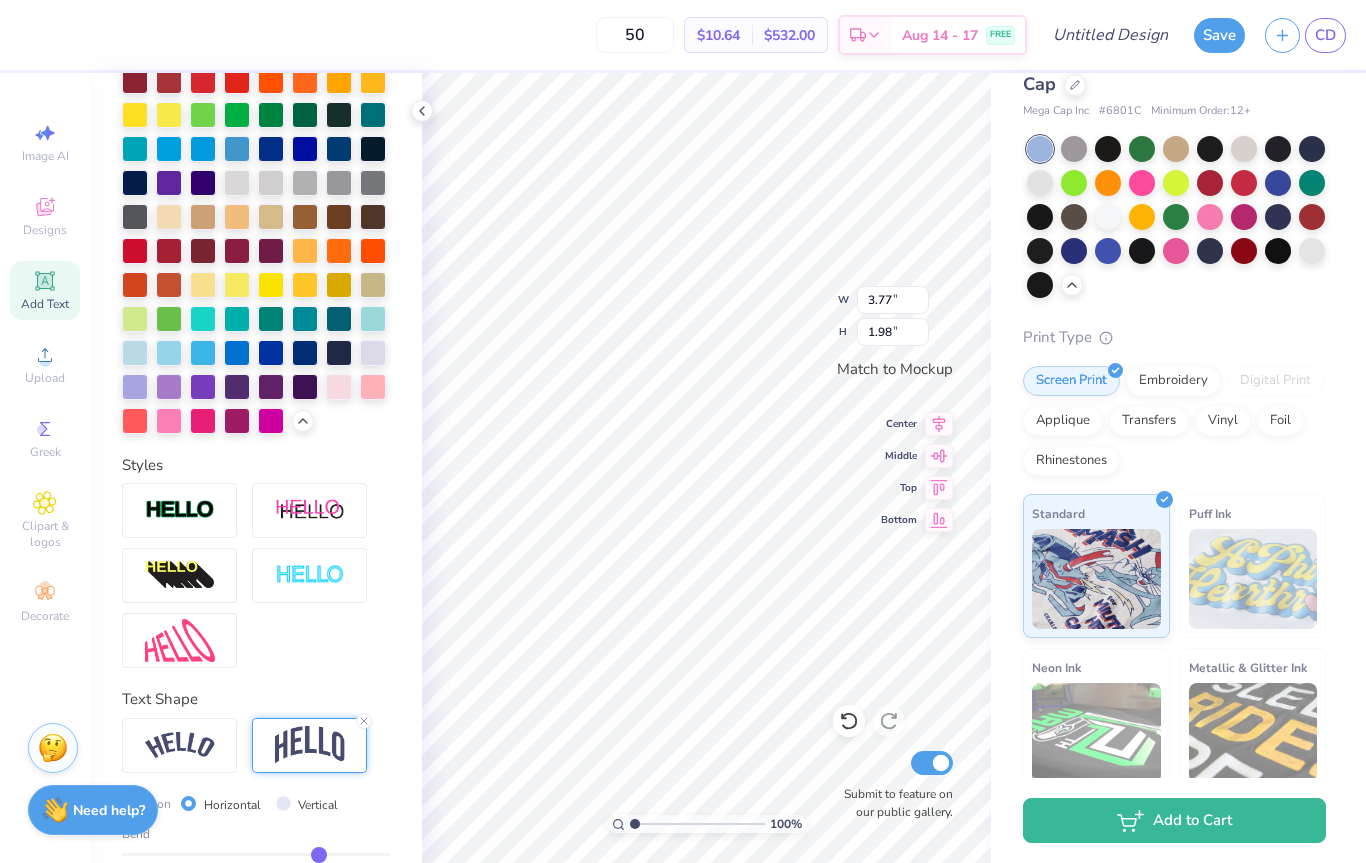type on "3.77" 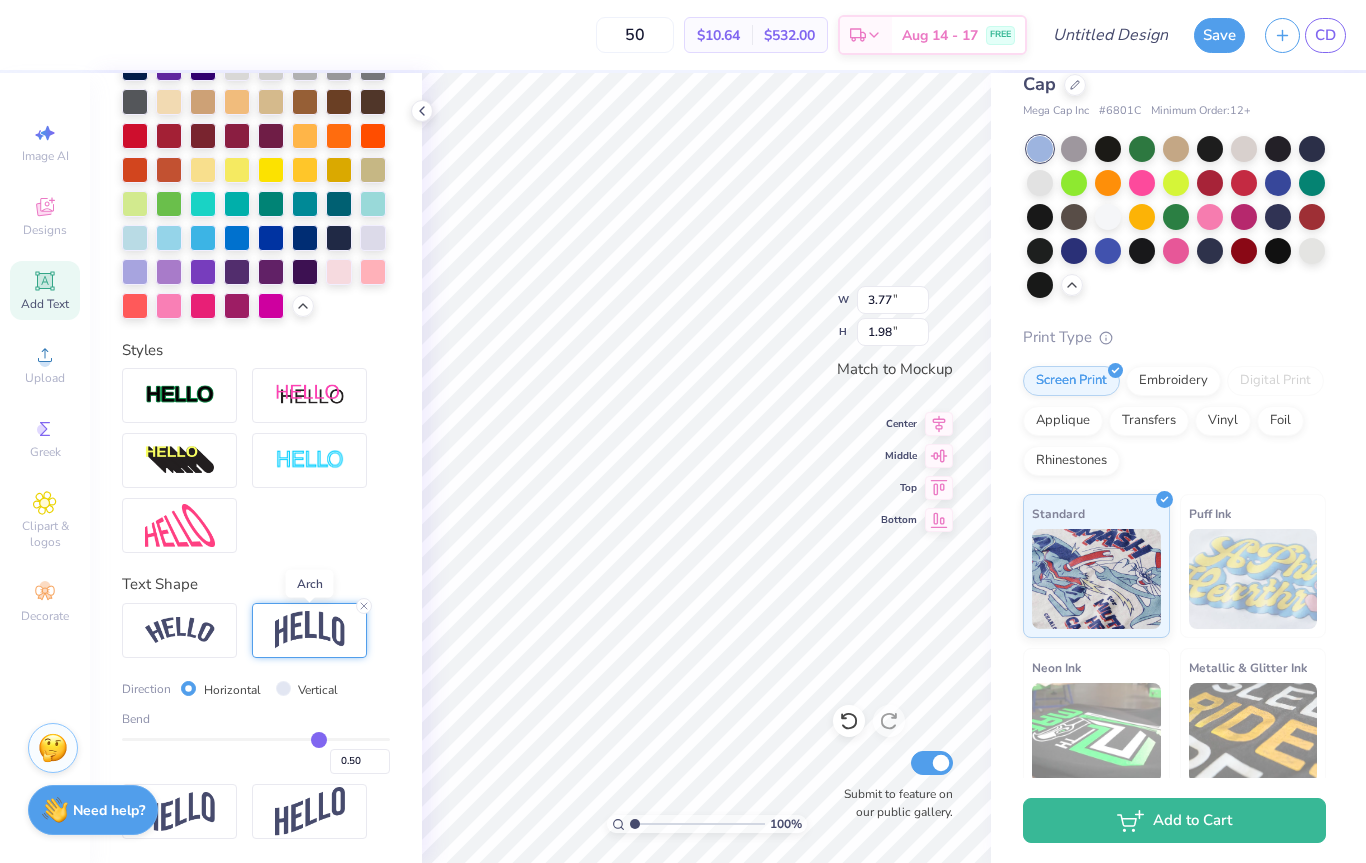 scroll, scrollTop: 656, scrollLeft: 0, axis: vertical 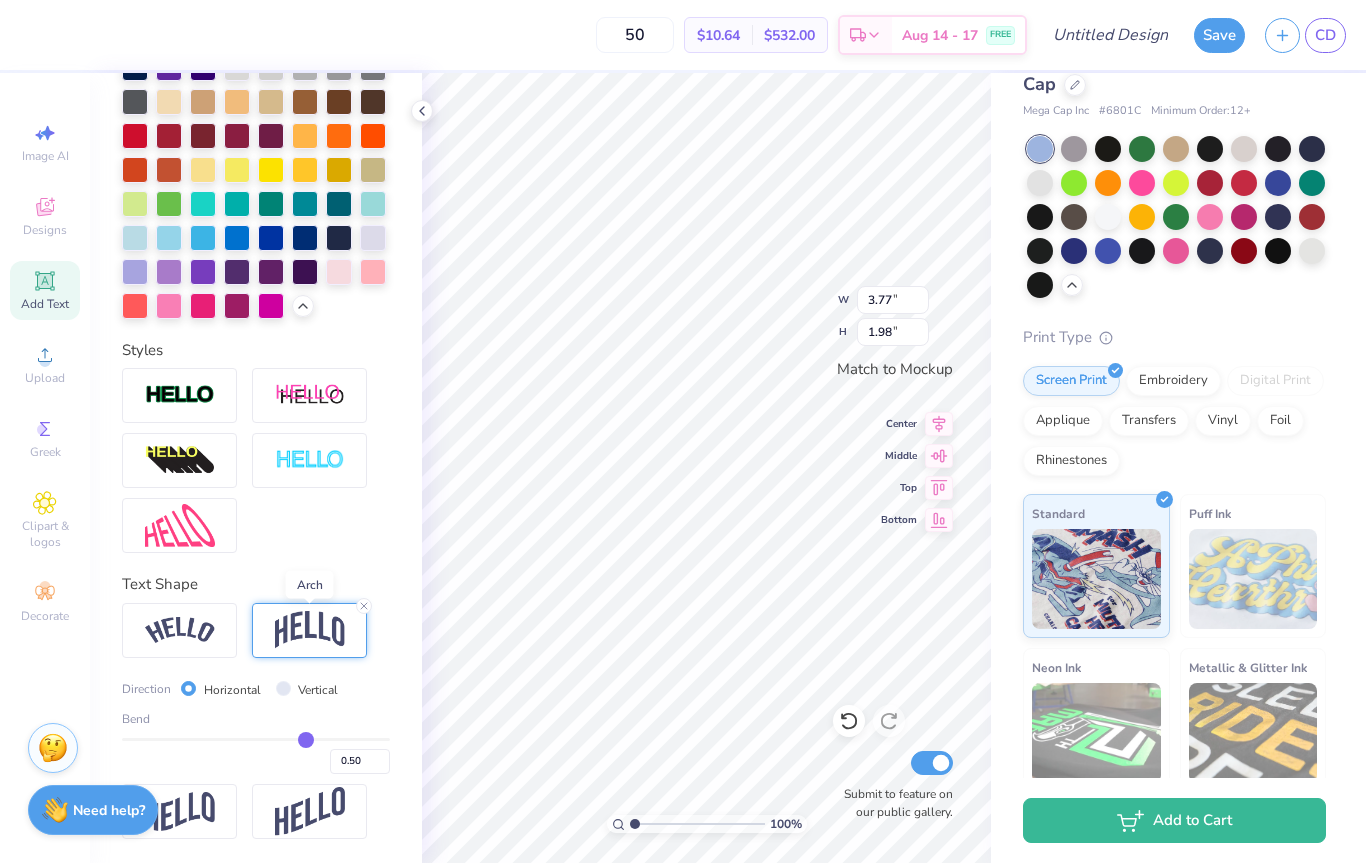 type on "0.38" 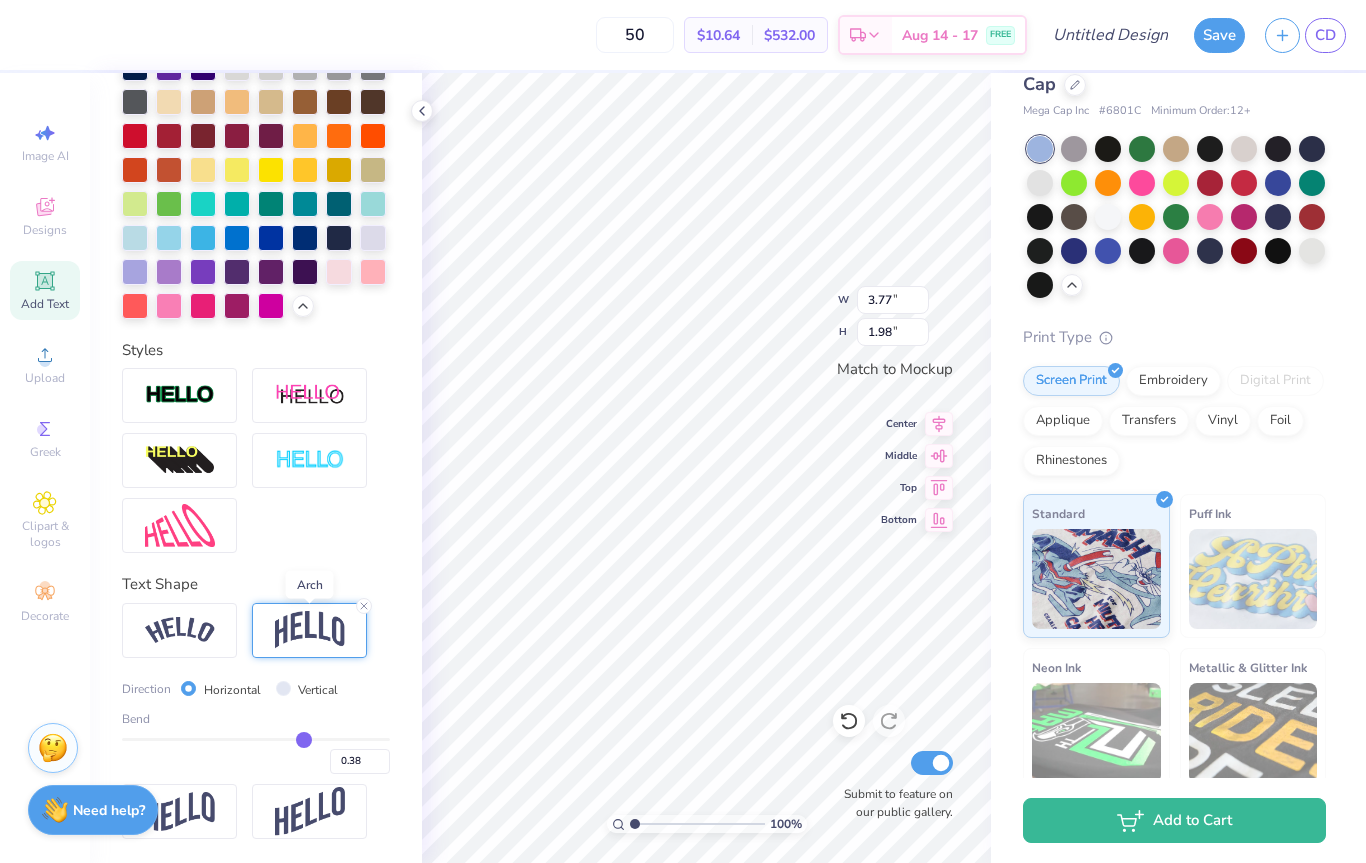 type on "0.37" 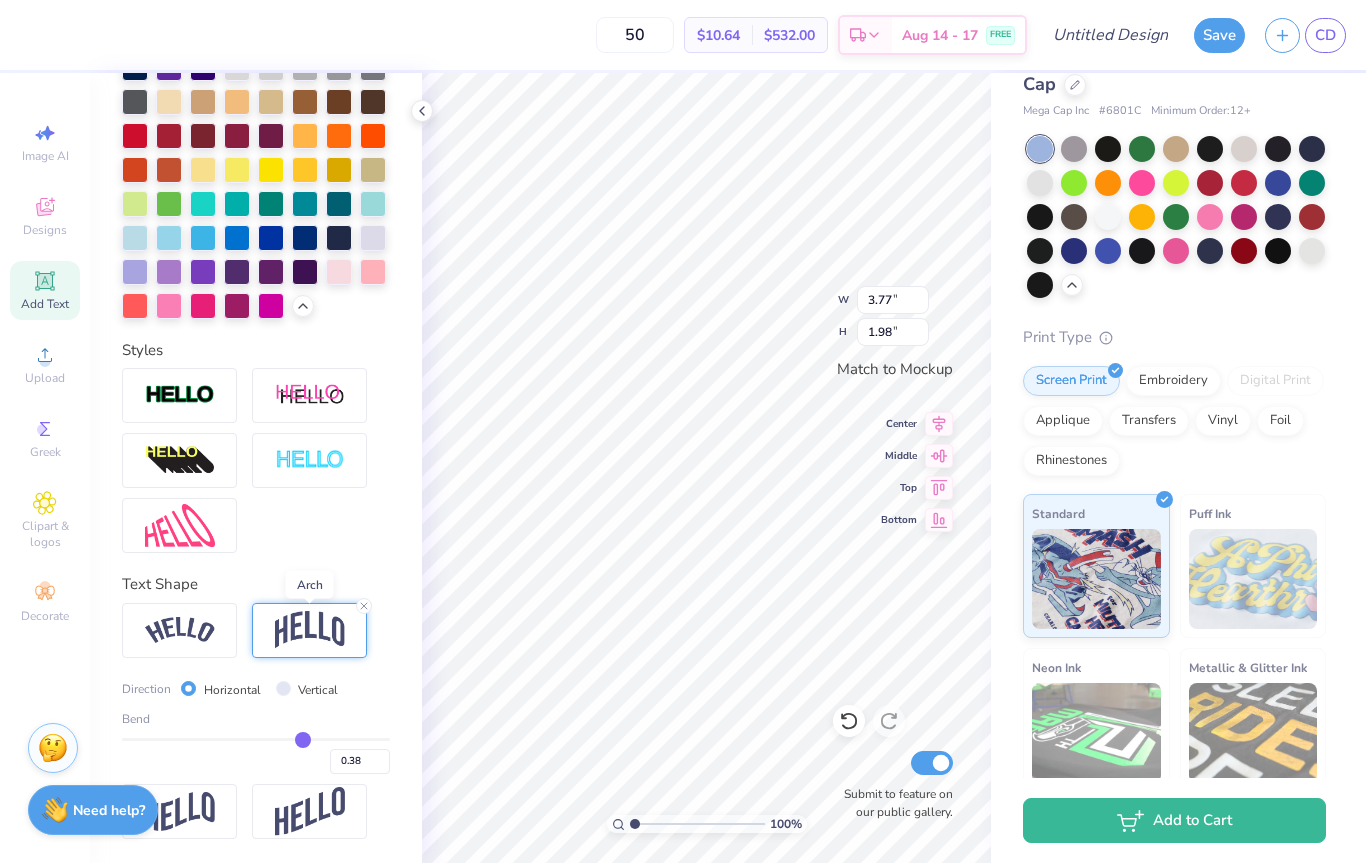 type on "0.37" 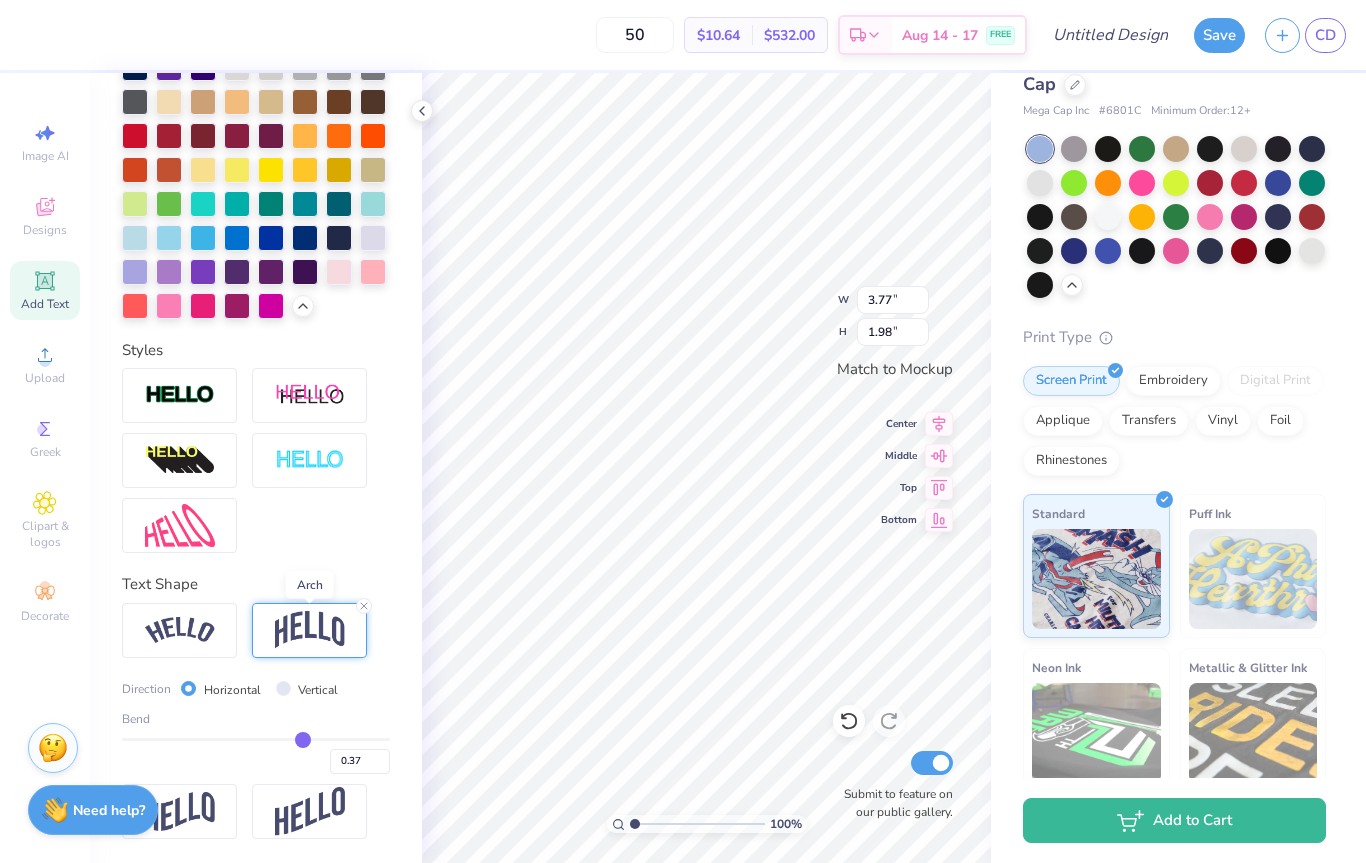 type on "0.35" 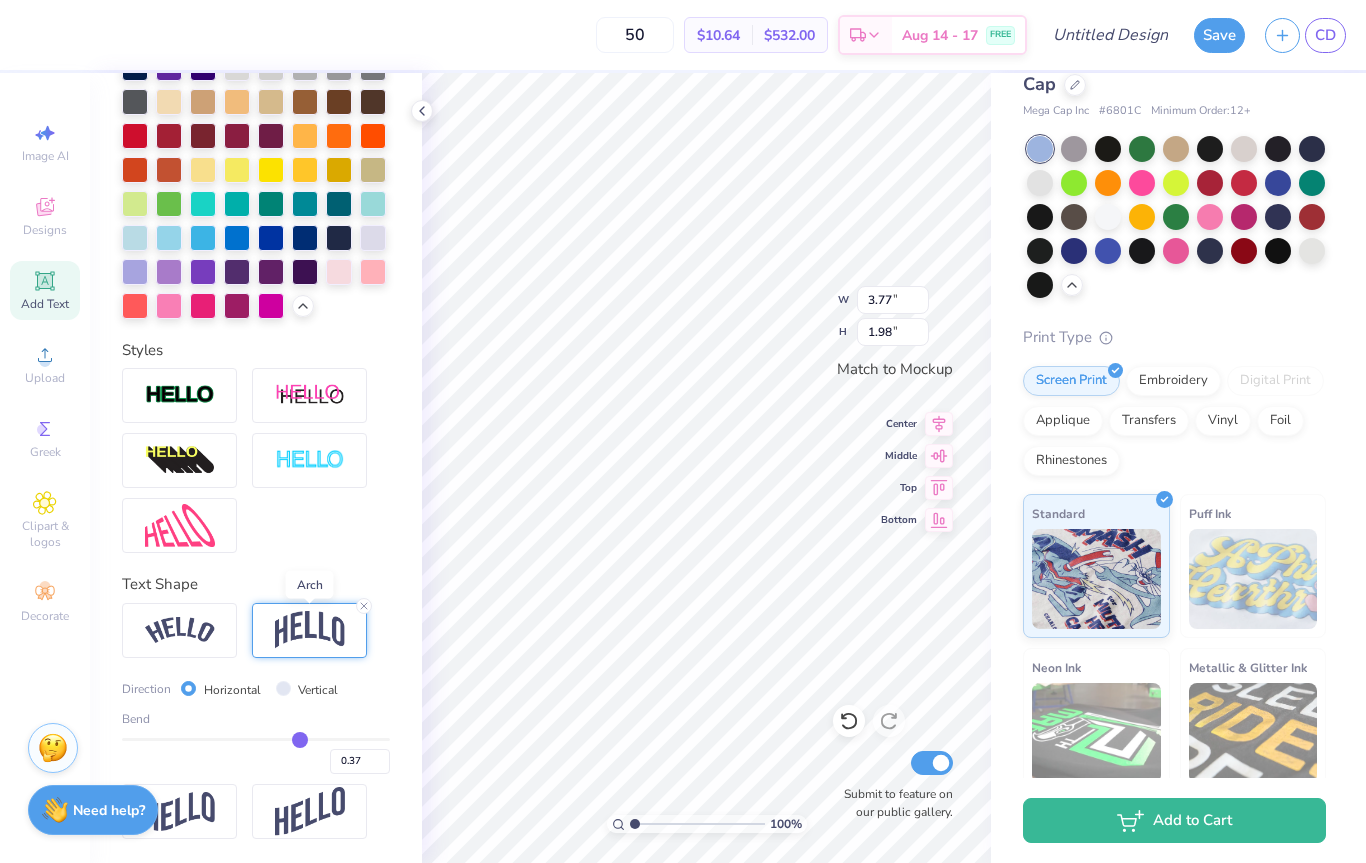 type on "0.35" 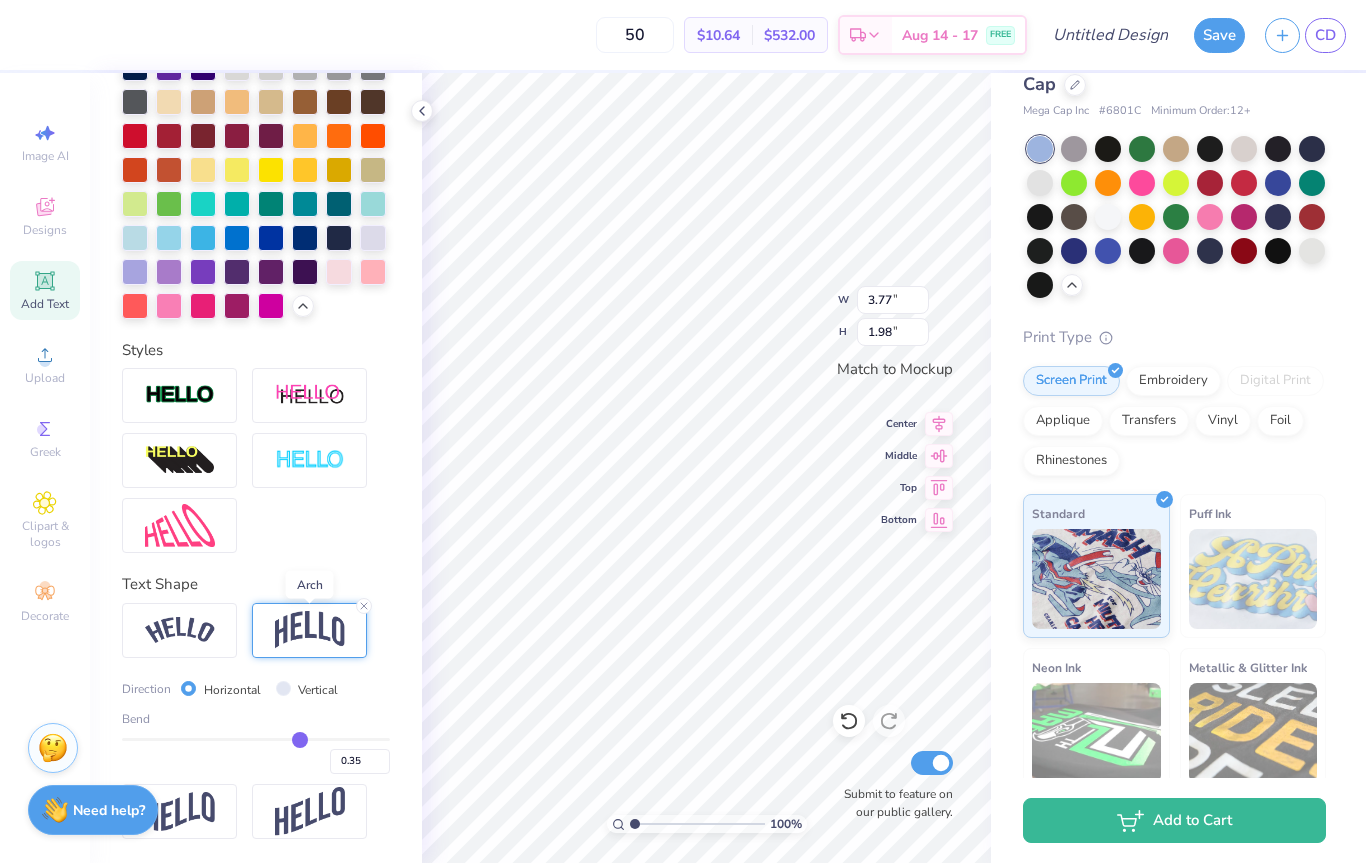 type on "0.33" 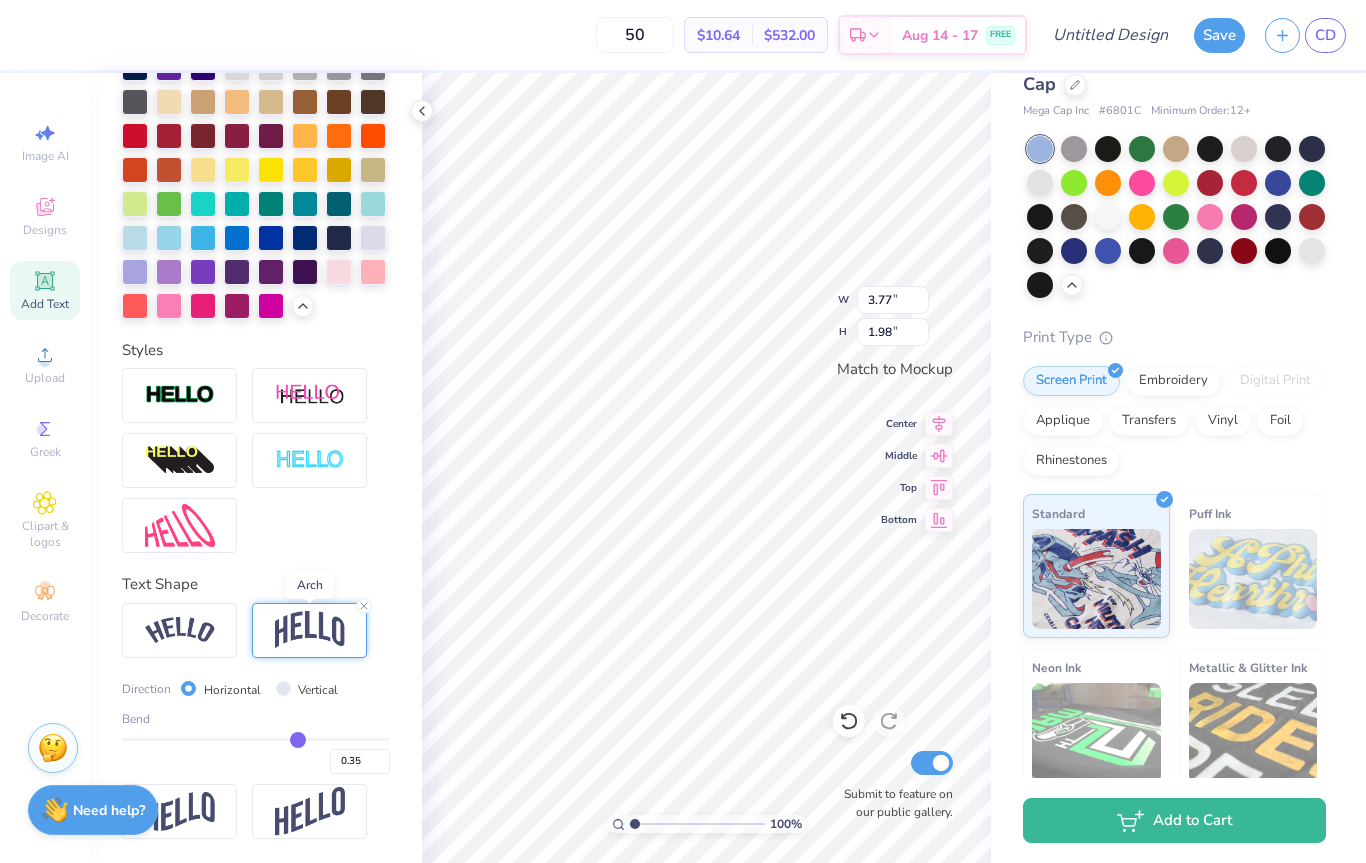 type on "0.33" 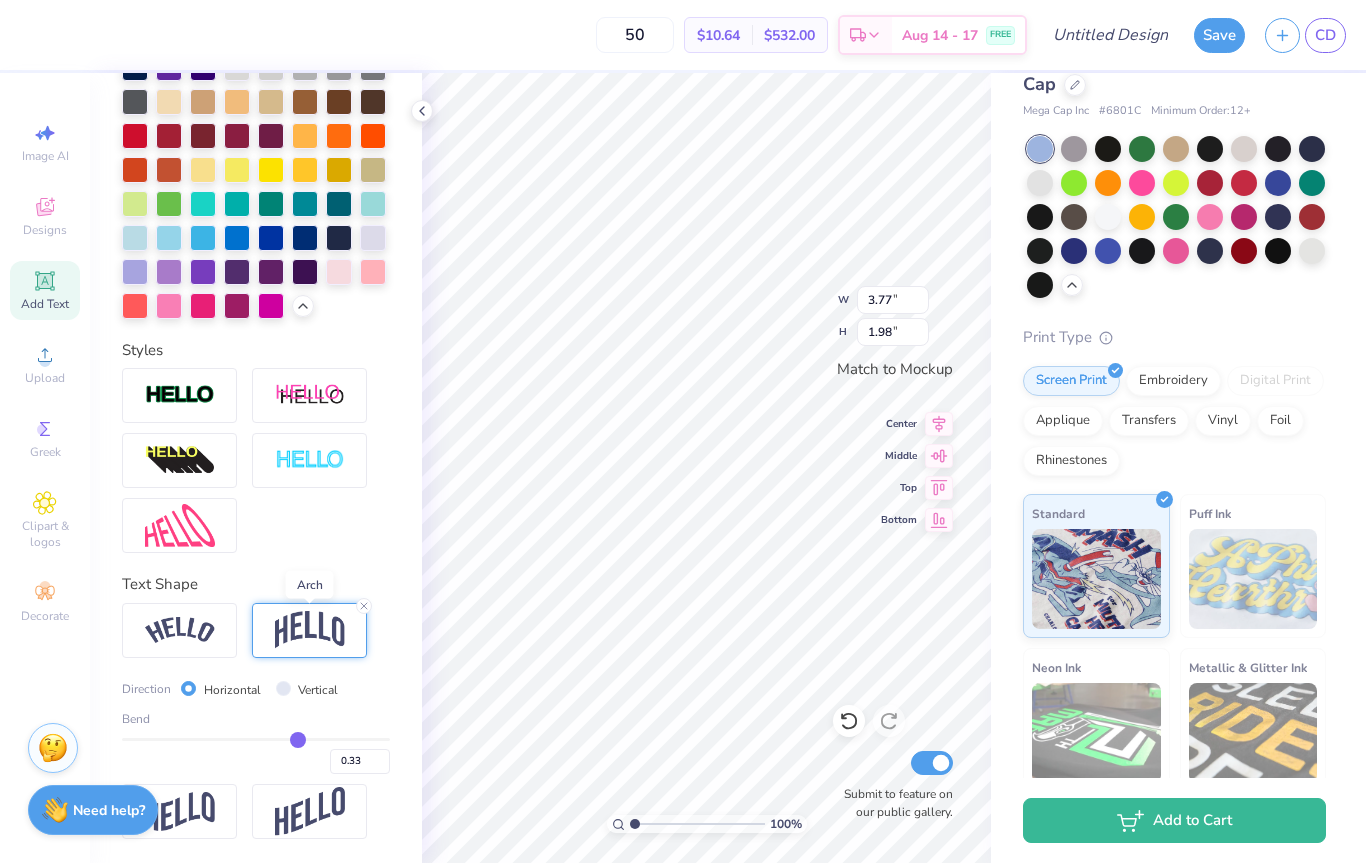 type on "0.32" 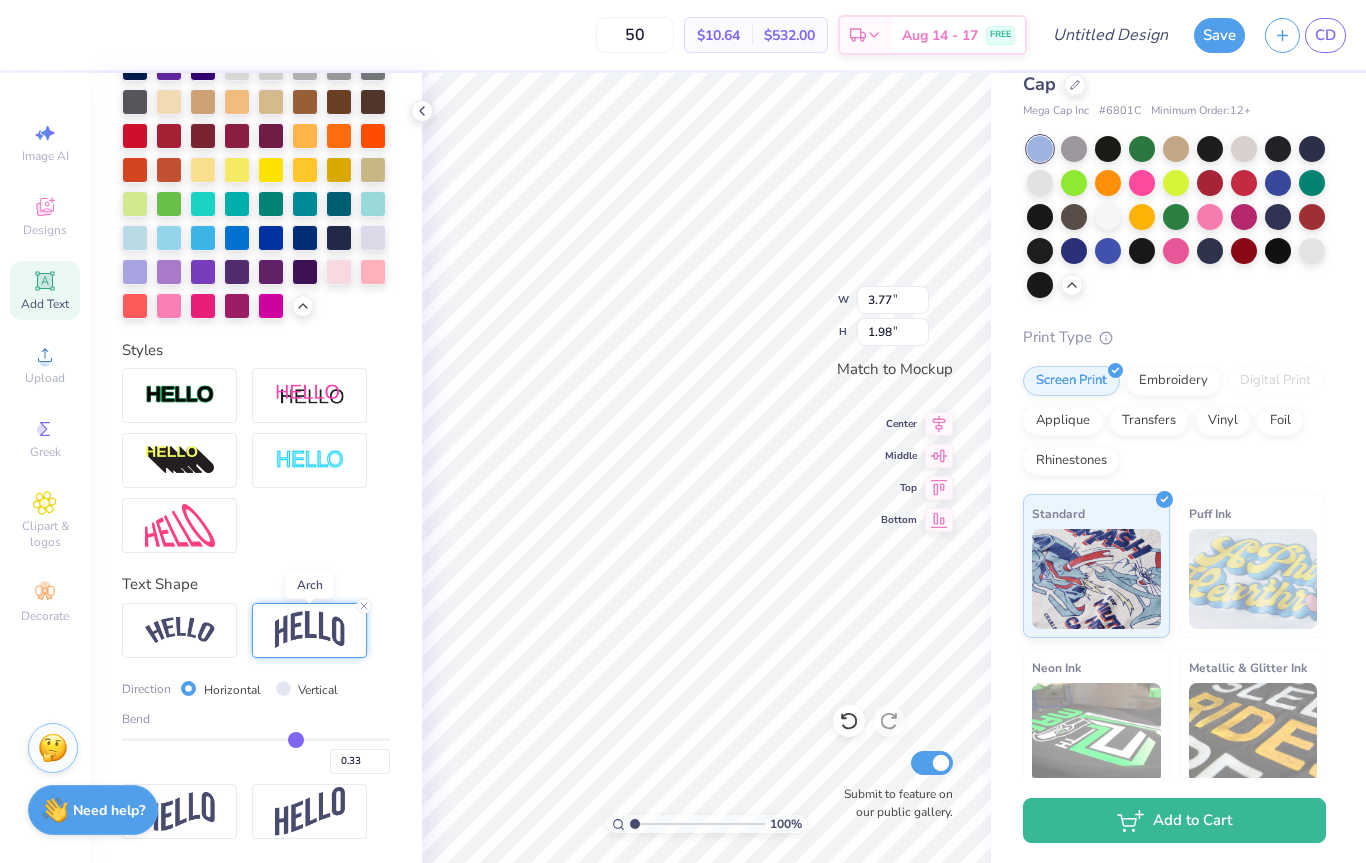 type on "0.32" 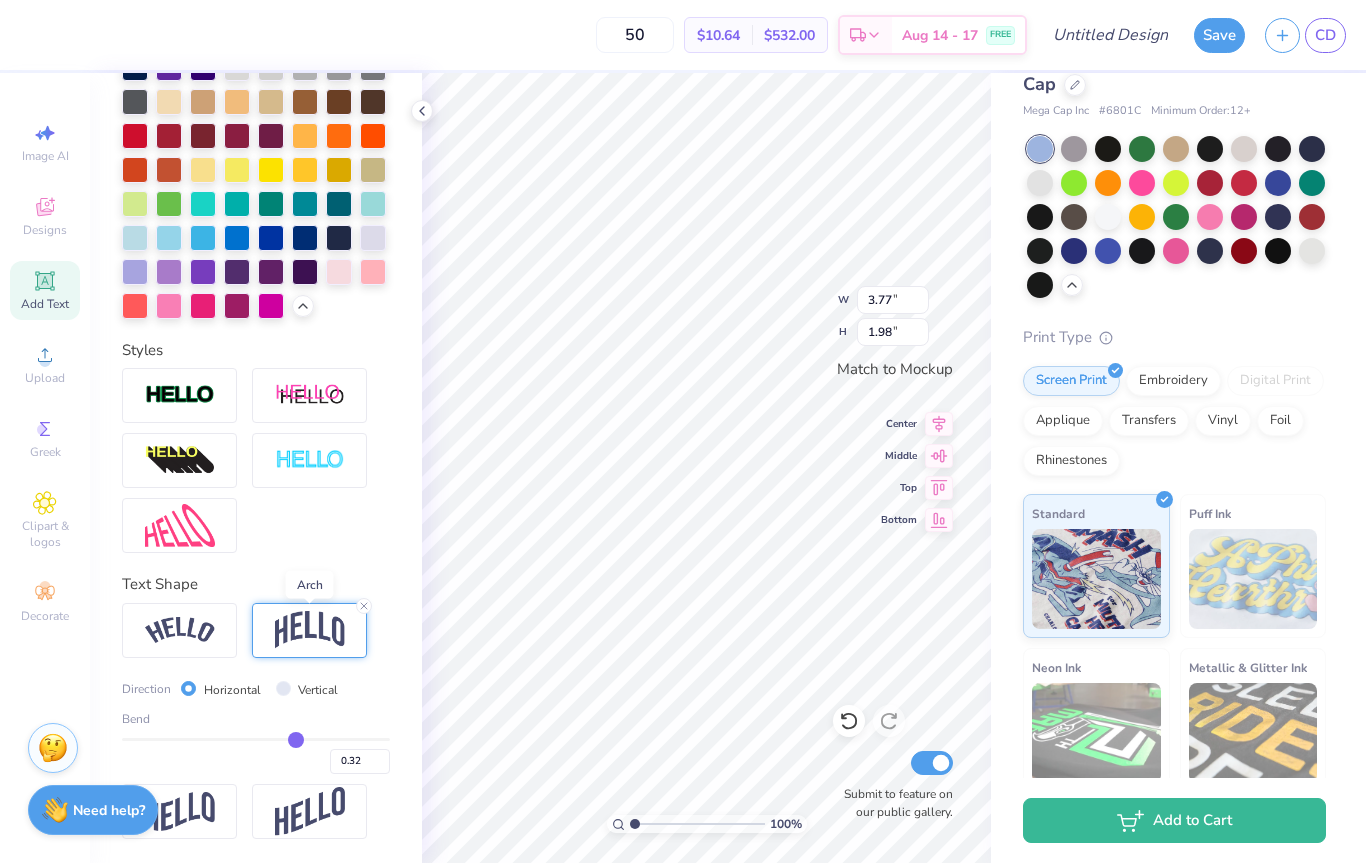 type on "0.3" 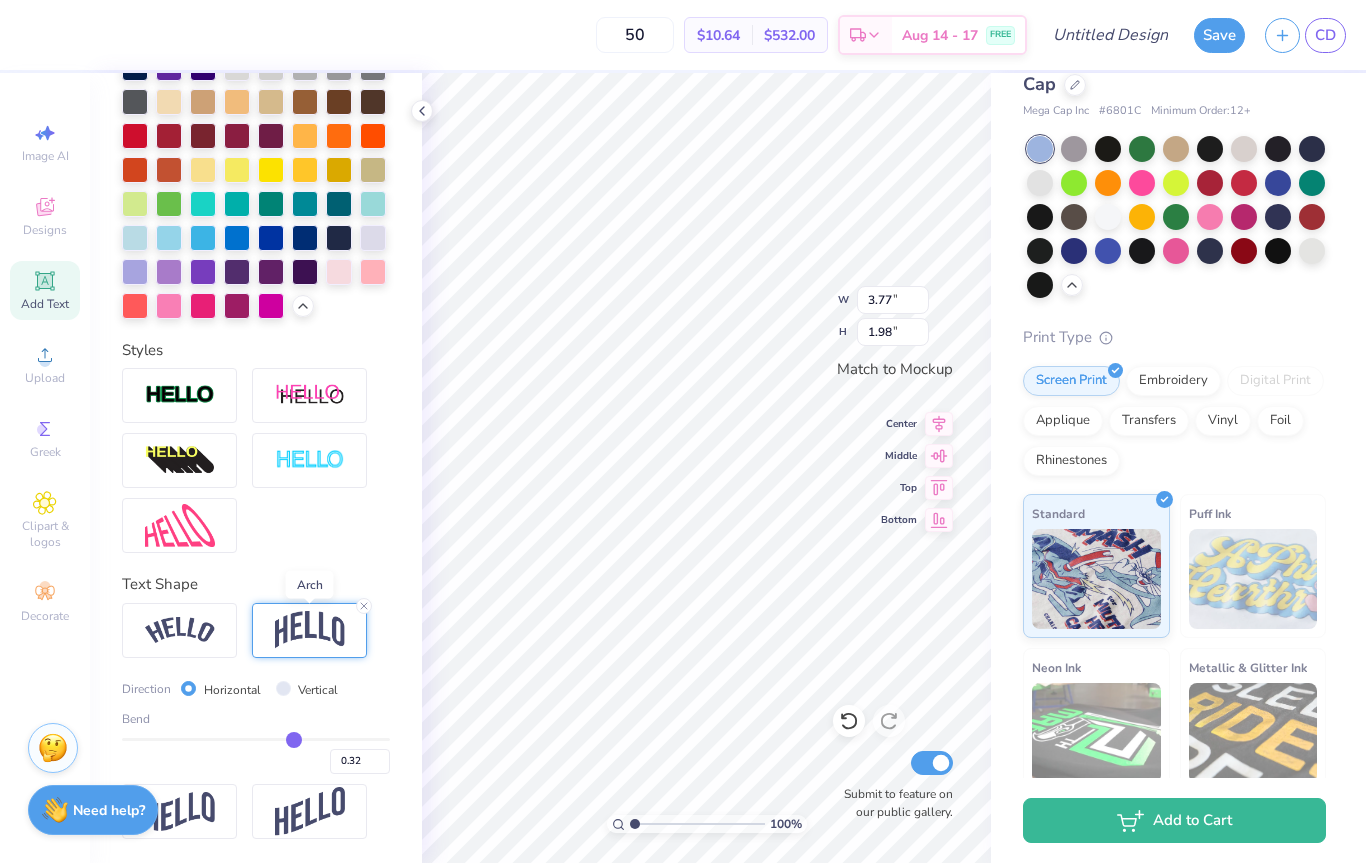 type on "0.30" 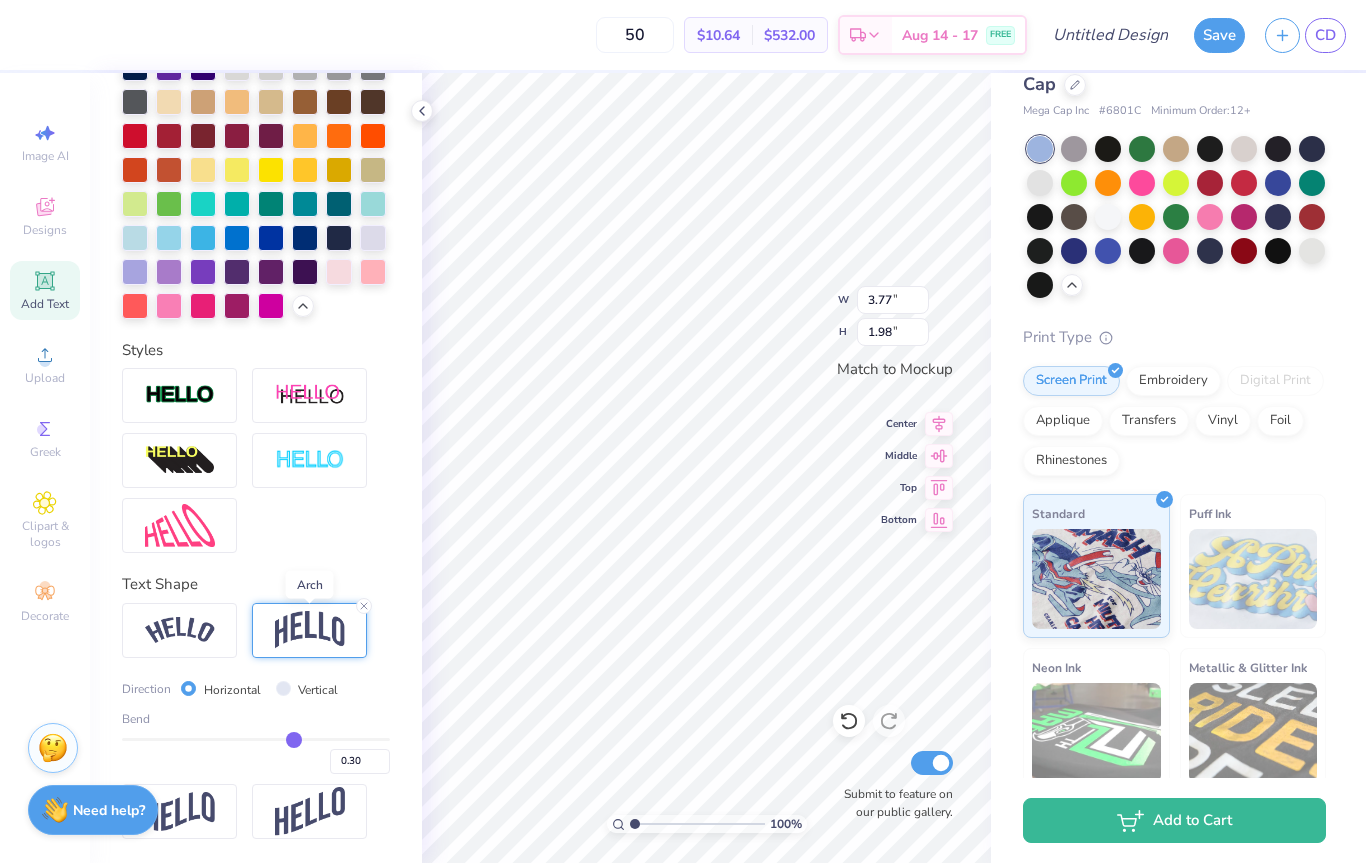 type on "0.29" 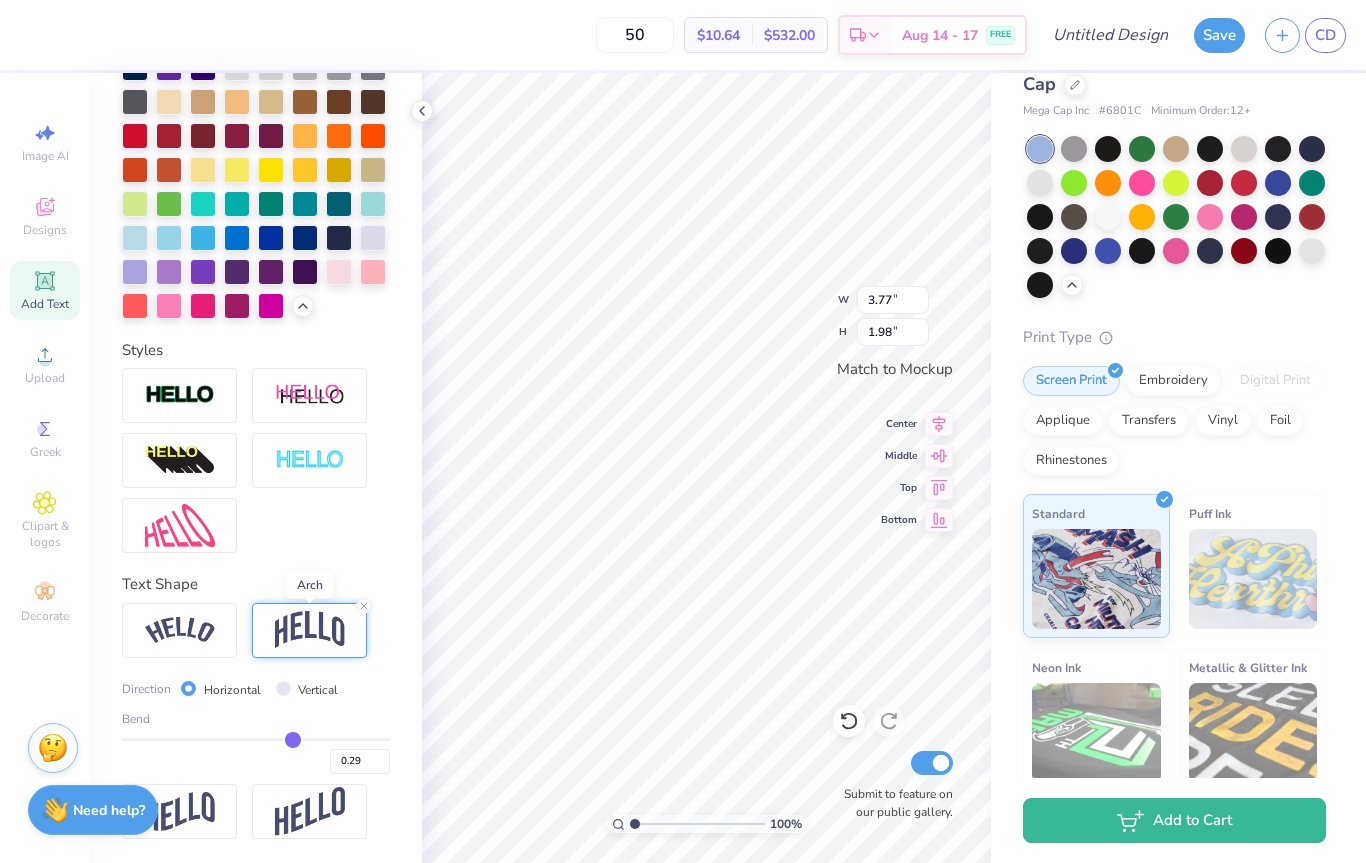 type on "0.27" 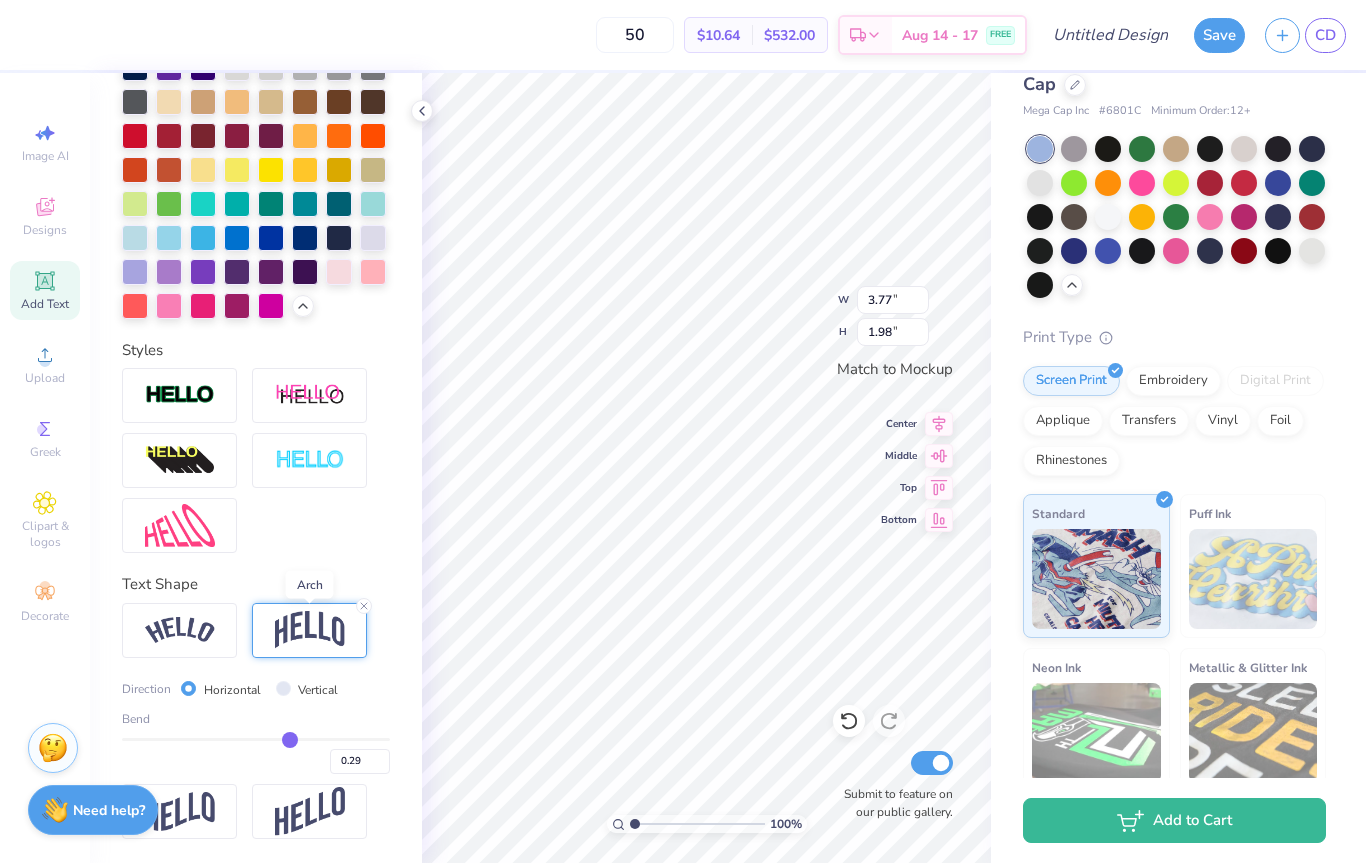 type on "0.27" 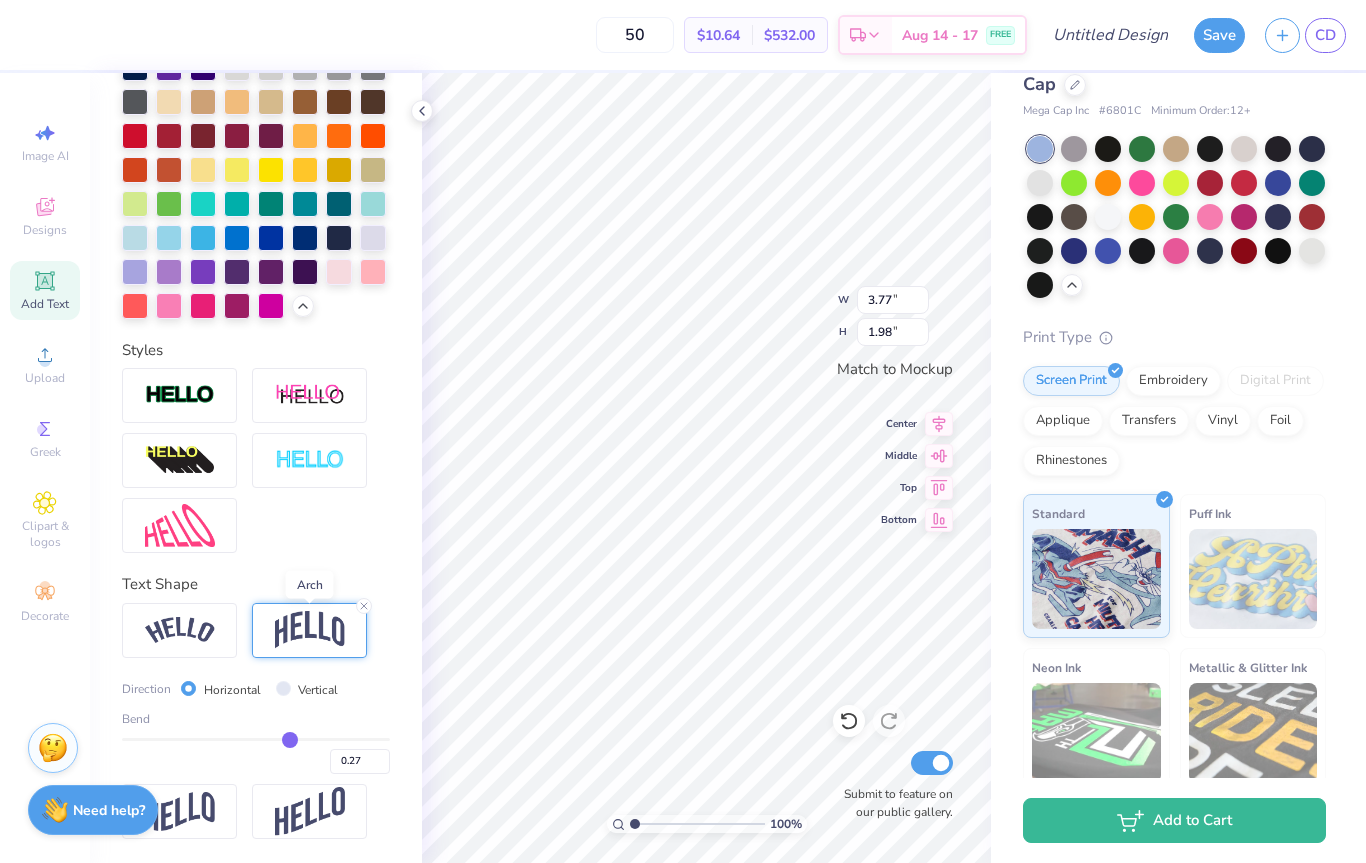 type on "0.26" 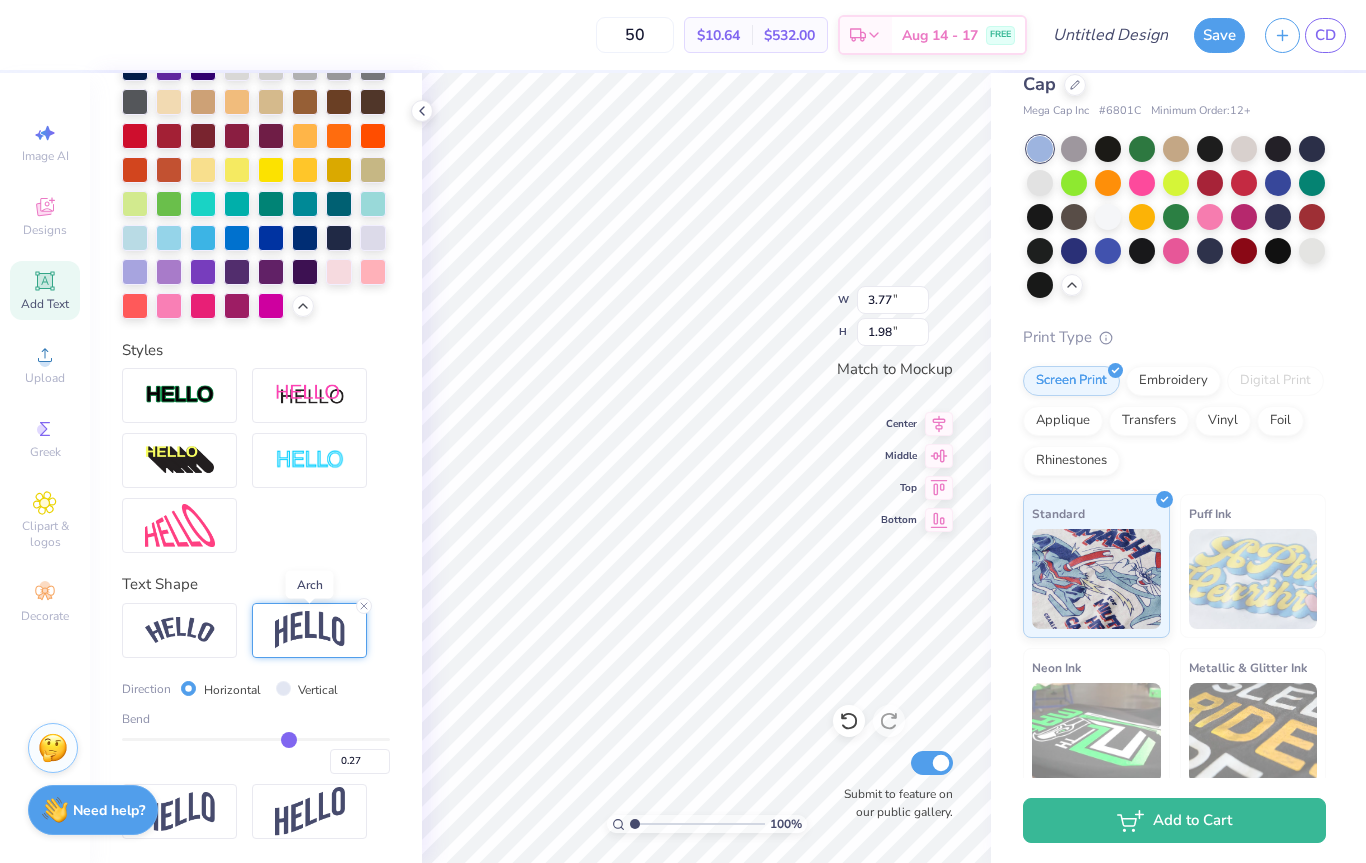 type on "0.26" 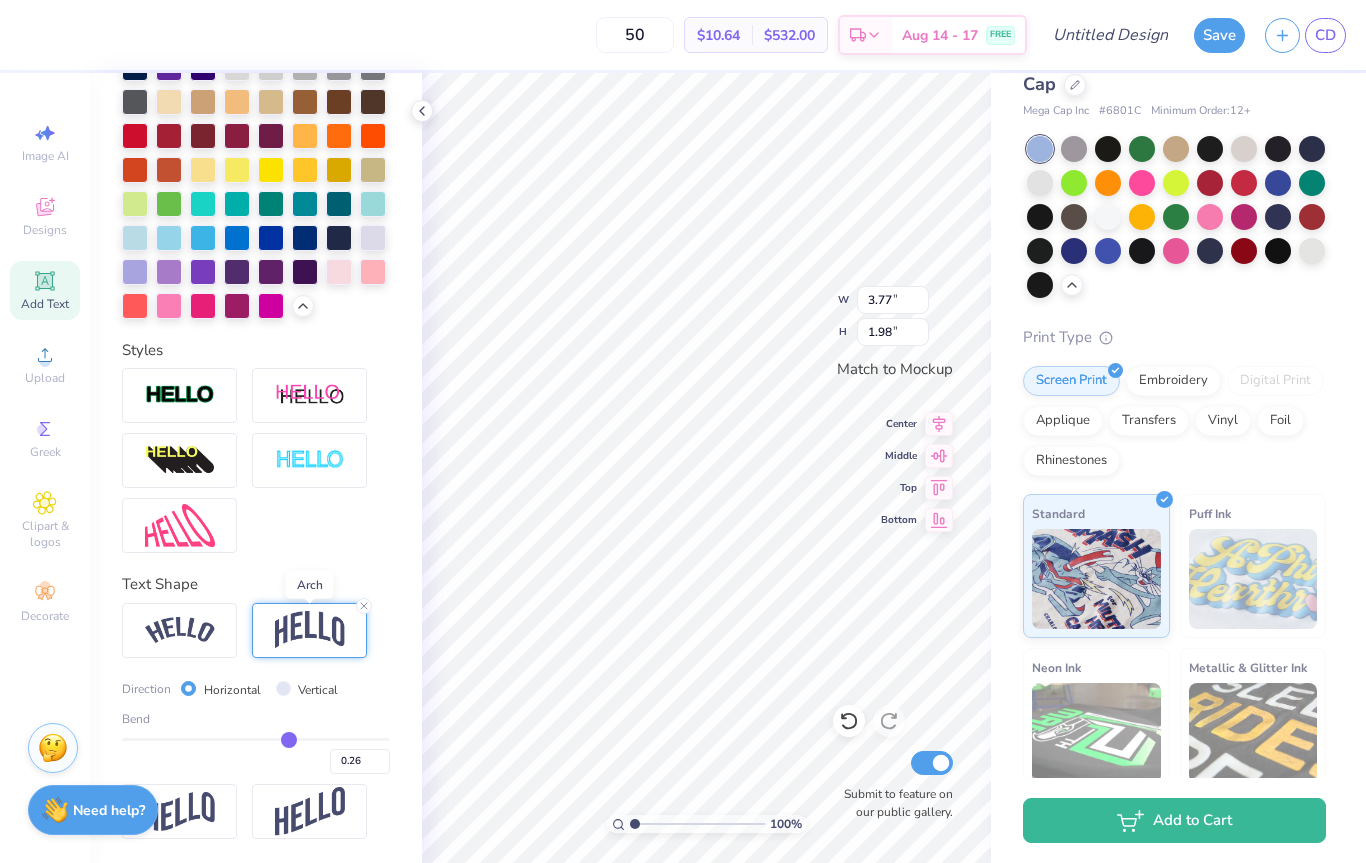 type on "0.25" 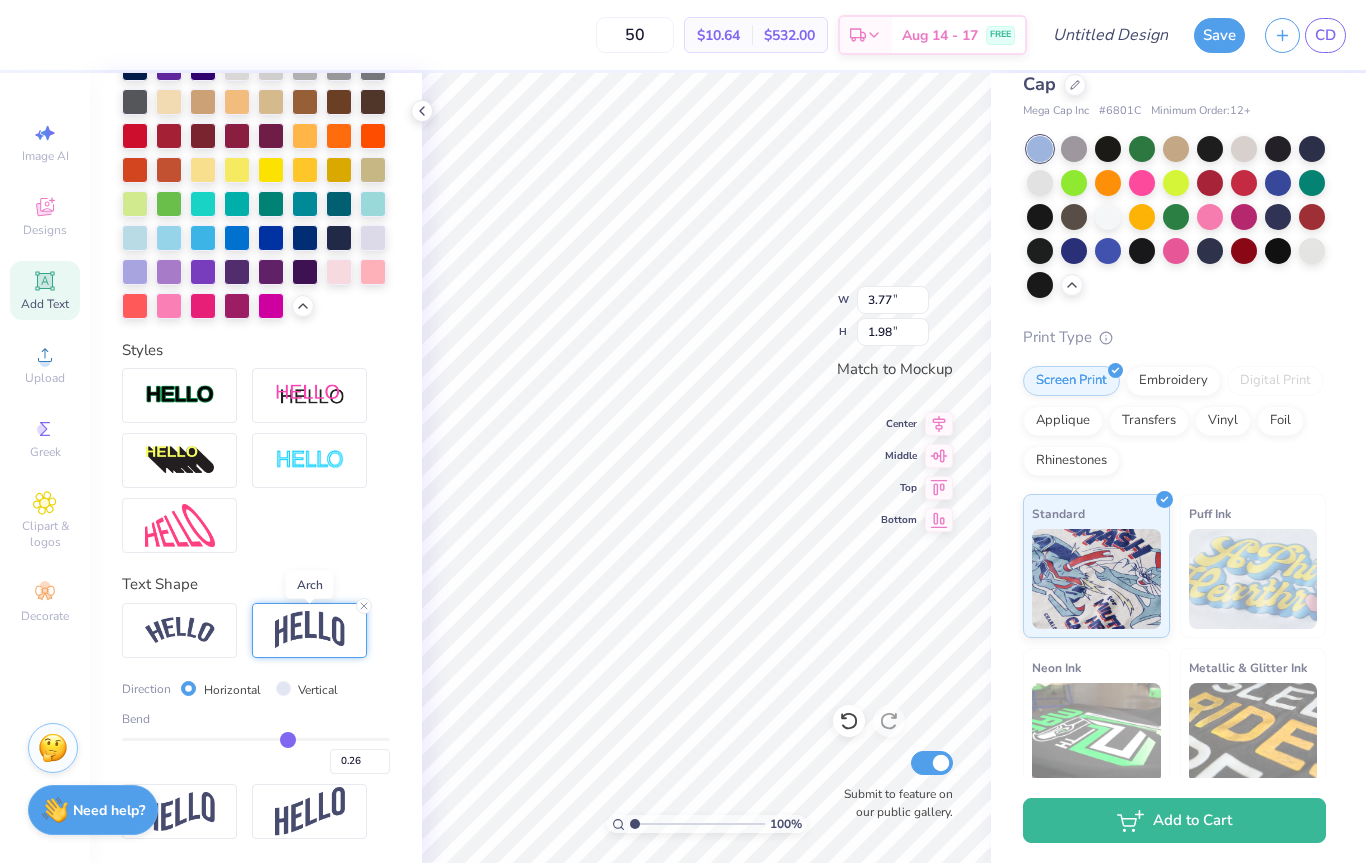 type on "0.25" 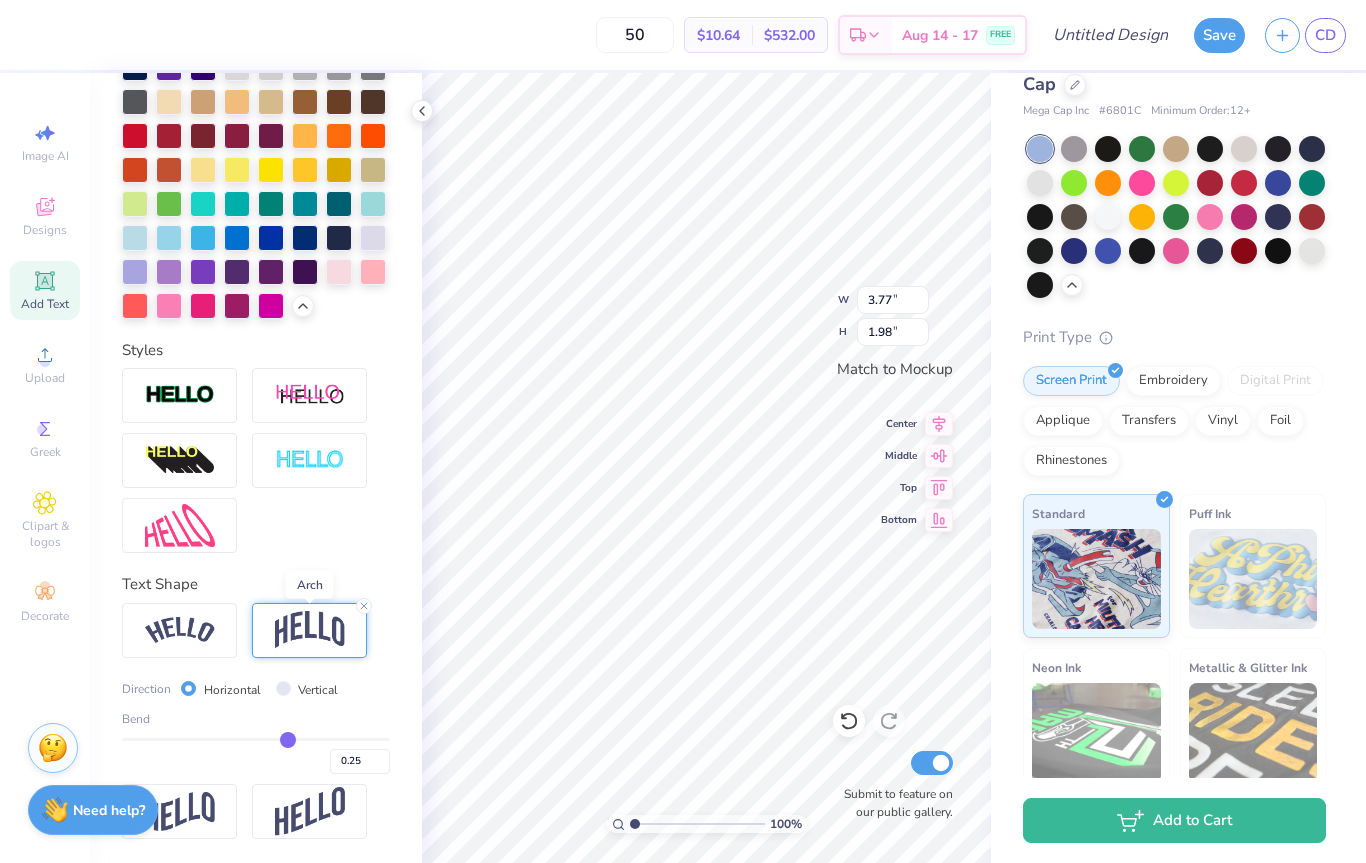 type on "0.24" 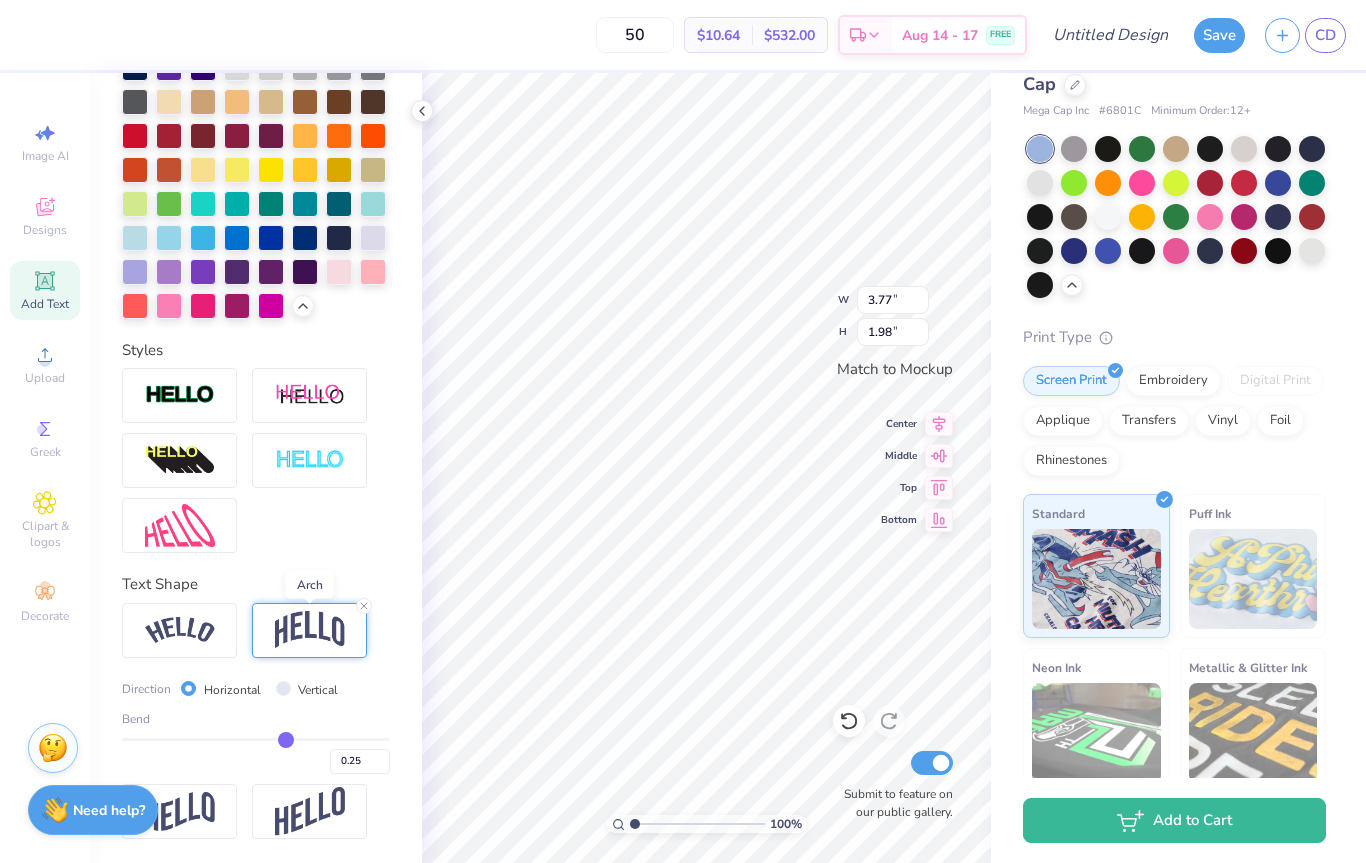 type on "0.24" 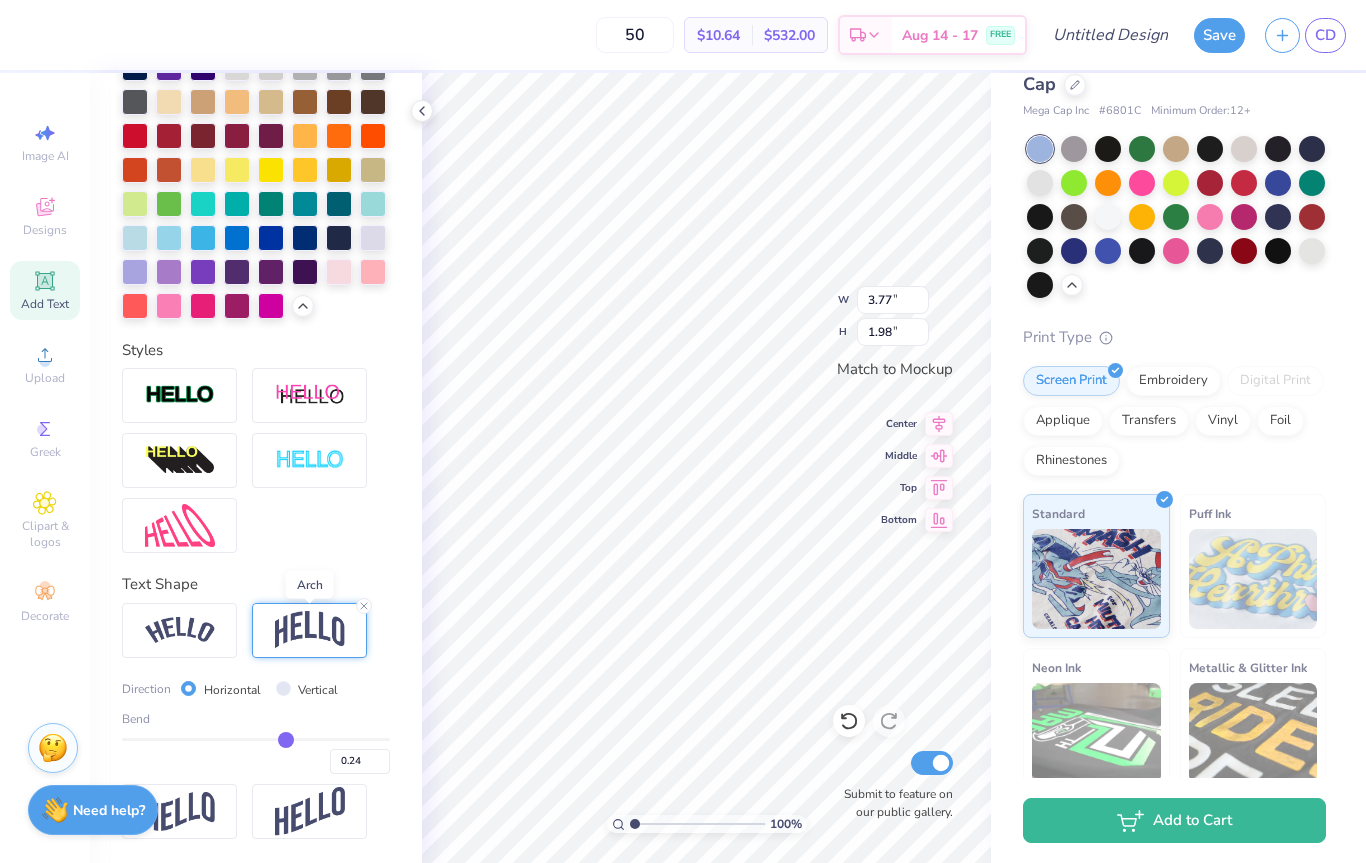 type on "0.23" 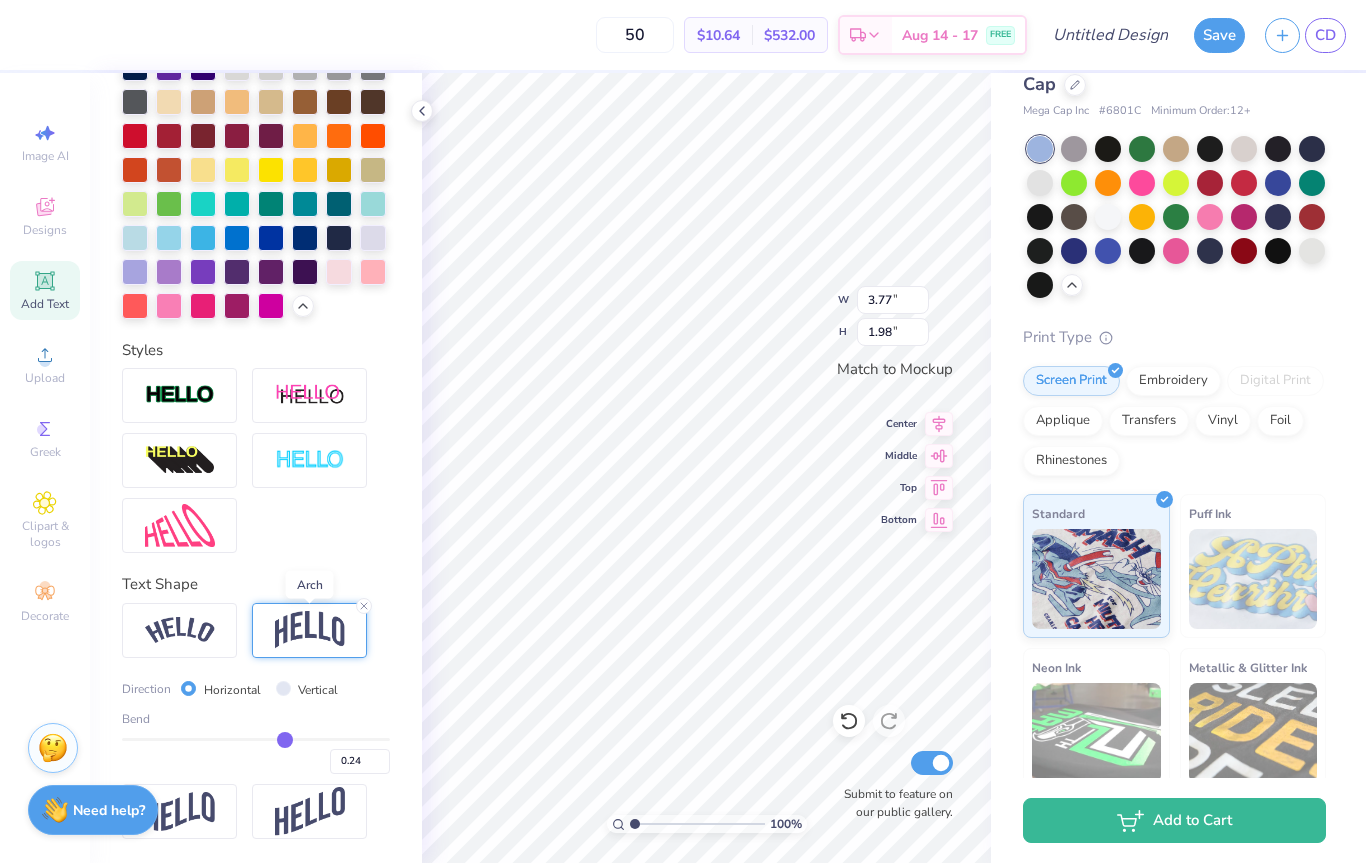 type on "0.23" 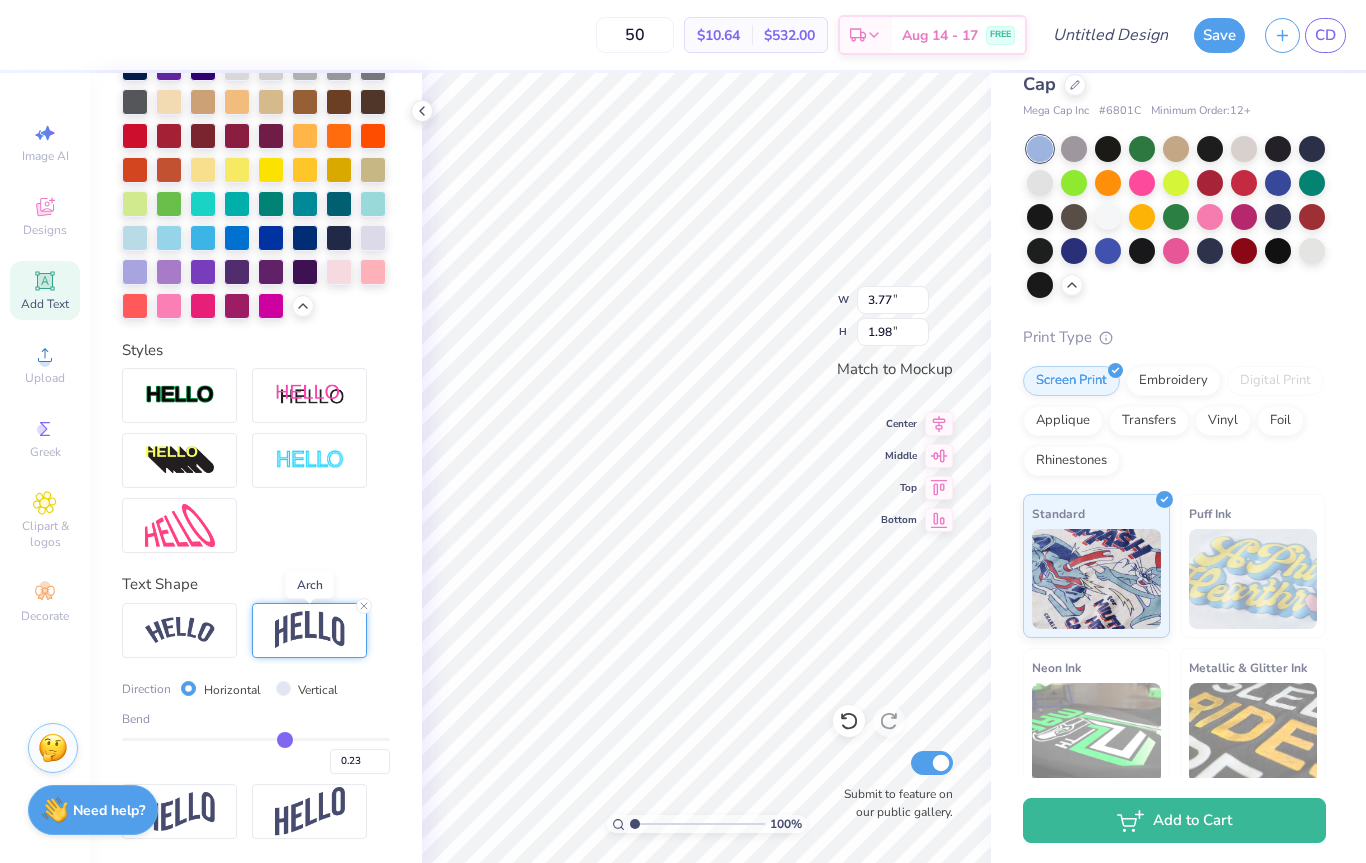 type on "0.22" 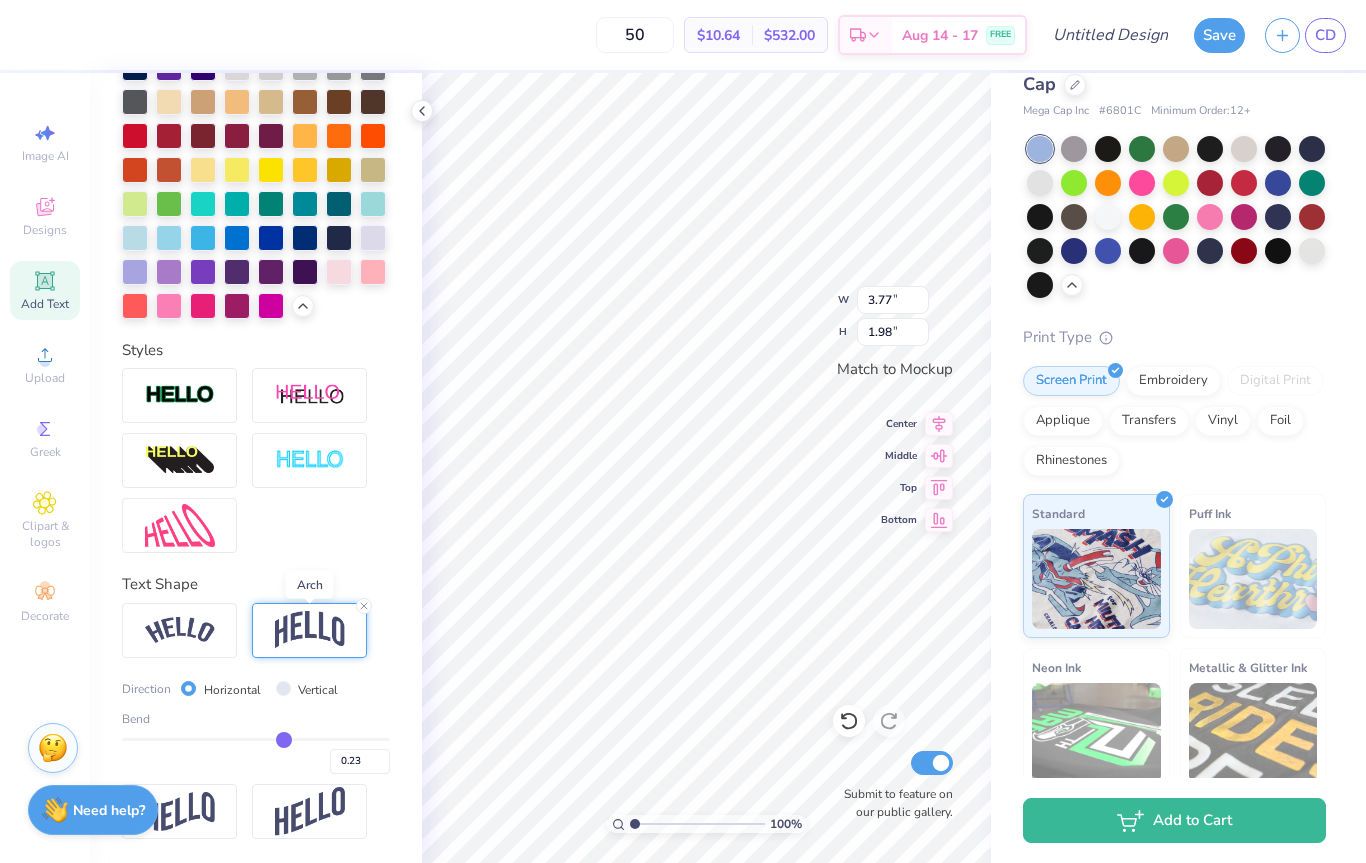 type on "0.22" 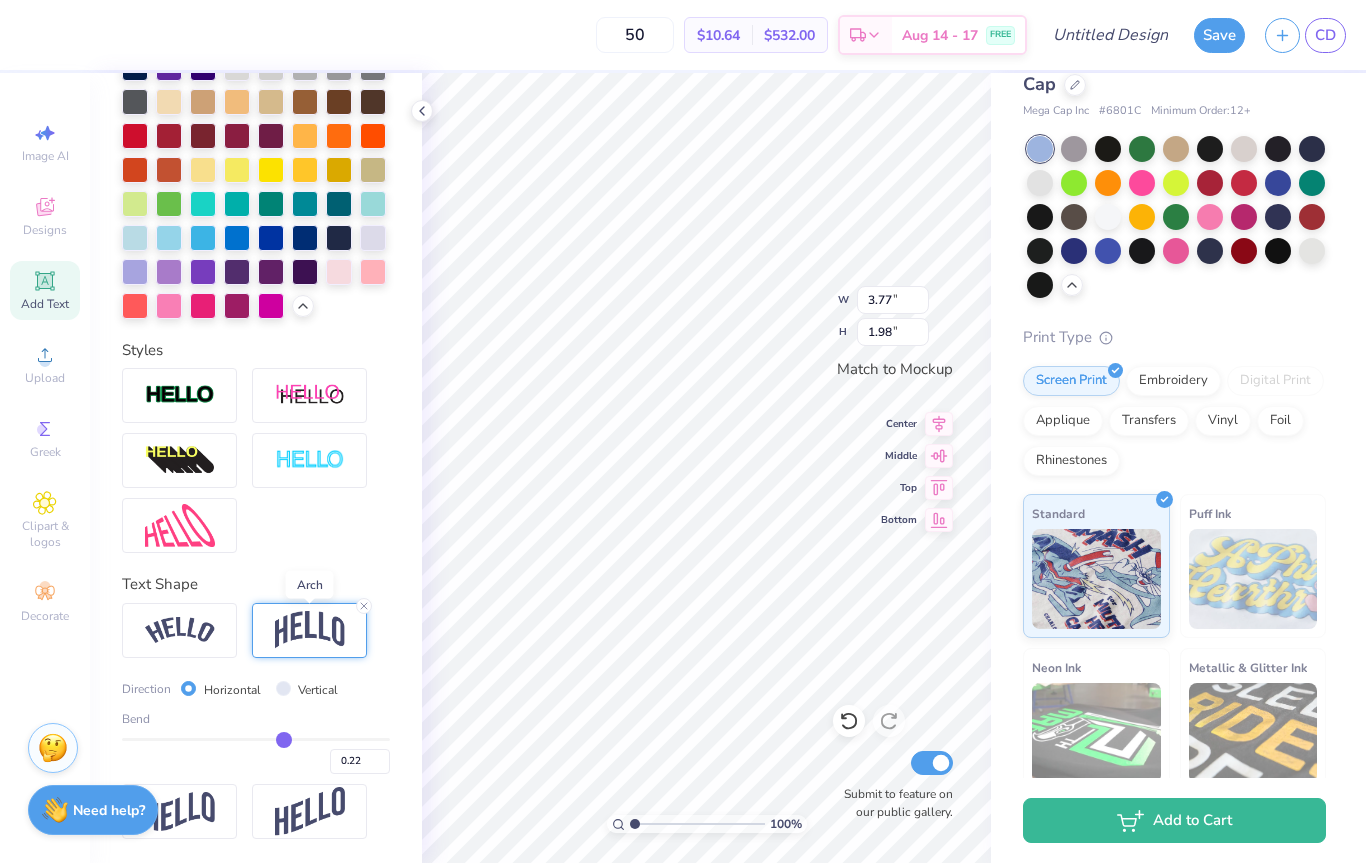 type on "0.21" 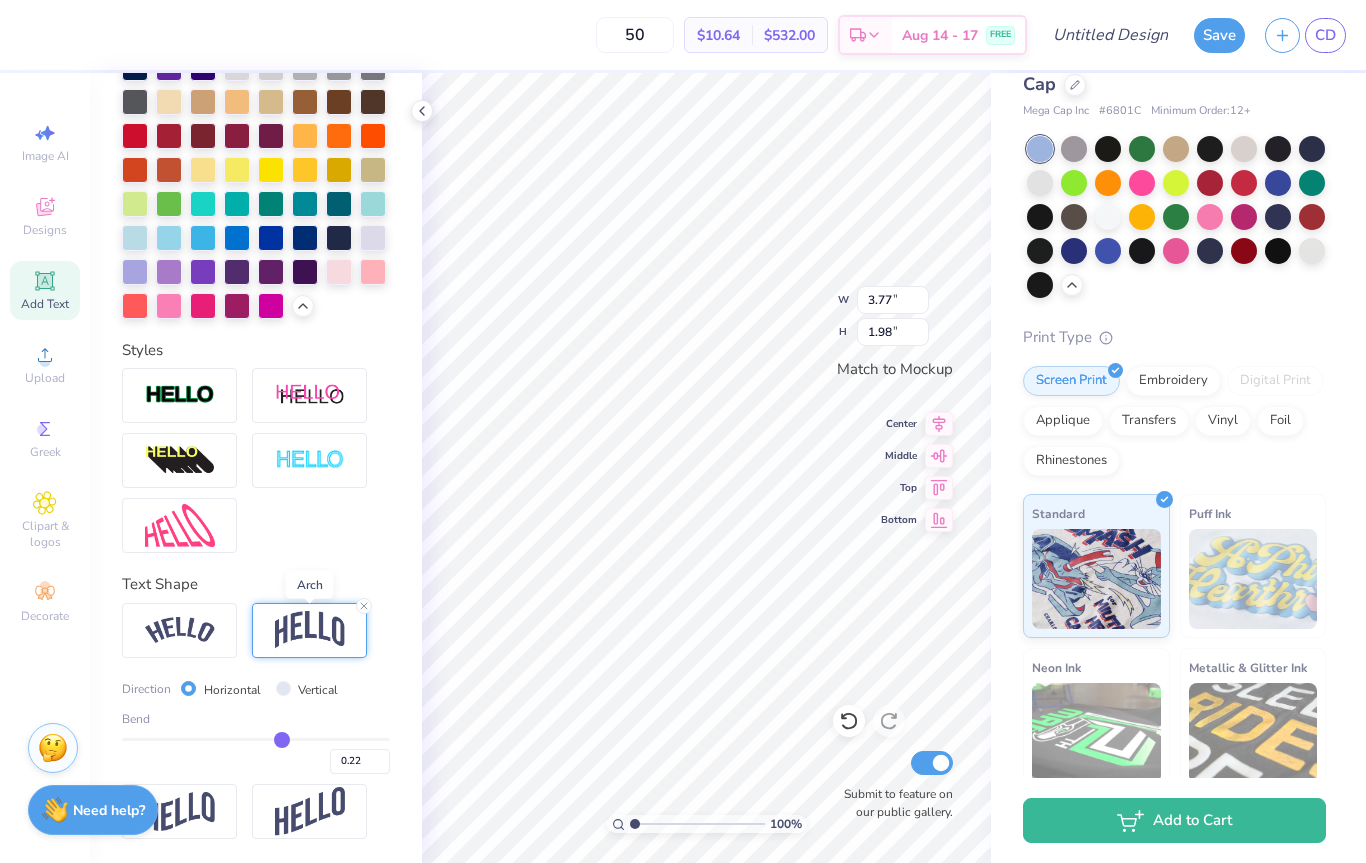 type on "0.21" 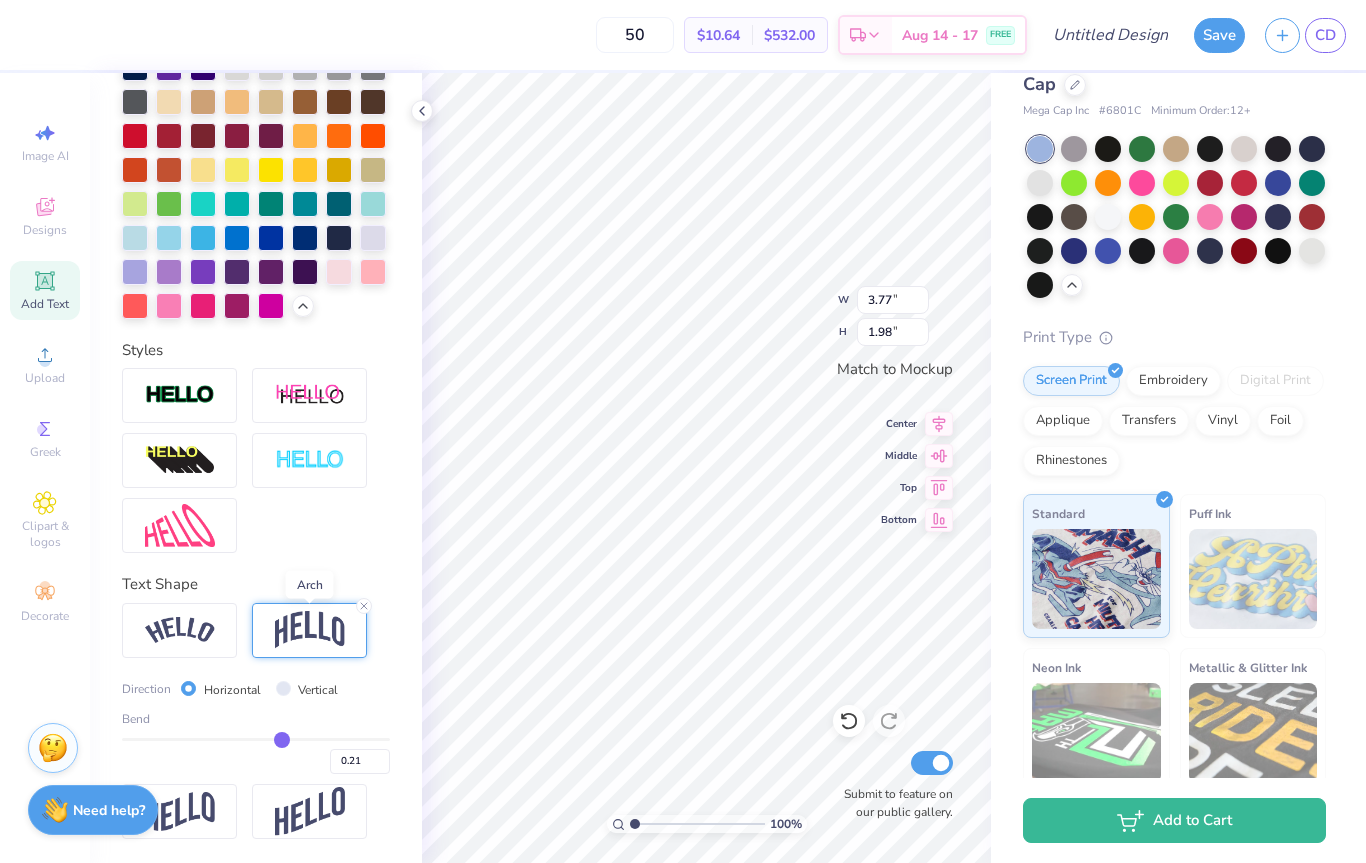 type on "0.2" 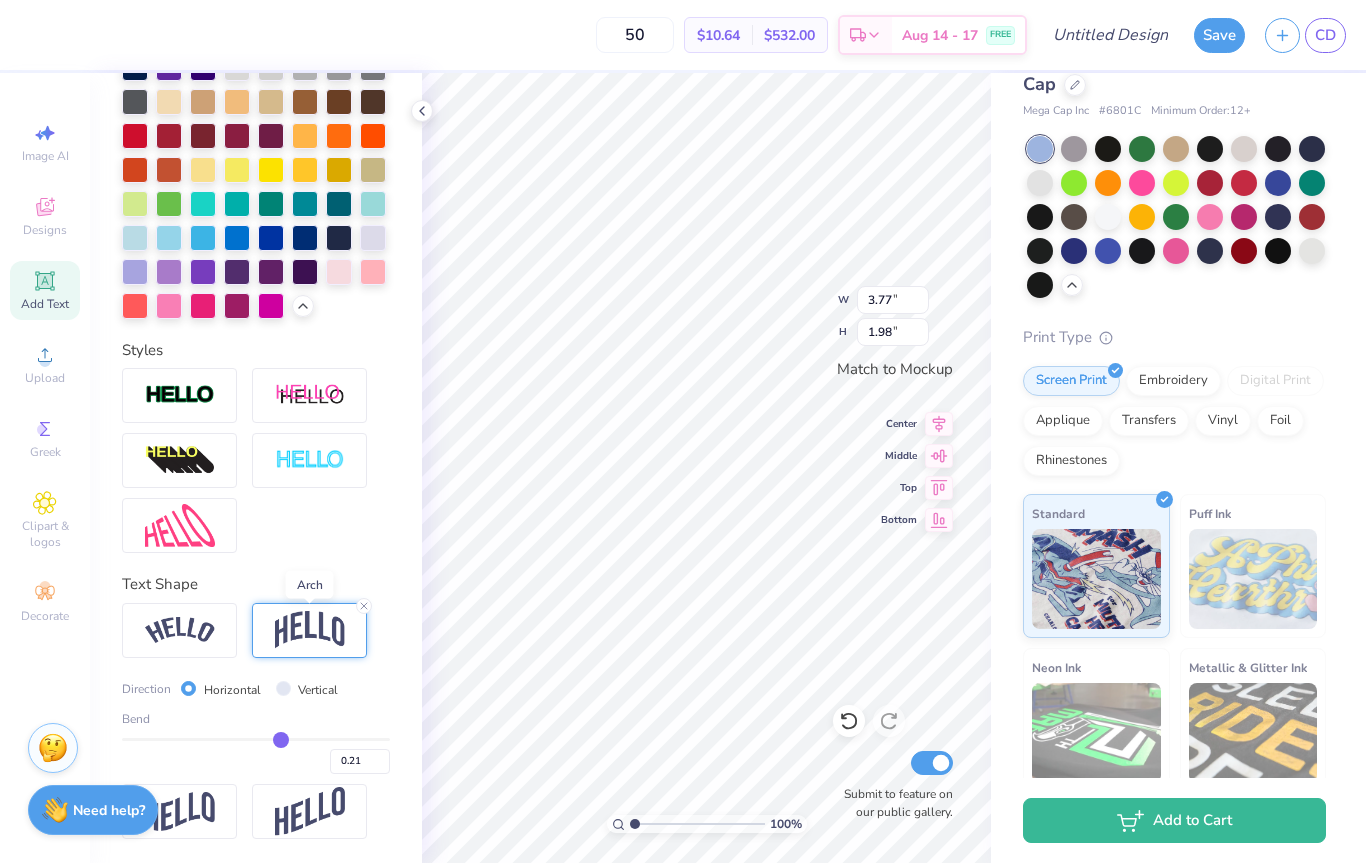 type on "0.20" 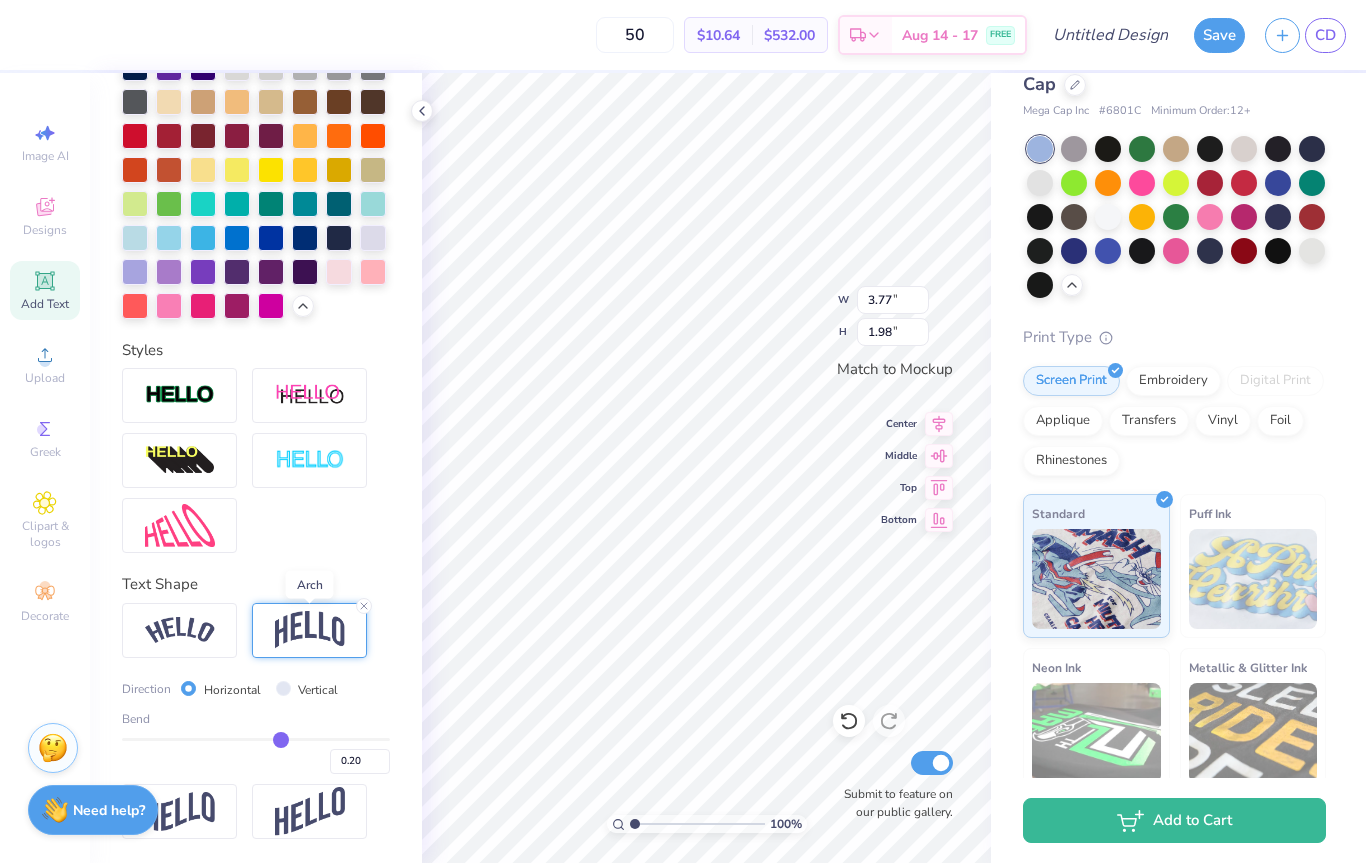 type on "0.19" 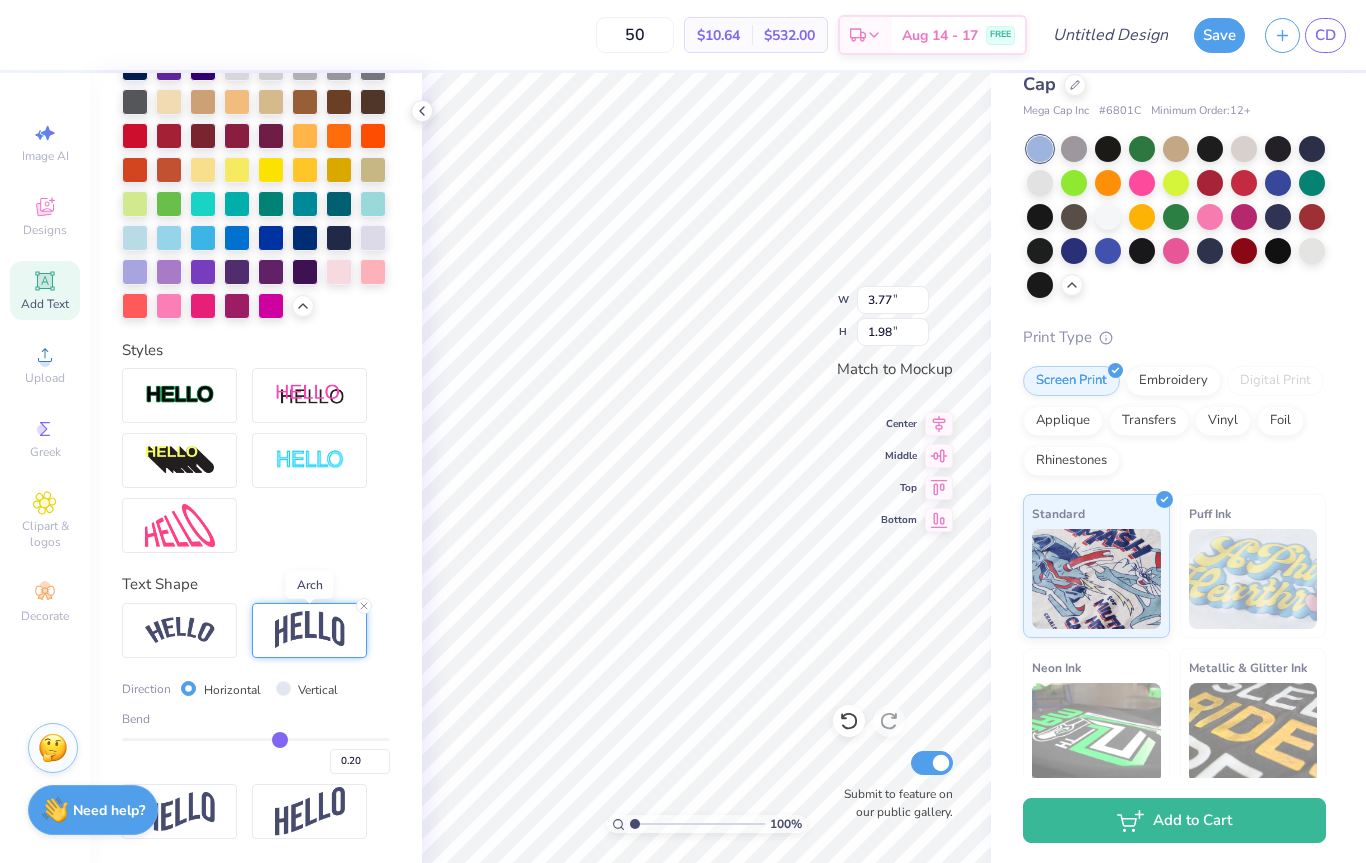 type on "0.19" 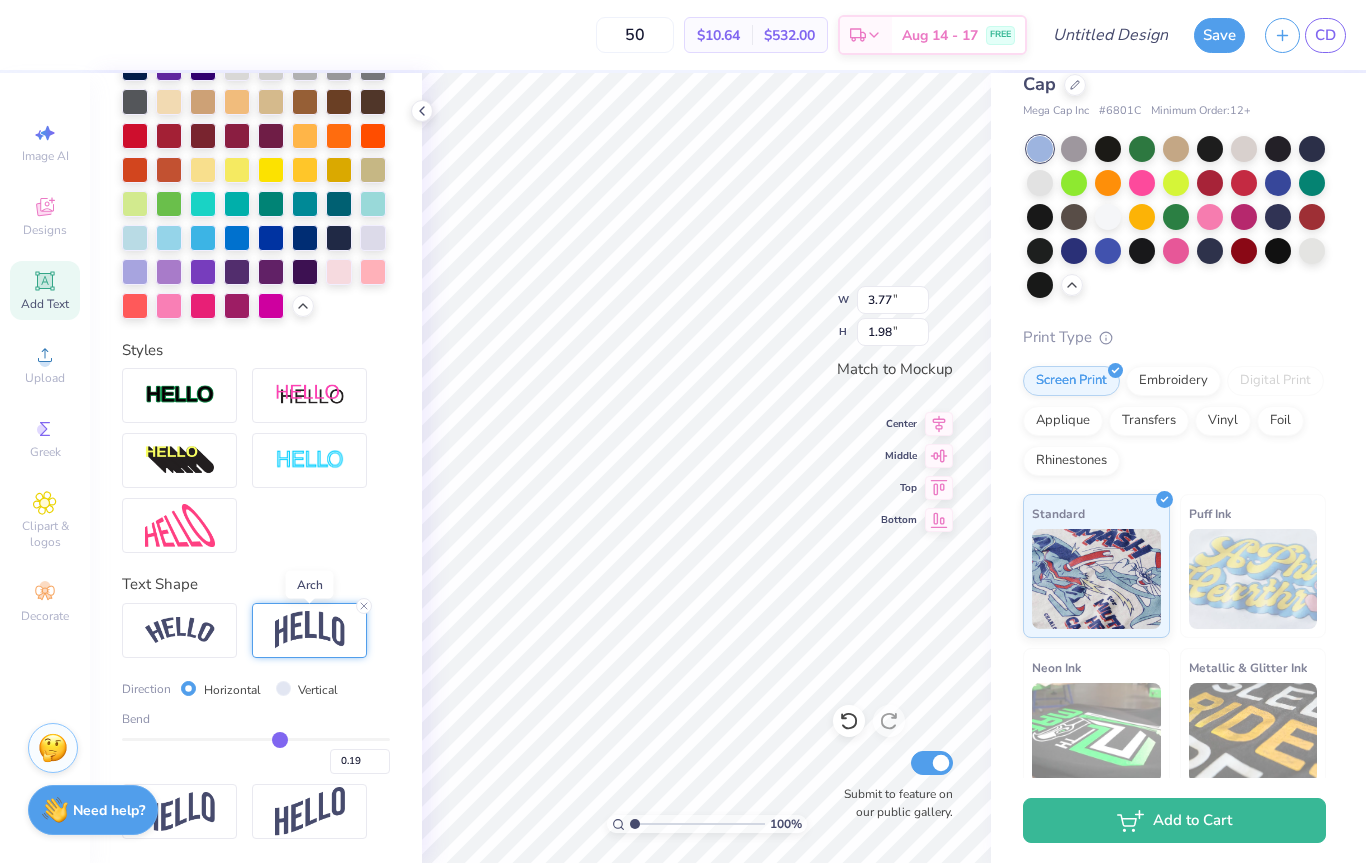 type on "0.18" 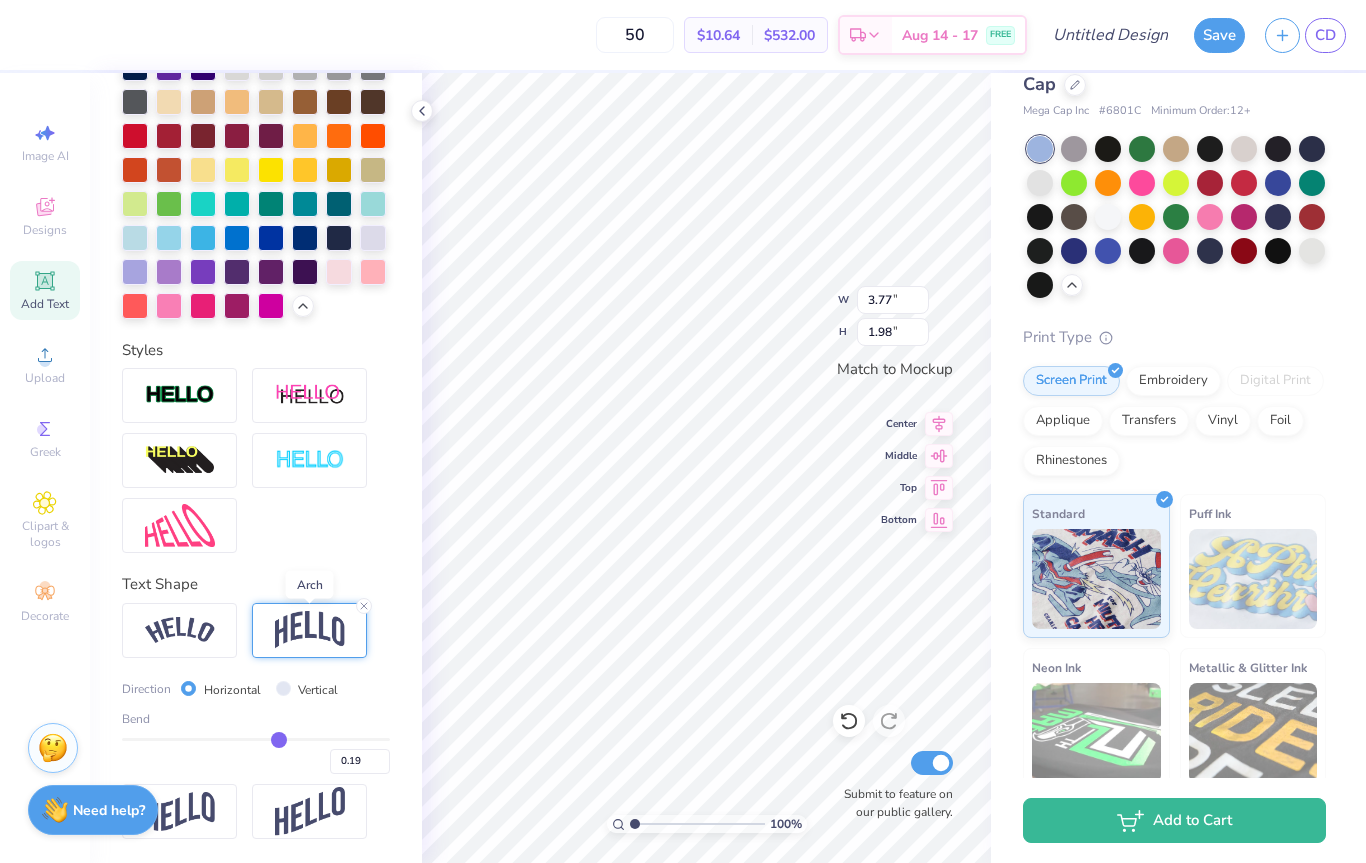 type on "0.18" 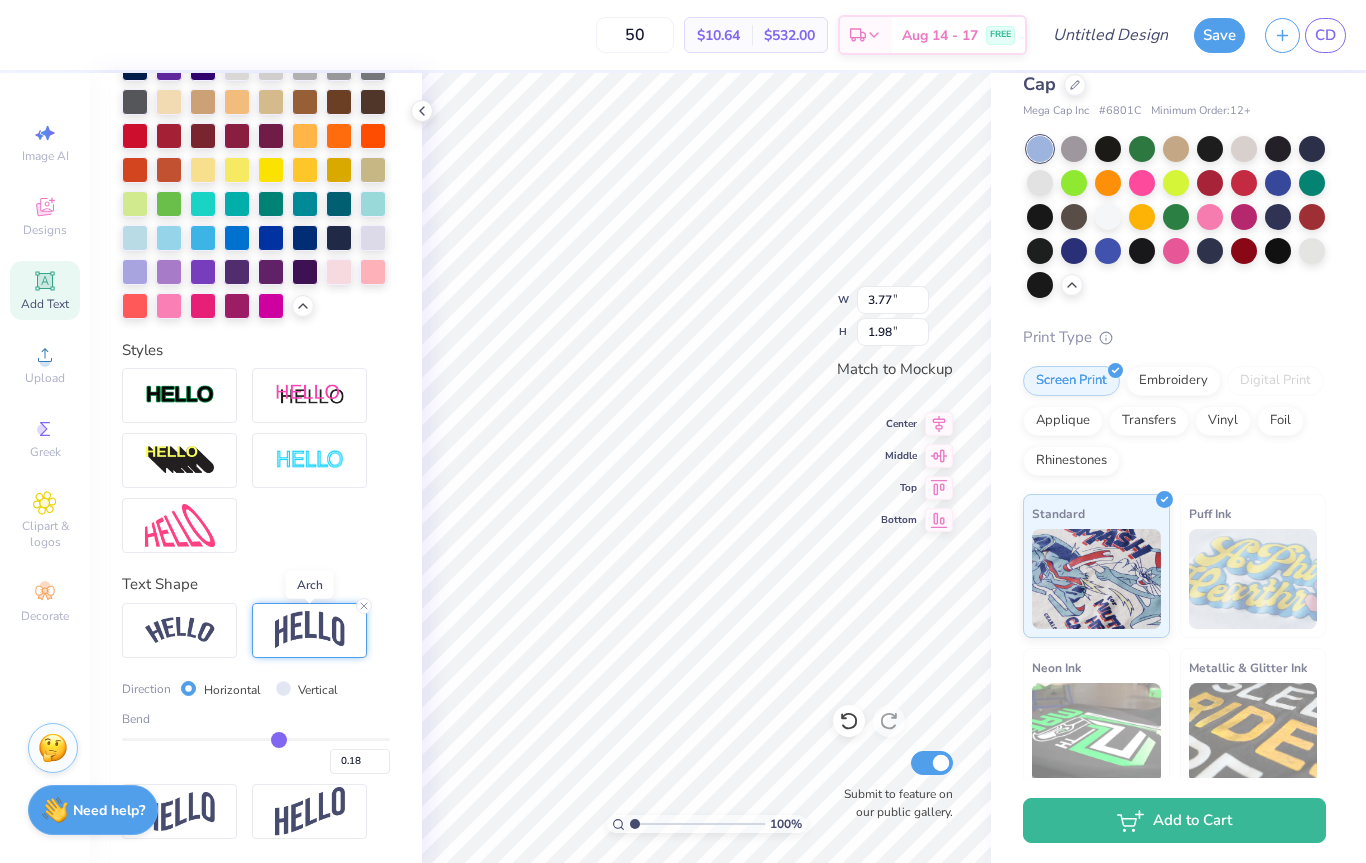 type on "0.17" 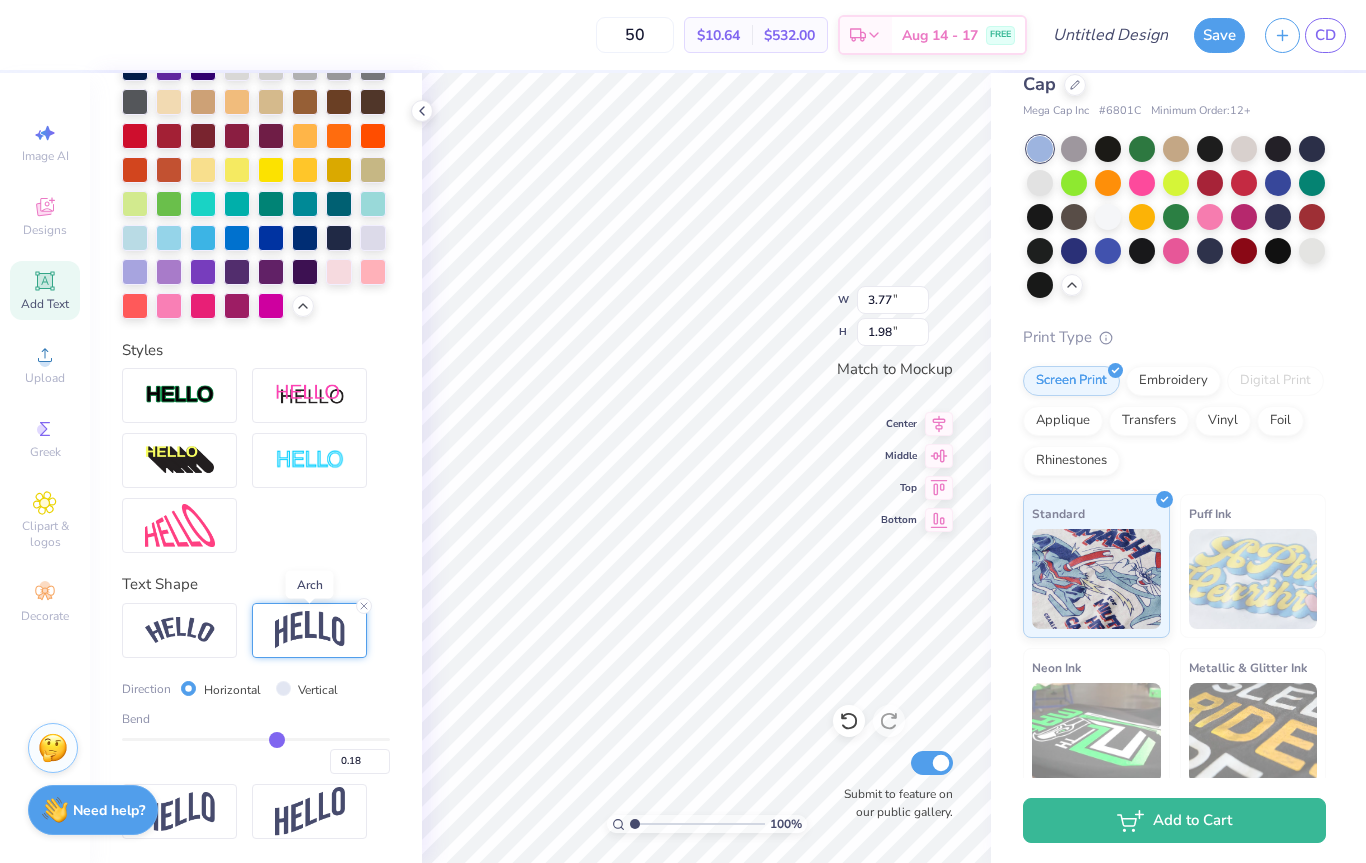 type on "0.17" 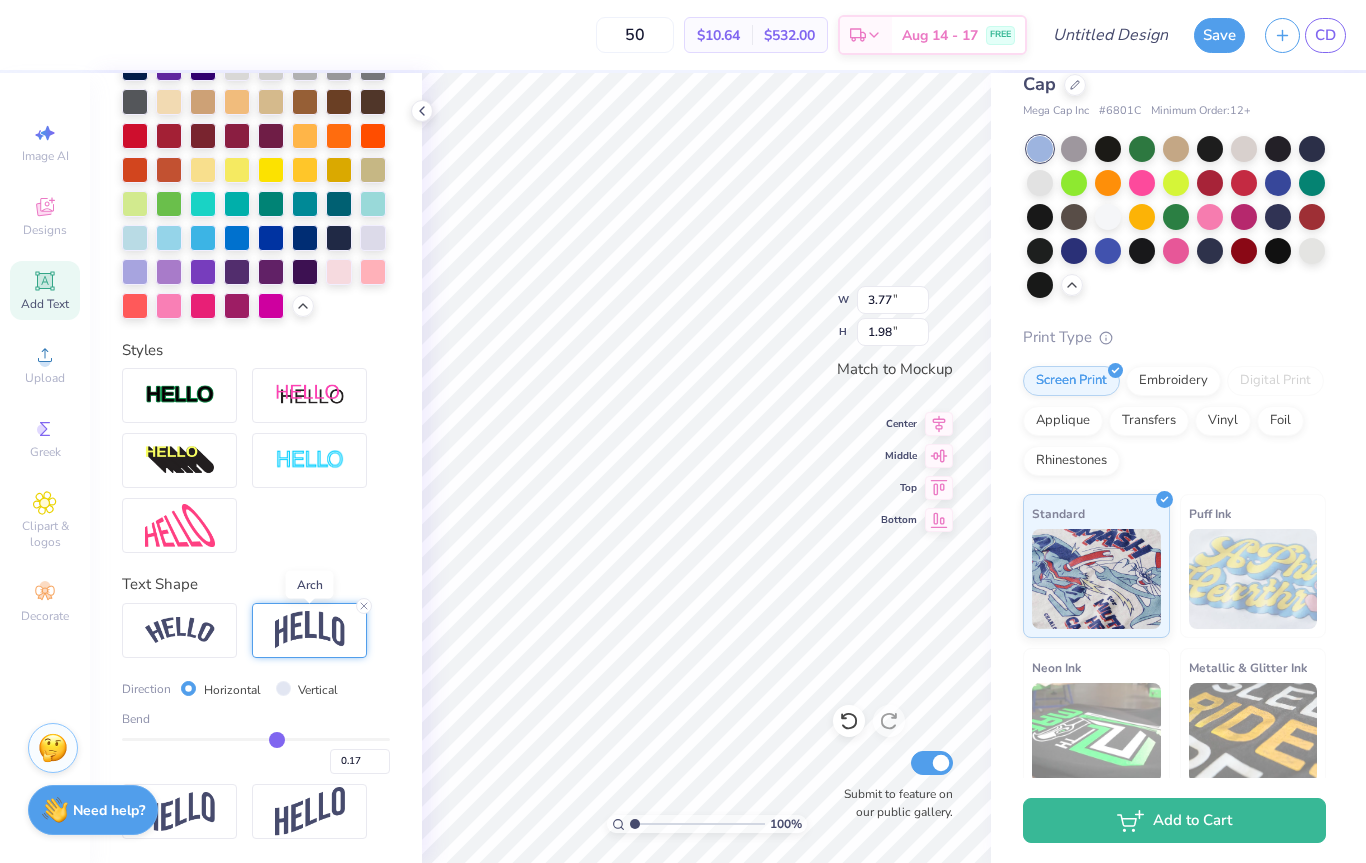 type on "0.16" 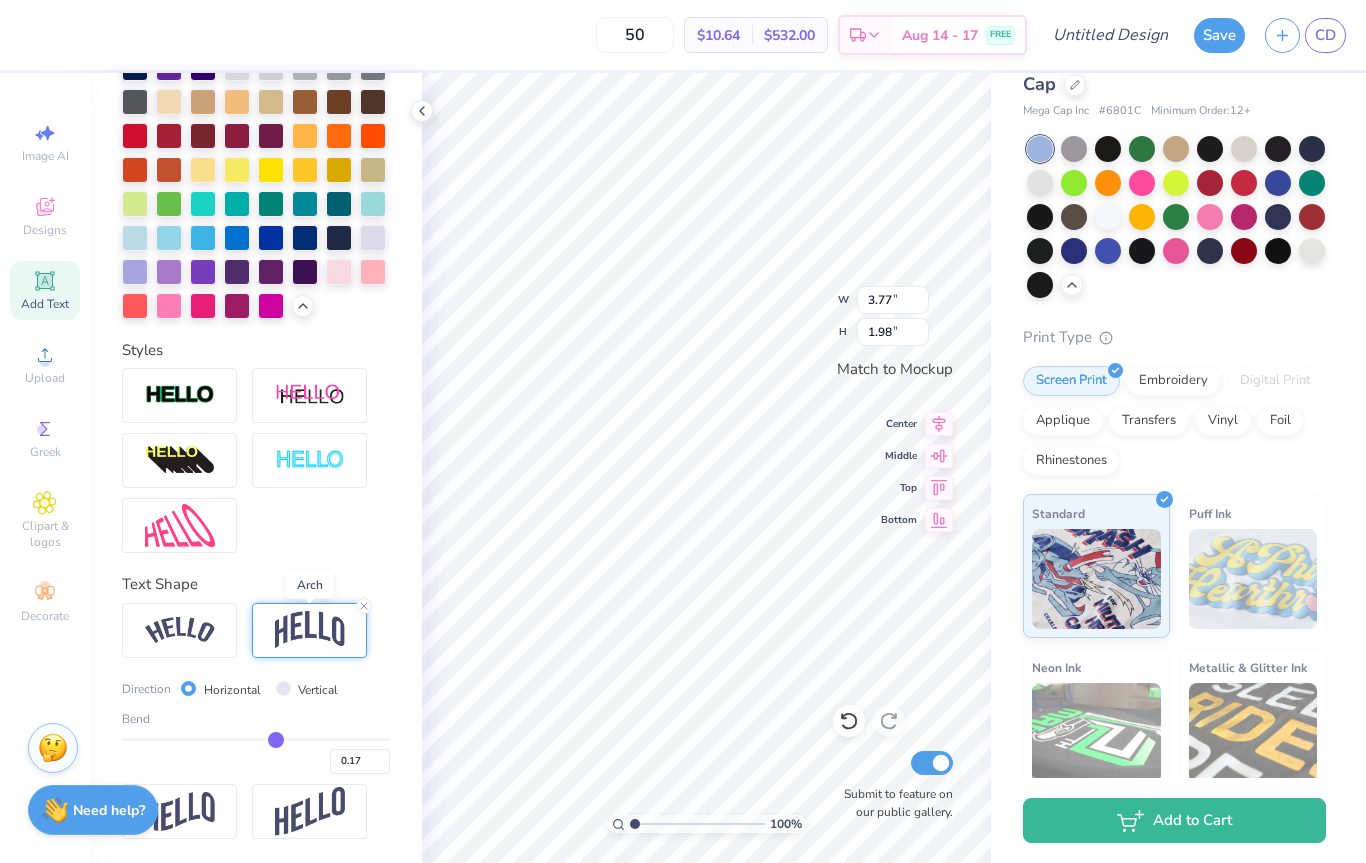 type on "0.16" 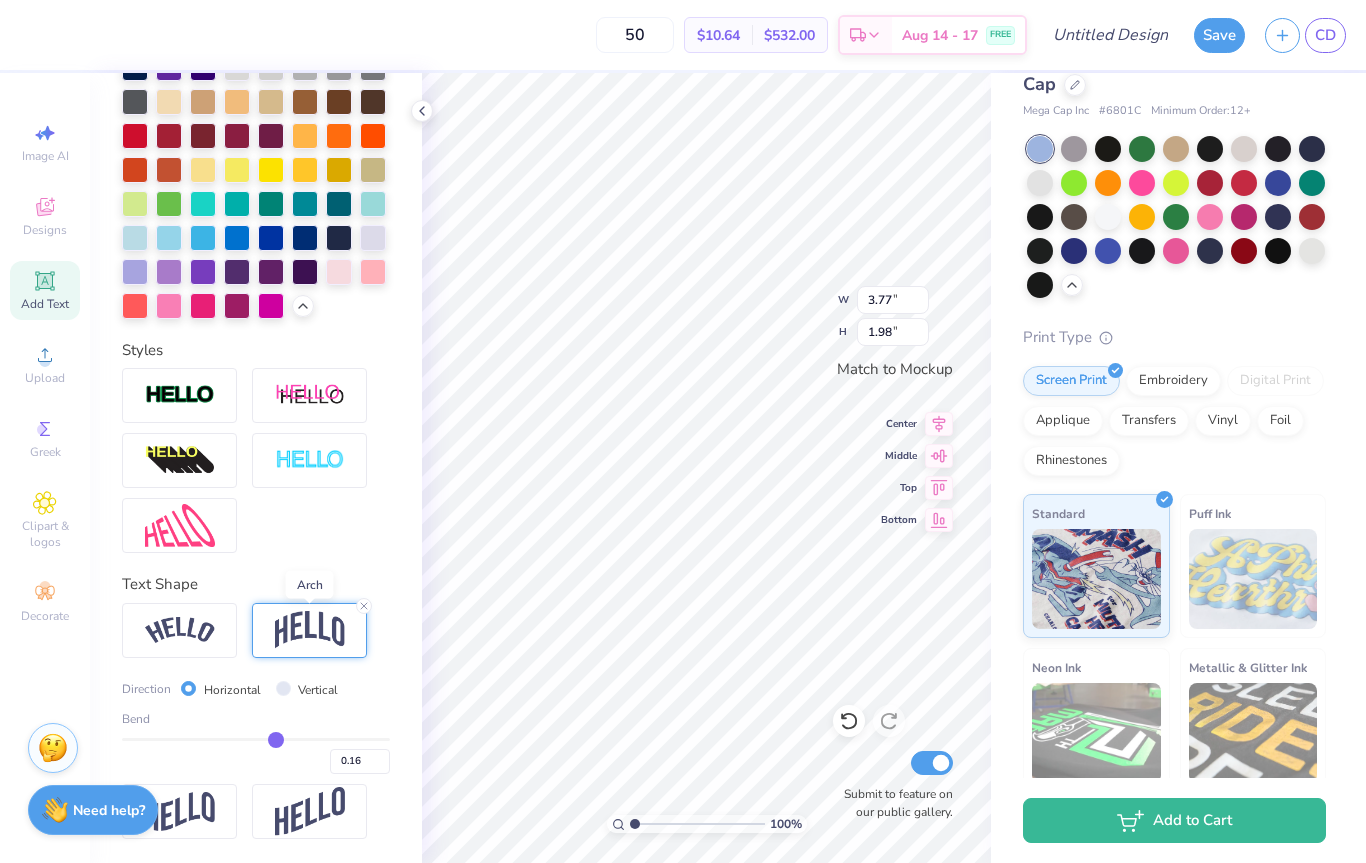 type on "0.15" 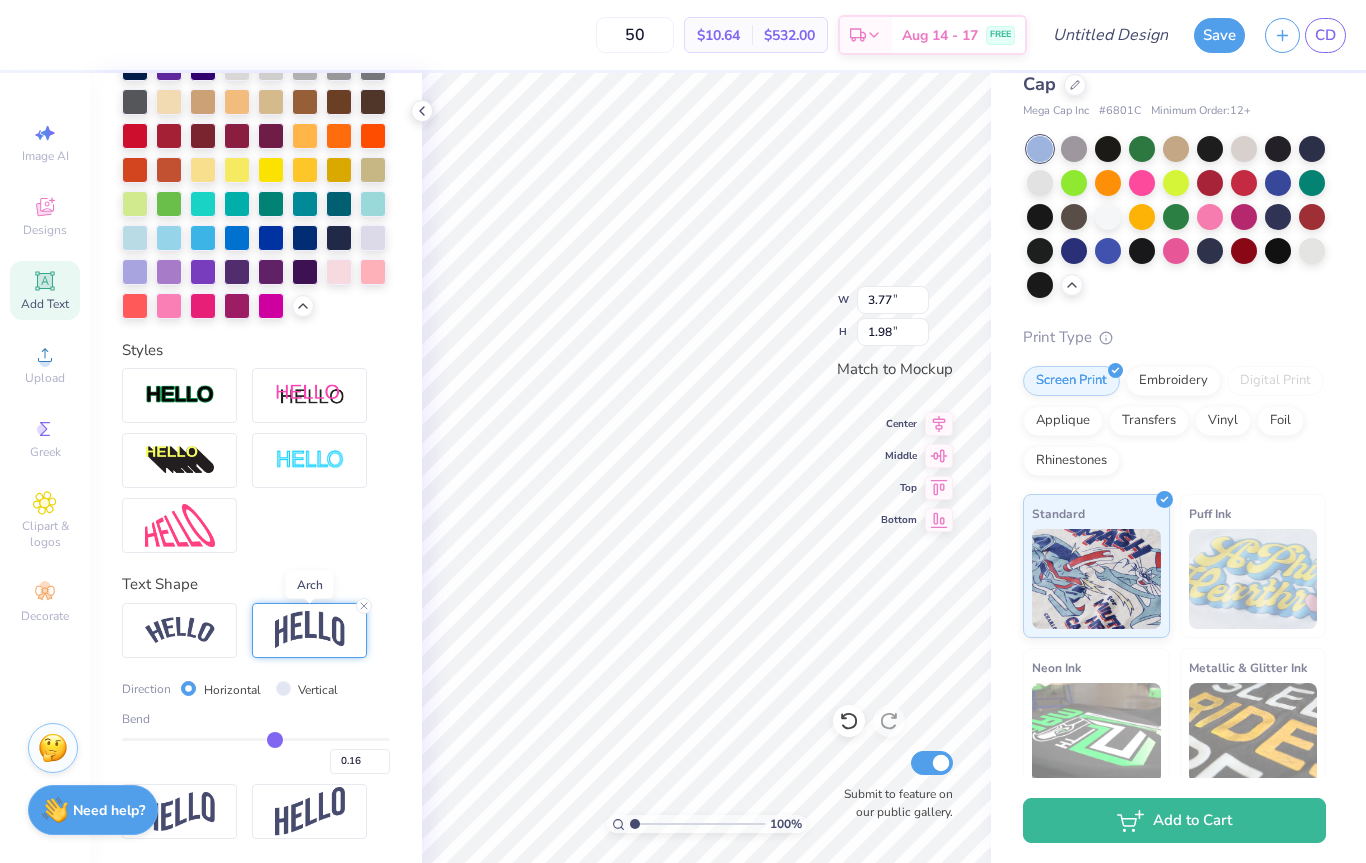 type on "0.15" 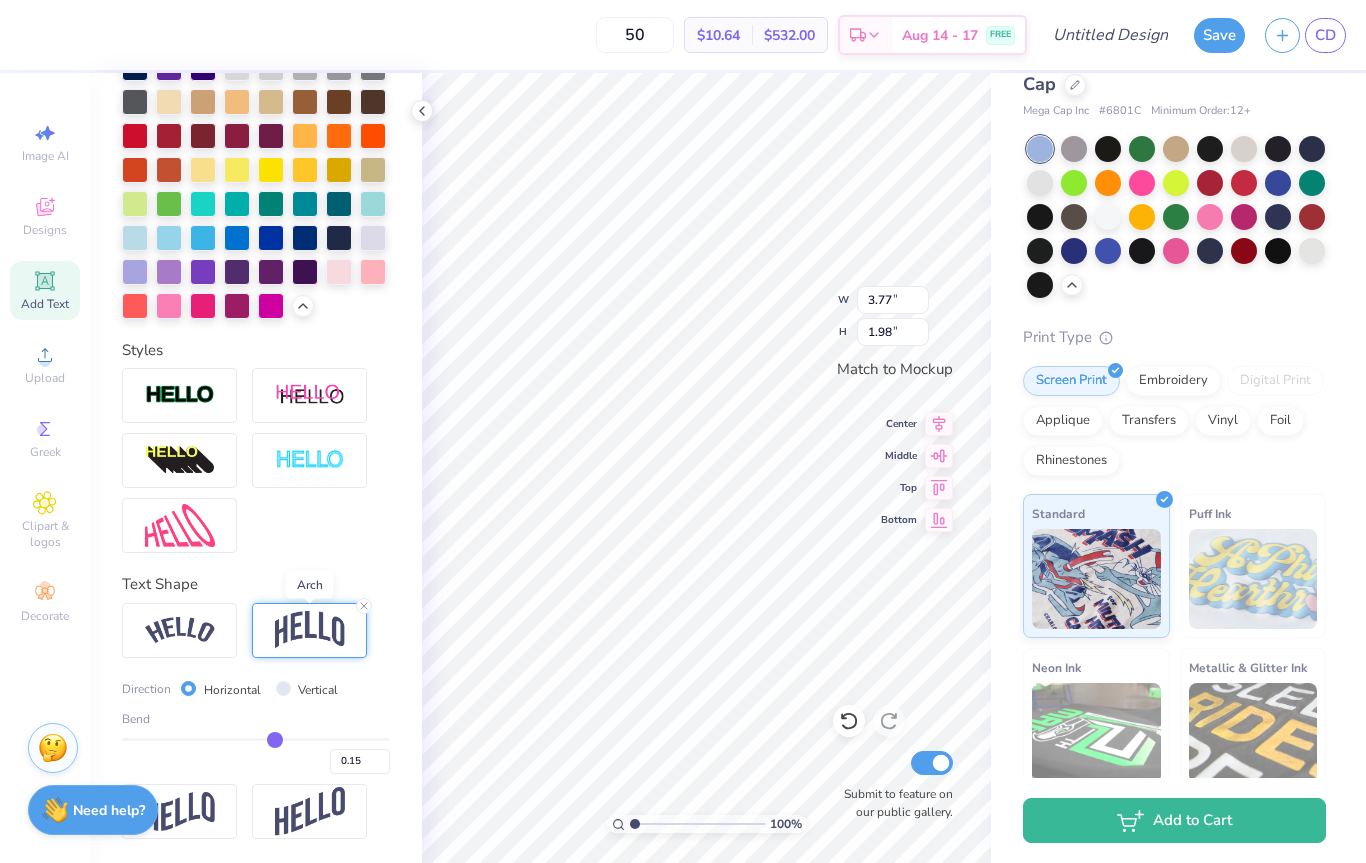type on "0.13" 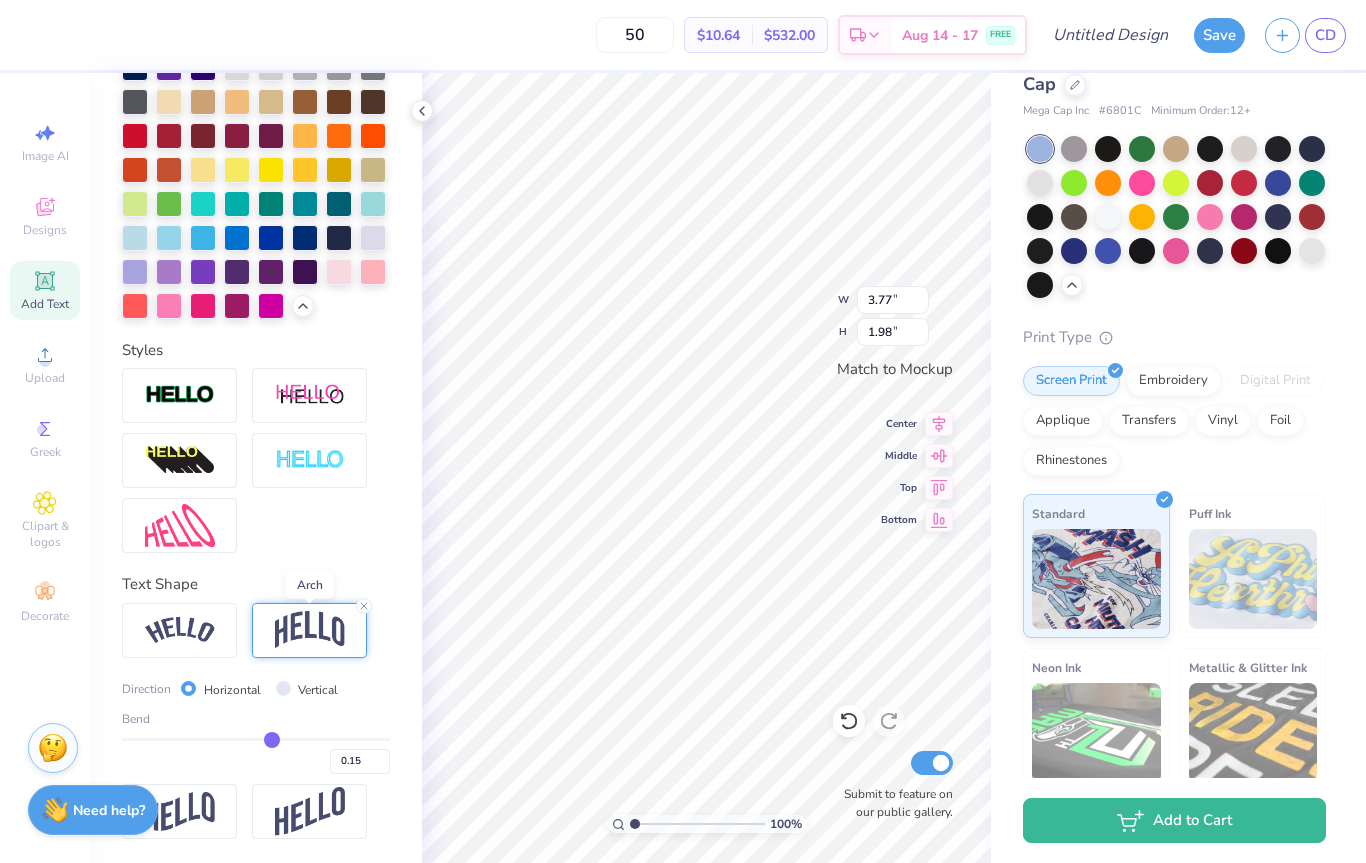 type on "0.13" 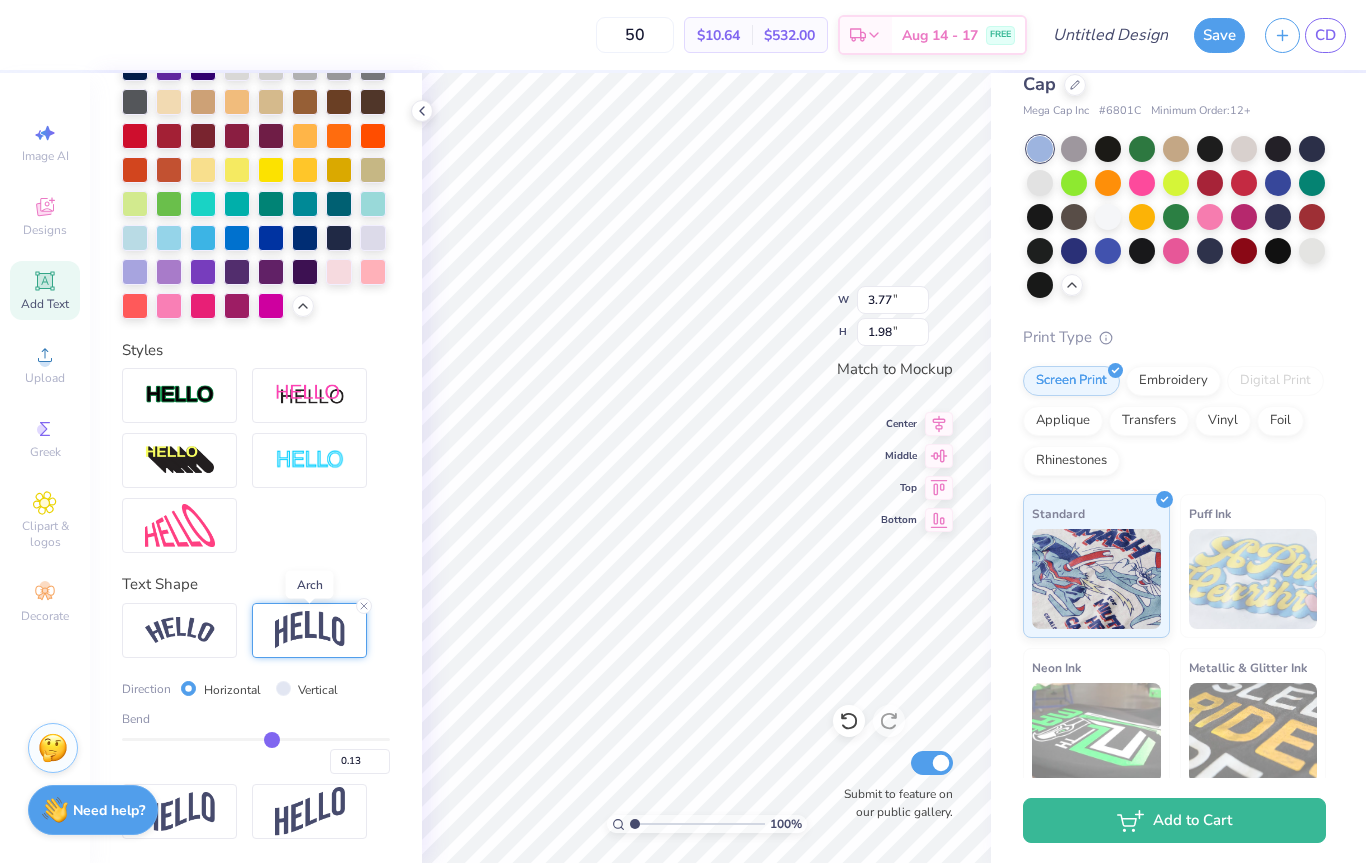 type on "0.12" 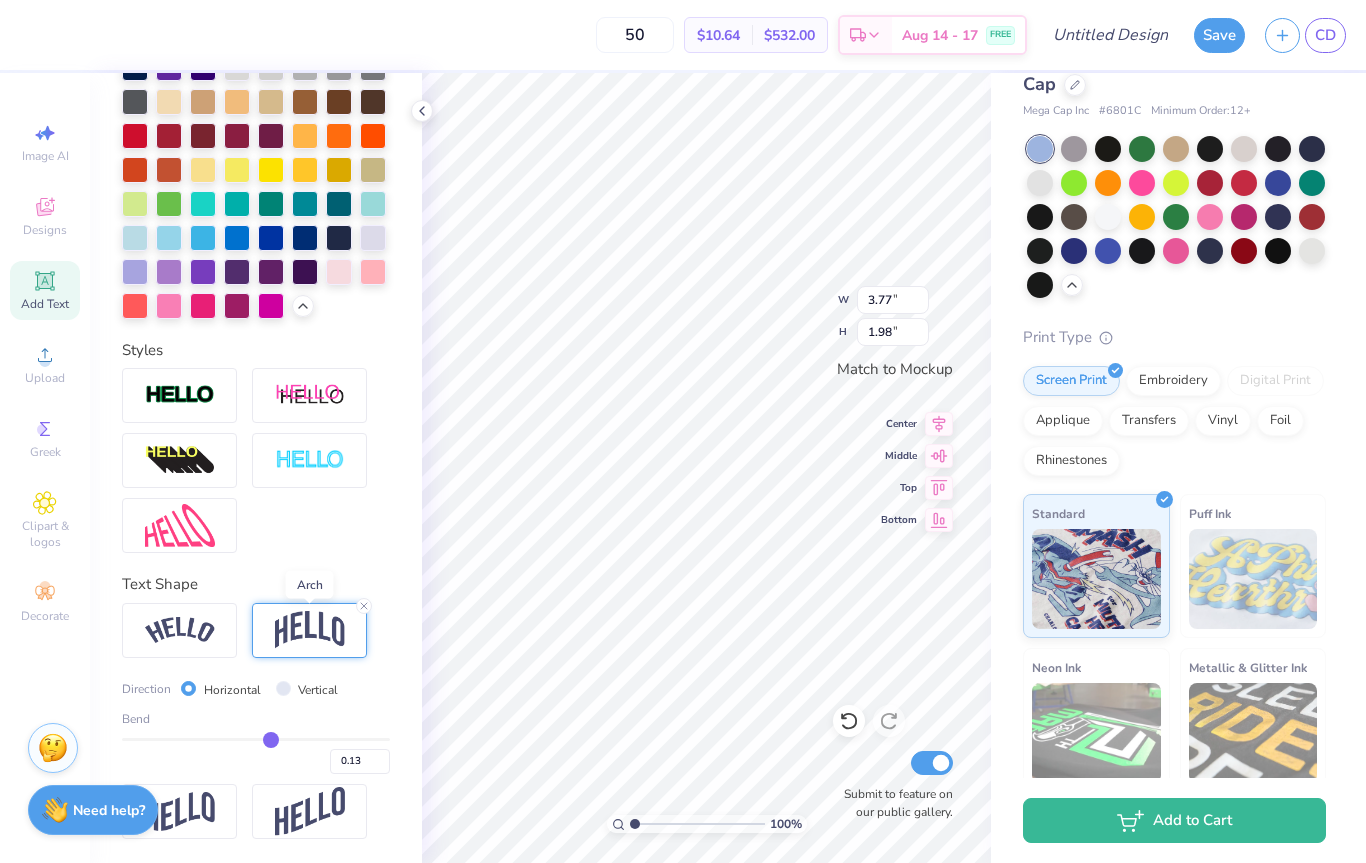 type on "0.12" 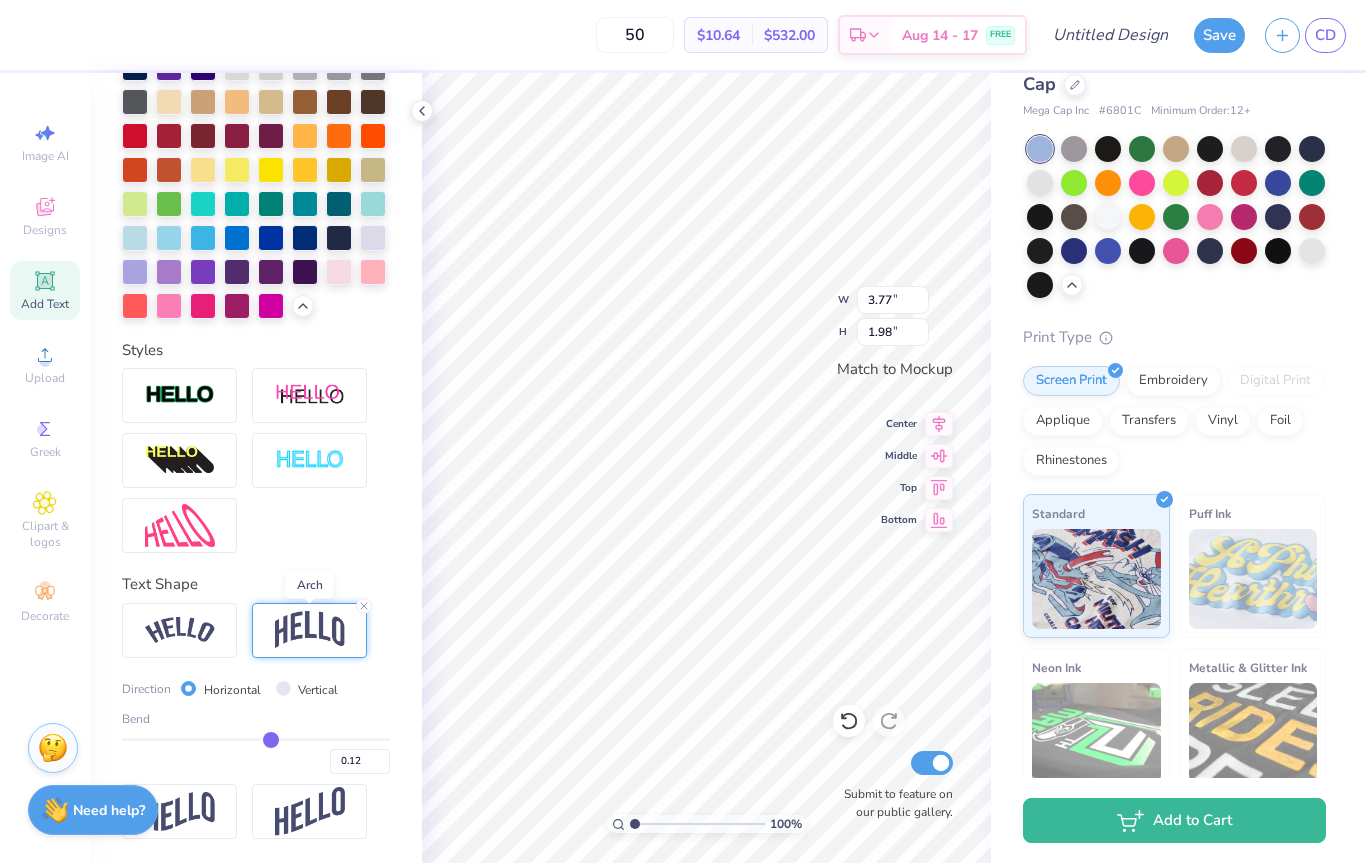 type on "0.11" 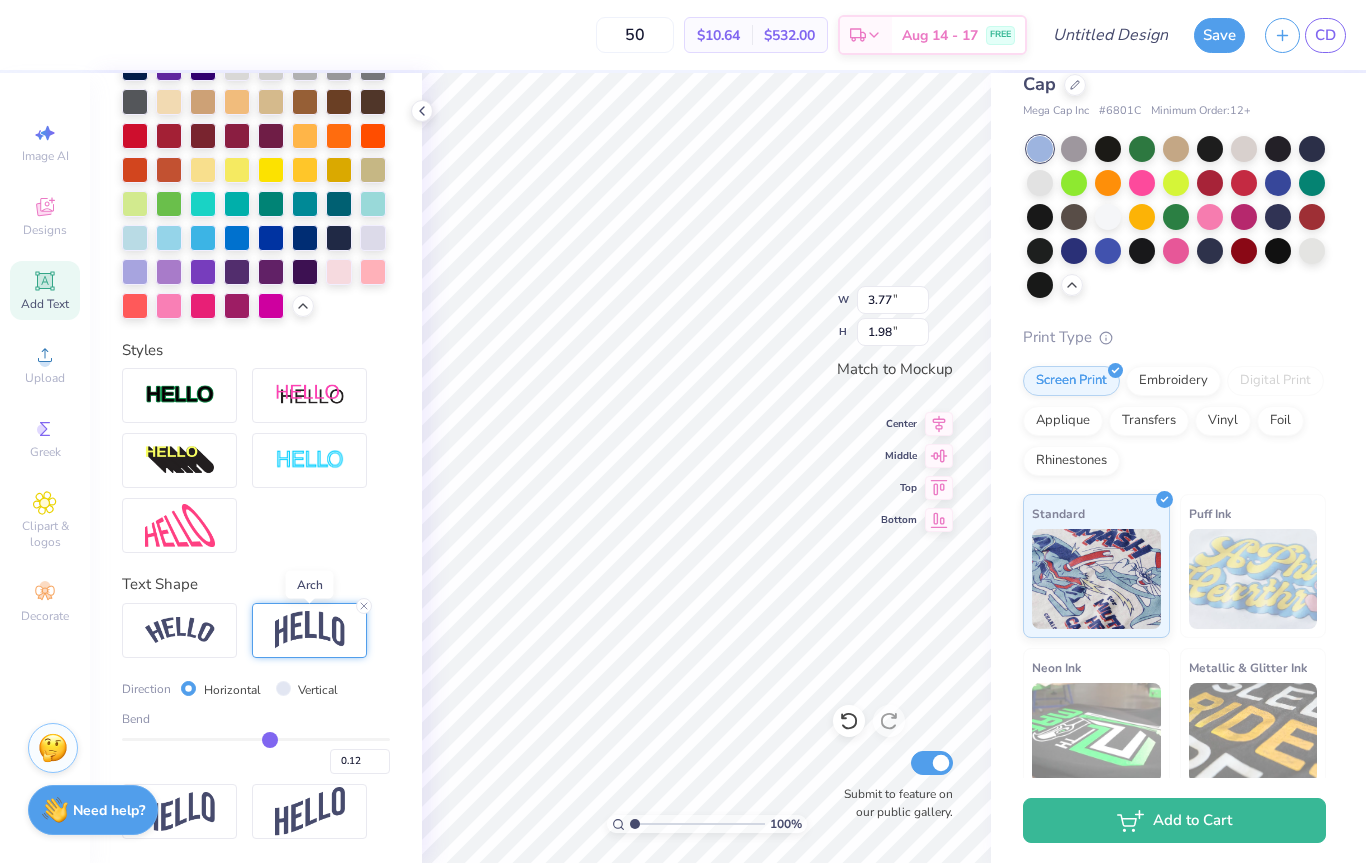 type on "0.11" 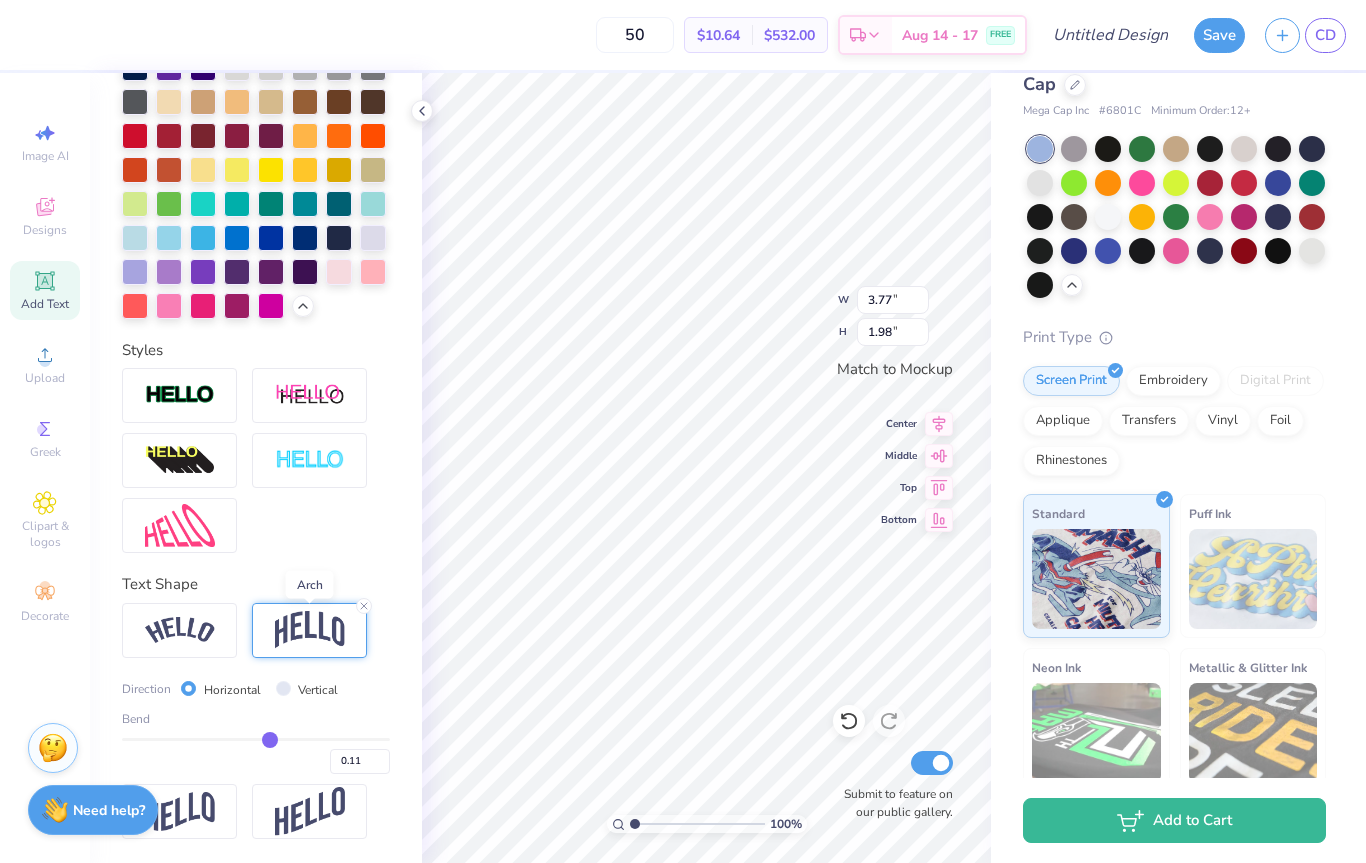 type on "0.1" 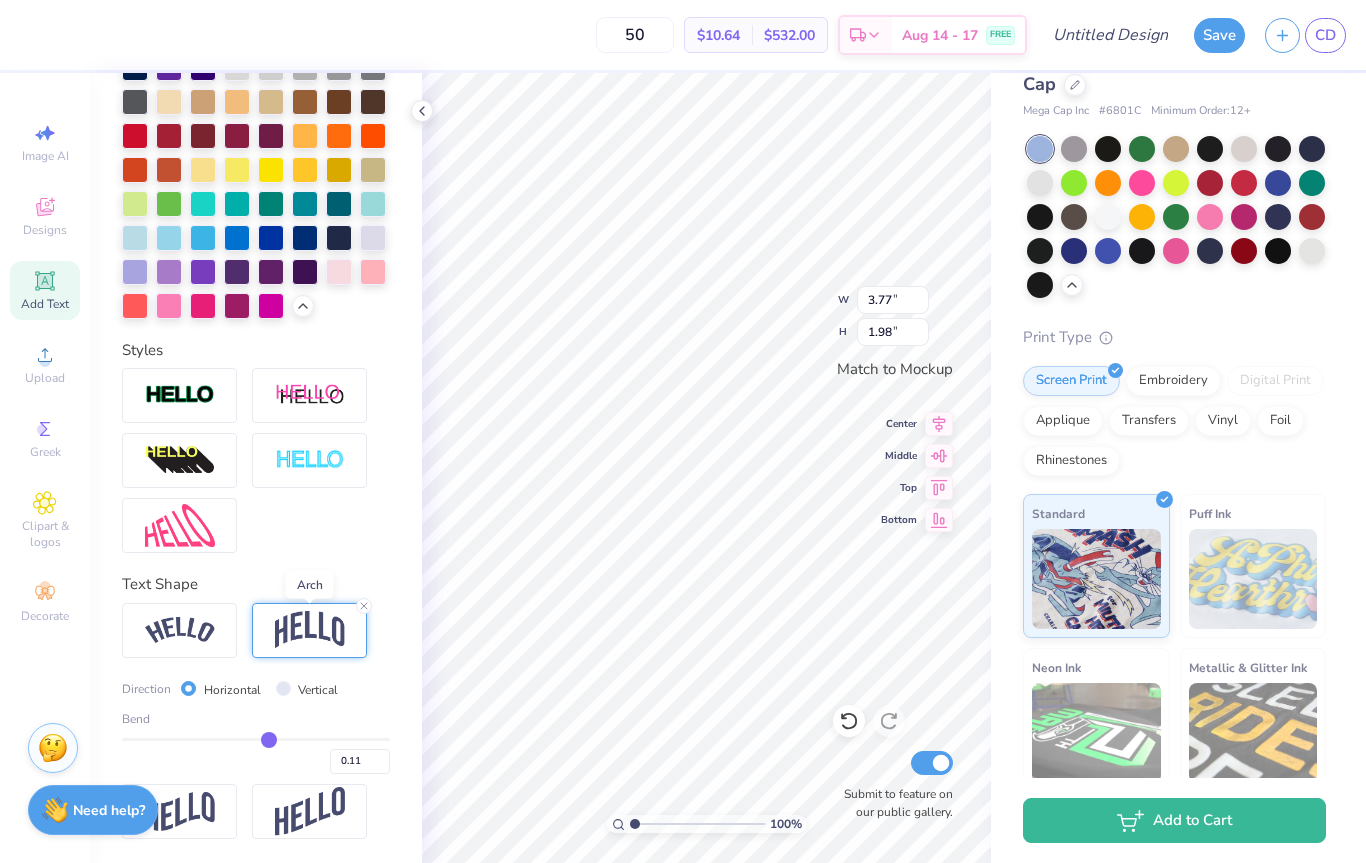 type on "0.10" 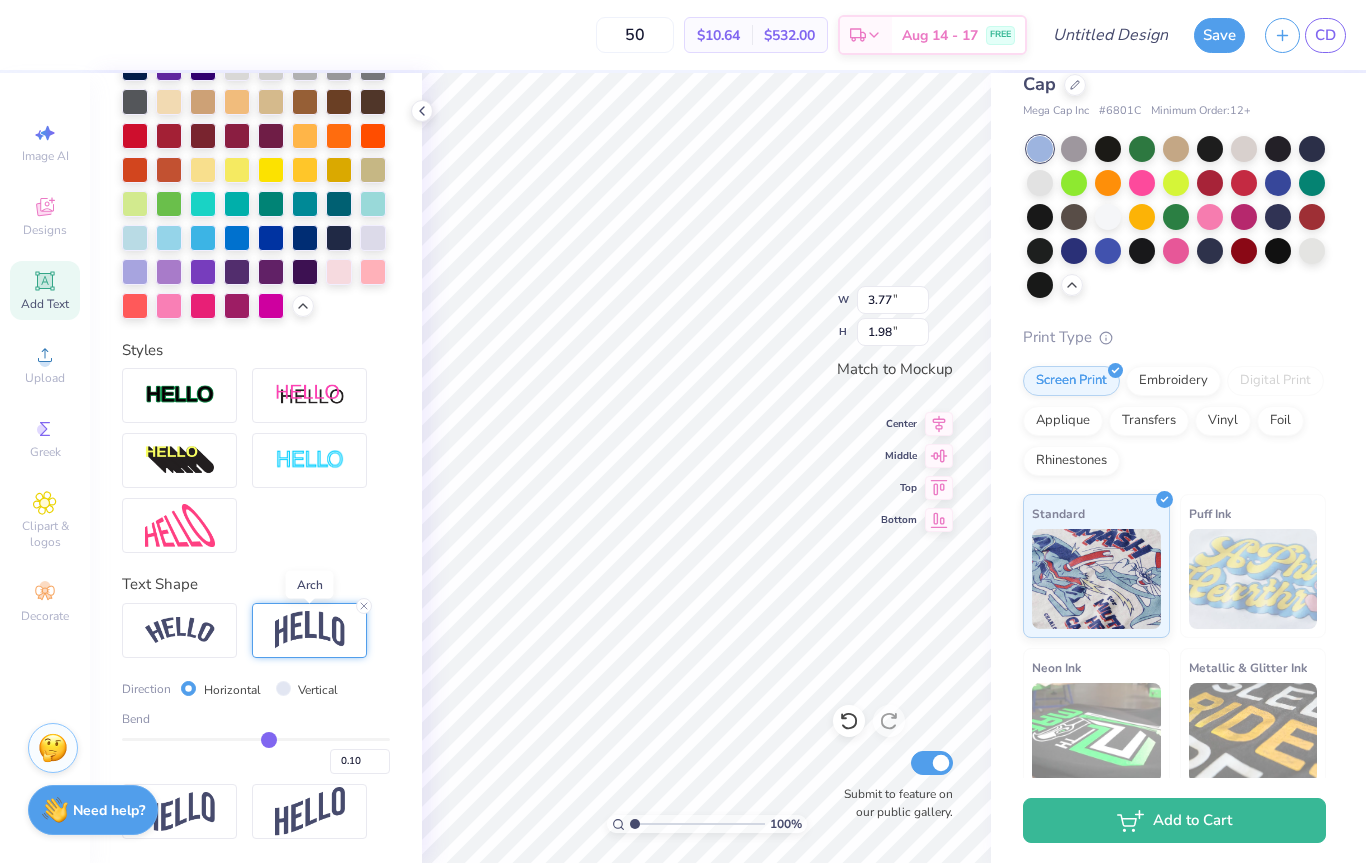 type on "0.09" 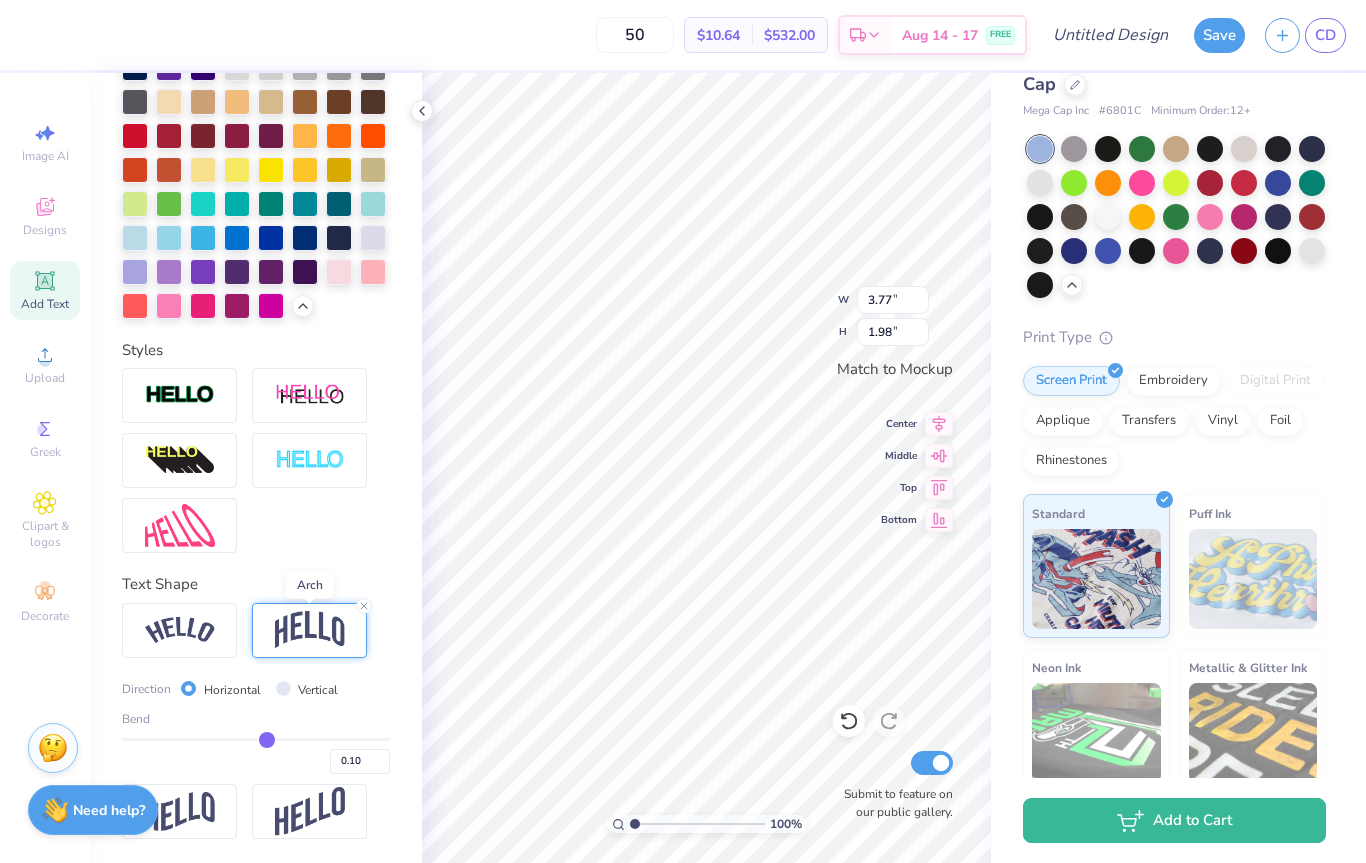 type on "0.09" 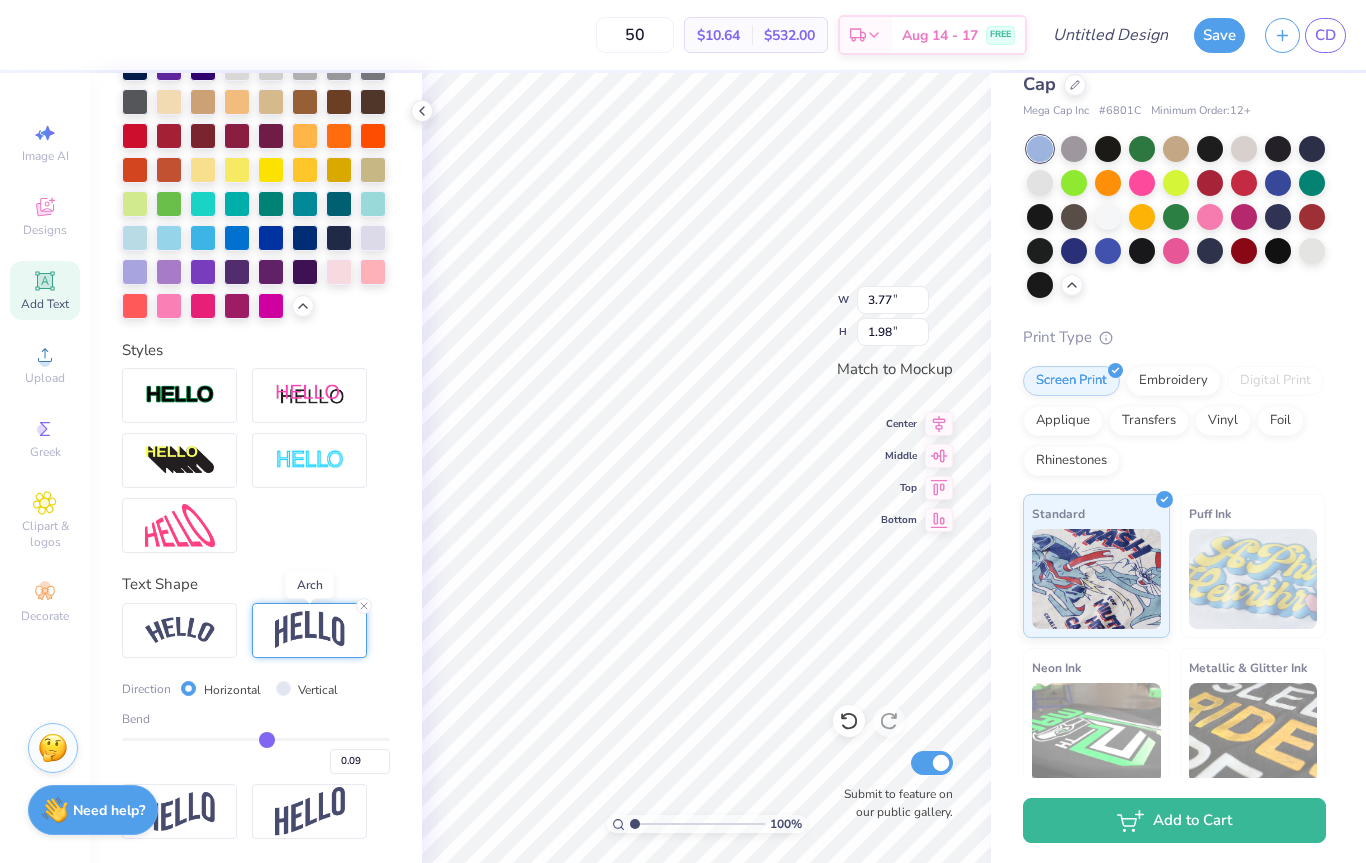 type on "0.08" 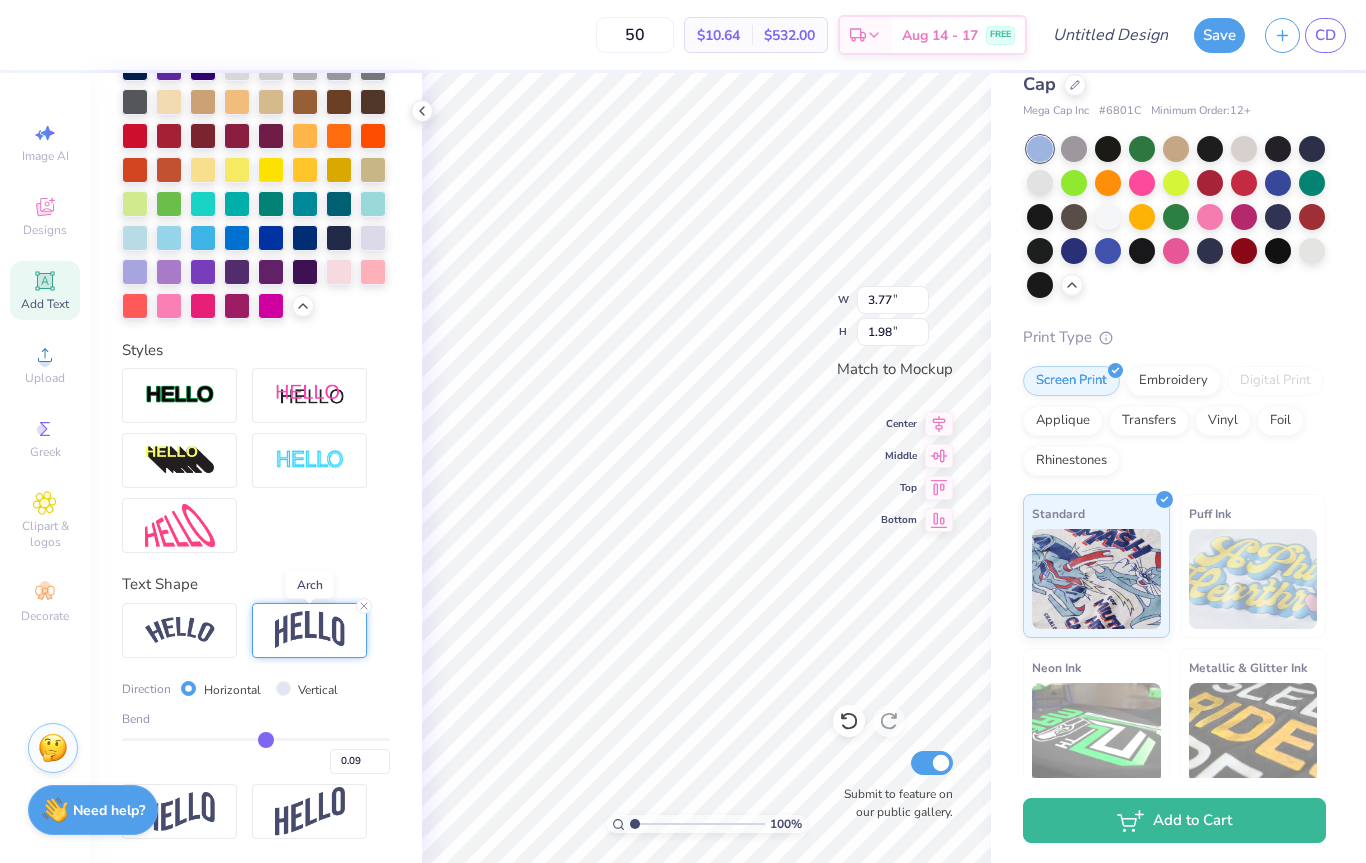 type on "0.08" 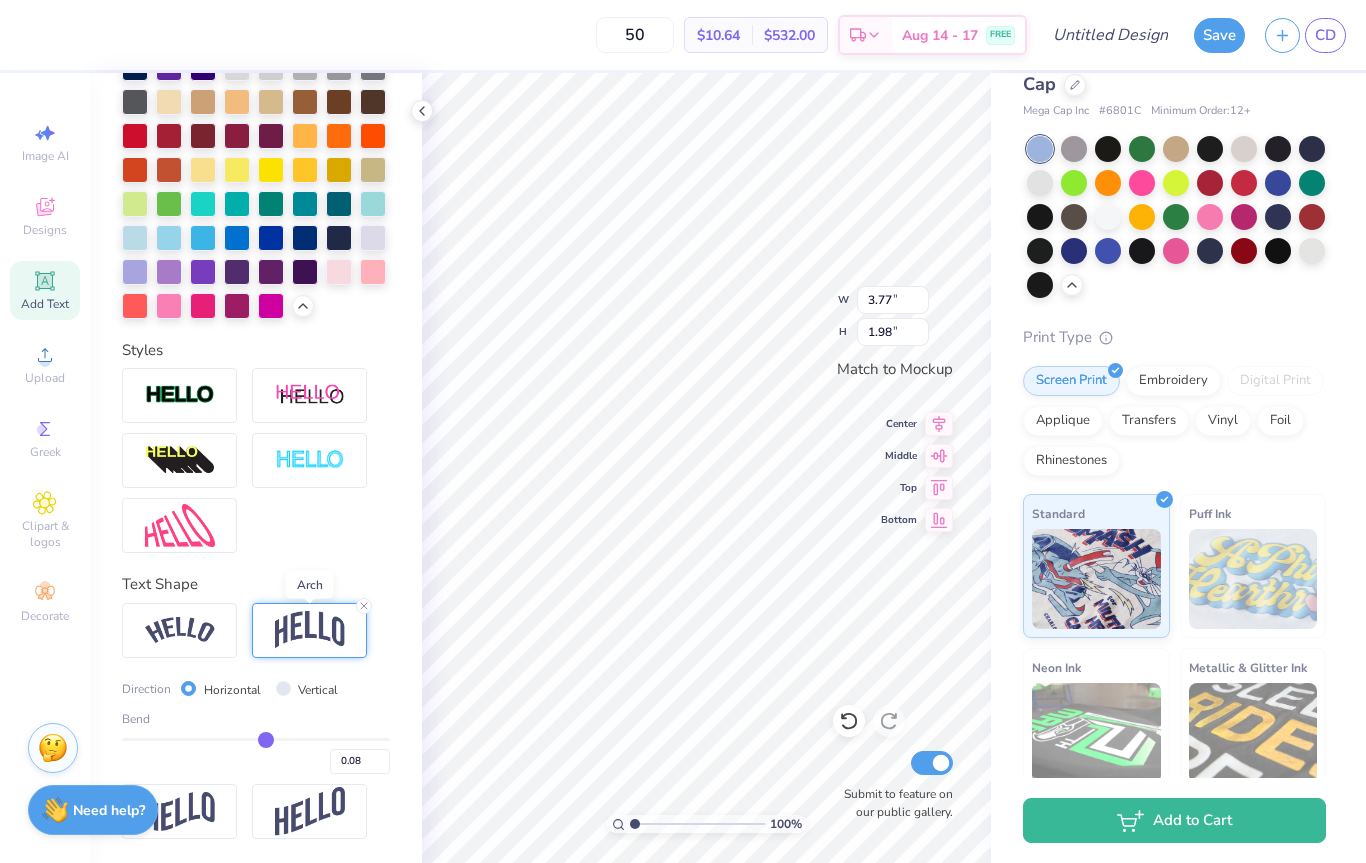 type on "0.08" 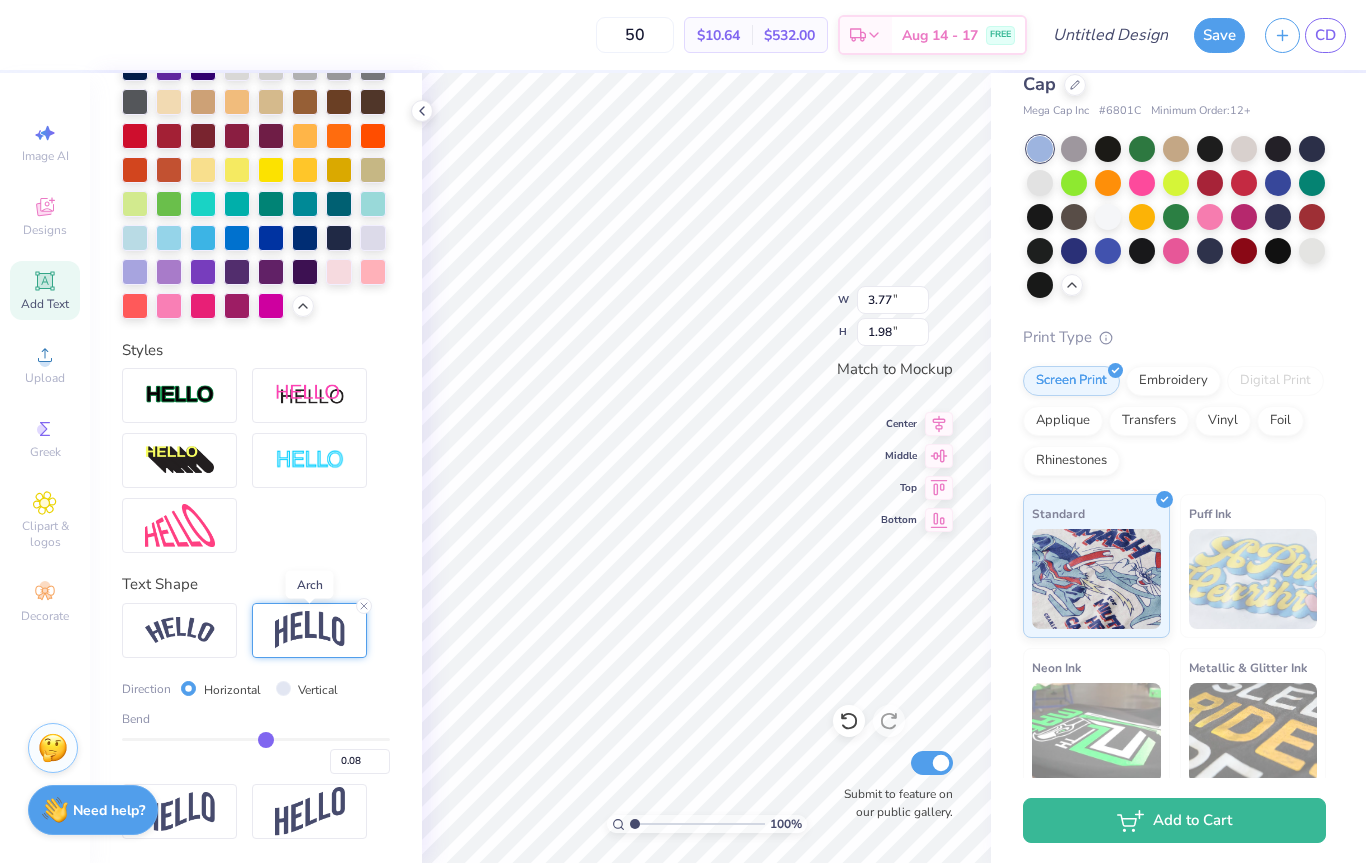 type on "1.32" 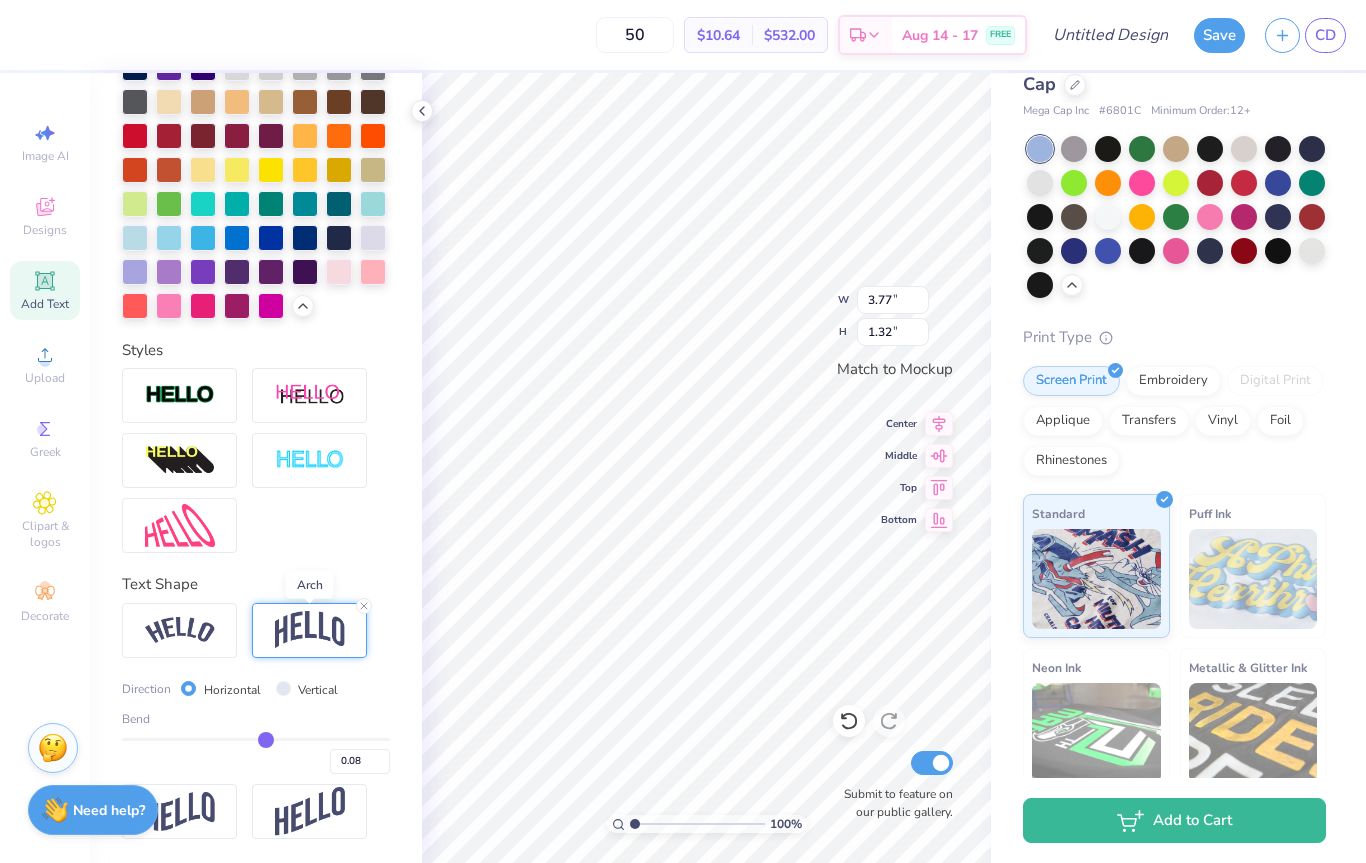type on "0.13" 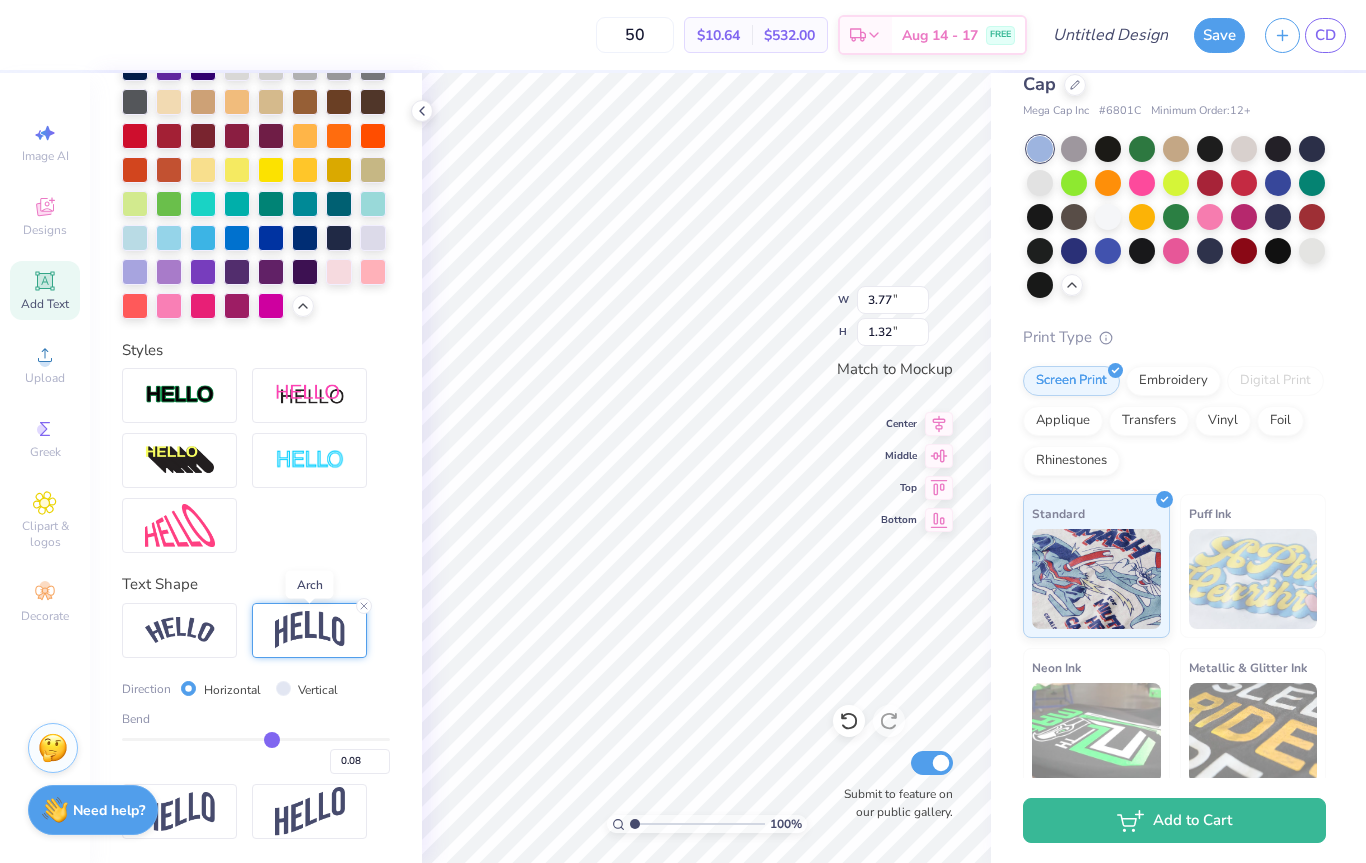 type on "0.13" 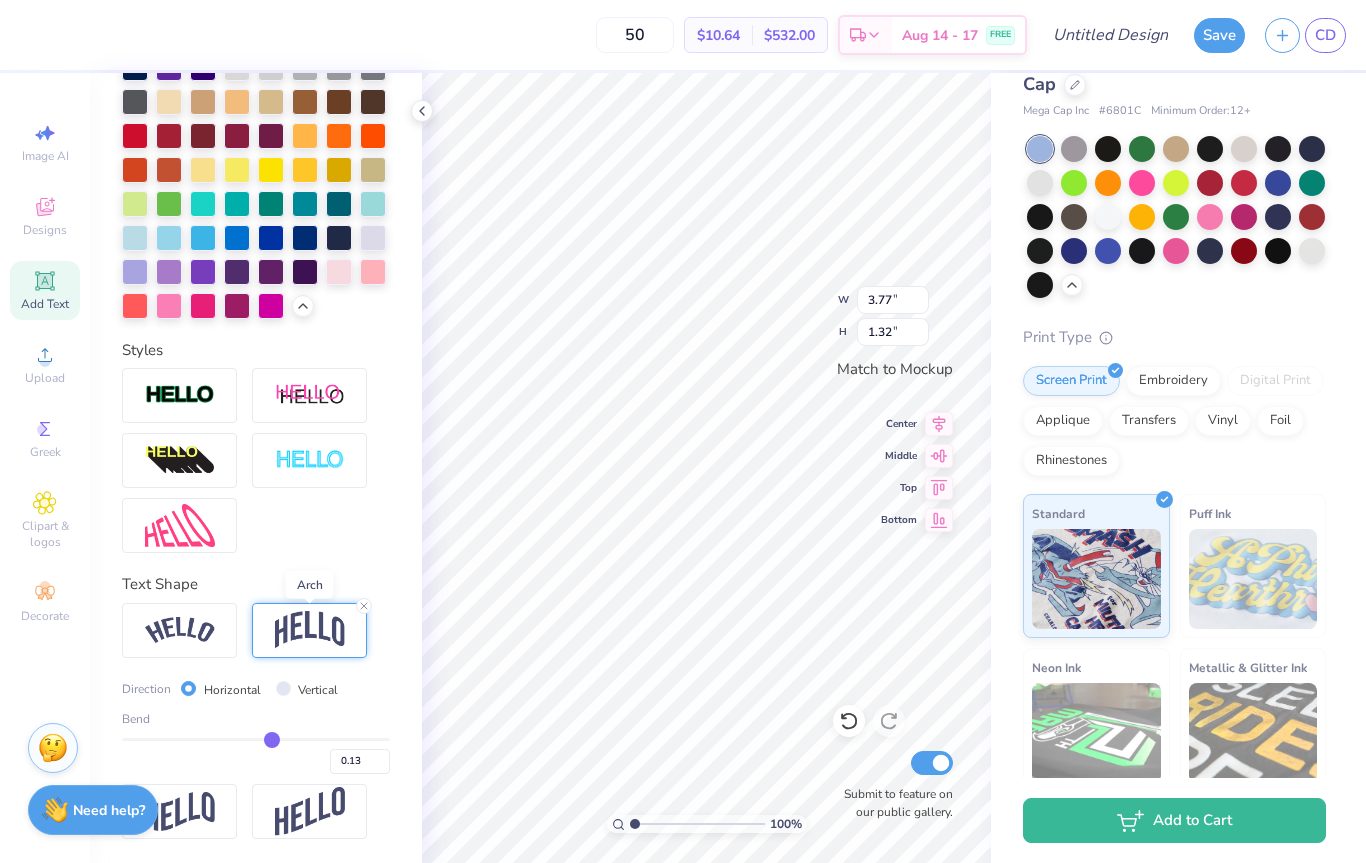 type on "0.15" 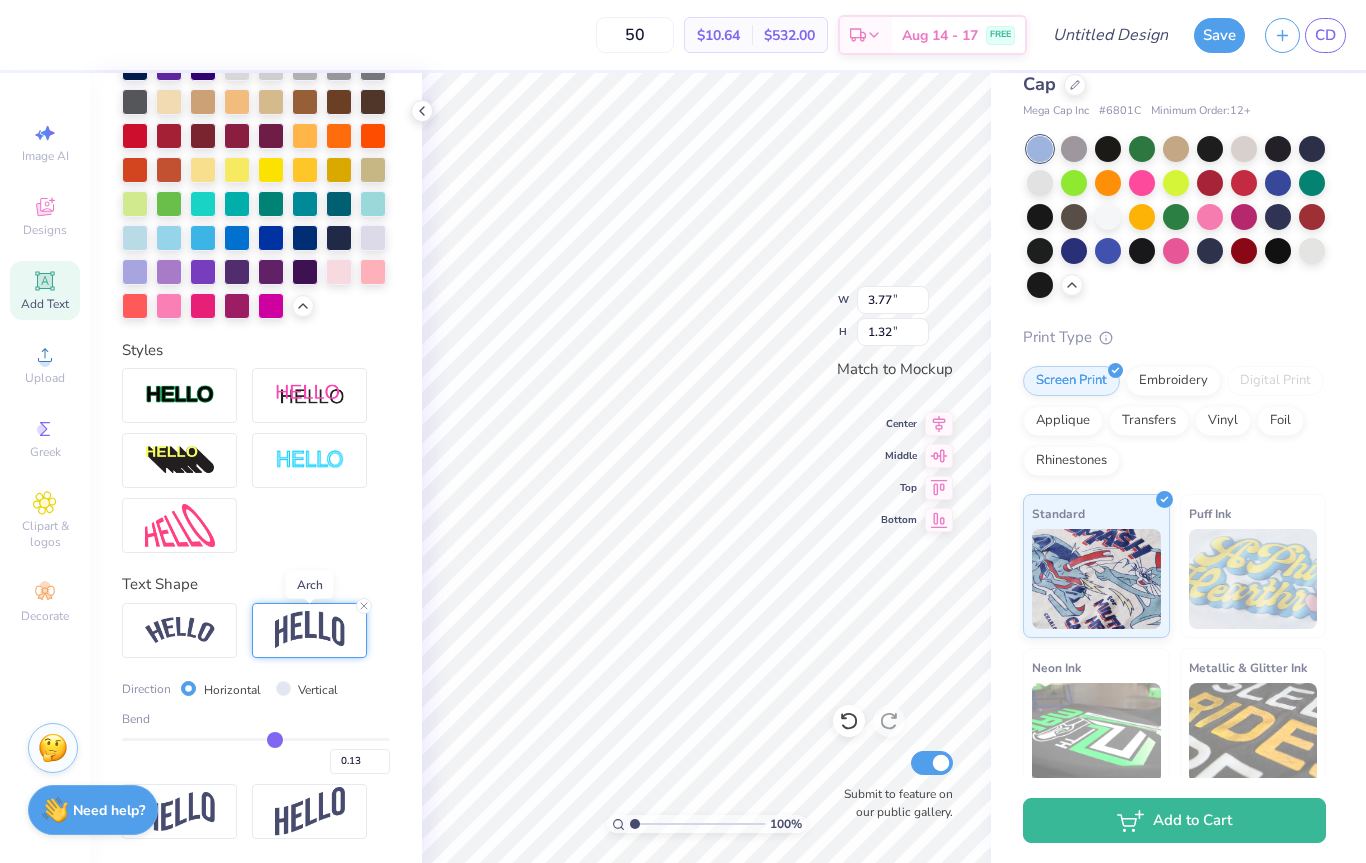 type on "0.15" 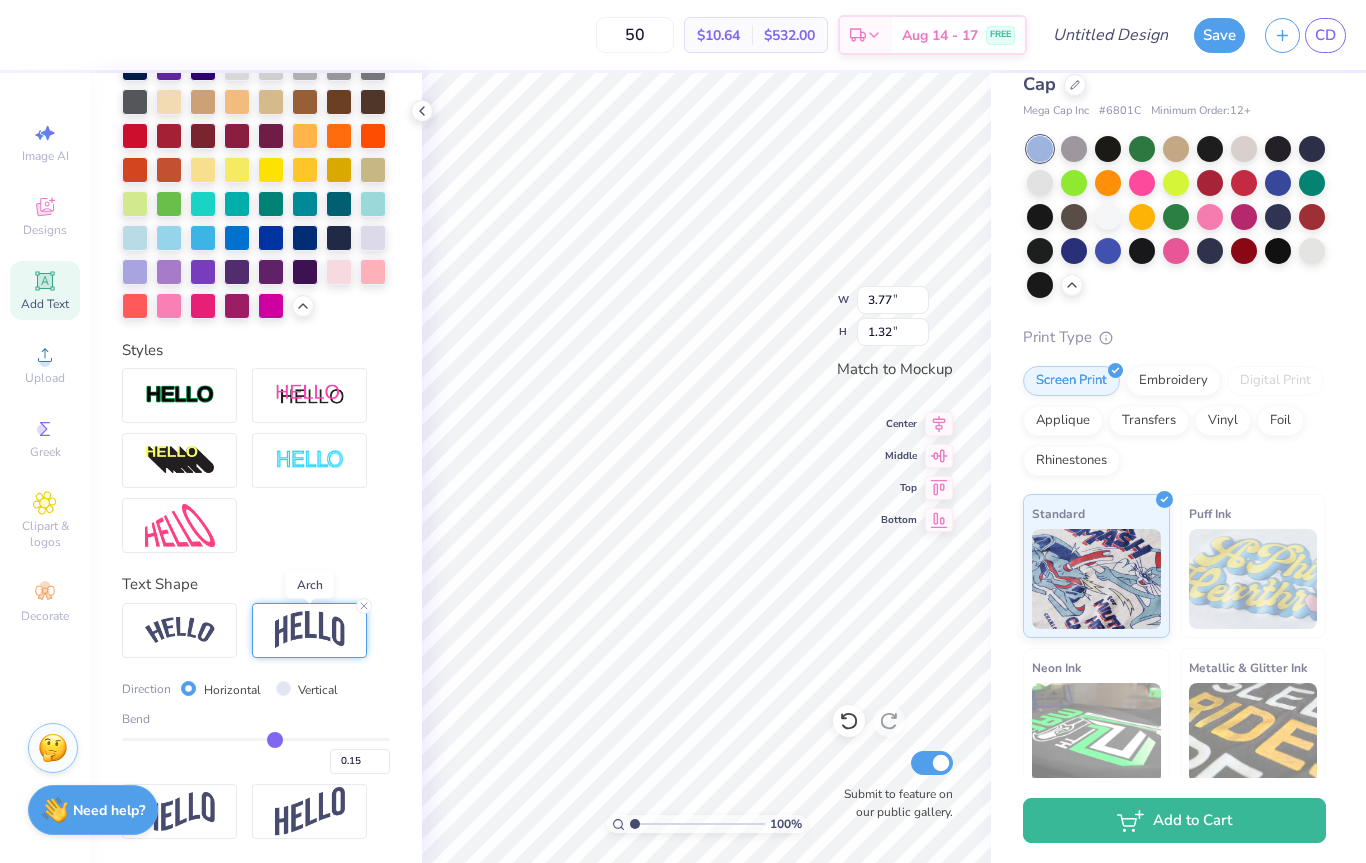 type on "0.17" 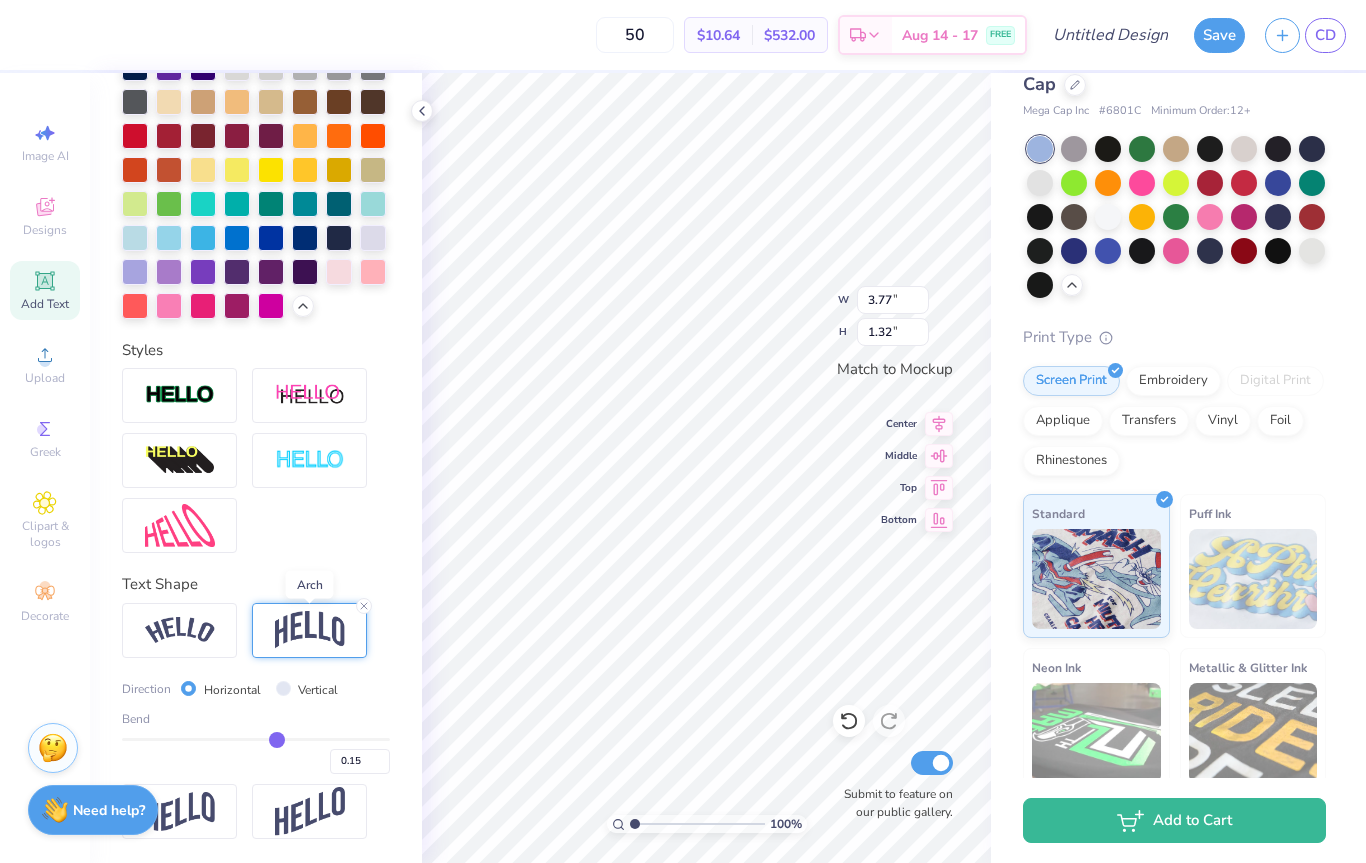 type on "0.17" 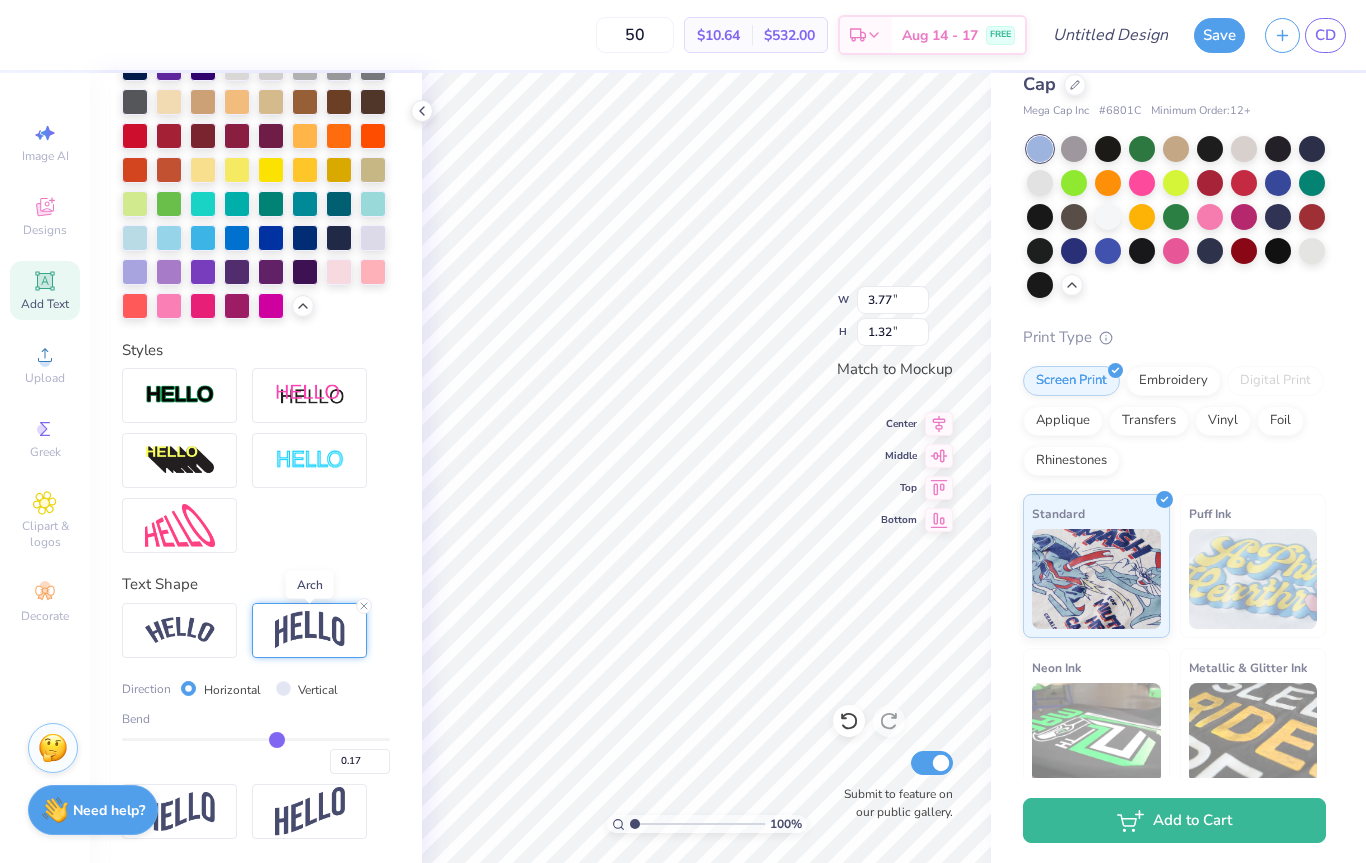 type on "0.18" 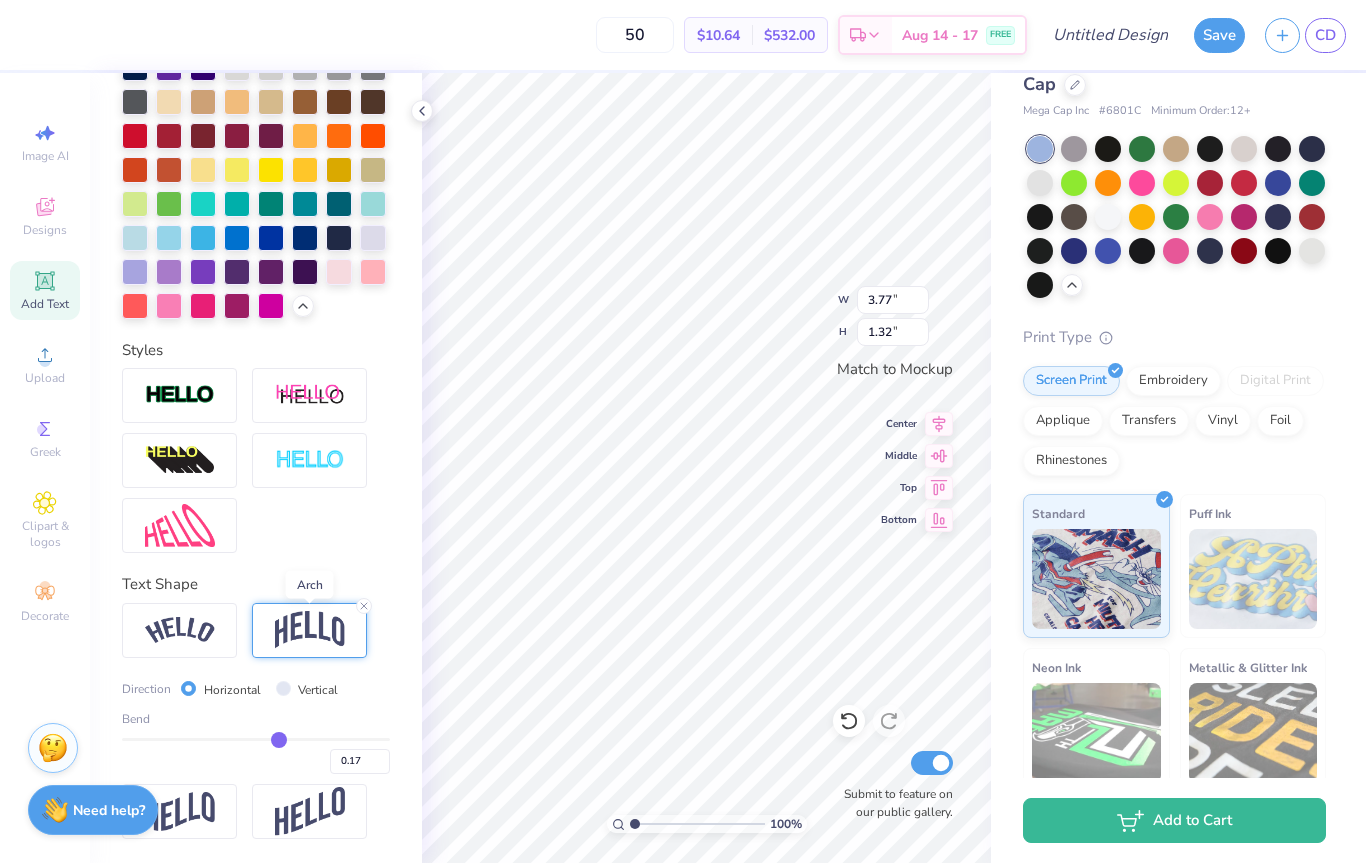 type on "0.18" 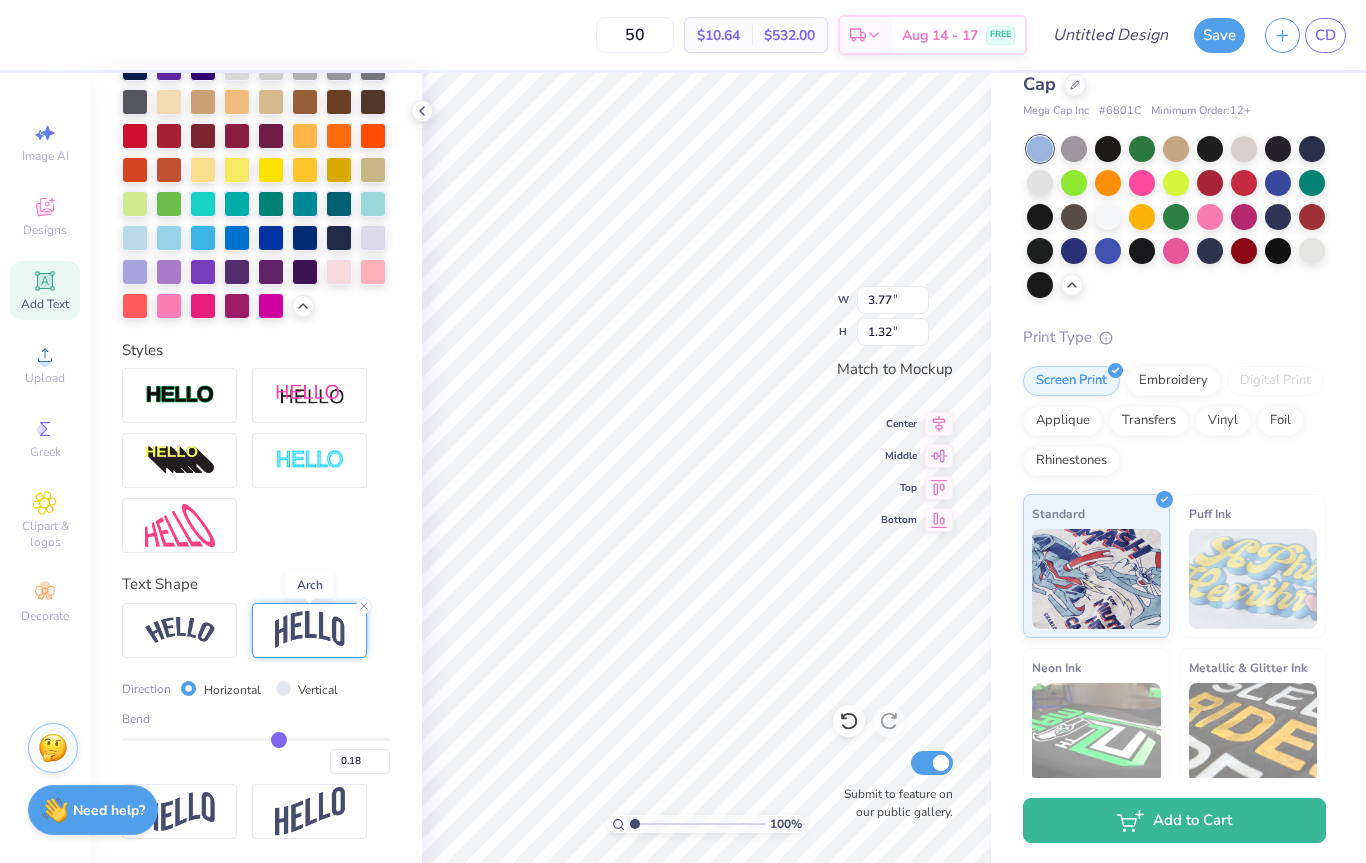 type on "0.21" 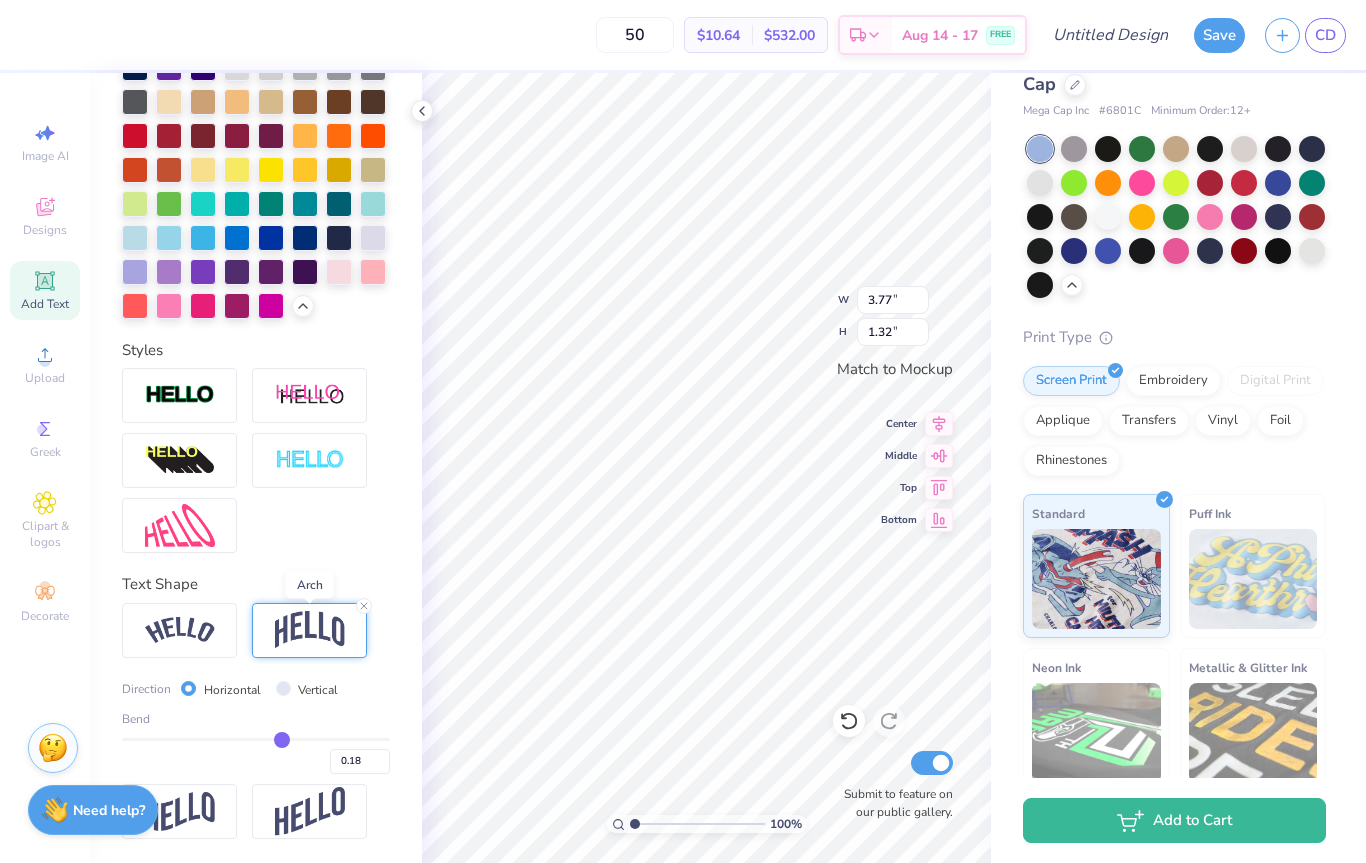 type on "0.21" 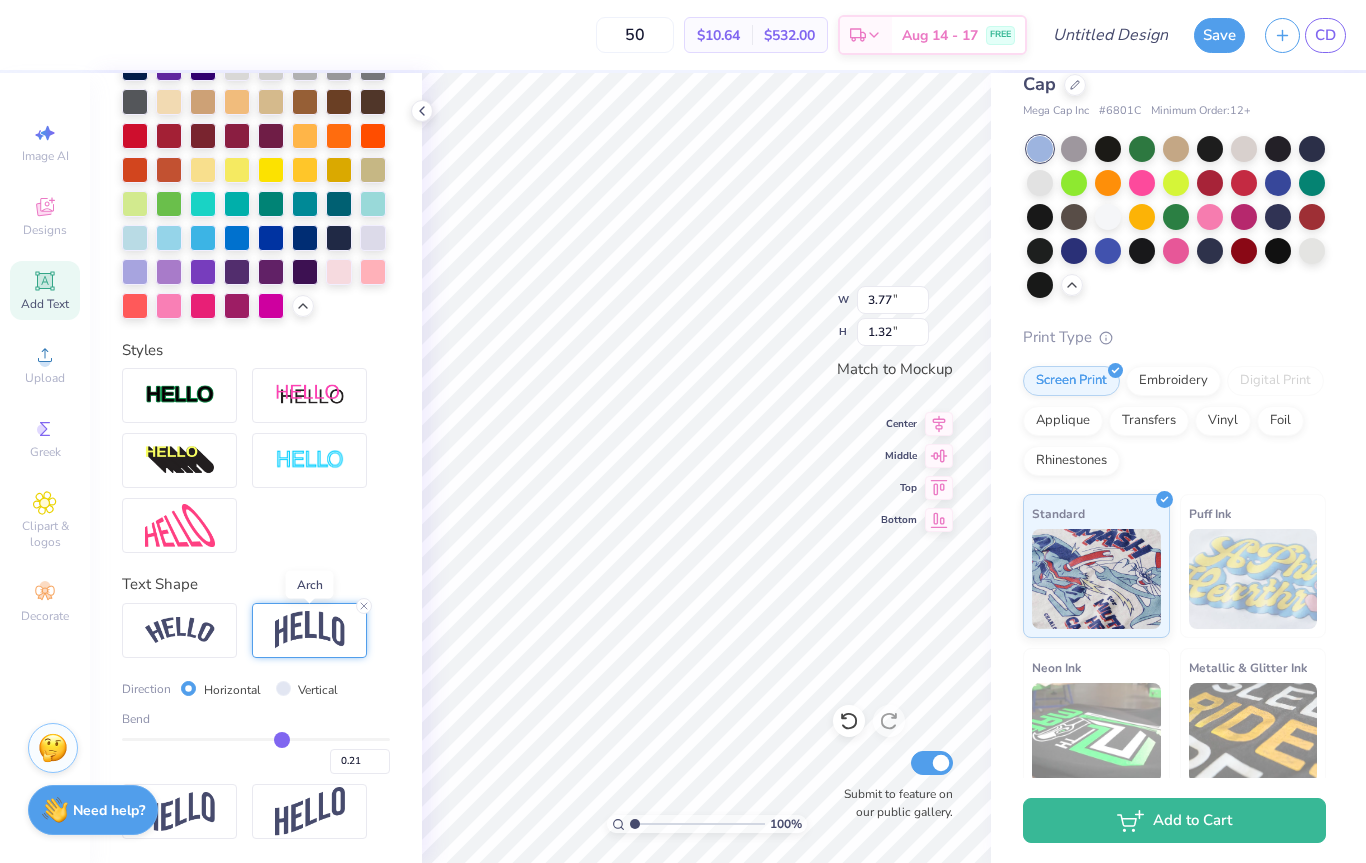 type on "0.22" 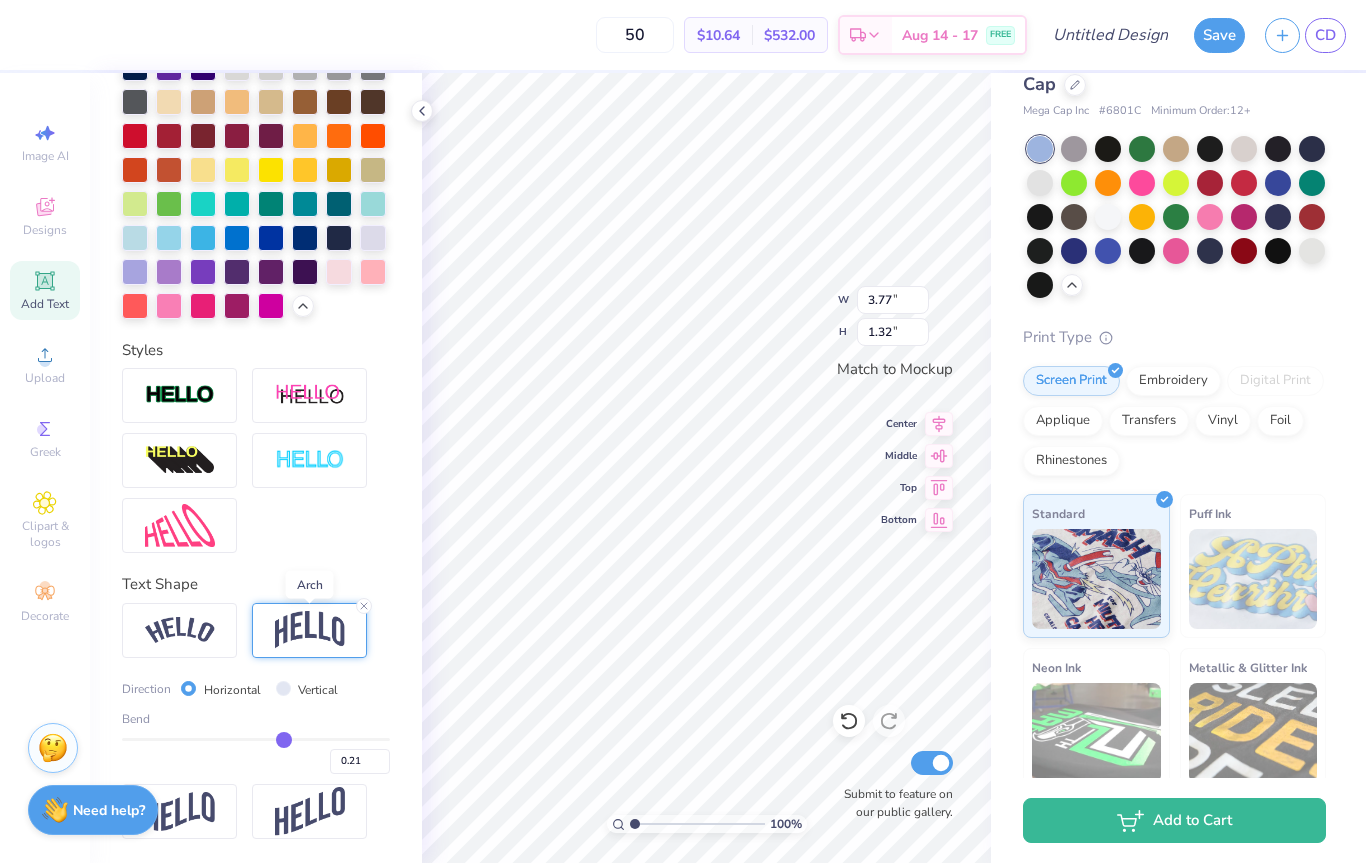 type on "0.22" 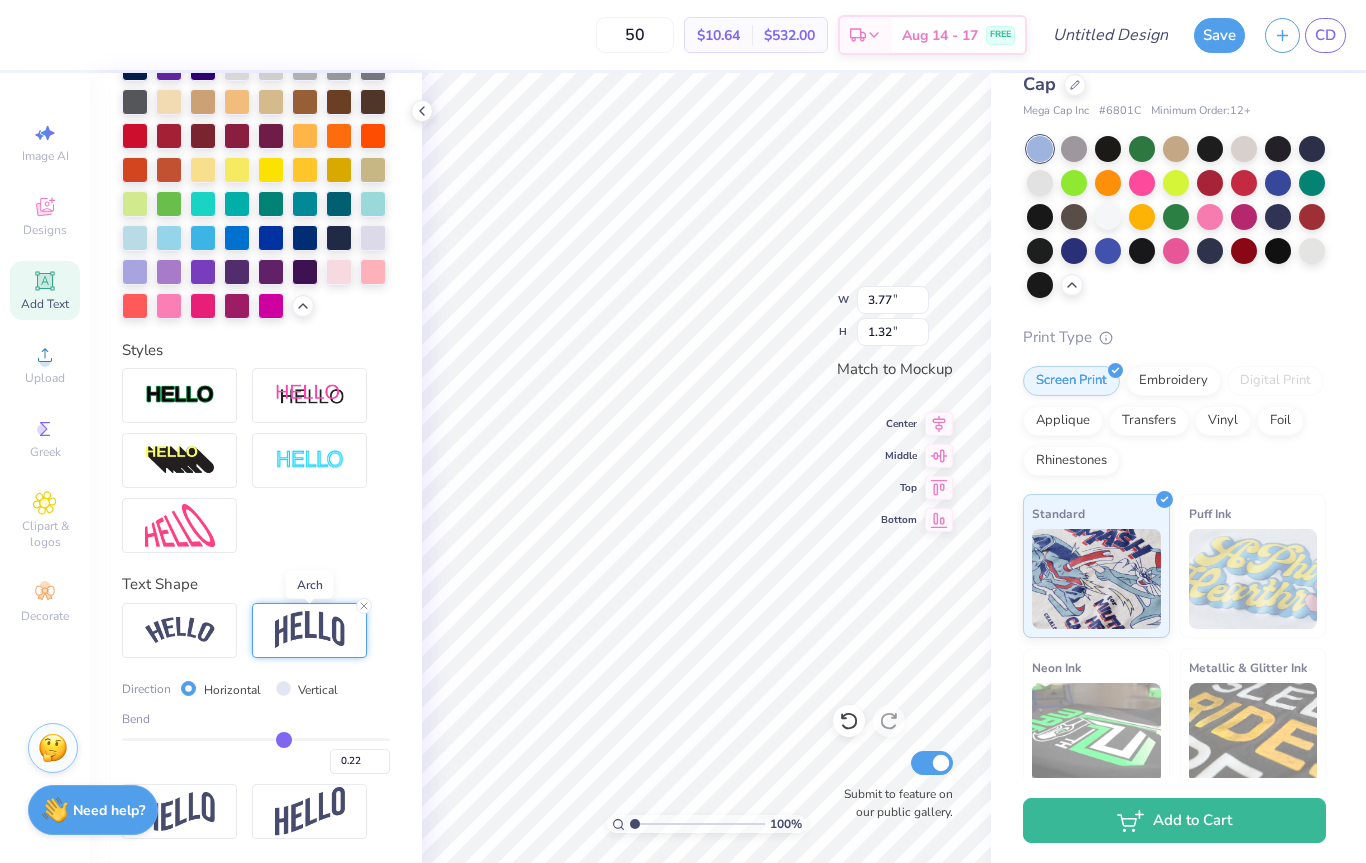 type on "0.24" 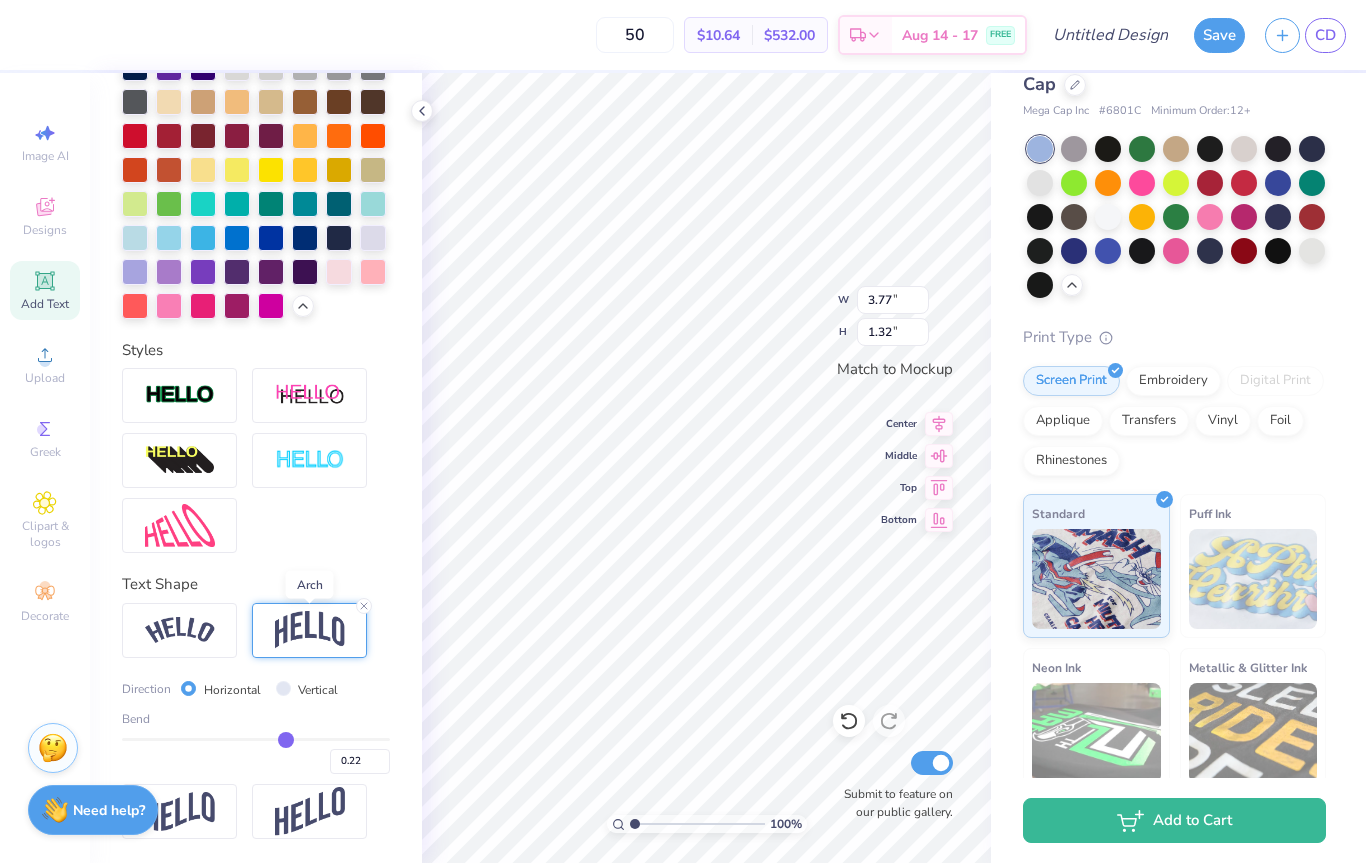 type on "0.24" 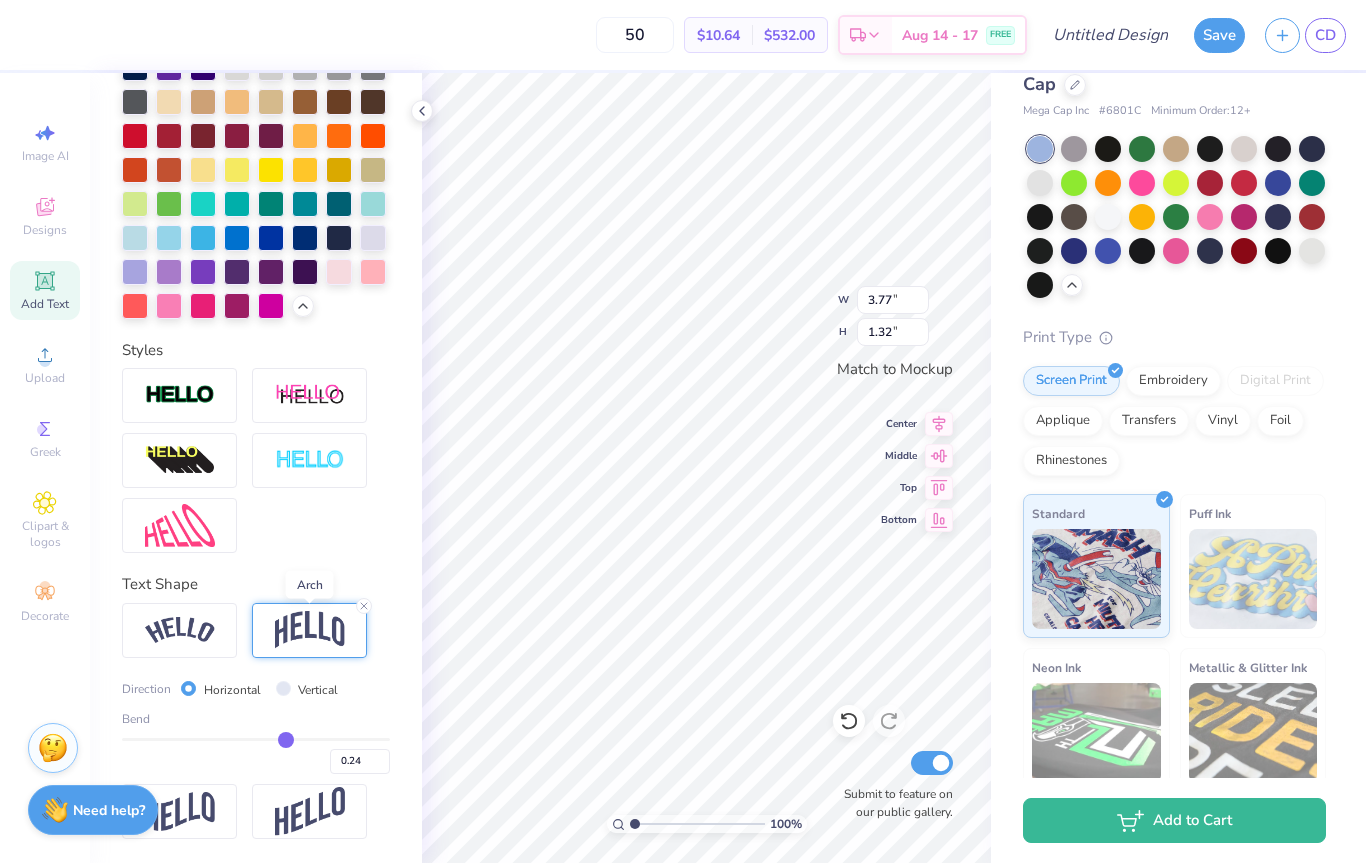 type on "0.25" 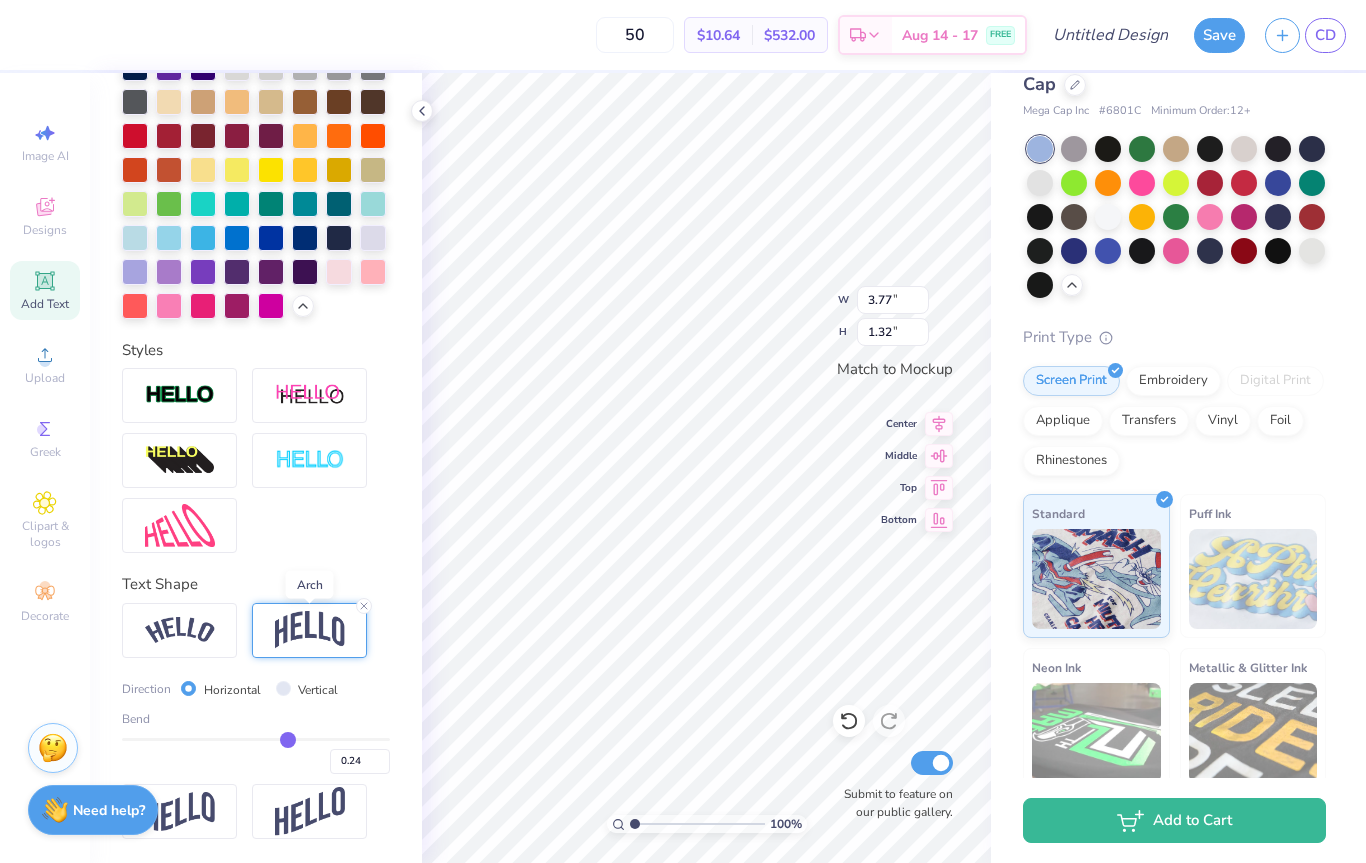type on "0.25" 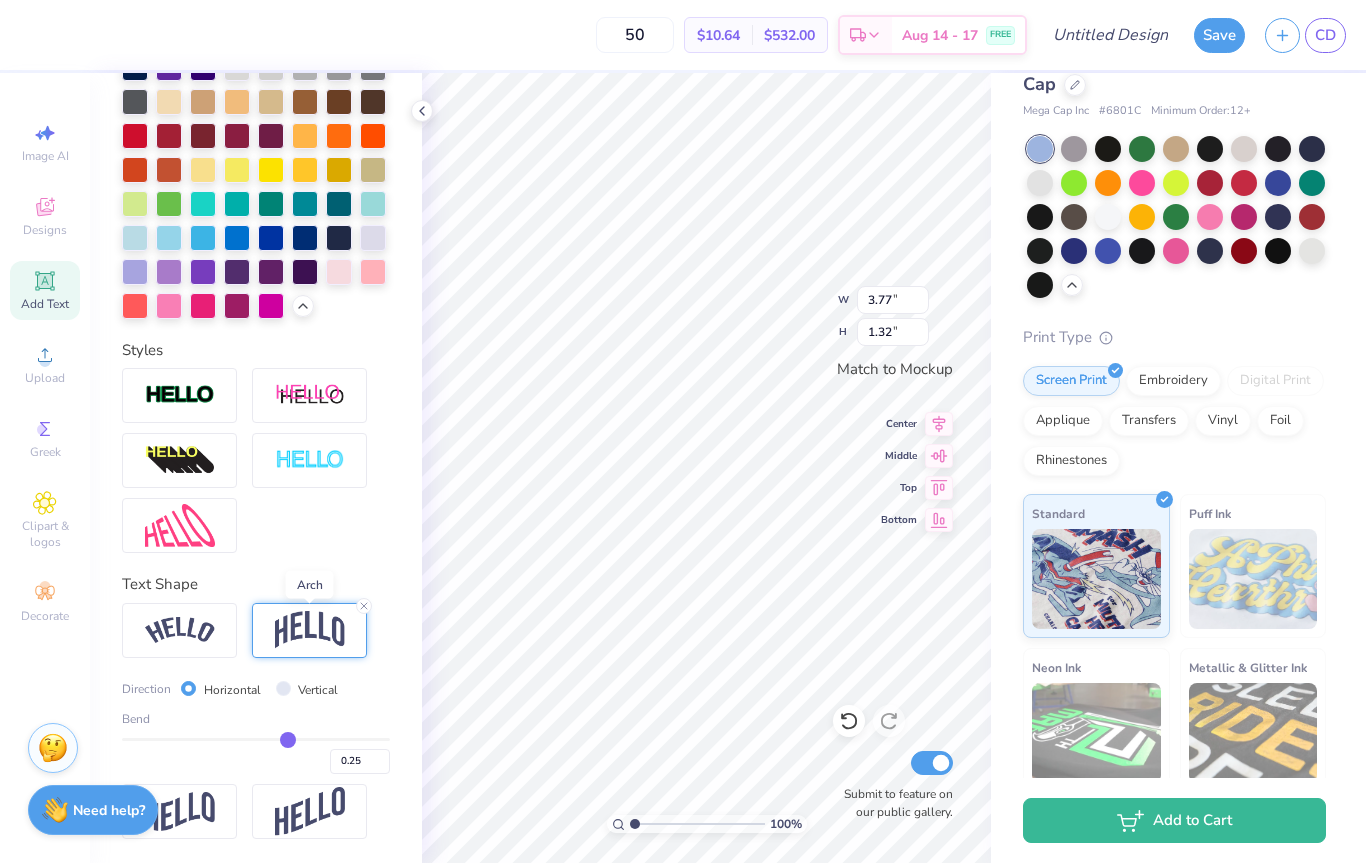 type on "0.26" 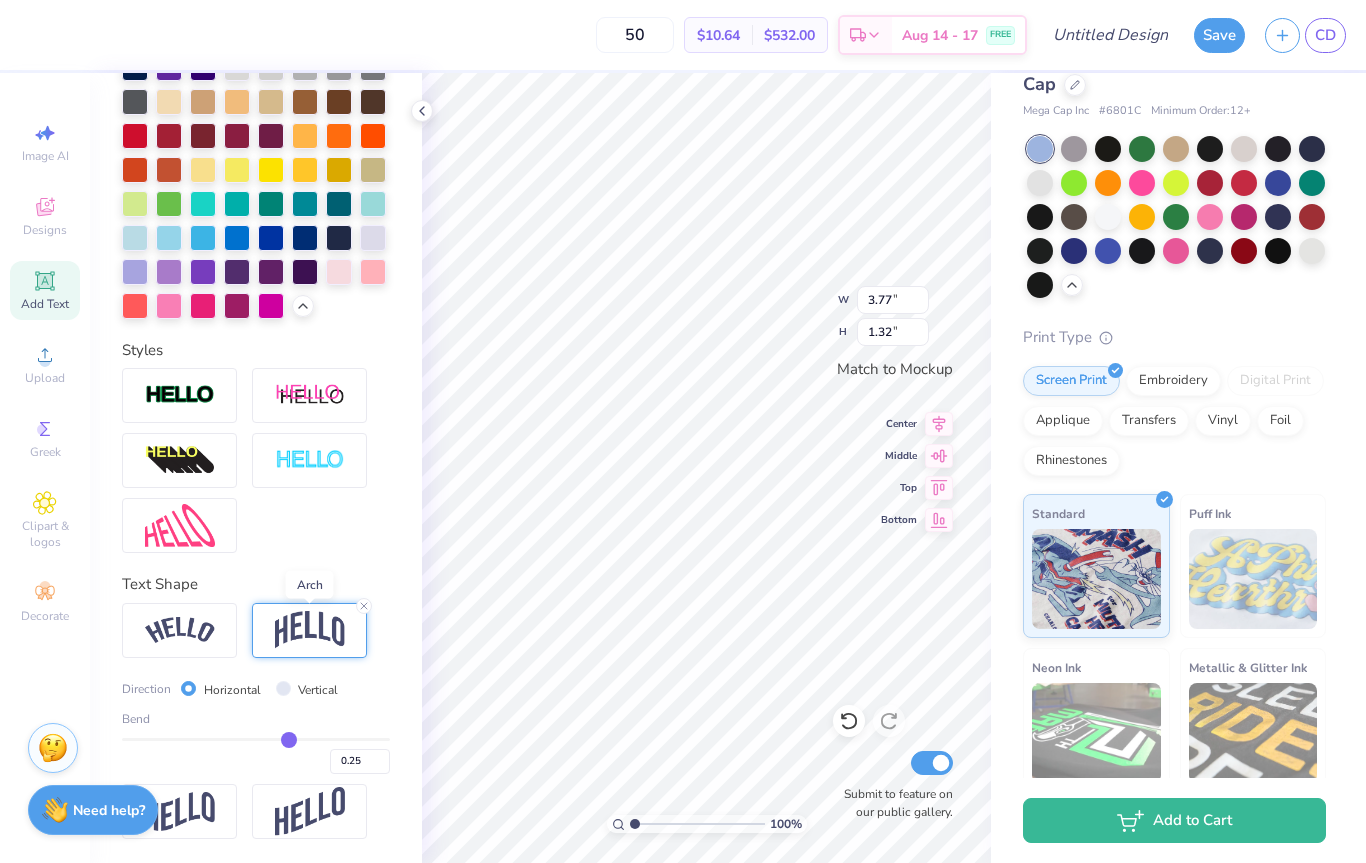 type on "0.26" 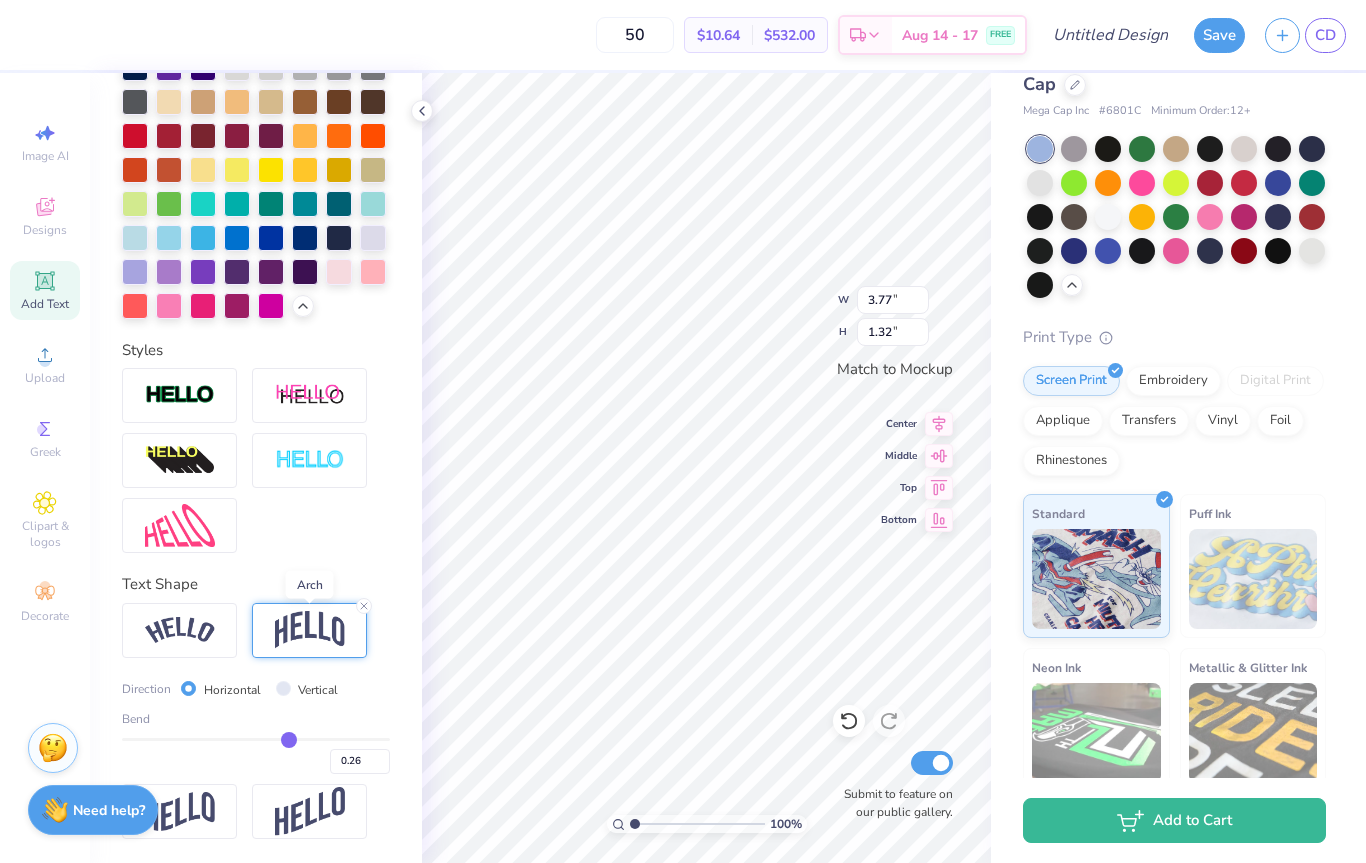 type on "0.28" 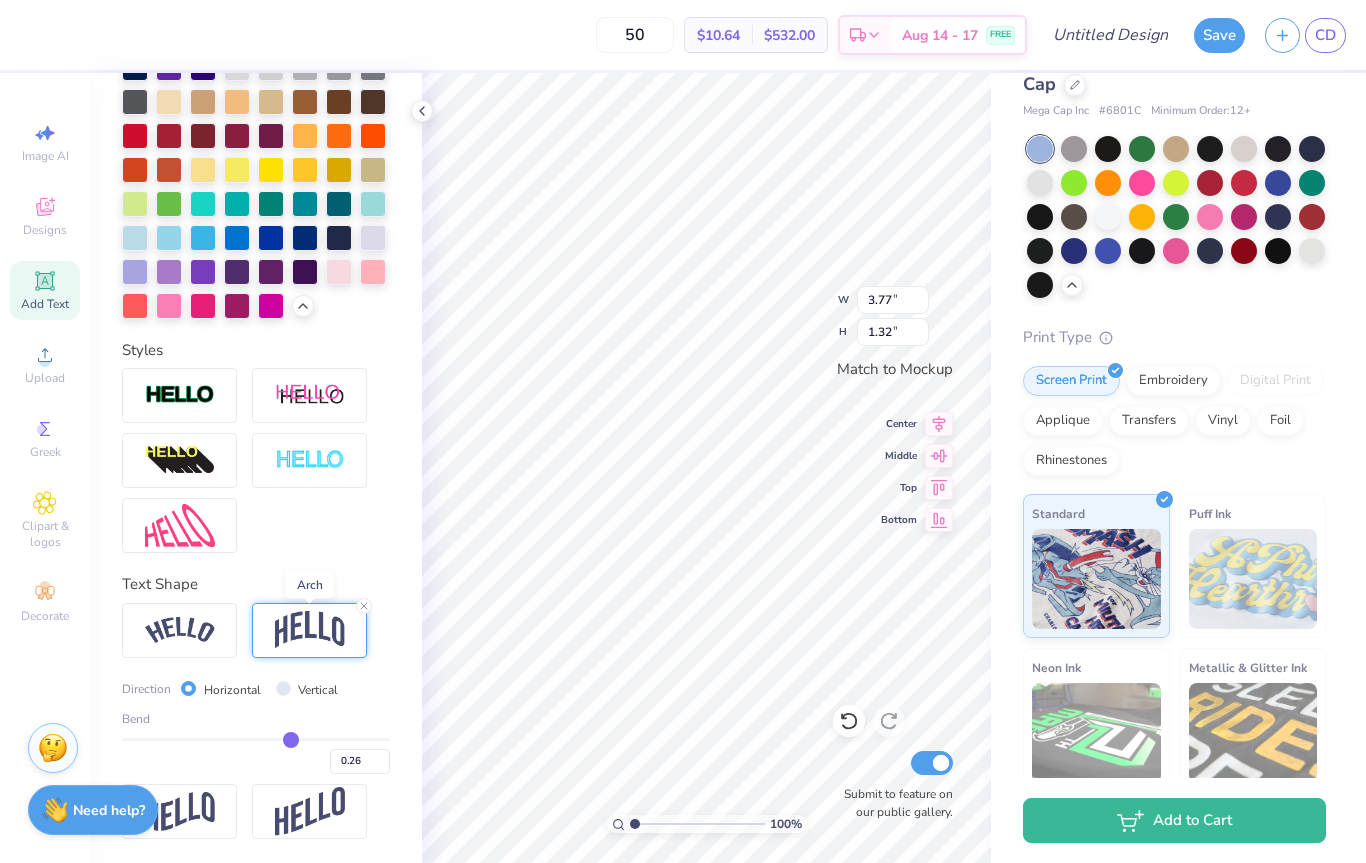 type on "0.28" 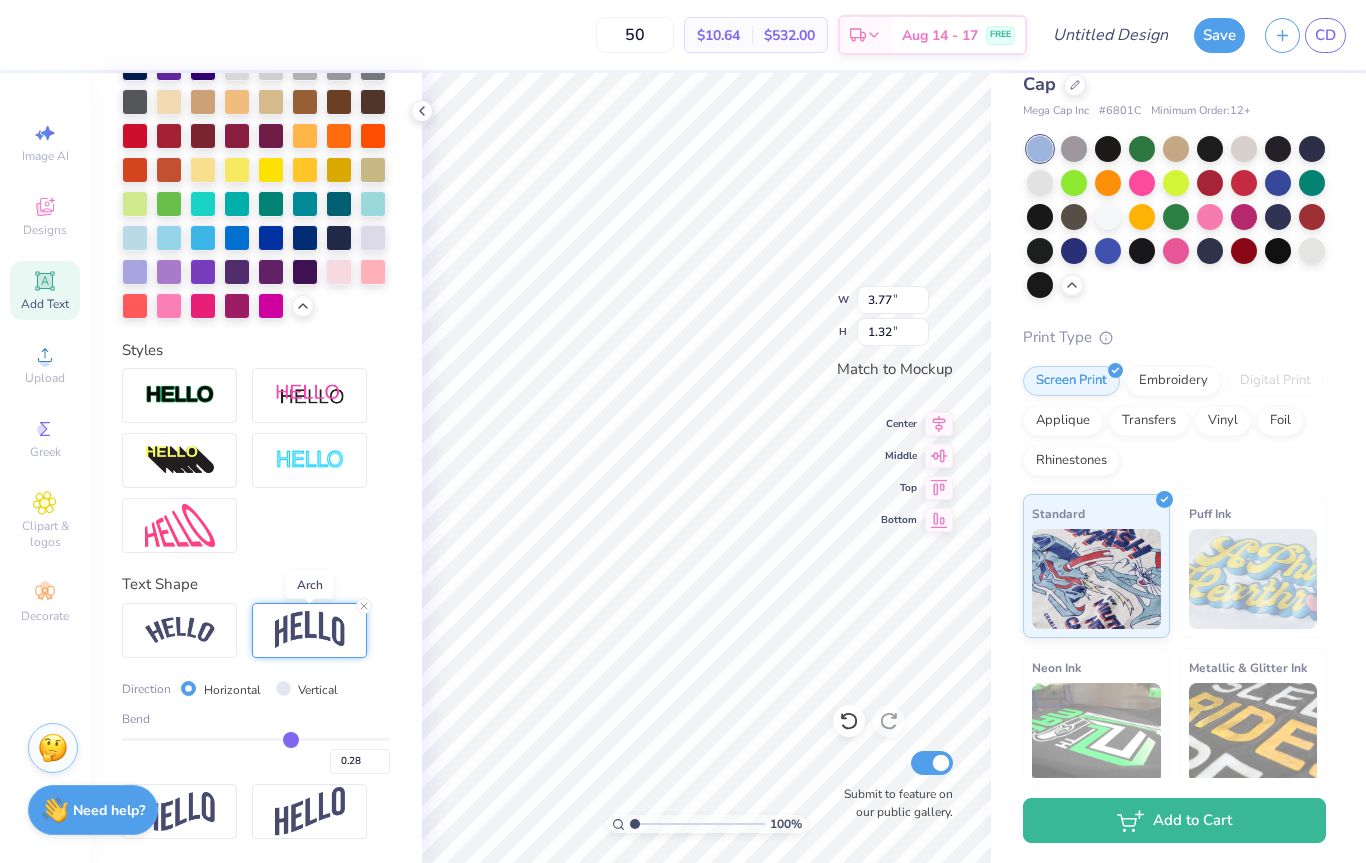 type on "0.29" 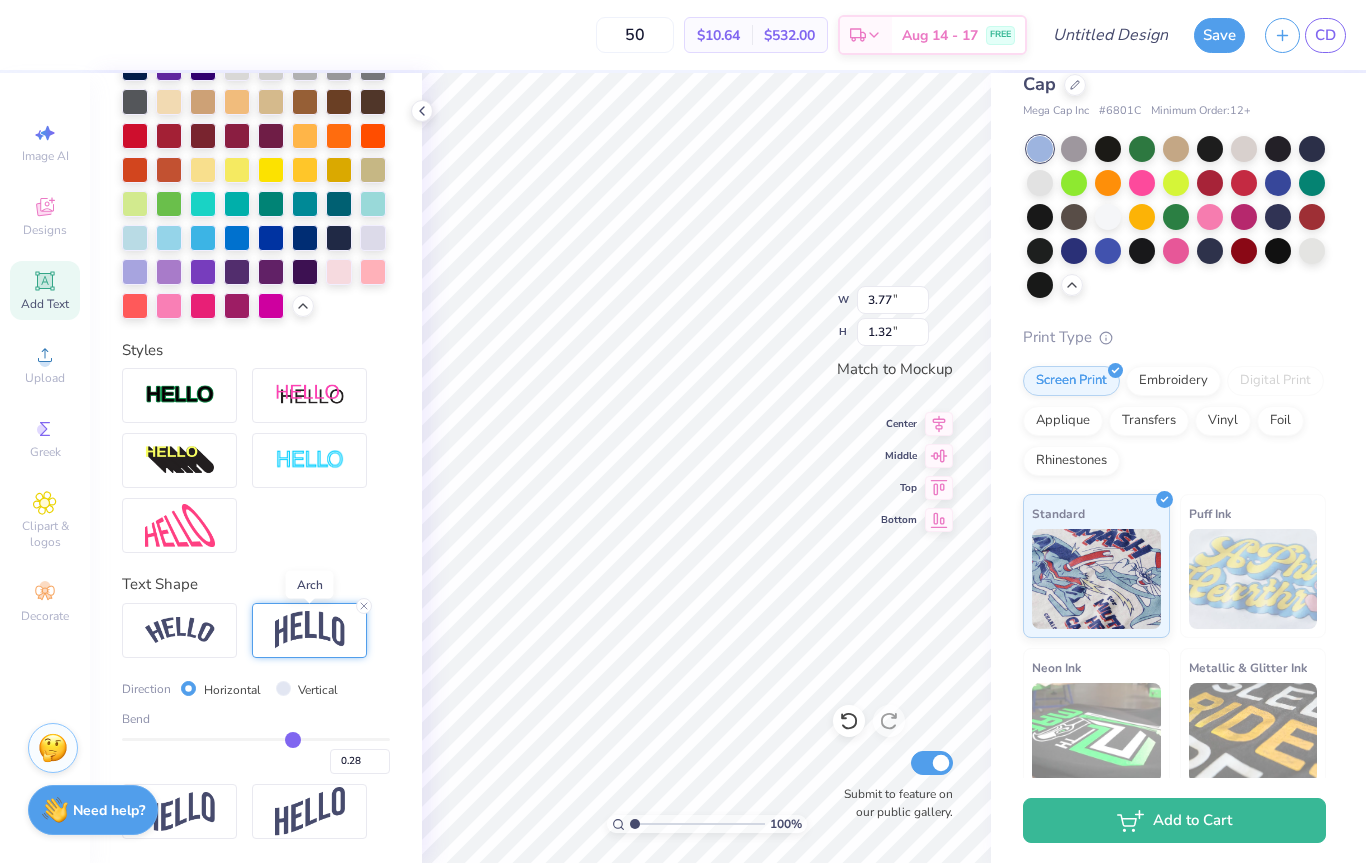 type on "0.29" 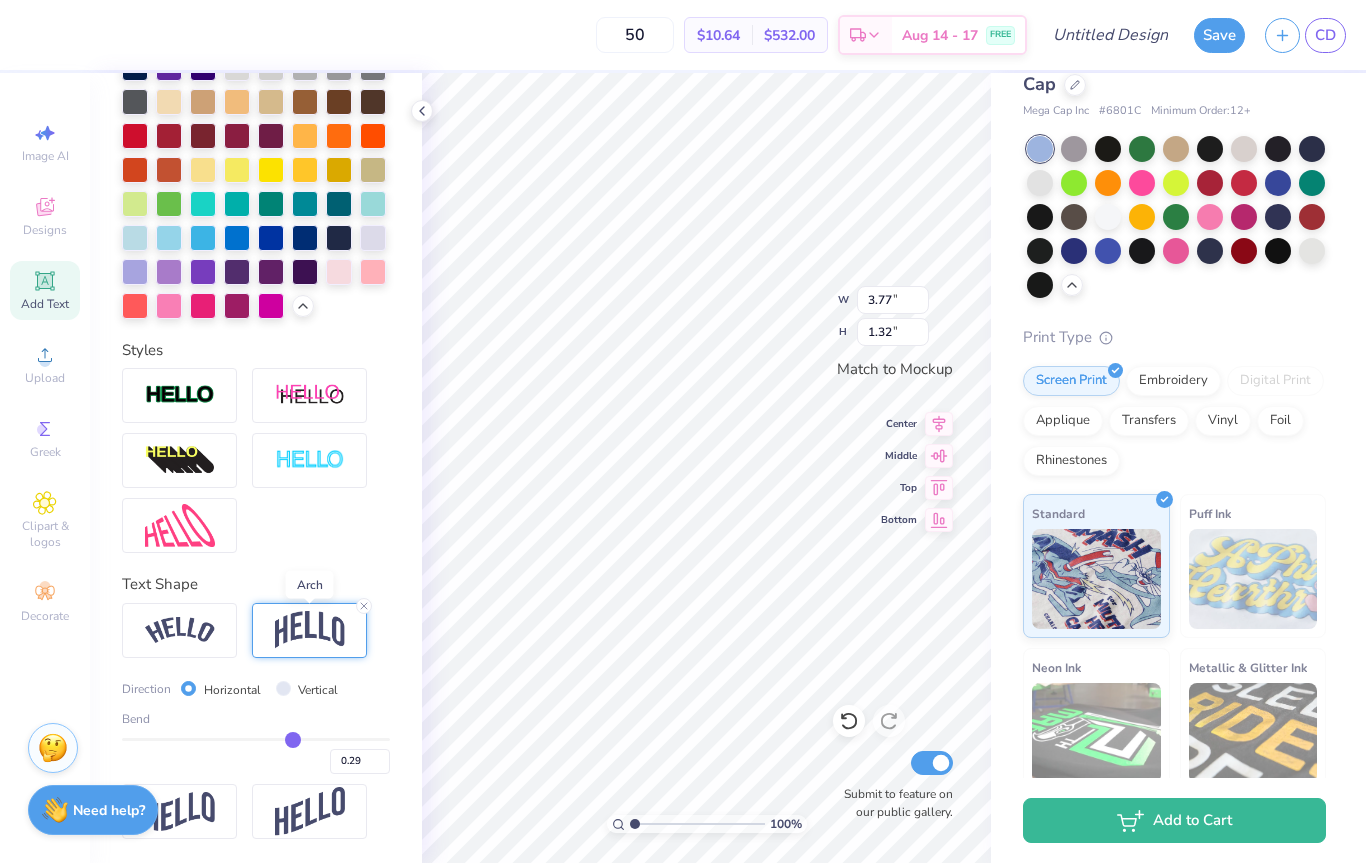 type on "0.3" 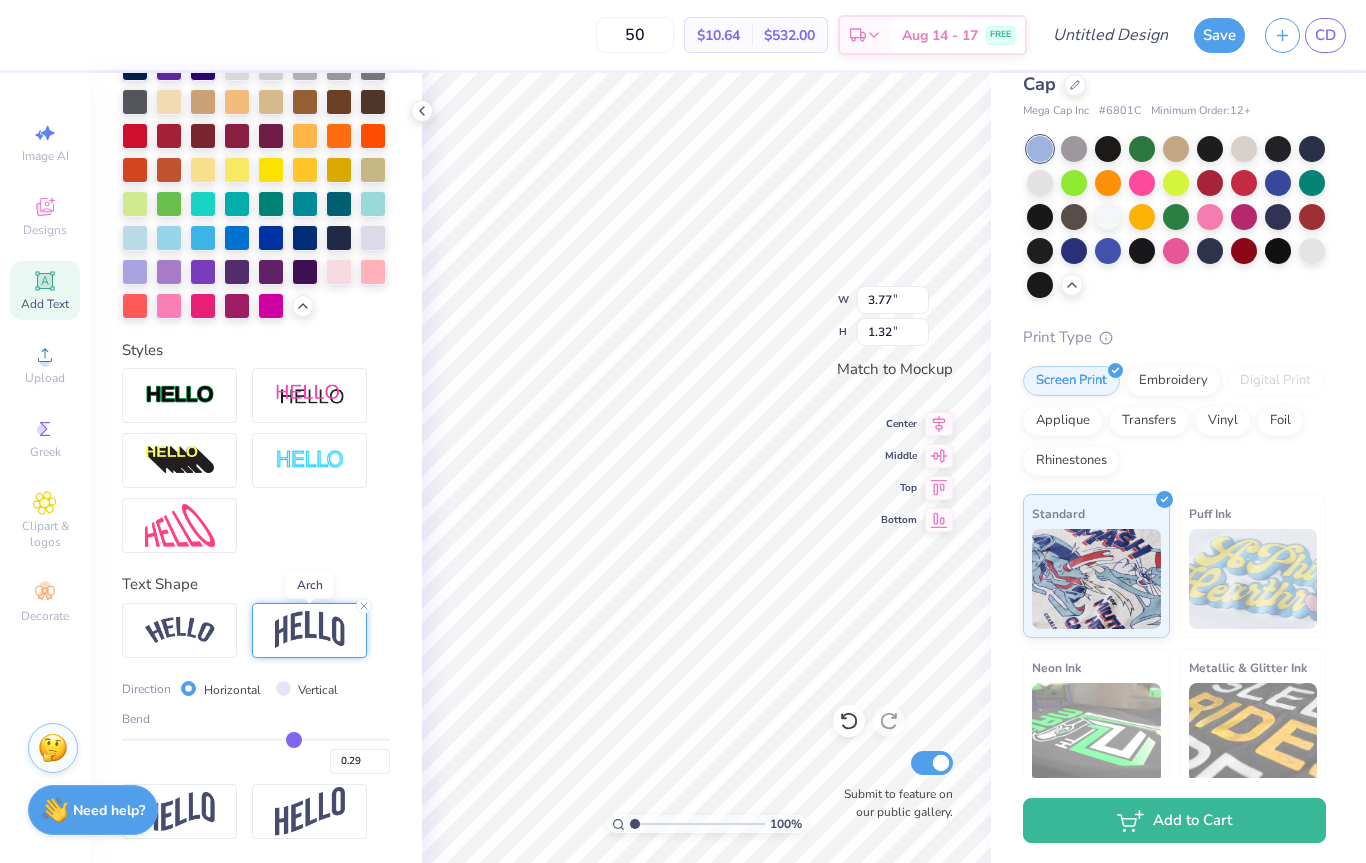type on "0.30" 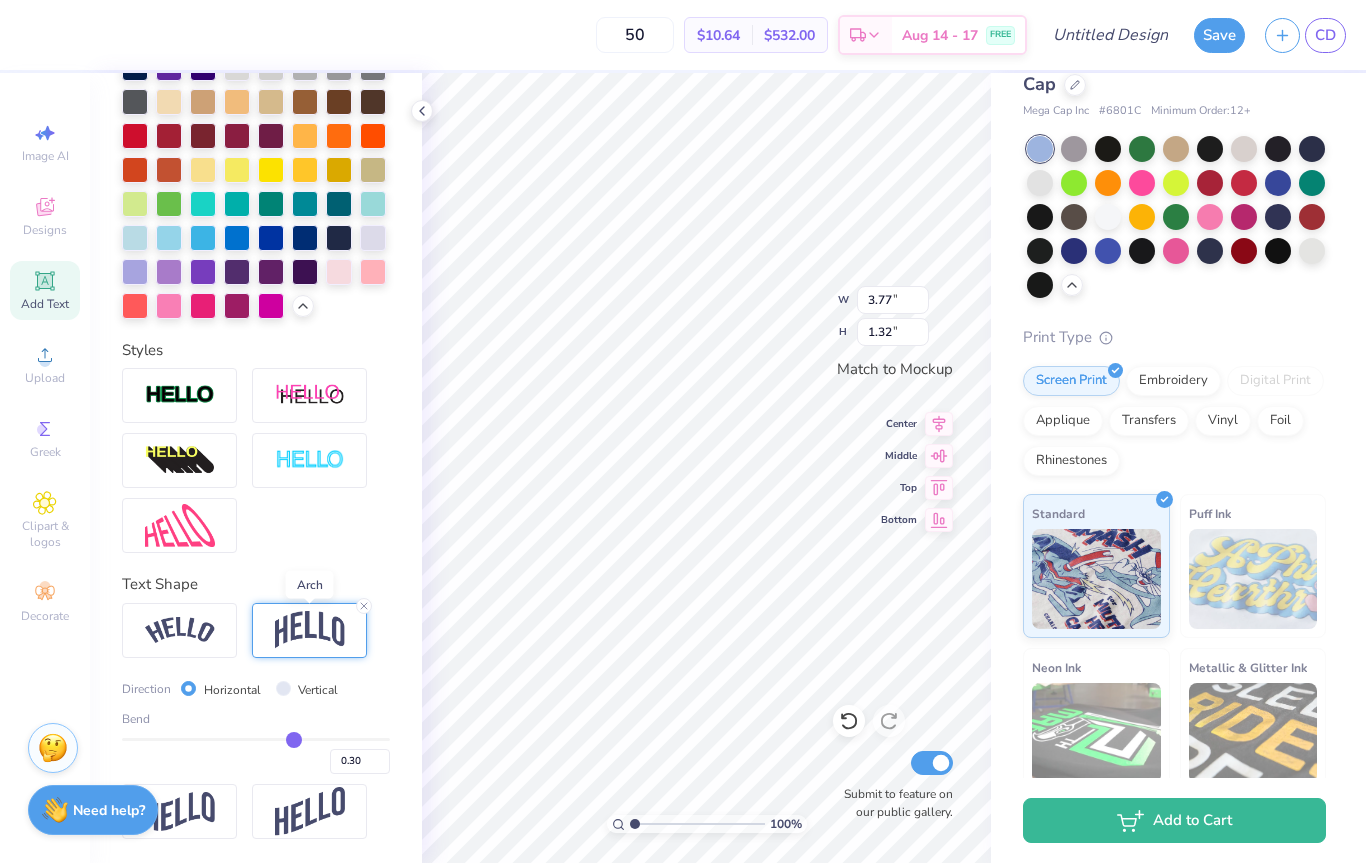 type on "0.31" 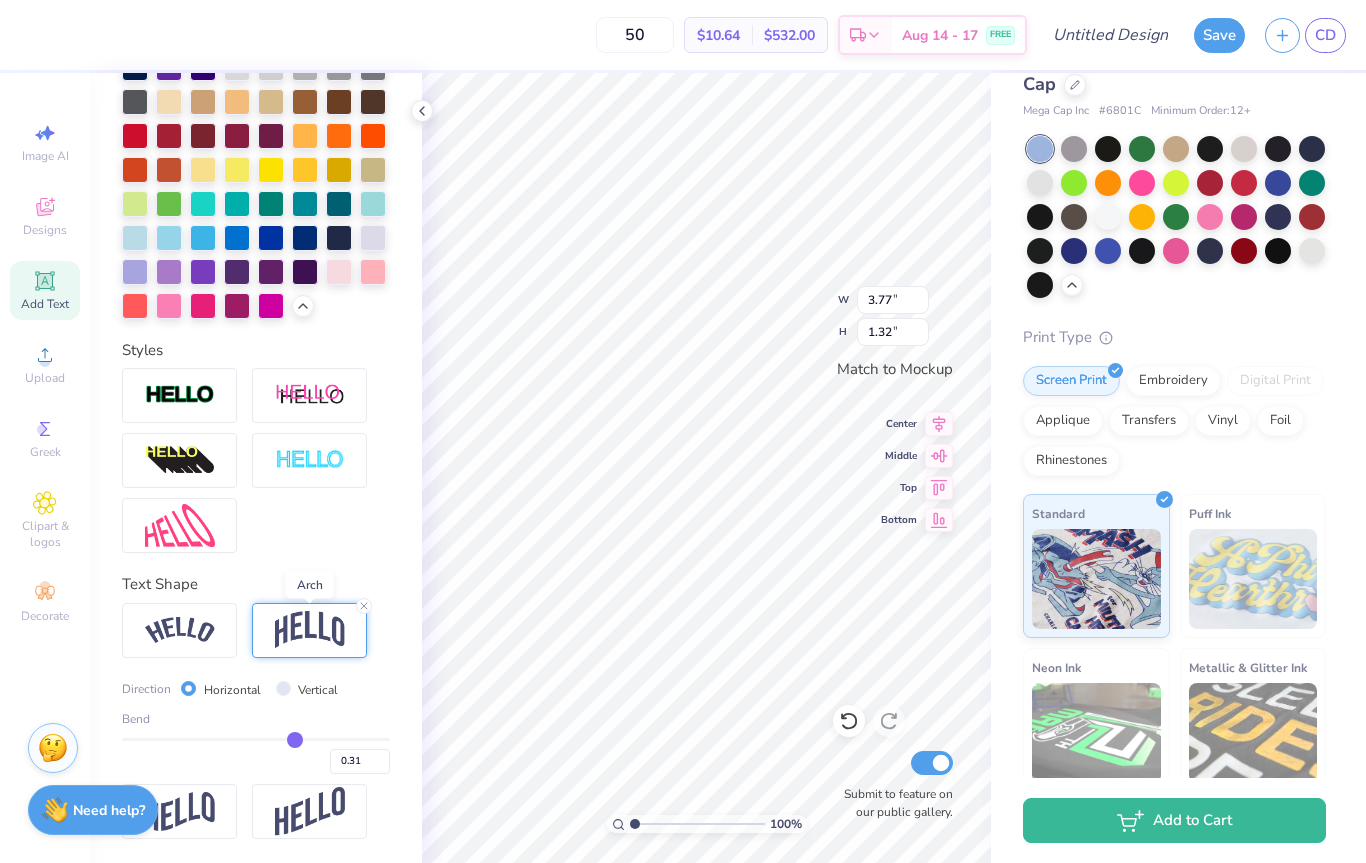 type on "0.31" 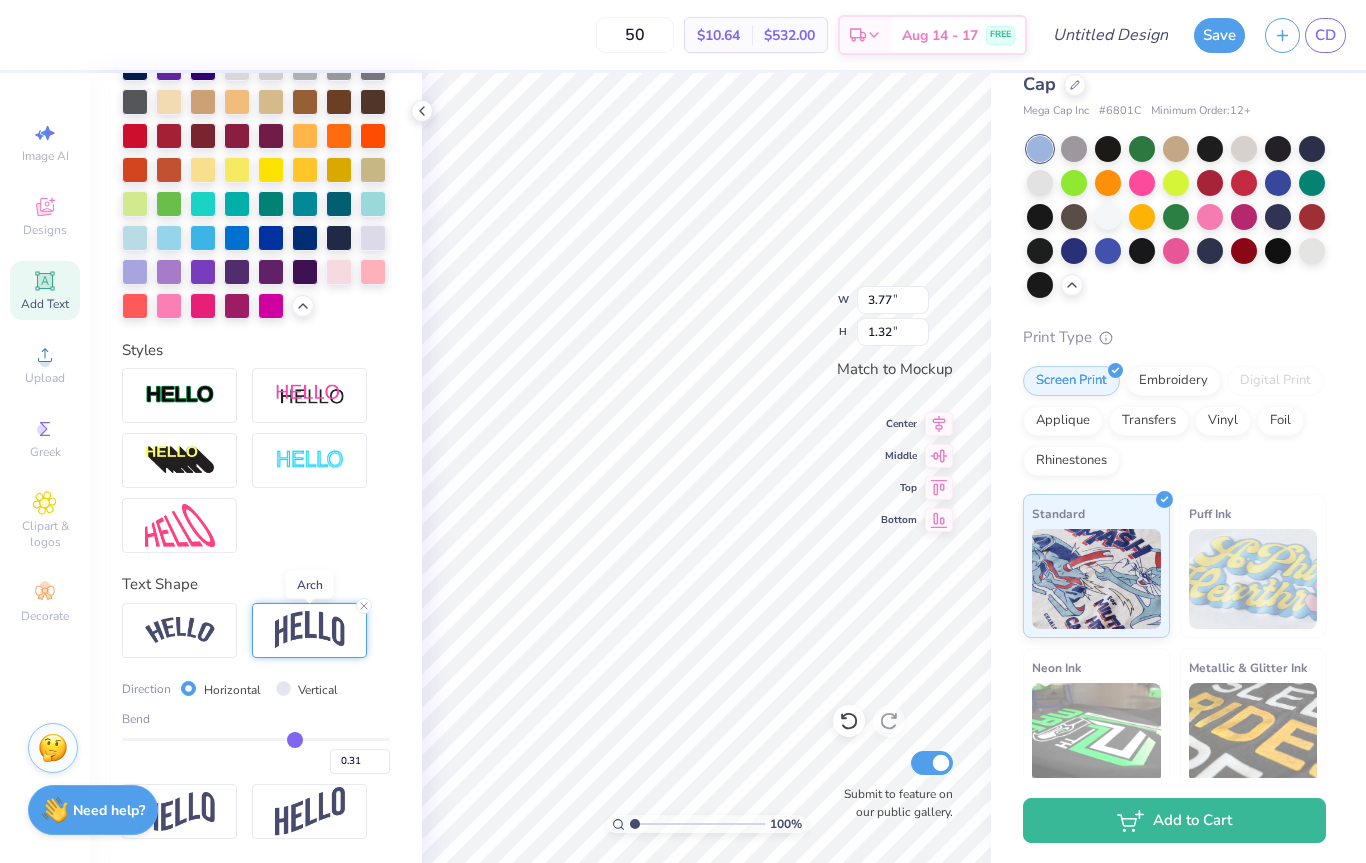 type on "1.67" 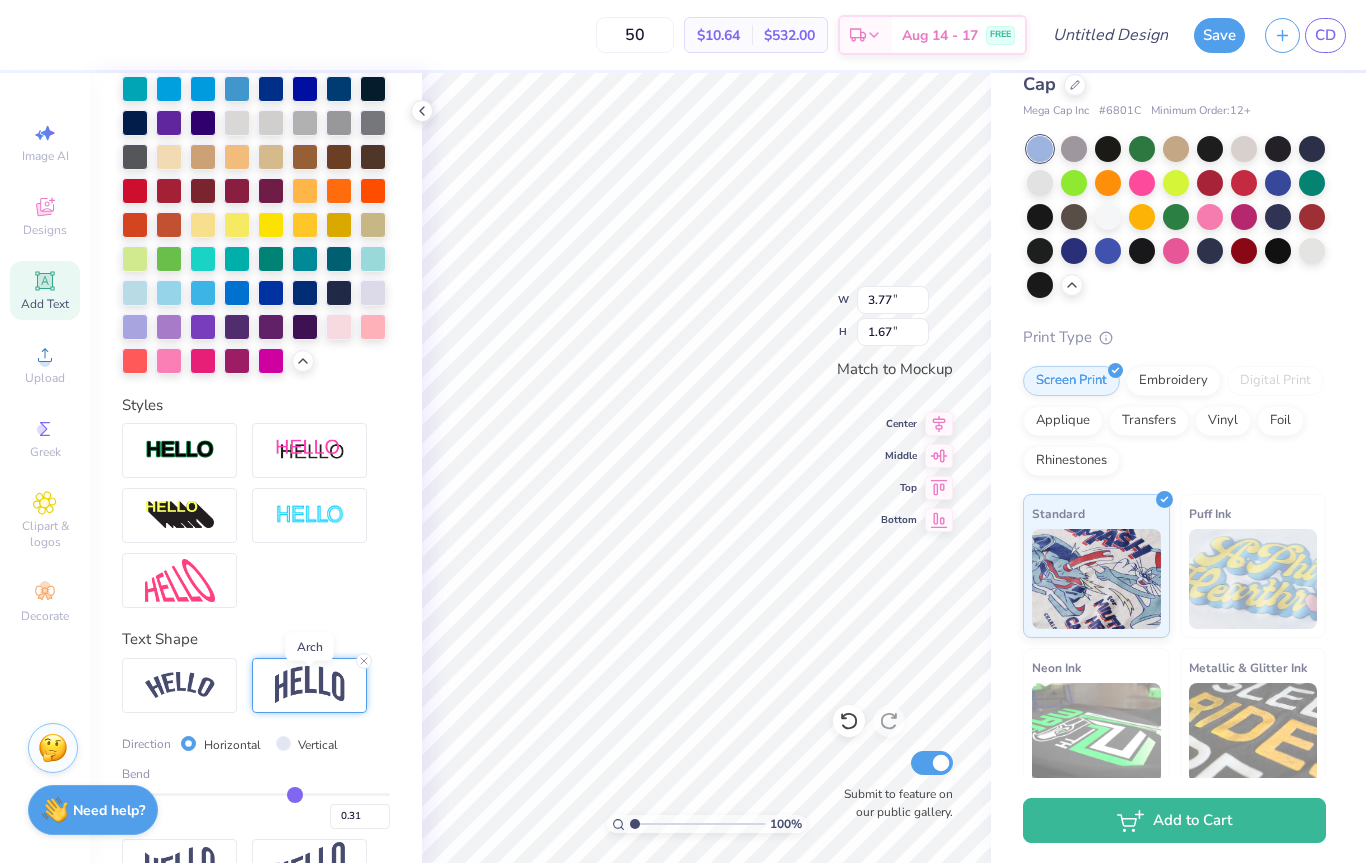 scroll, scrollTop: 575, scrollLeft: 0, axis: vertical 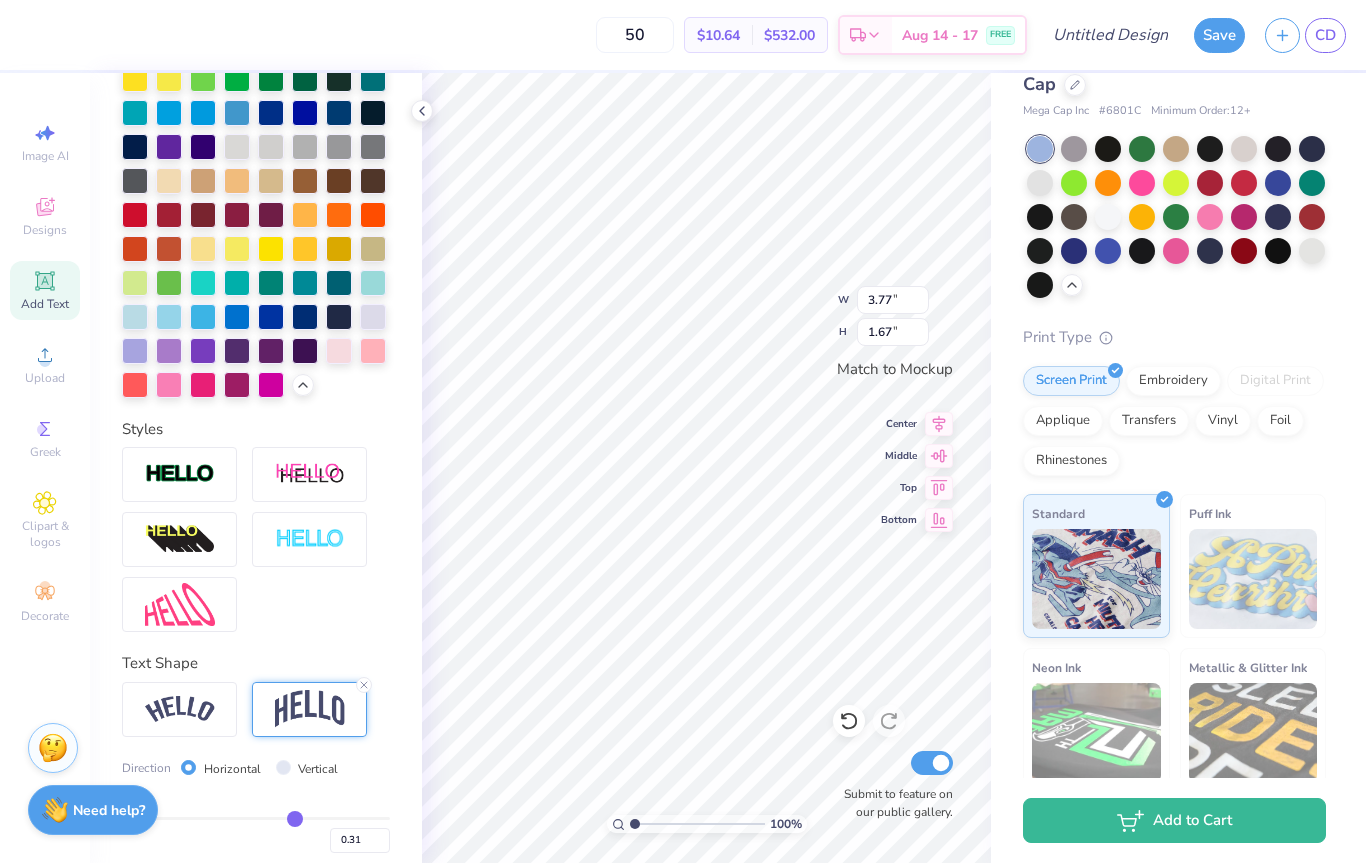 click at bounding box center (203, 351) 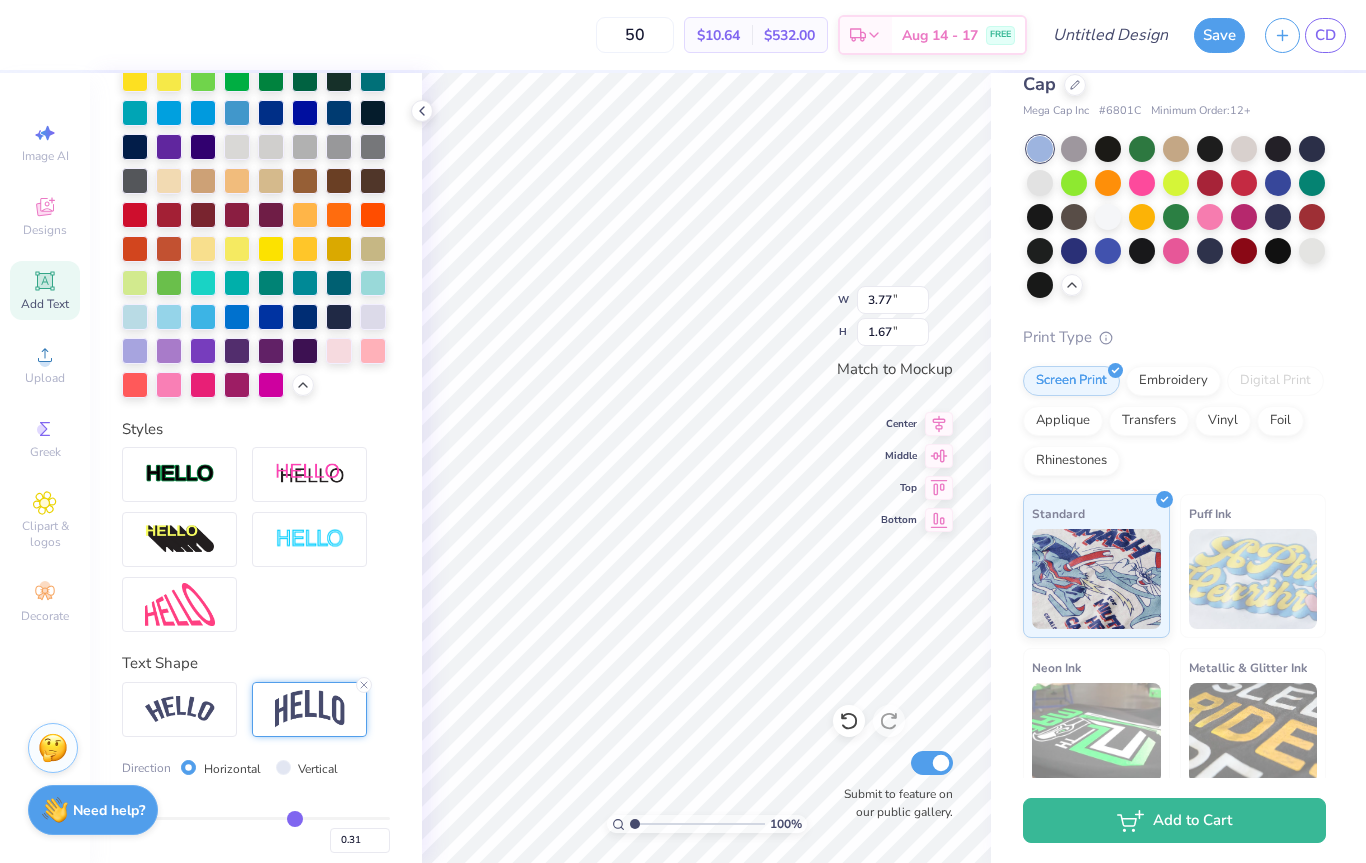 click at bounding box center (237, 351) 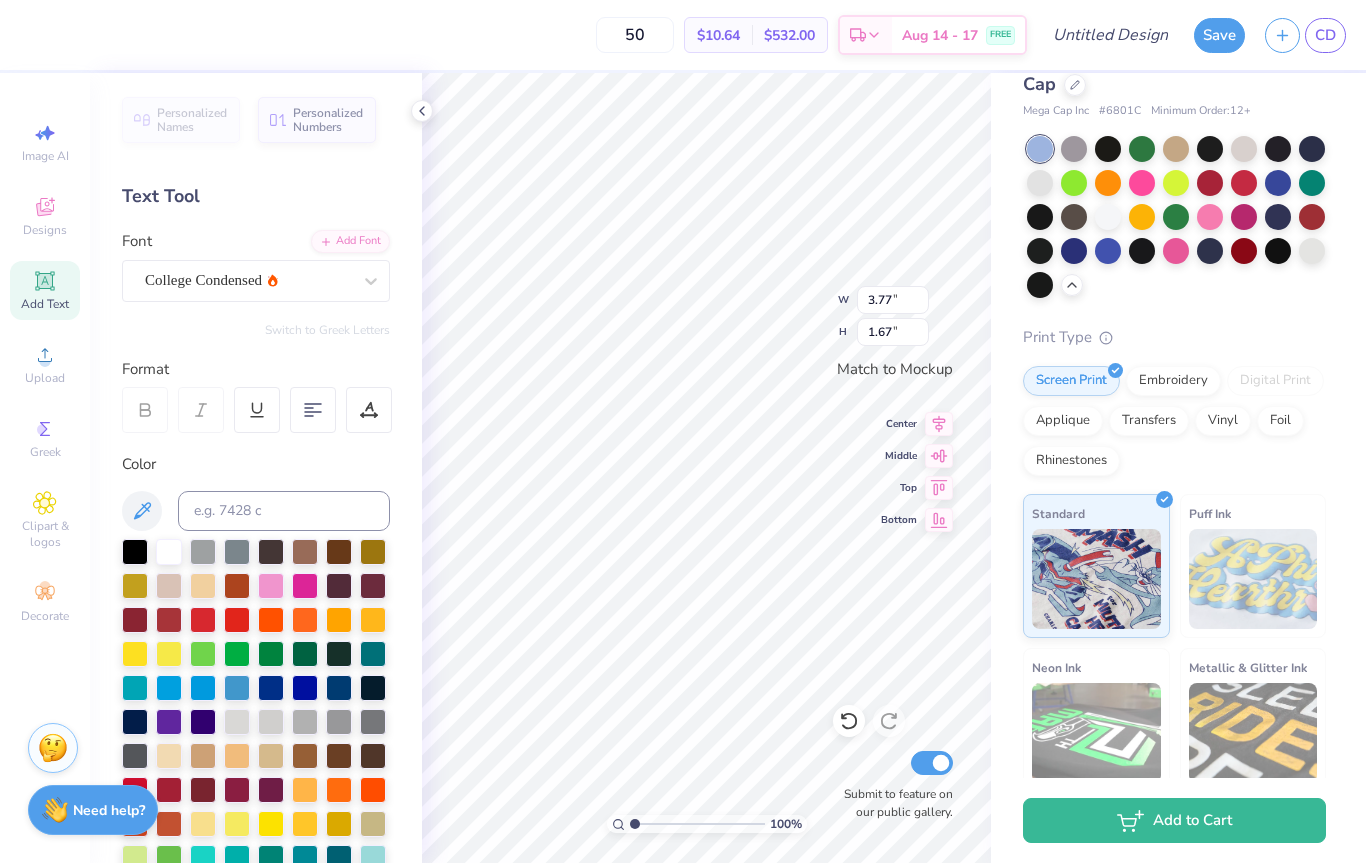 scroll, scrollTop: 0, scrollLeft: 0, axis: both 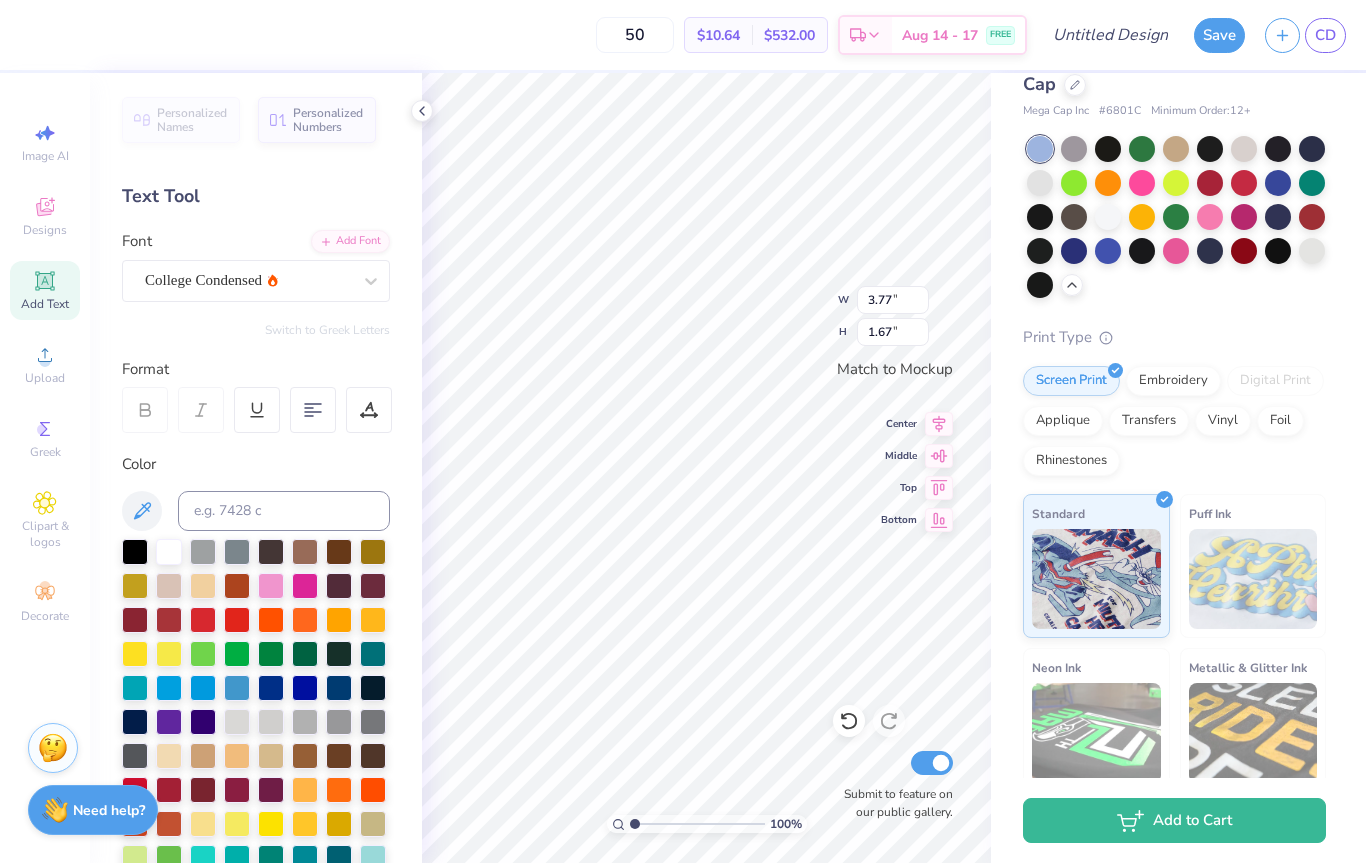 click at bounding box center [1210, 251] 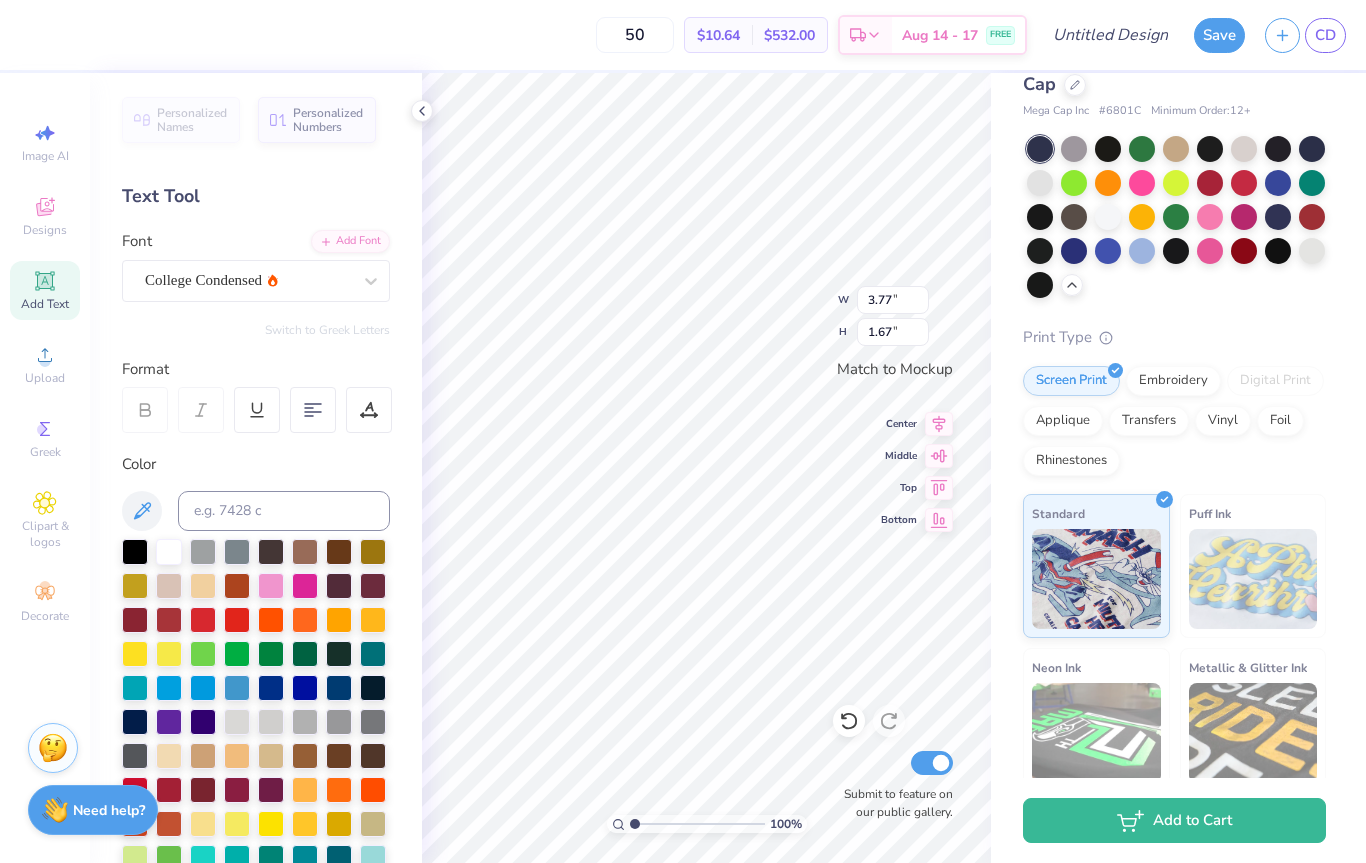 click at bounding box center (1074, 251) 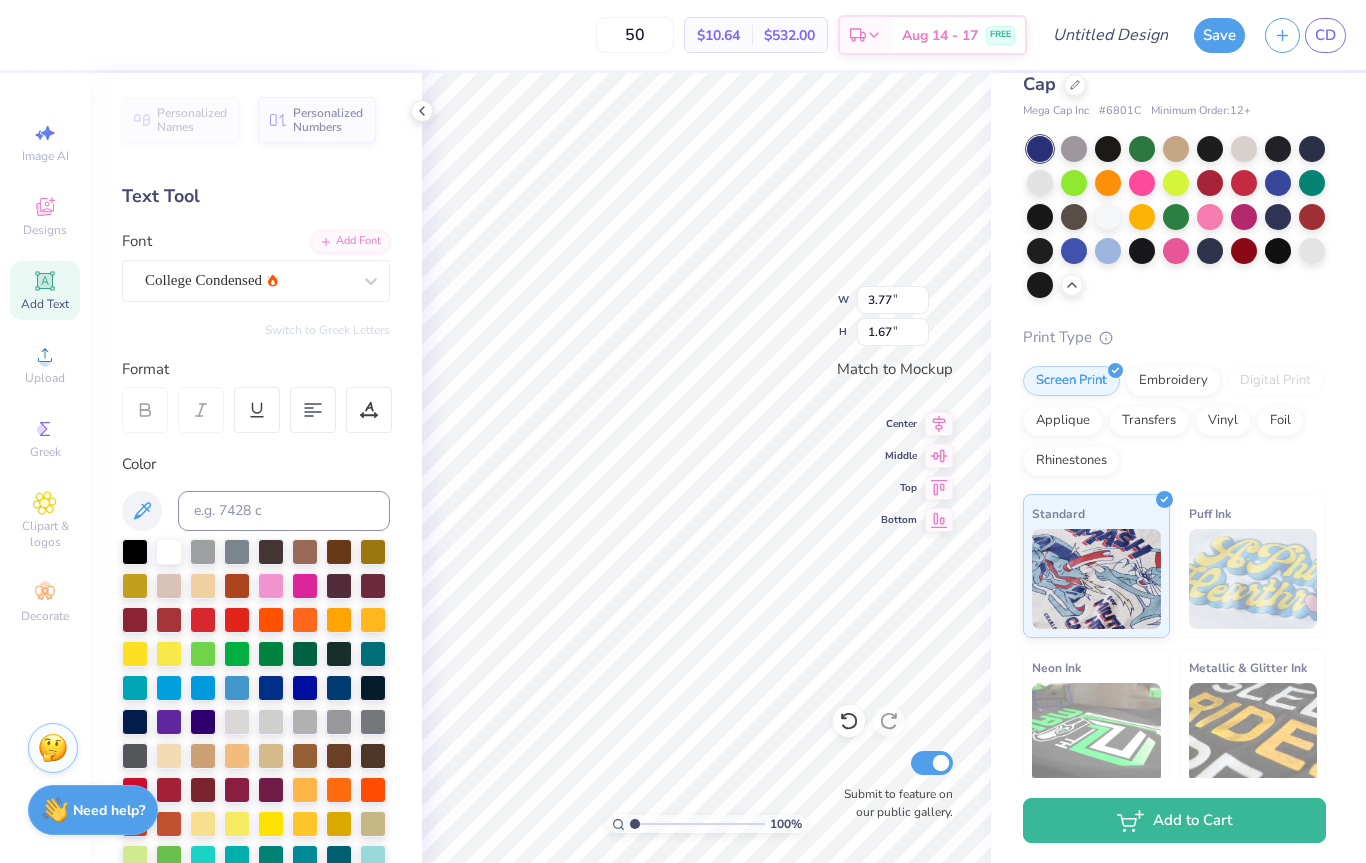 click at bounding box center (1074, 217) 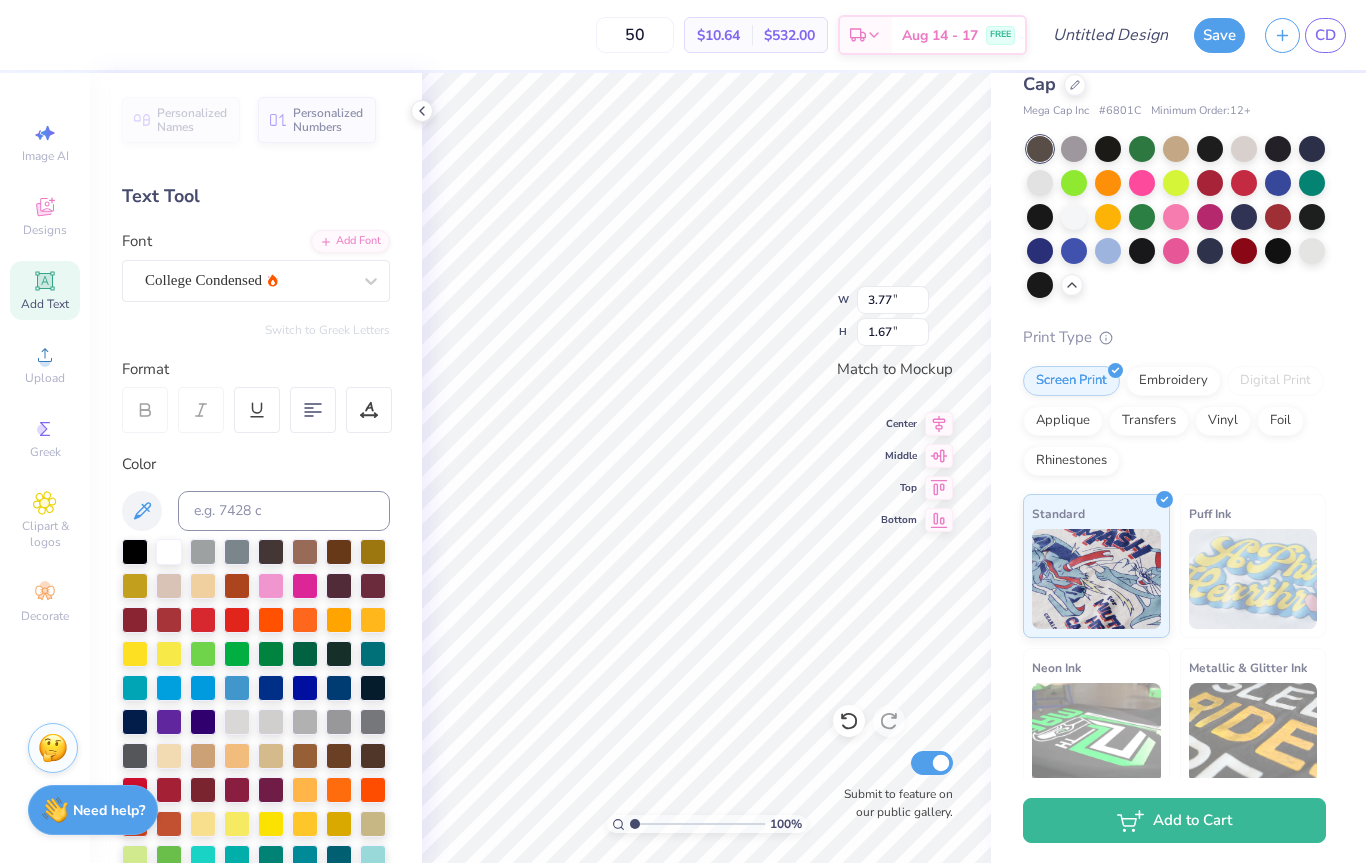 click at bounding box center [1312, 217] 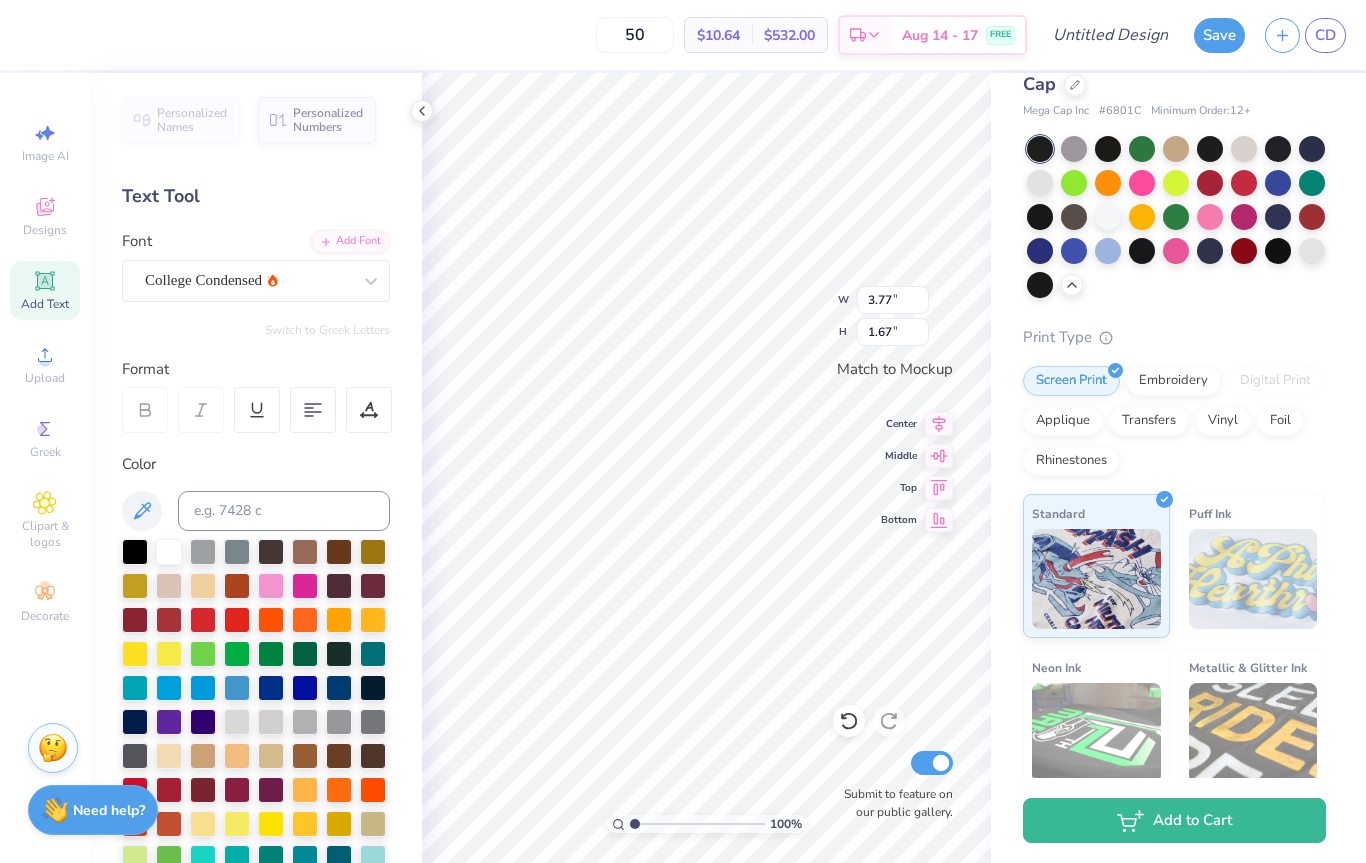 click at bounding box center (1278, 251) 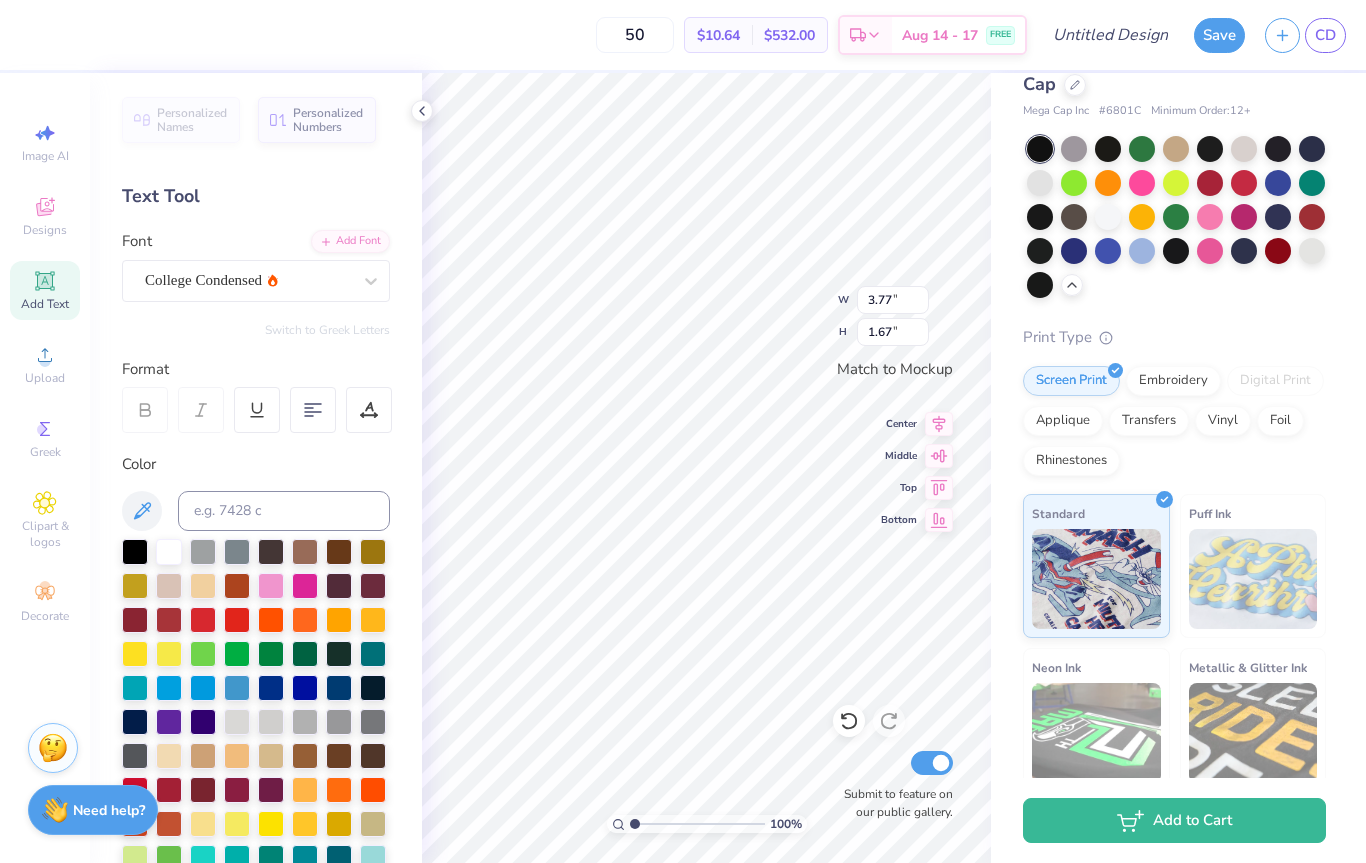 click at bounding box center (1142, 149) 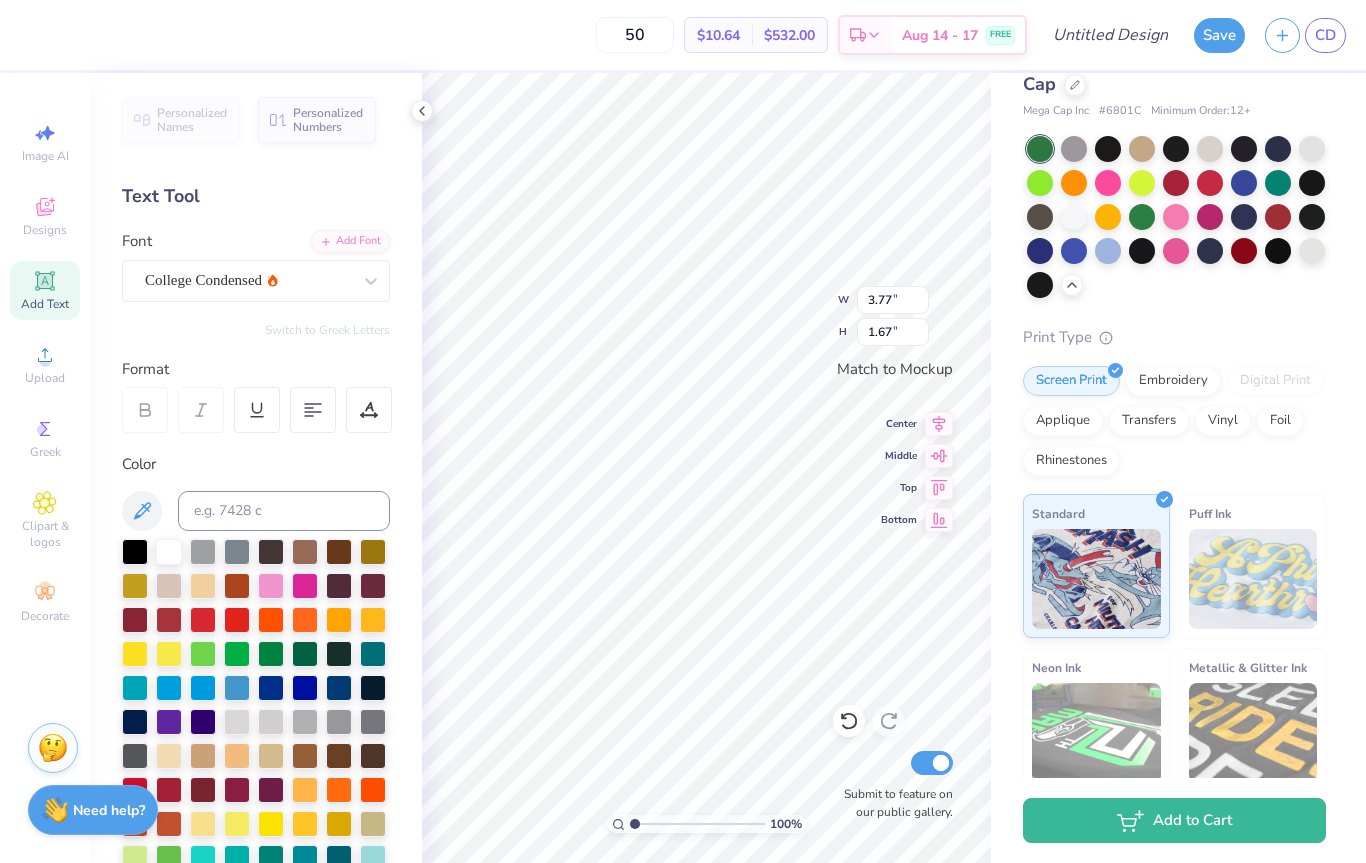 click at bounding box center (1142, 149) 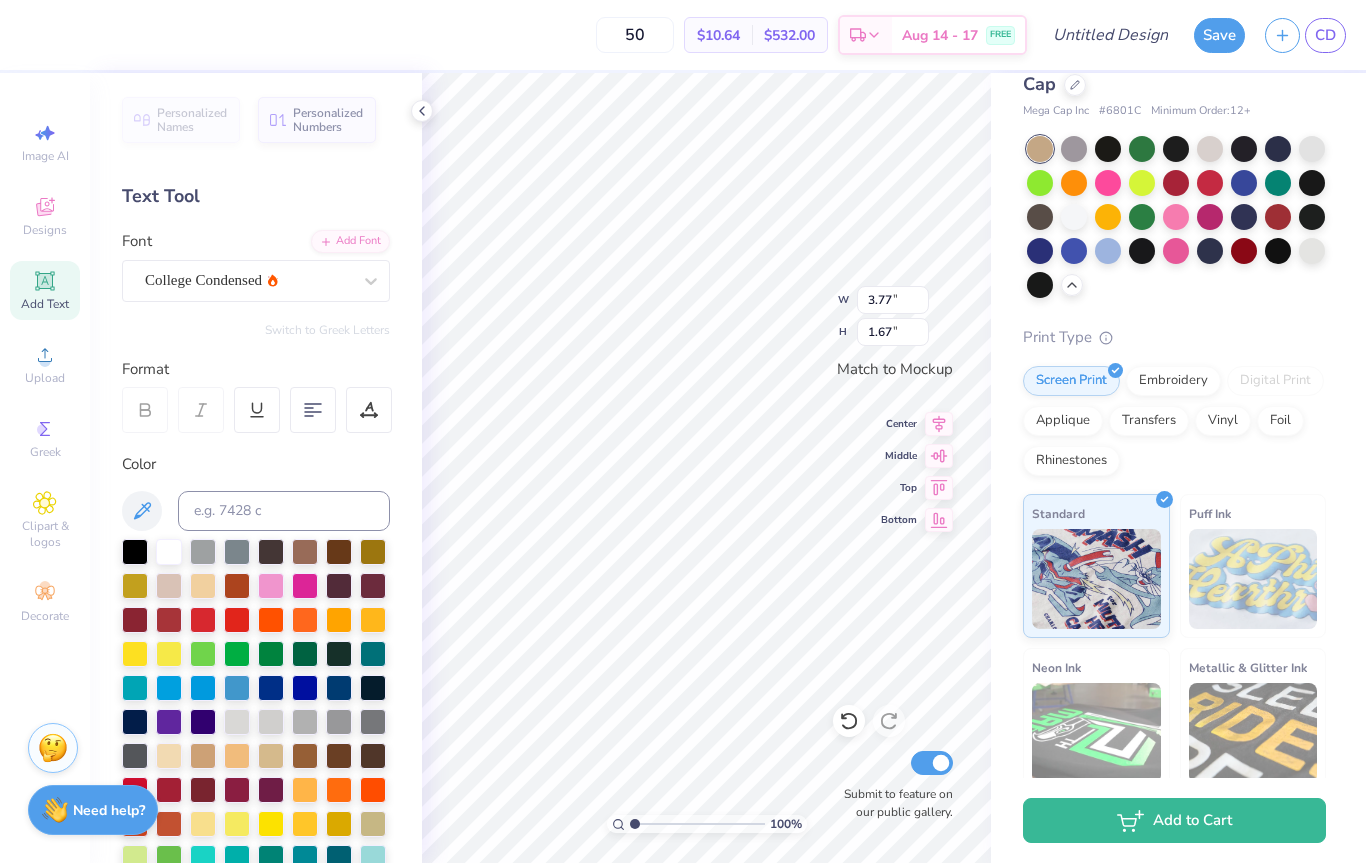 click at bounding box center (1210, 149) 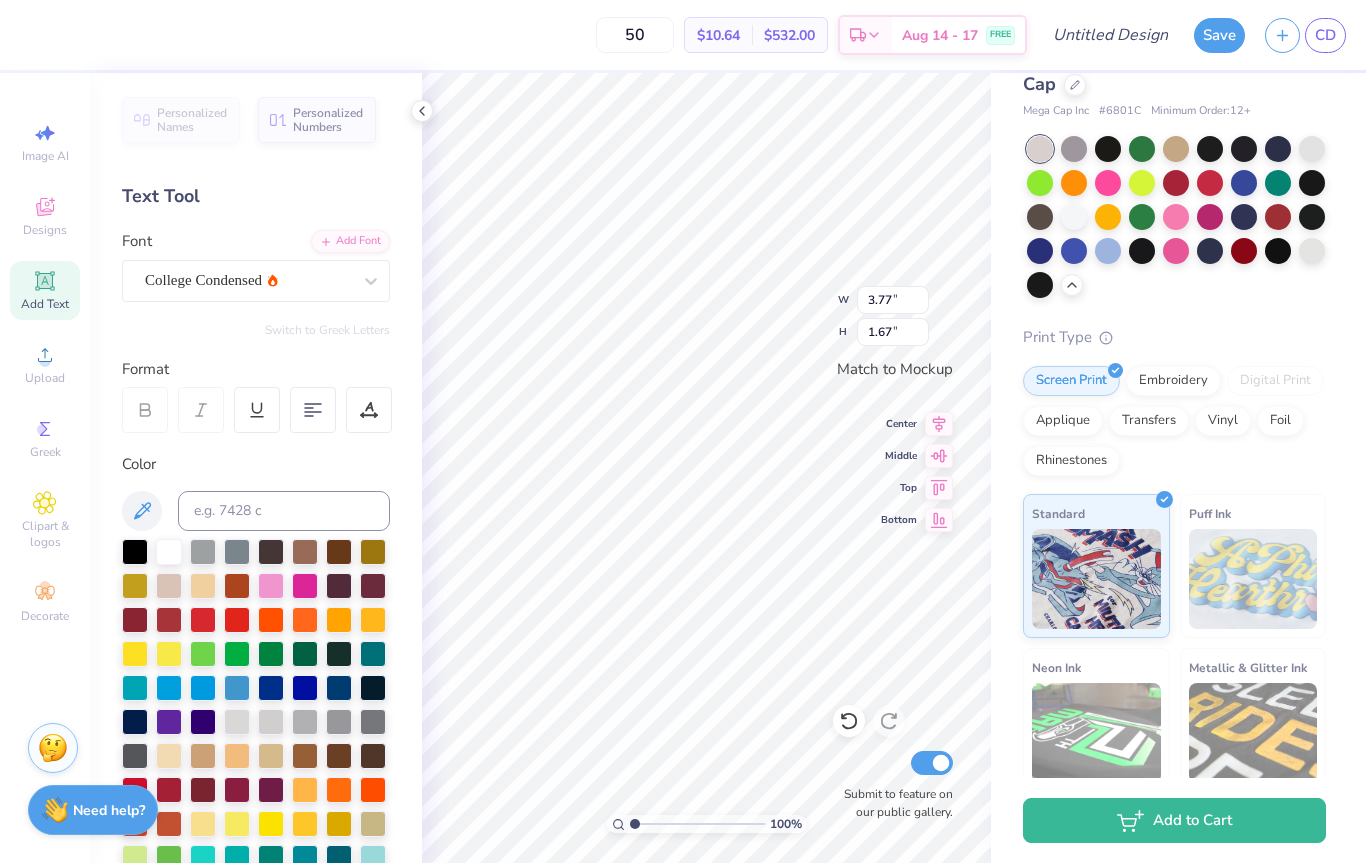 click at bounding box center [1312, 149] 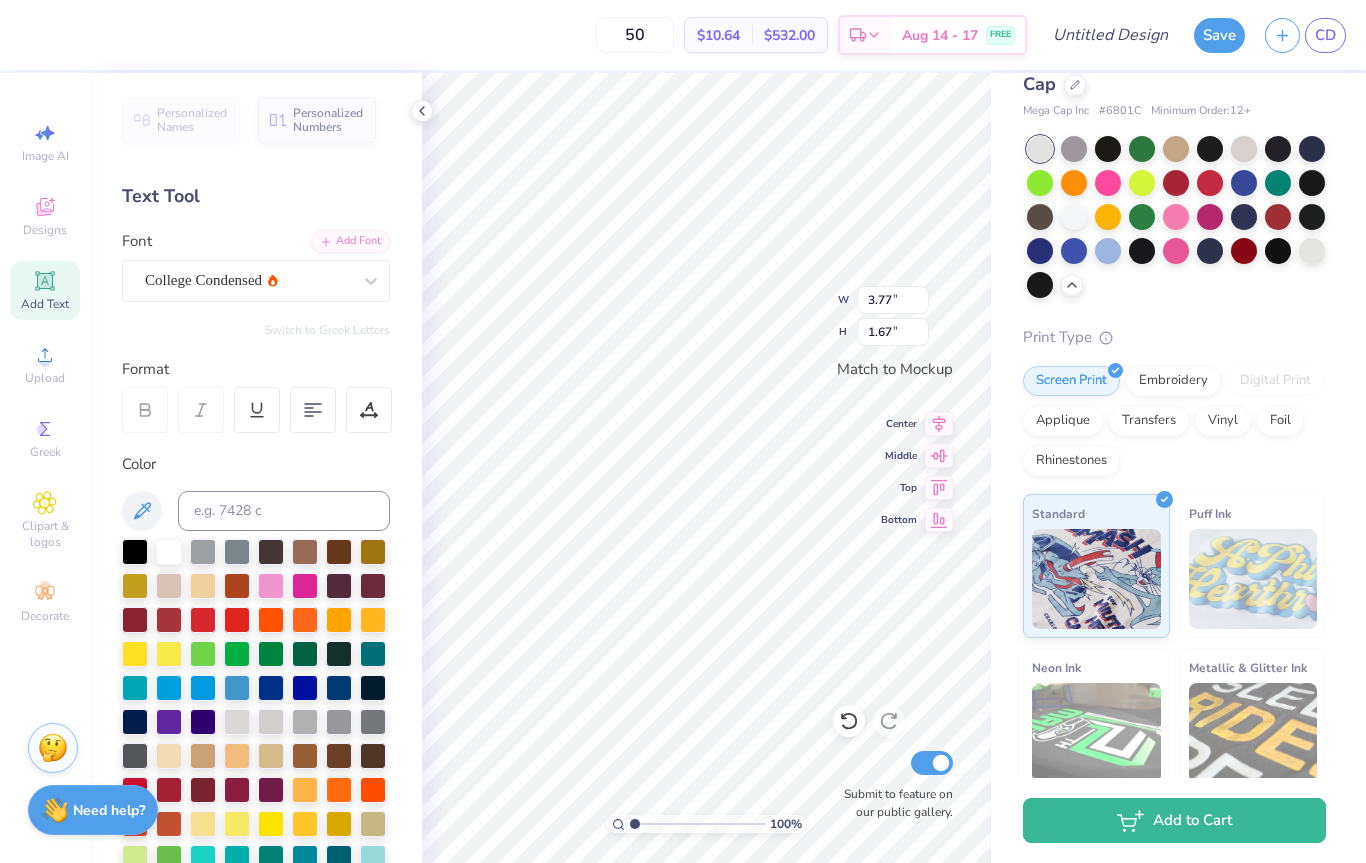 click at bounding box center (1040, 217) 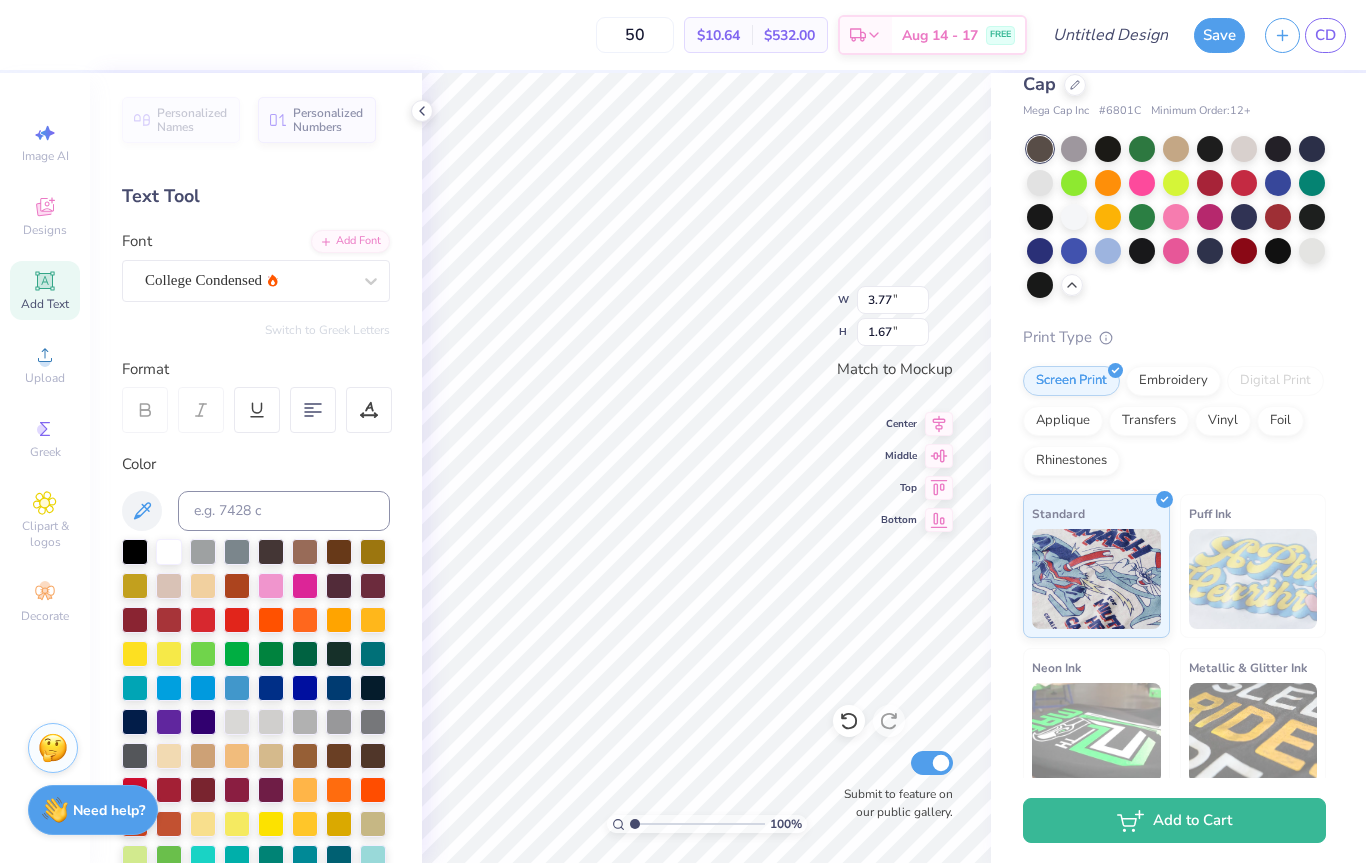 click at bounding box center (1108, 251) 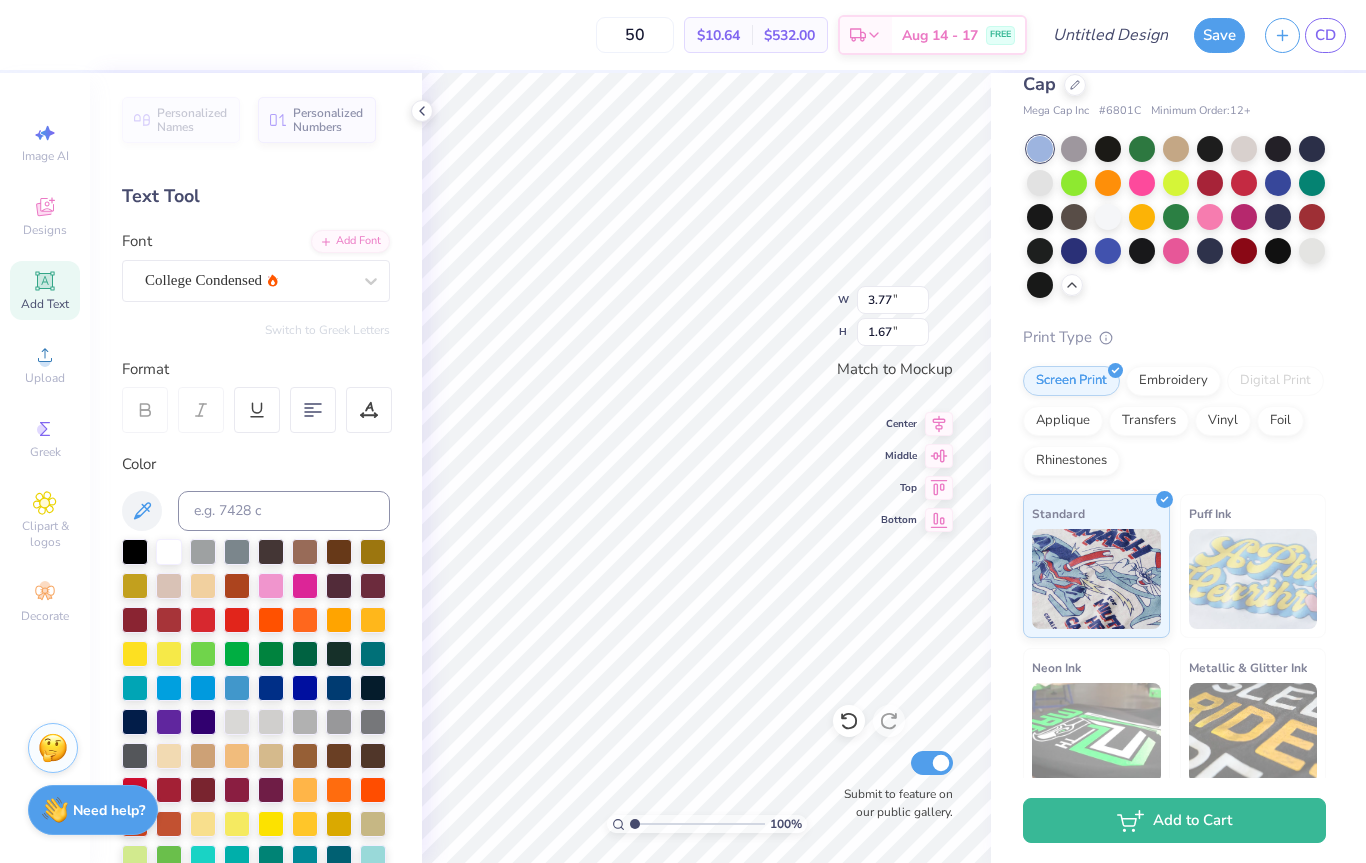 click at bounding box center (1210, 217) 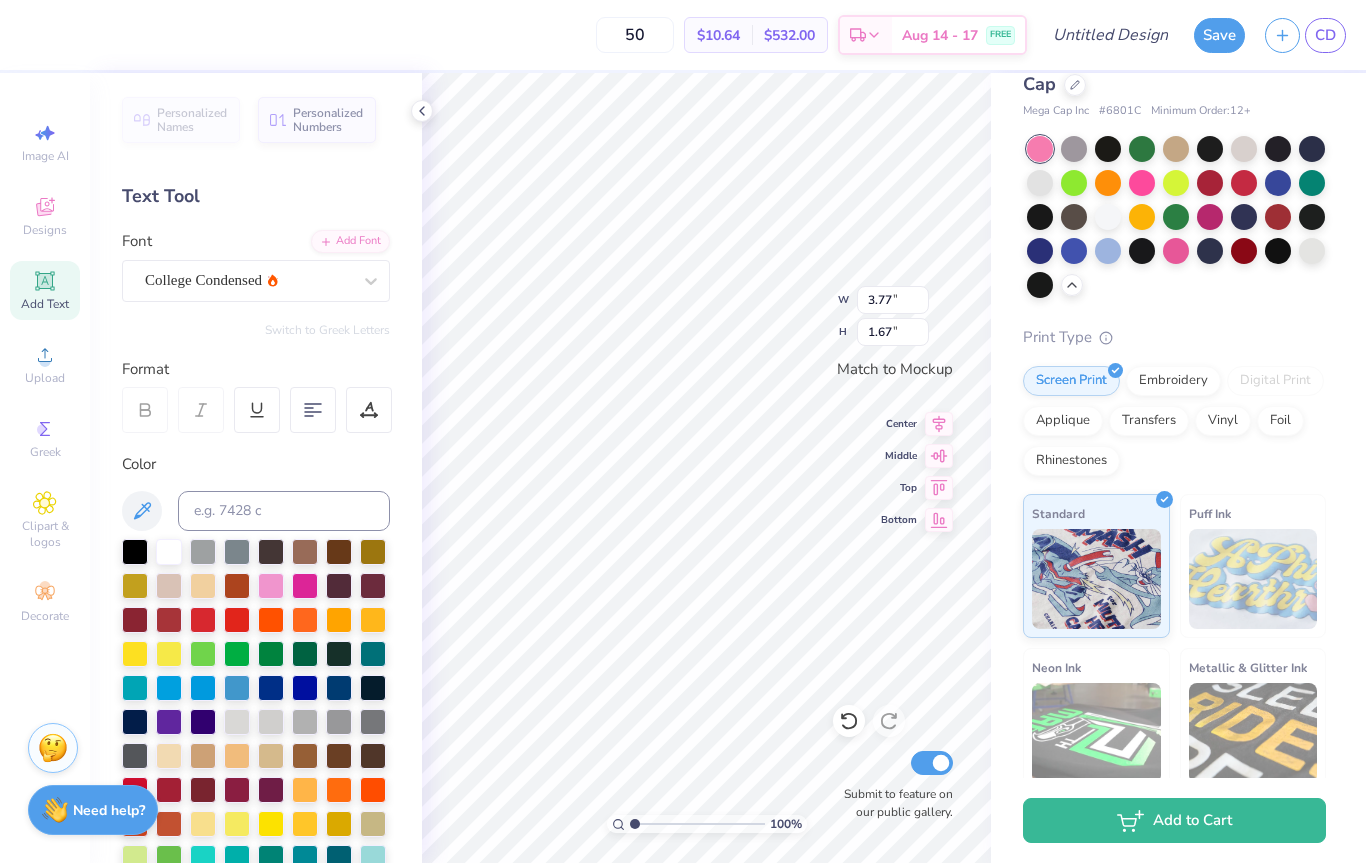 click at bounding box center [1176, 251] 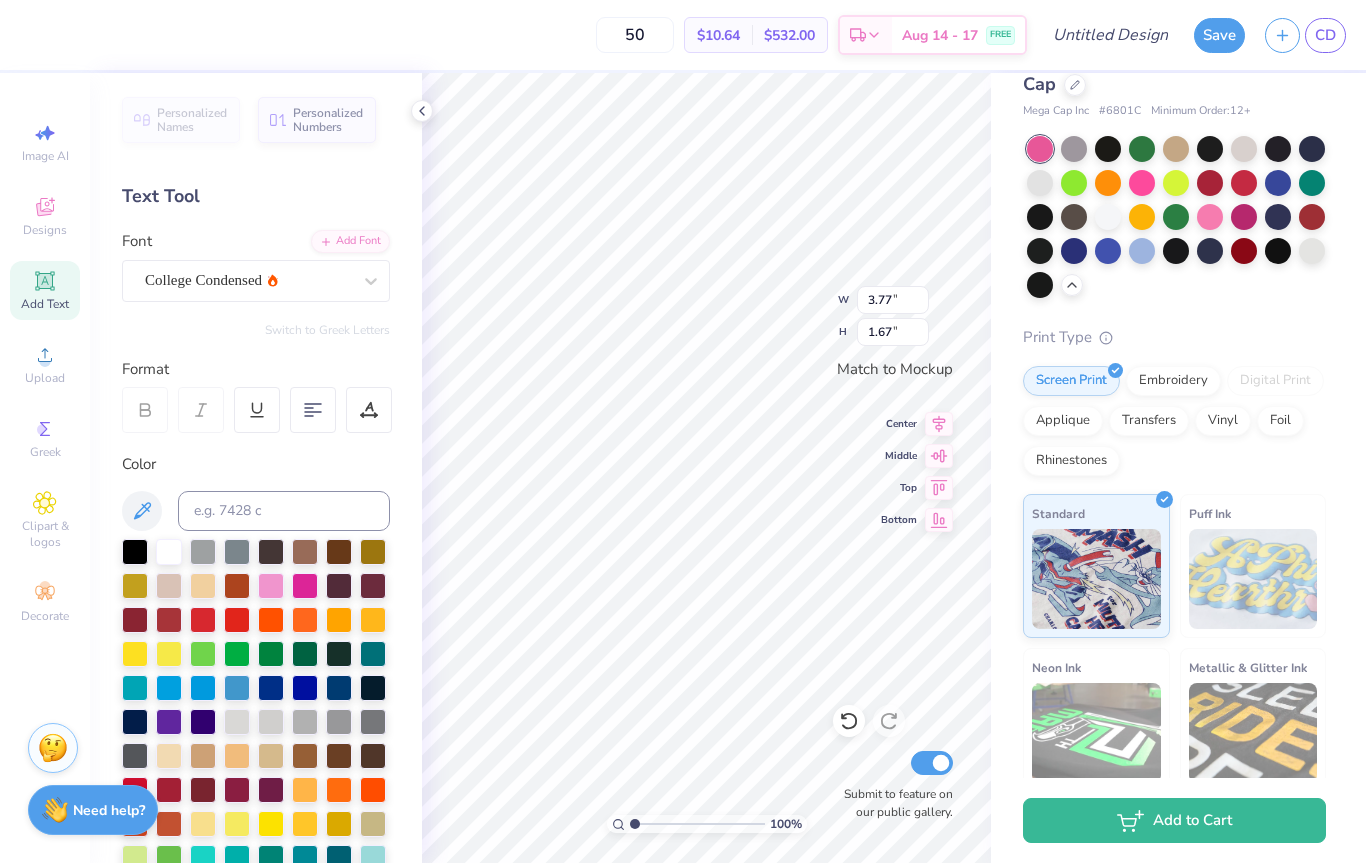 click at bounding box center [1244, 251] 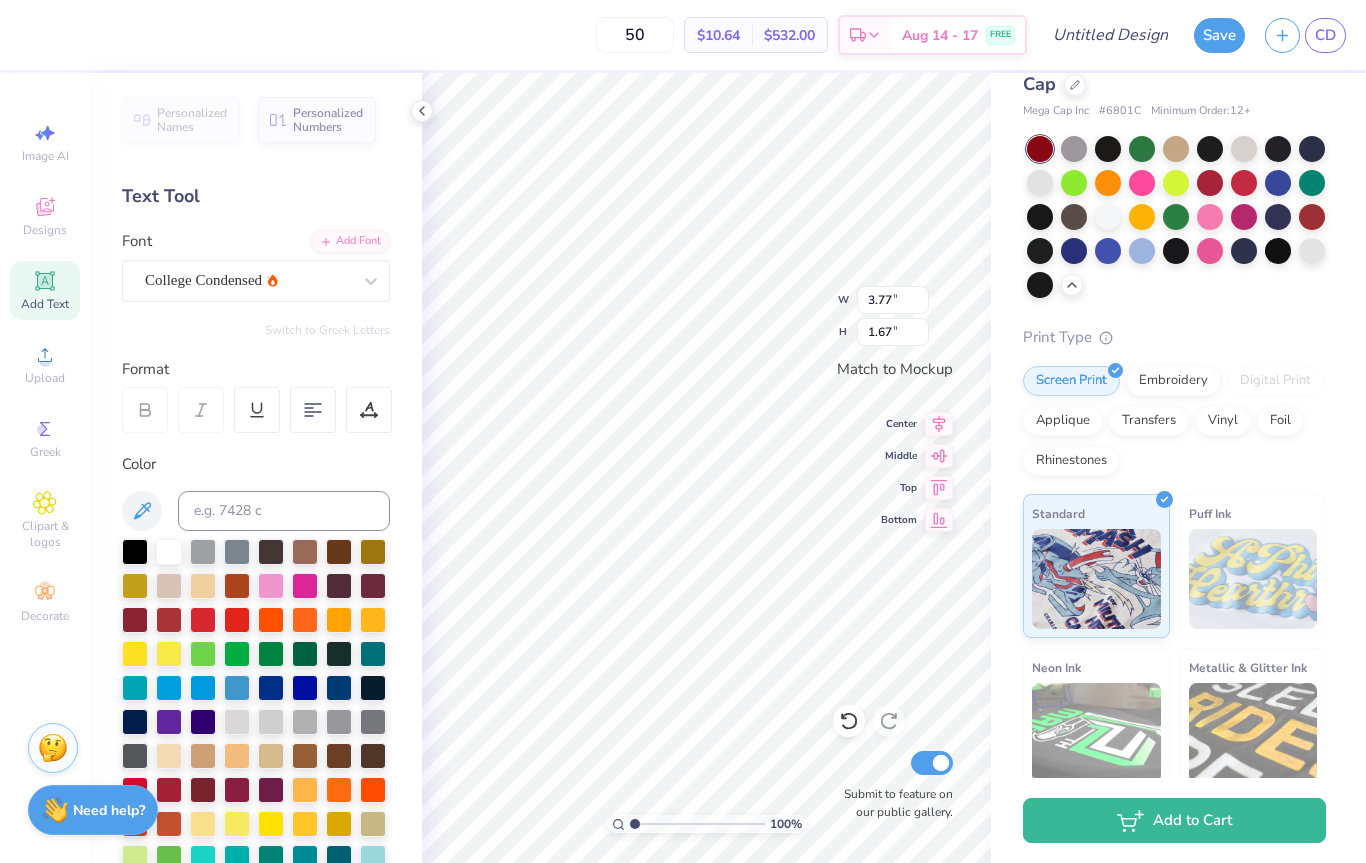 click at bounding box center (1312, 217) 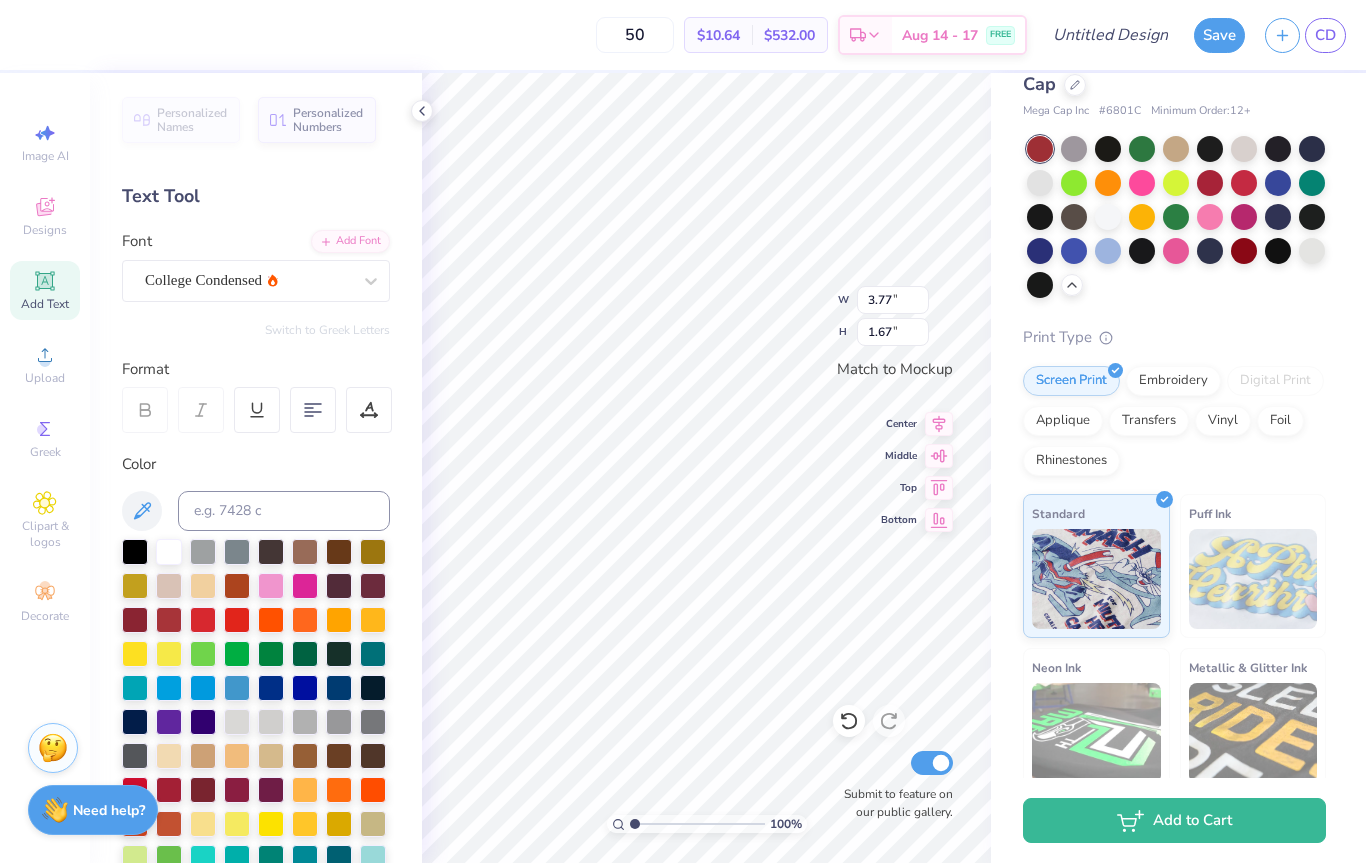 click at bounding box center [1142, 217] 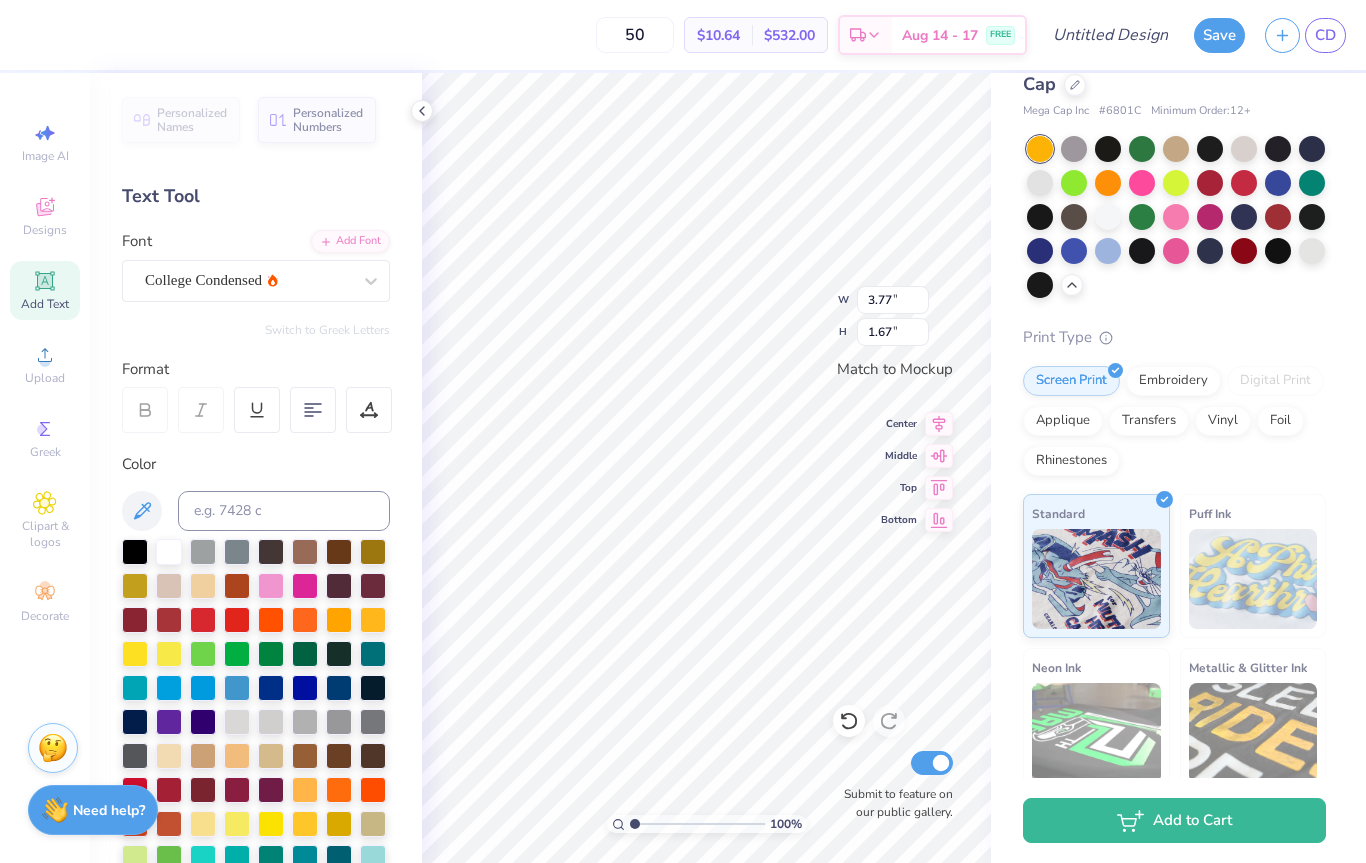 click at bounding box center [1176, 217] 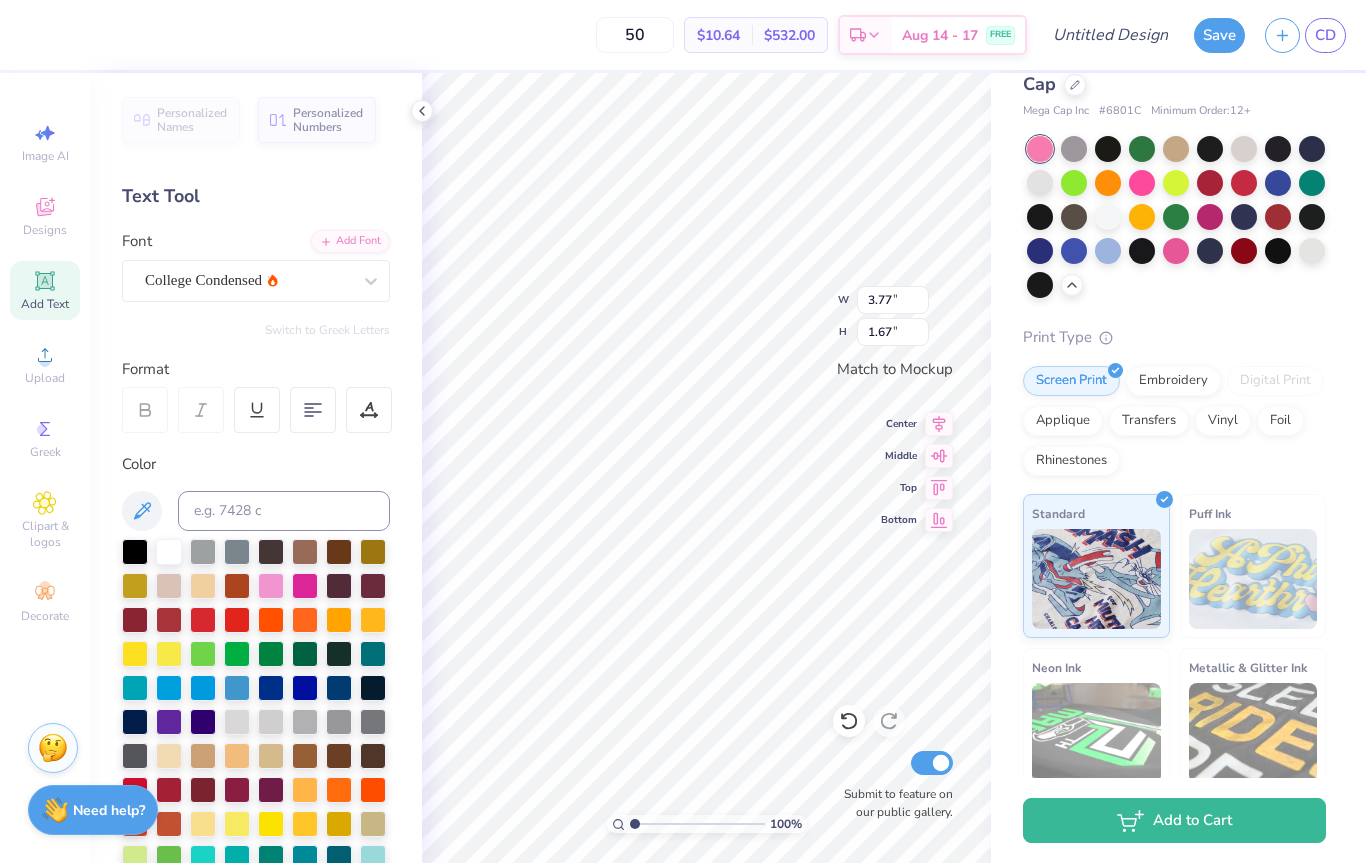 click at bounding box center [203, 688] 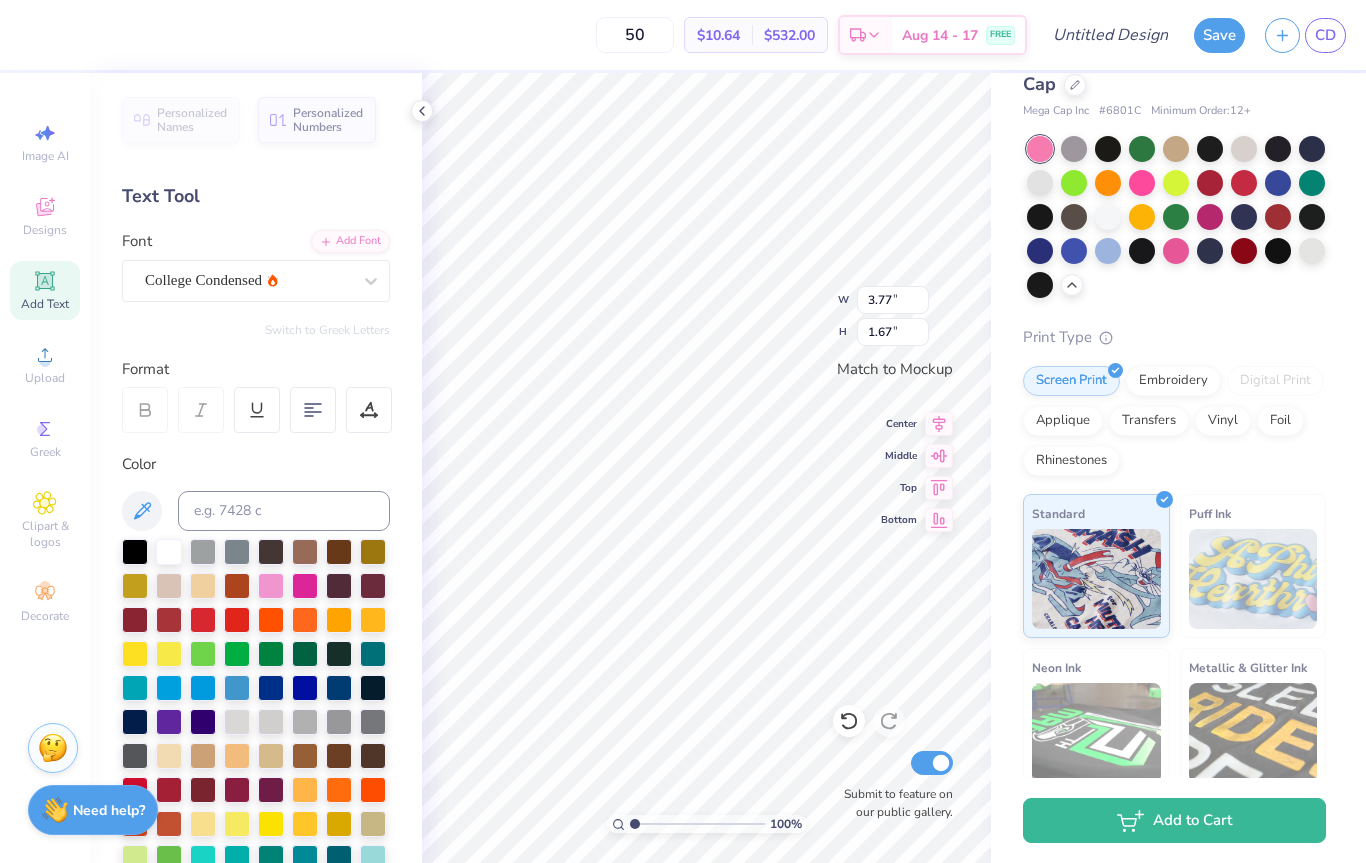 click at bounding box center [305, 586] 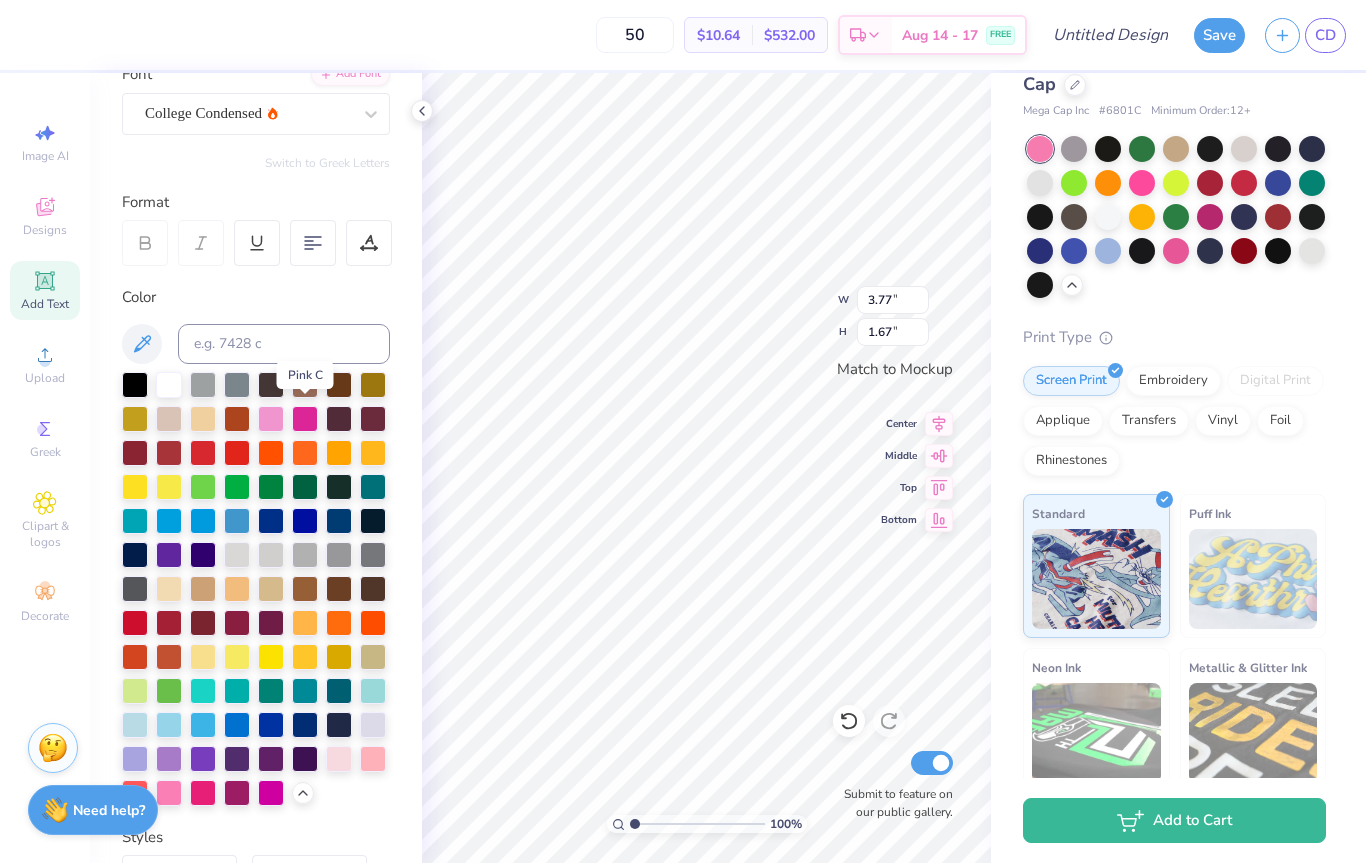 scroll, scrollTop: 174, scrollLeft: 0, axis: vertical 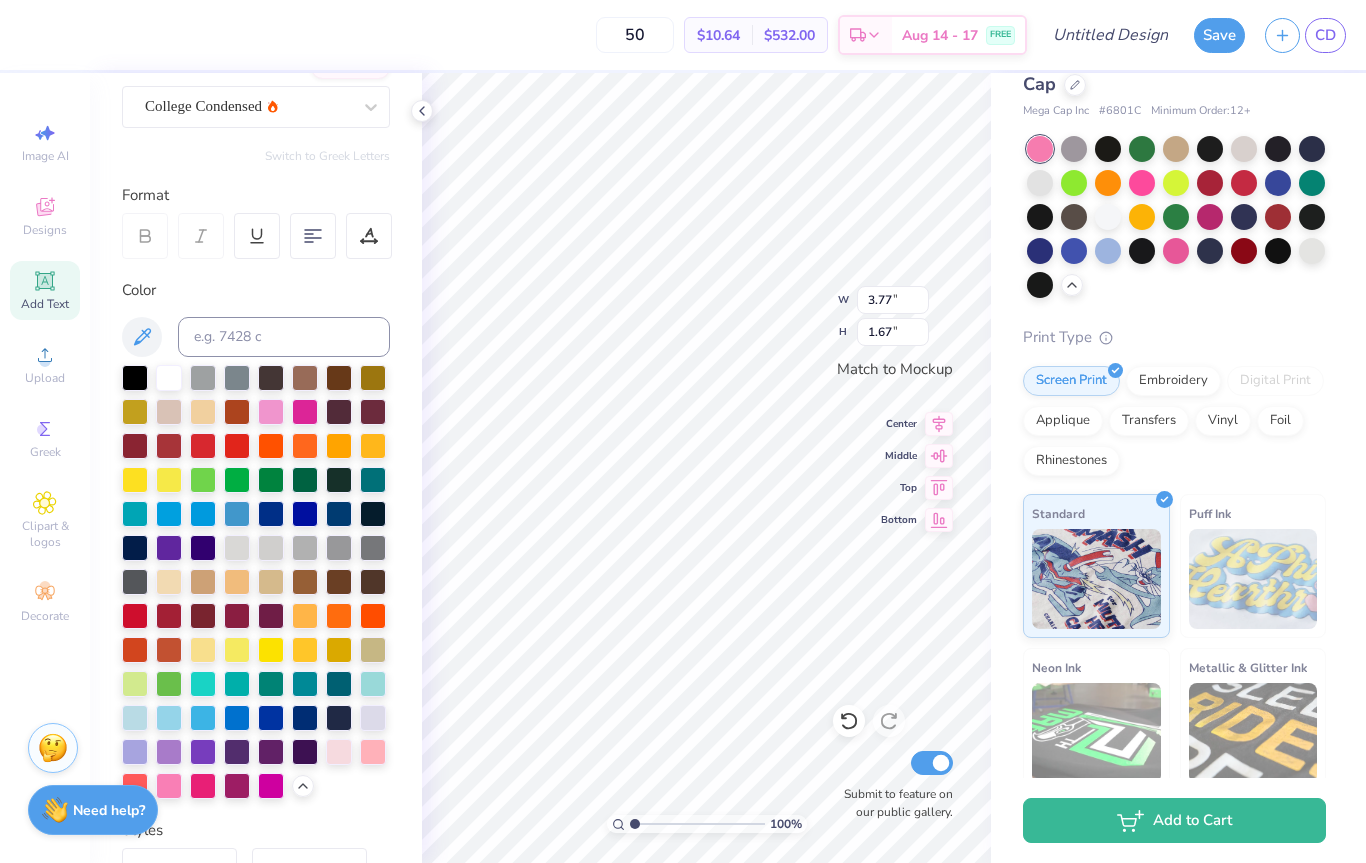 click at bounding box center [271, 412] 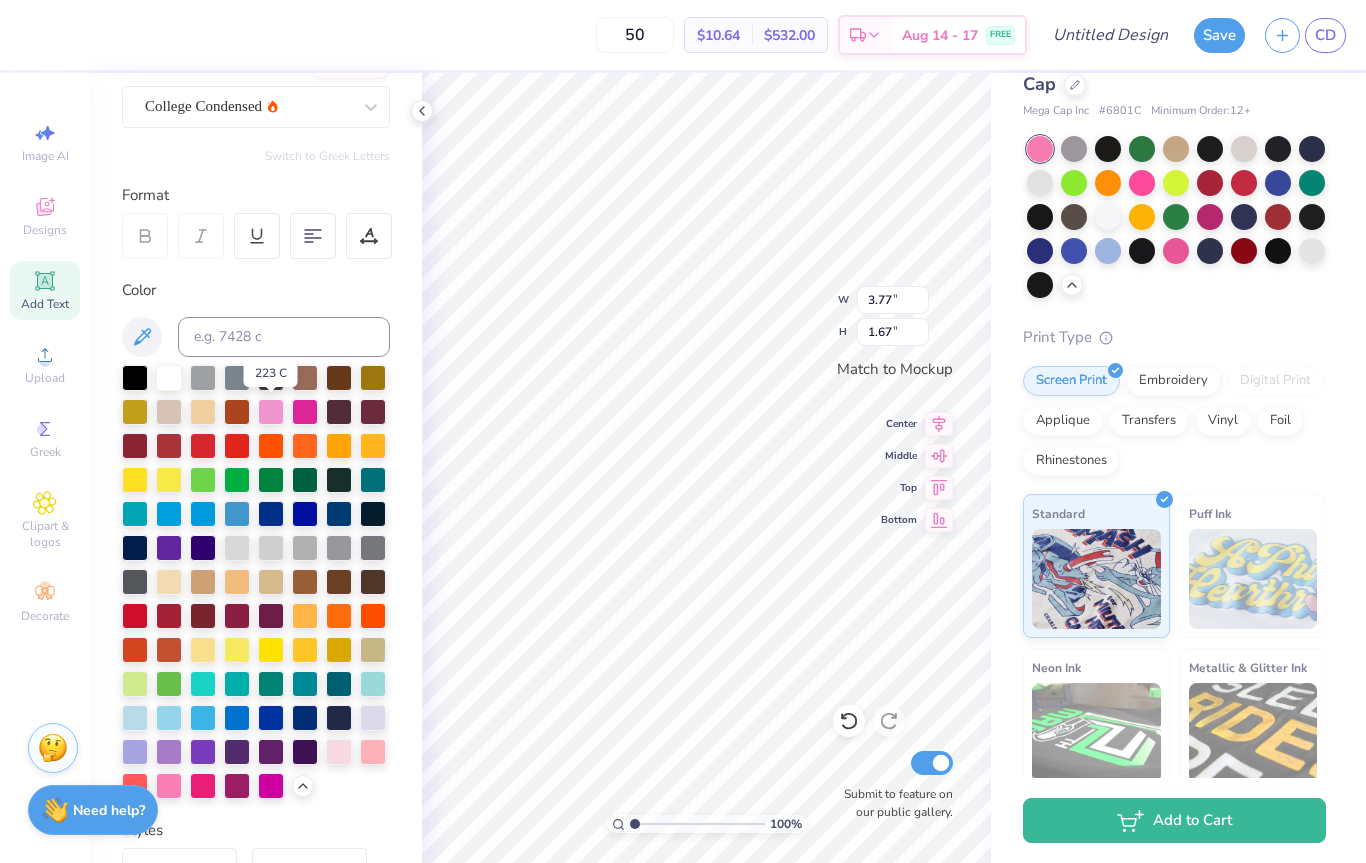 click at bounding box center [53, 748] 